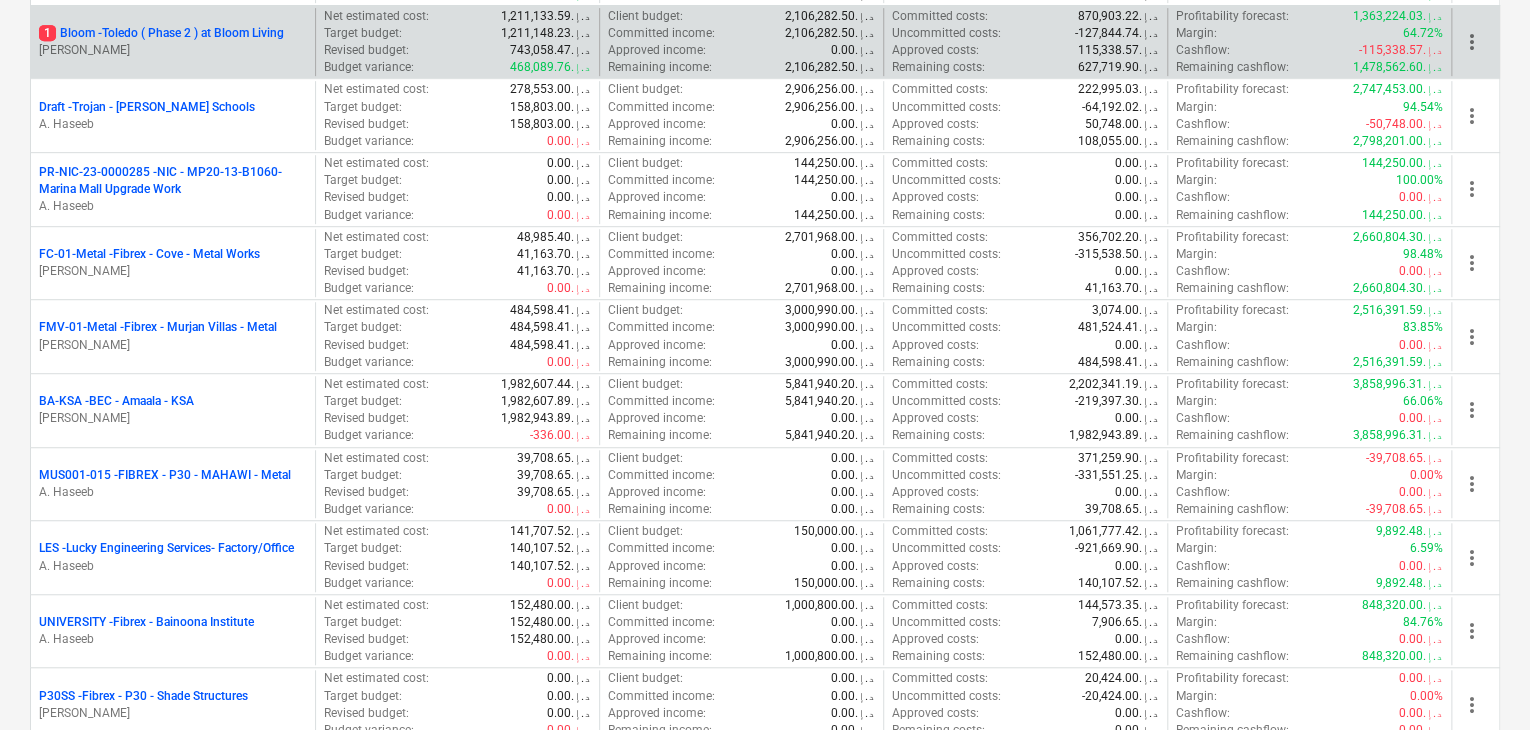 scroll, scrollTop: 600, scrollLeft: 0, axis: vertical 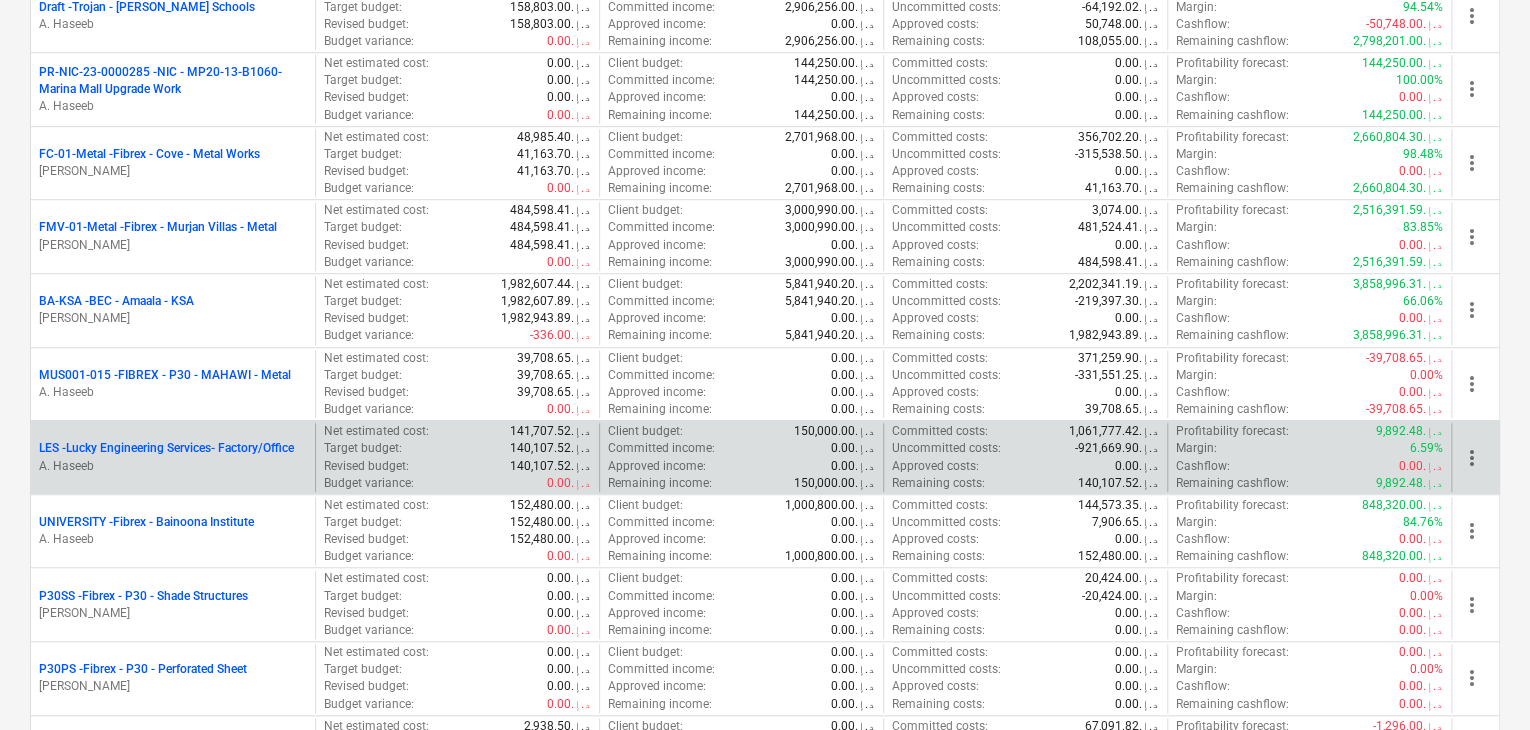 click on "LES -  Lucky Engineering Services- Factory/Office" at bounding box center [166, 448] 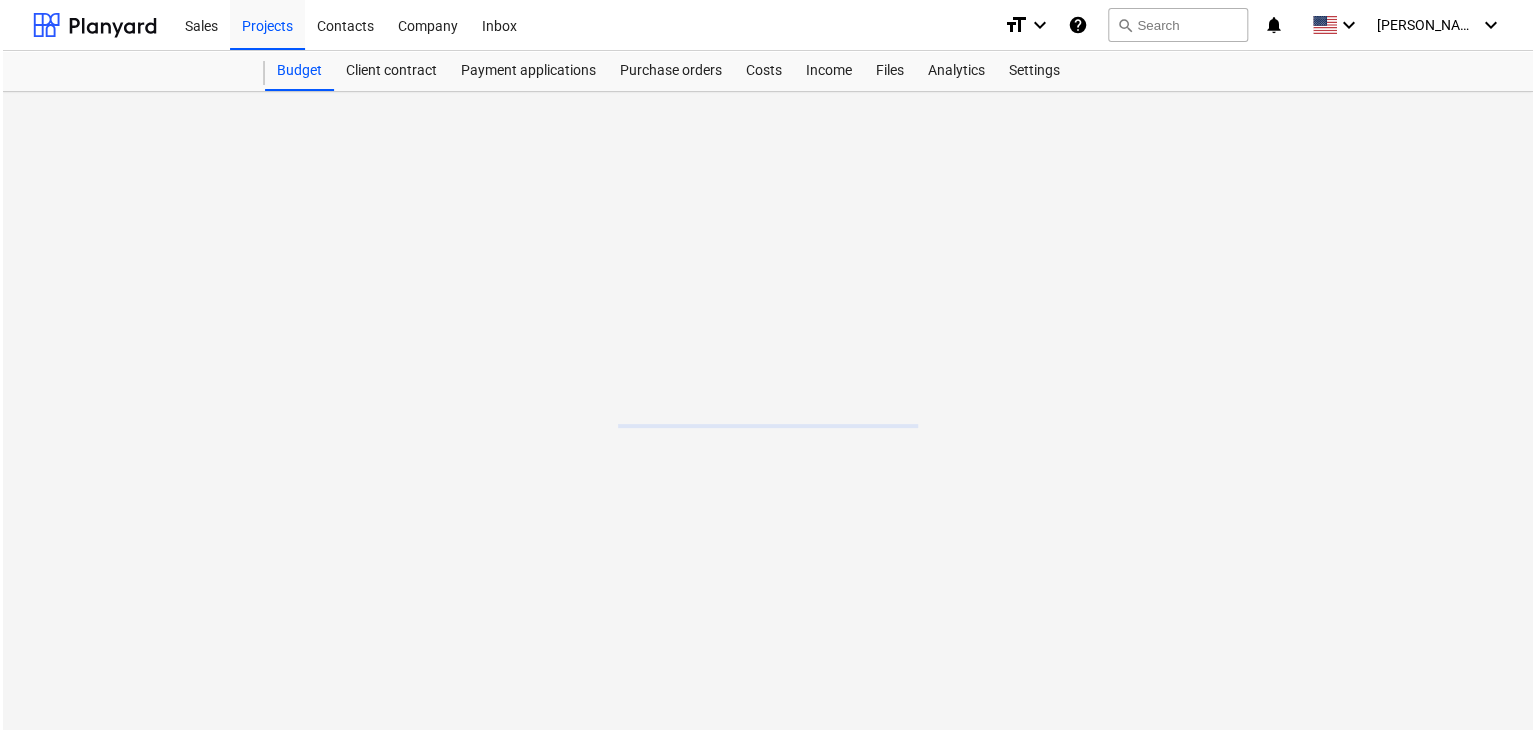scroll, scrollTop: 0, scrollLeft: 0, axis: both 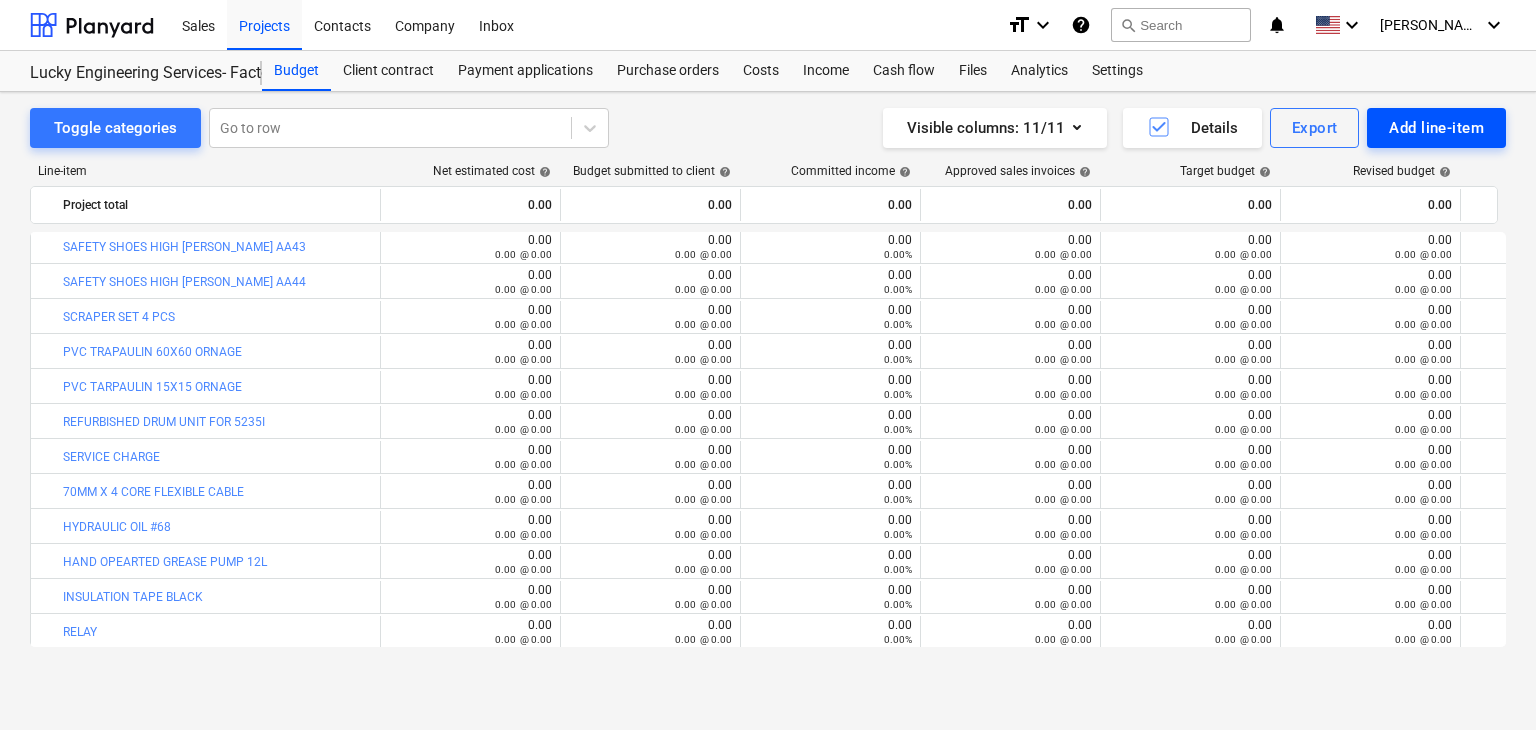 click on "Add line-item" at bounding box center (1436, 128) 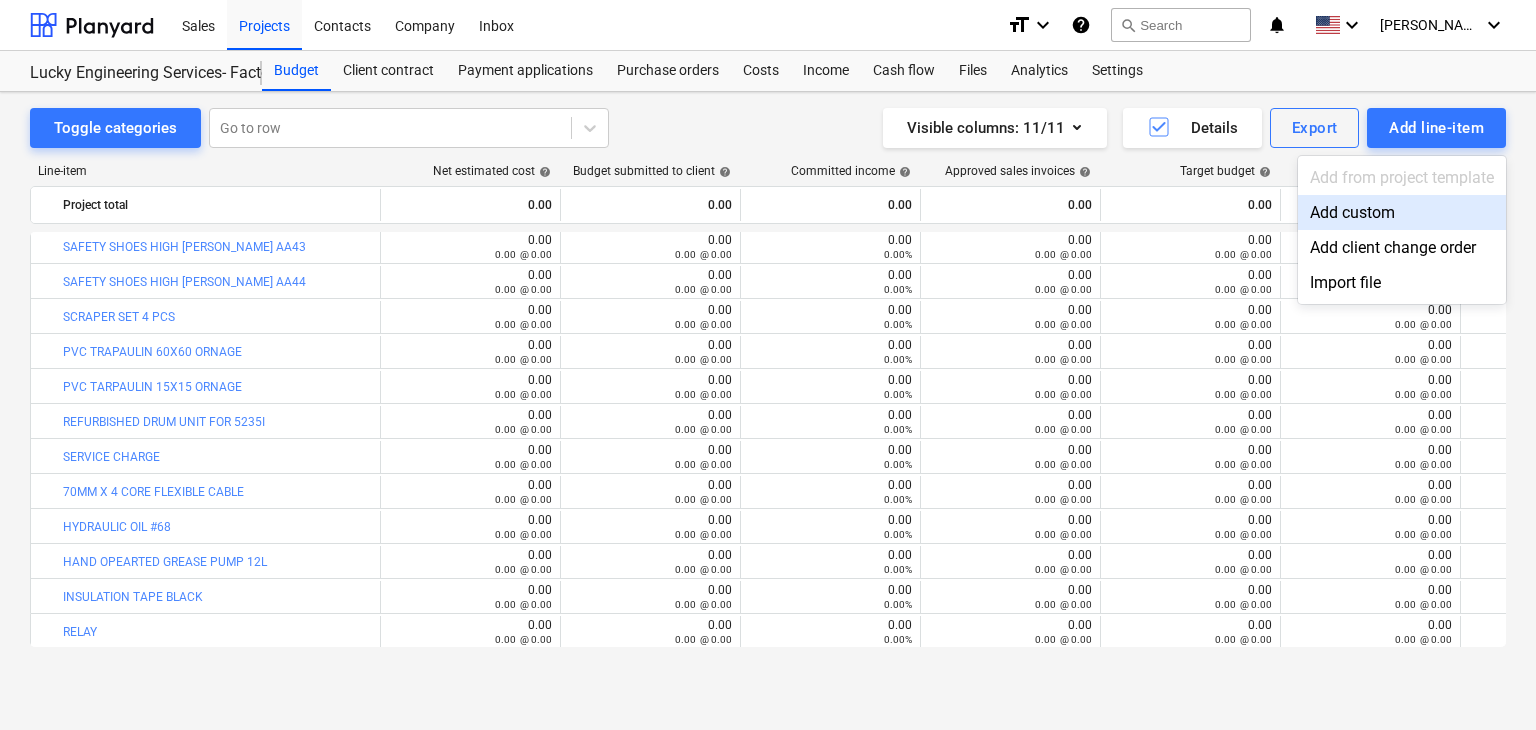 click on "Add custom" at bounding box center [1402, 212] 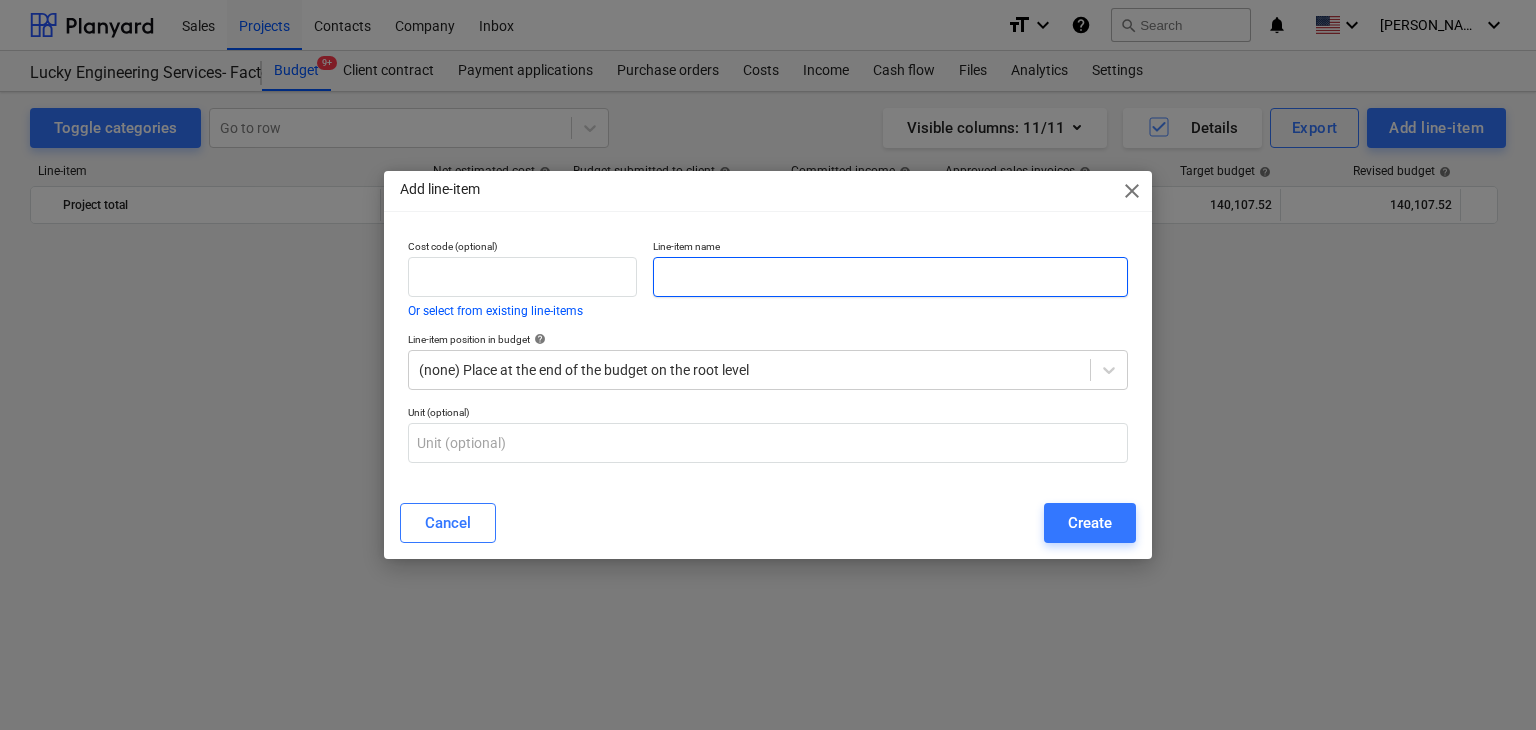 click at bounding box center [890, 277] 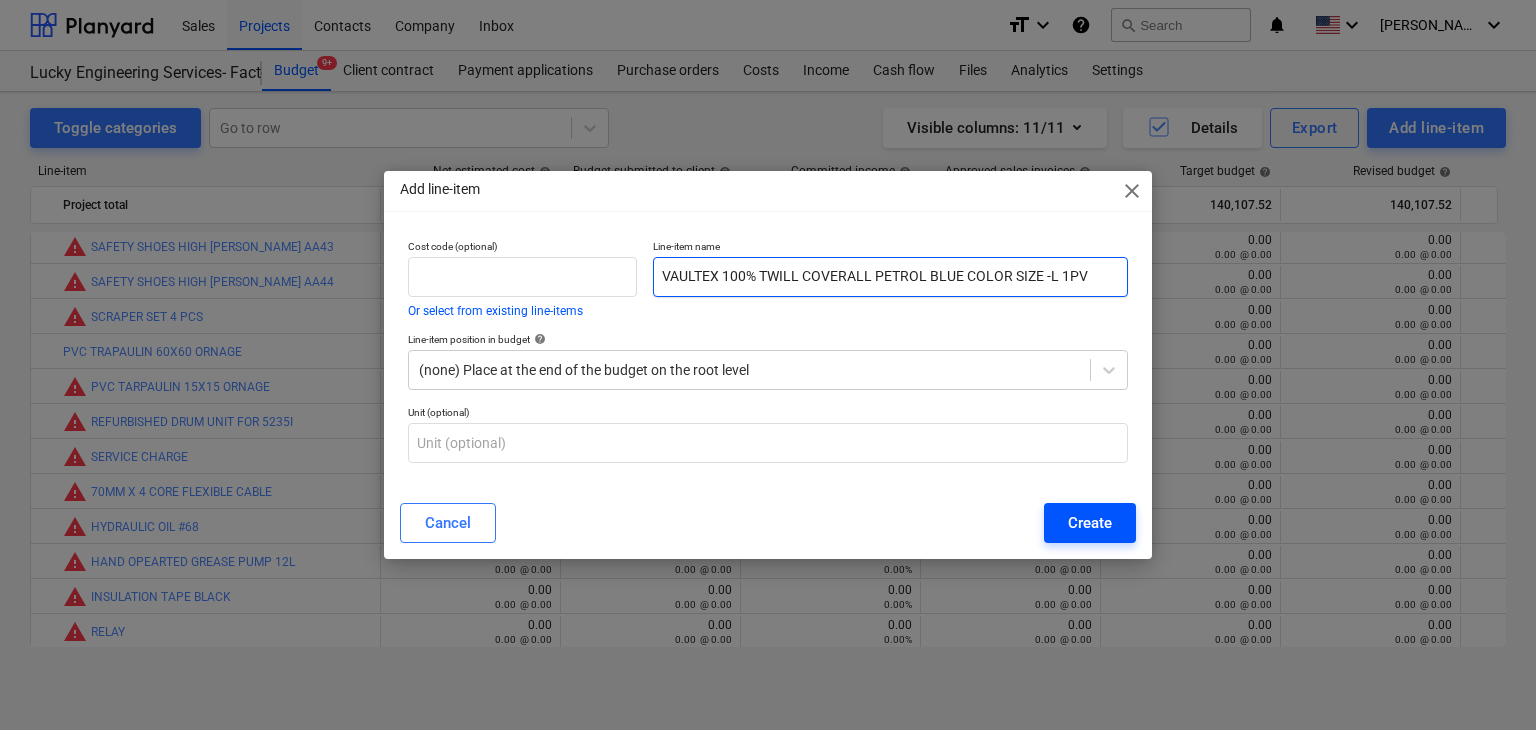 type on "VAULTEX 100% TWILL COVERALL PETROL BLUE COLOR SIZE -L 1PV" 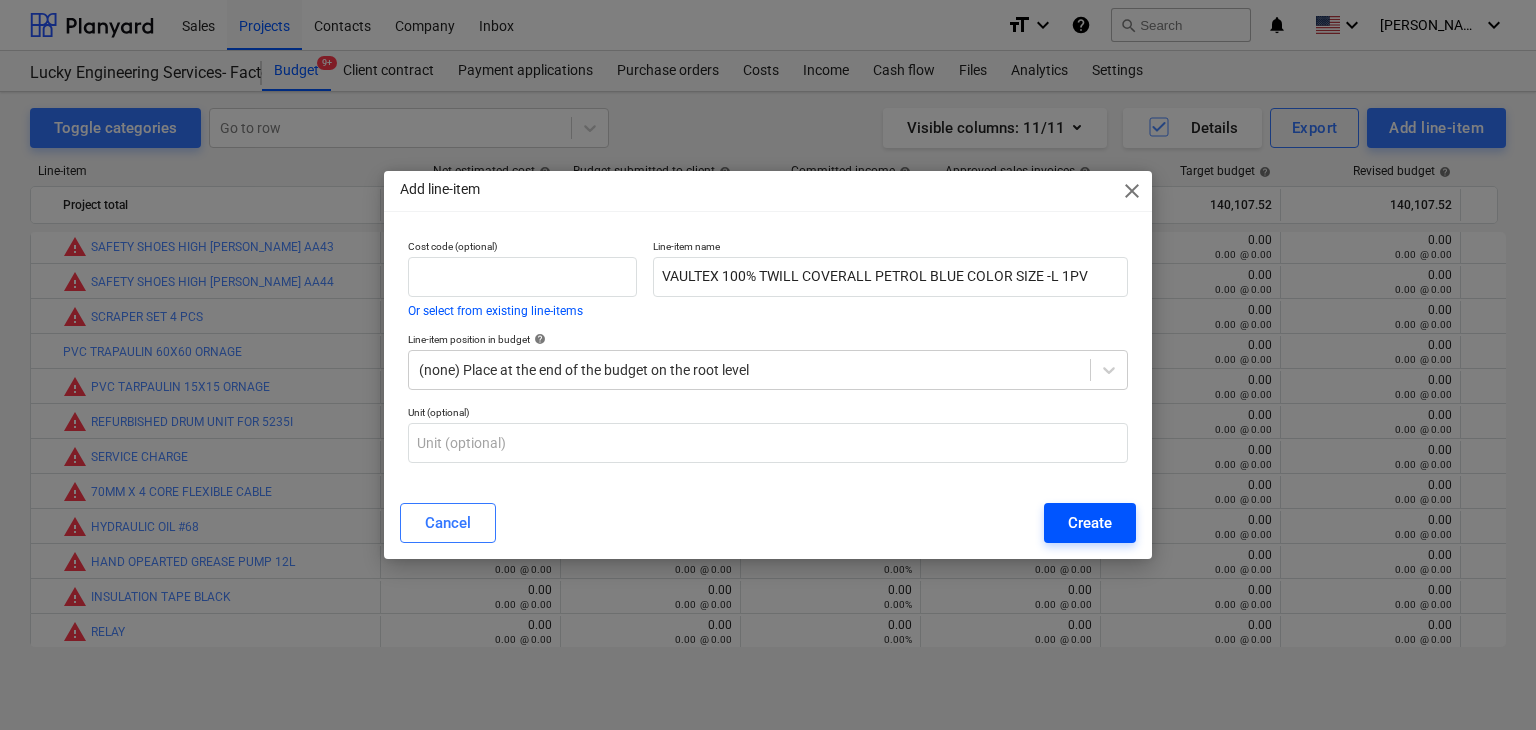 click on "Create" at bounding box center [1090, 523] 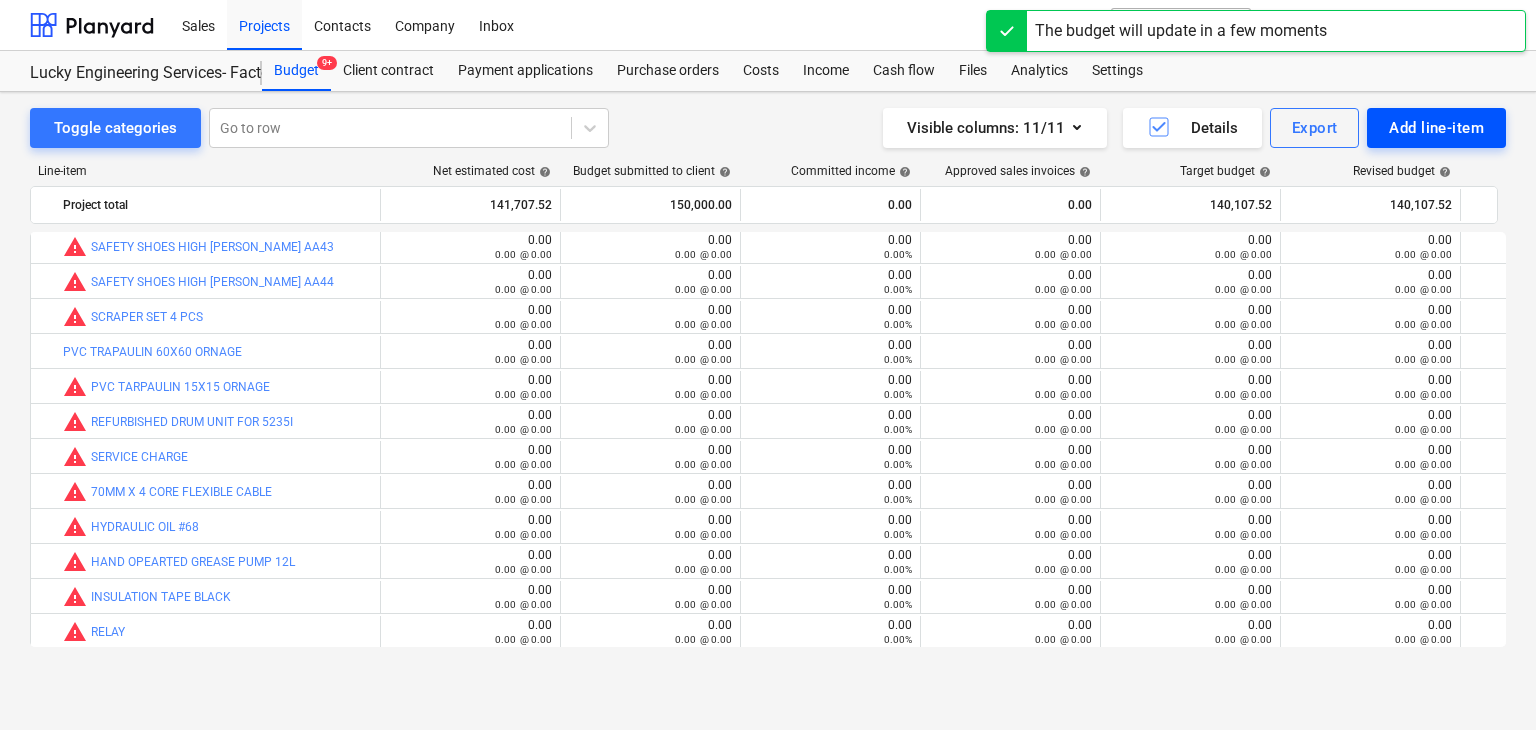 click on "Add line-item" at bounding box center [1436, 128] 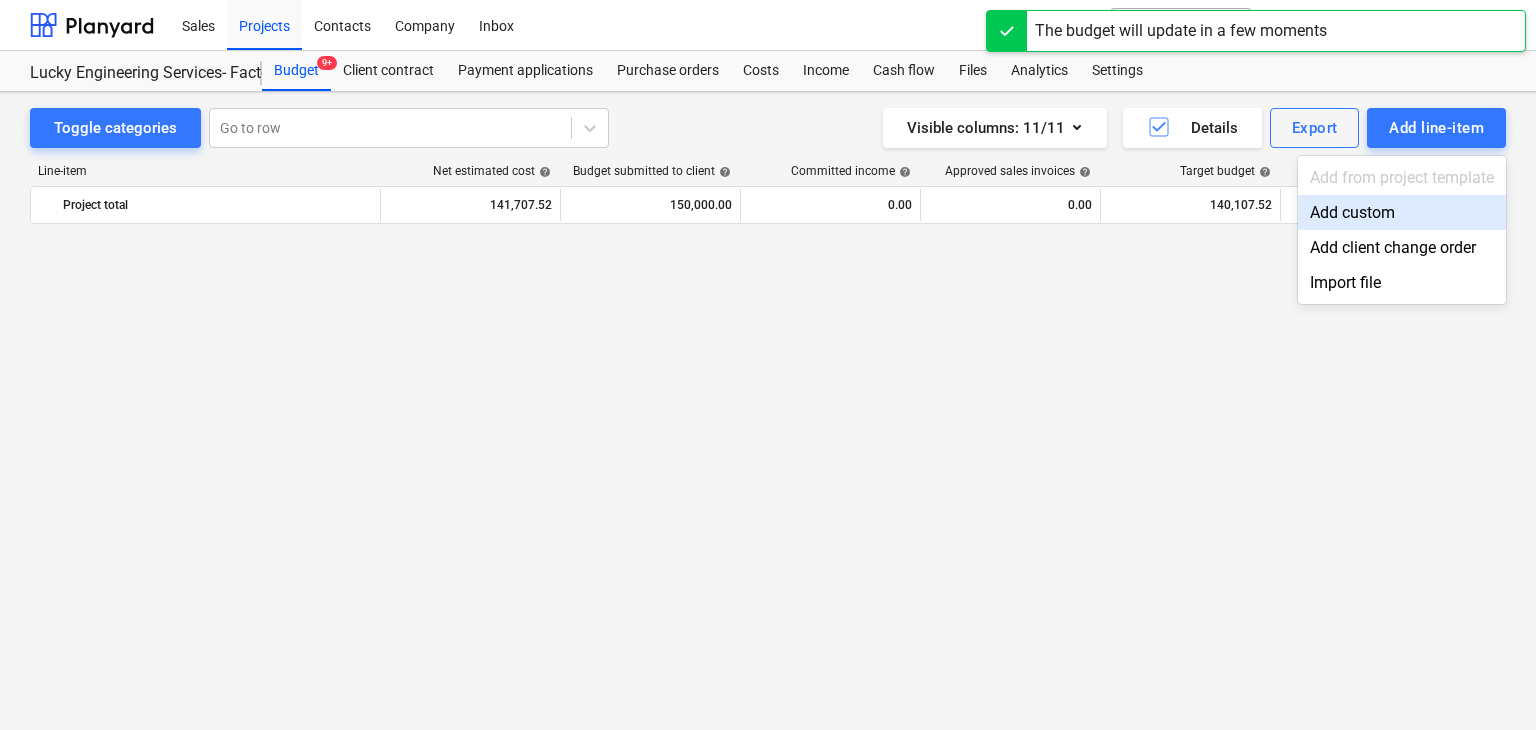 scroll, scrollTop: 45049, scrollLeft: 0, axis: vertical 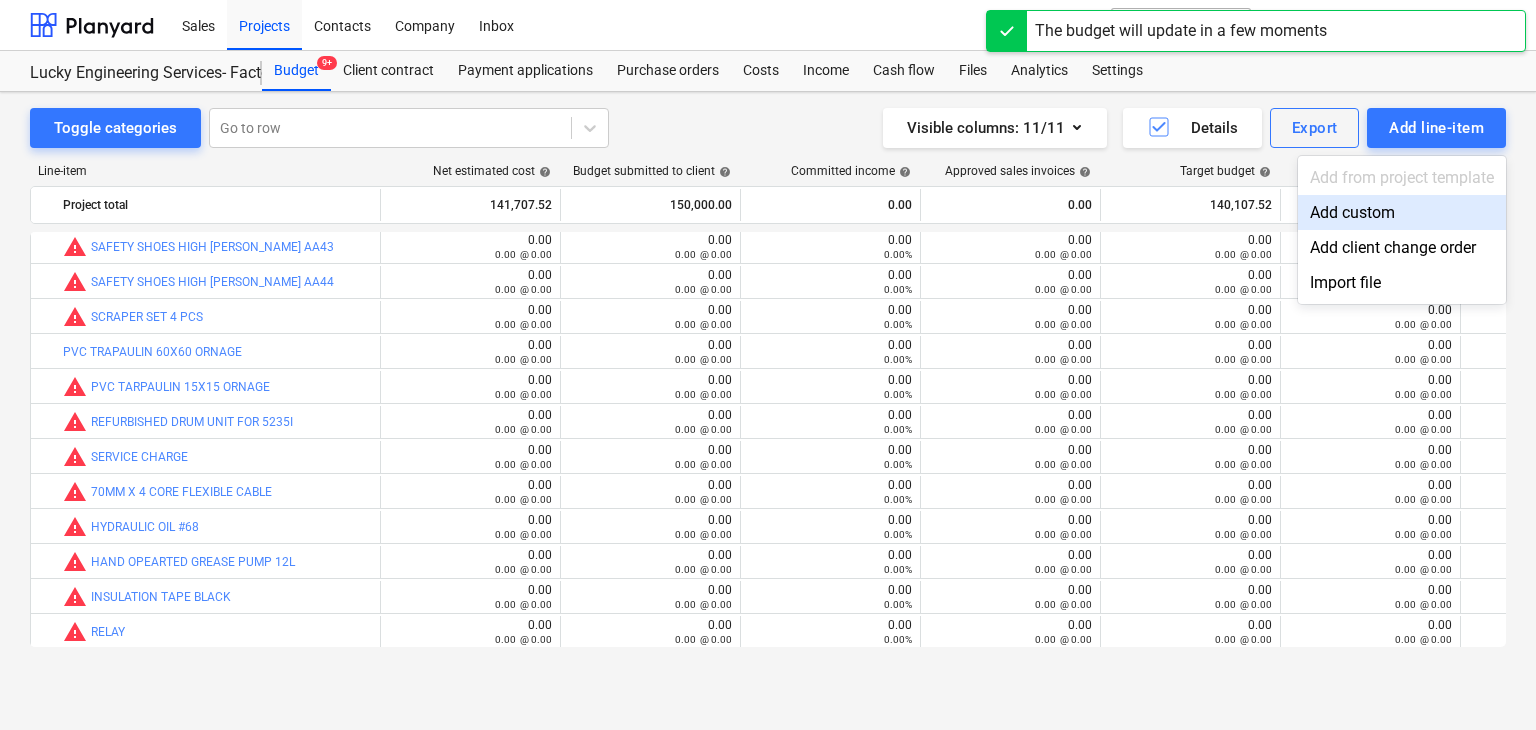 click on "Add custom" at bounding box center [1402, 212] 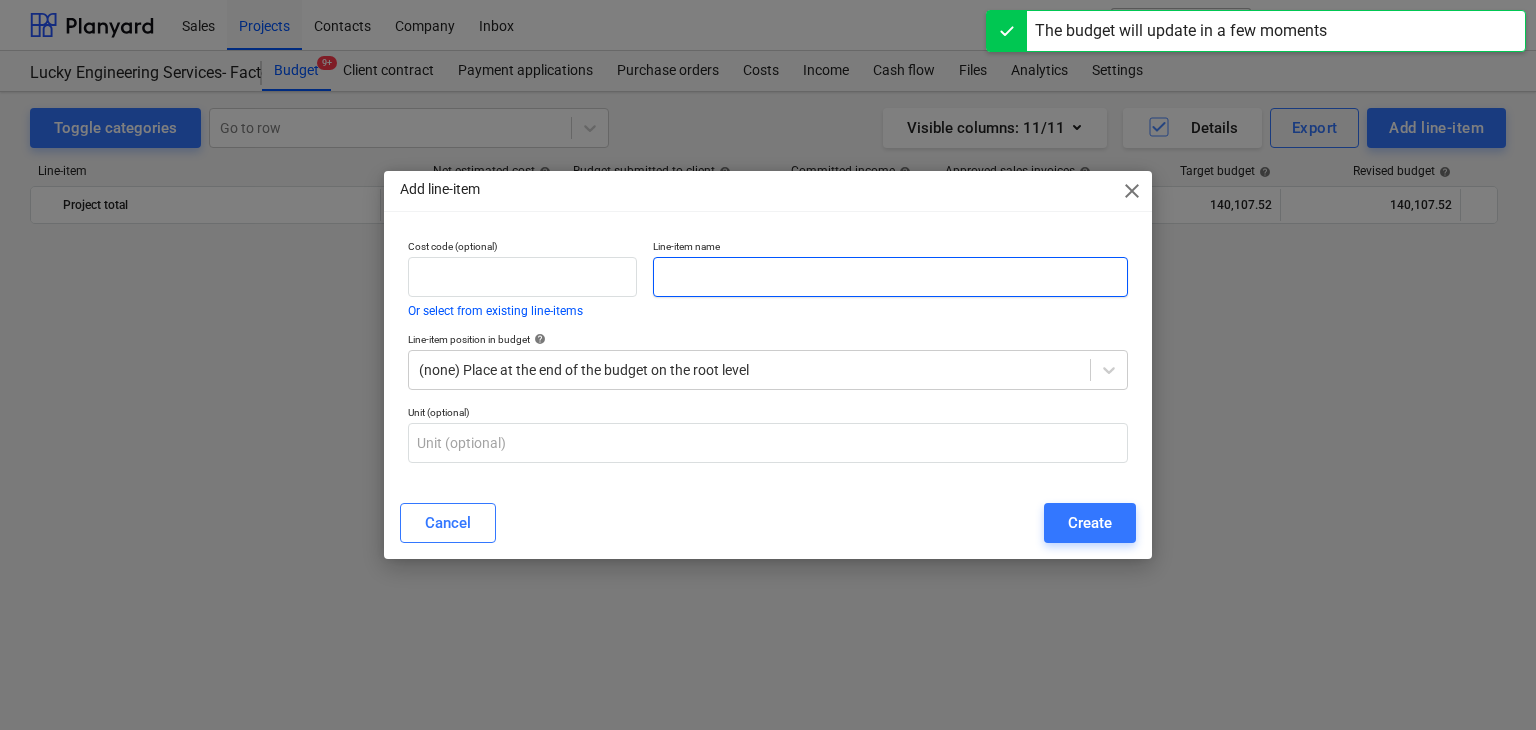 click at bounding box center [890, 277] 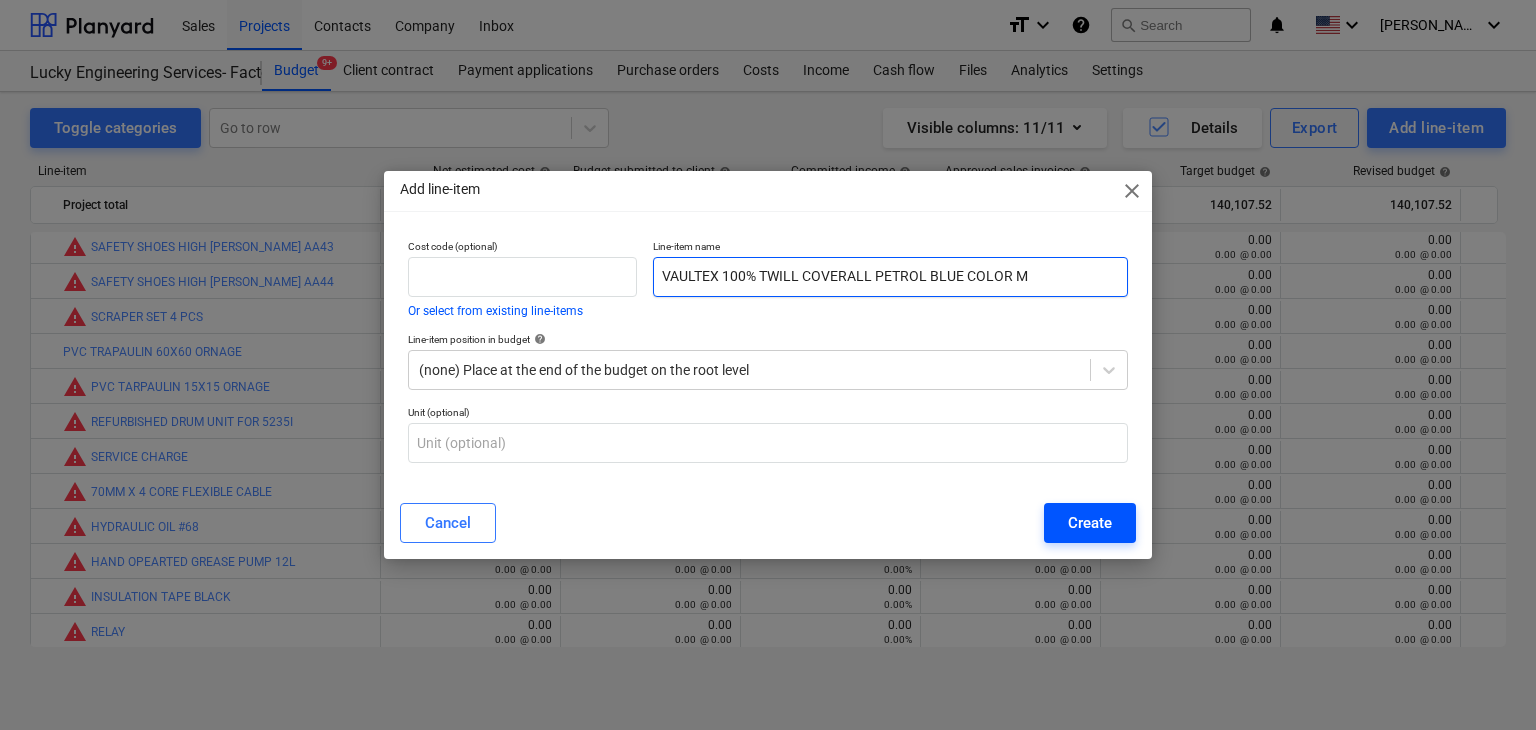 type on "VAULTEX 100% TWILL COVERALL PETROL BLUE COLOR M" 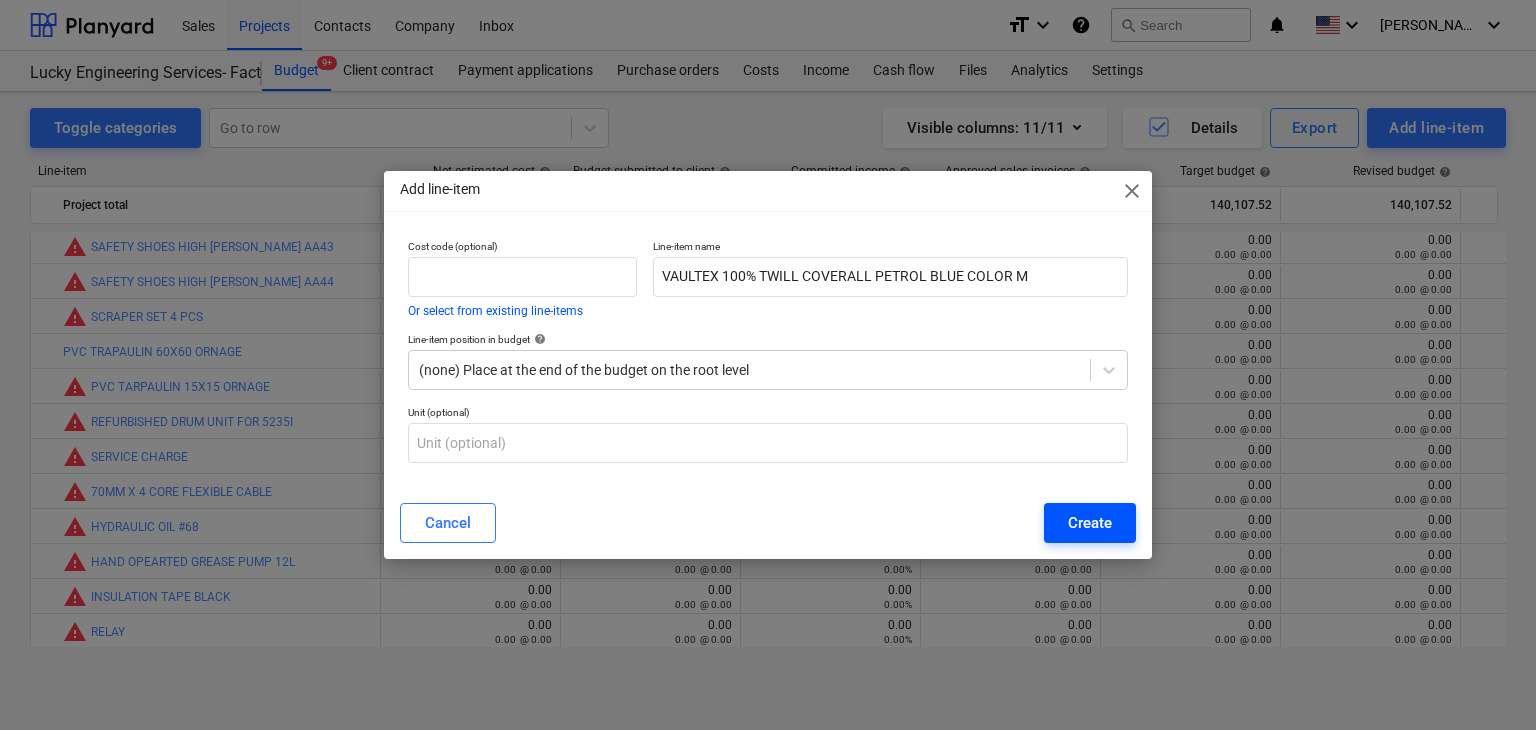 click on "Create" at bounding box center (1090, 523) 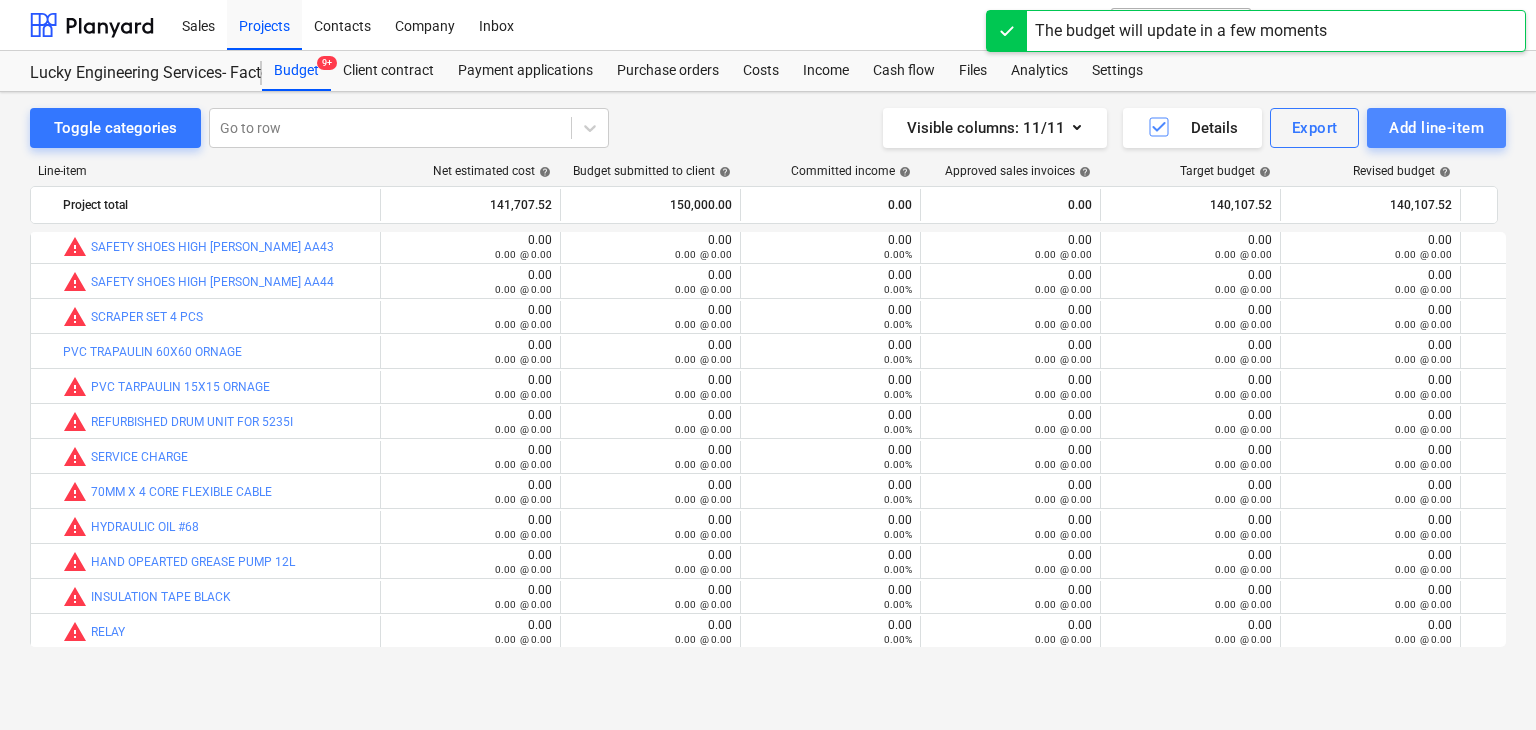 click on "Add line-item" at bounding box center [1436, 128] 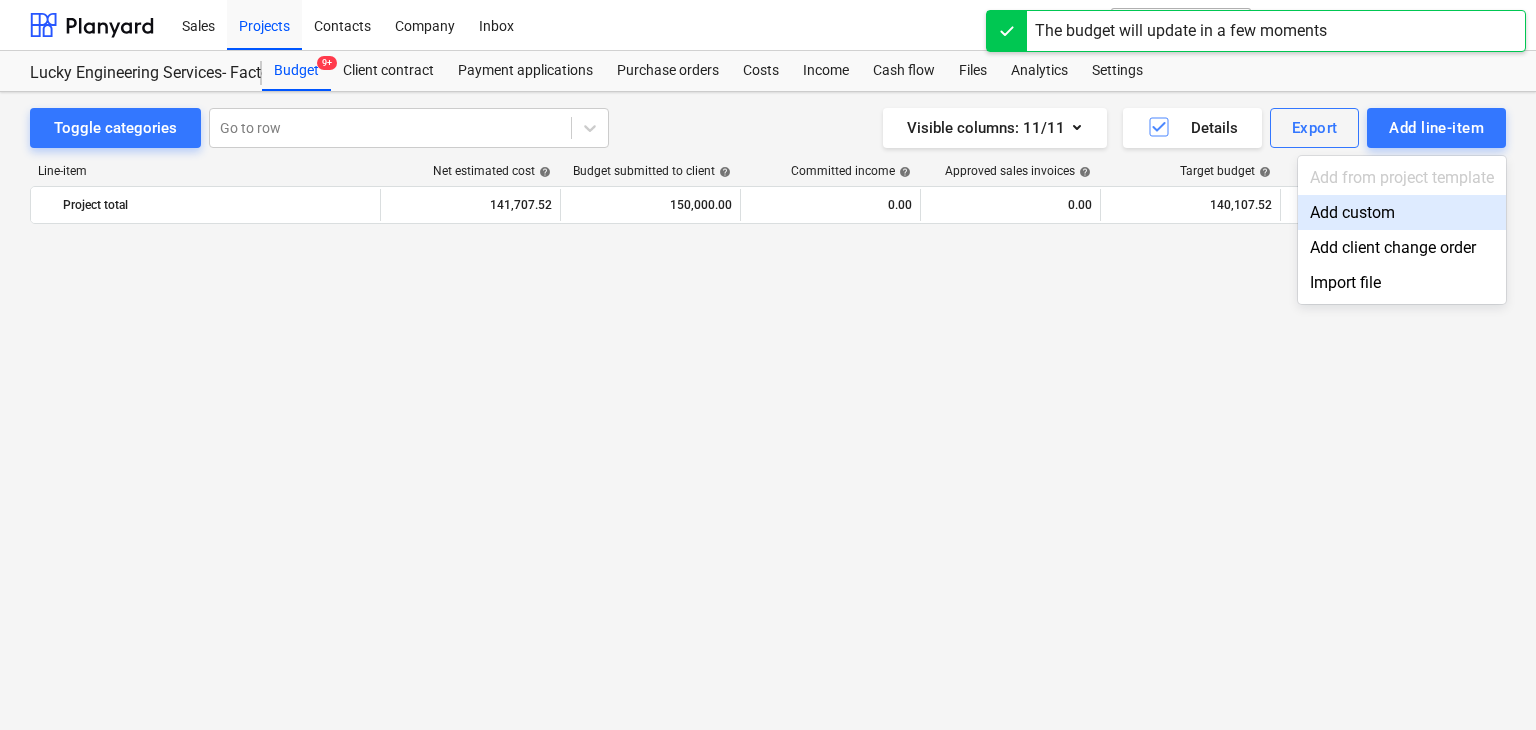 scroll, scrollTop: 45049, scrollLeft: 0, axis: vertical 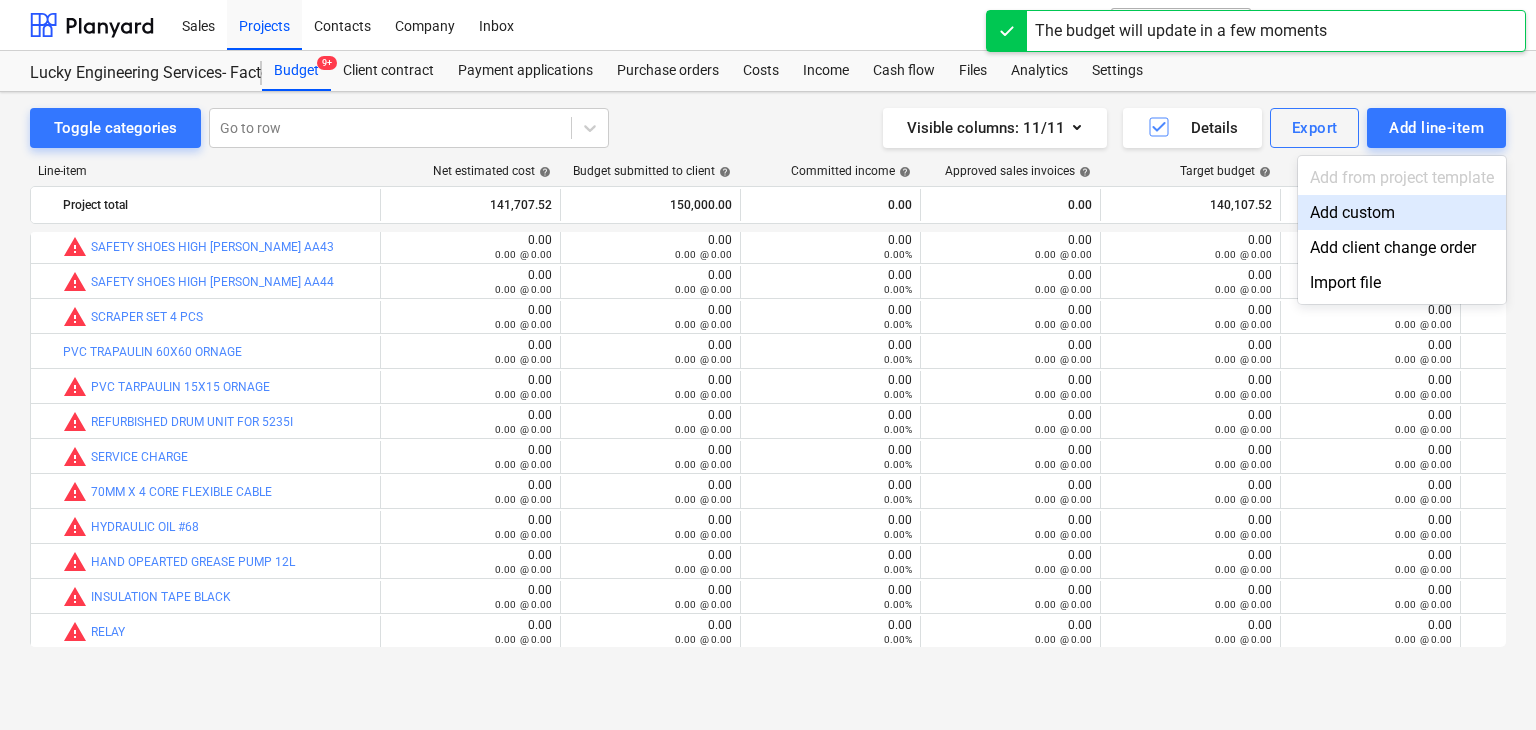 click on "Add custom" at bounding box center [1402, 212] 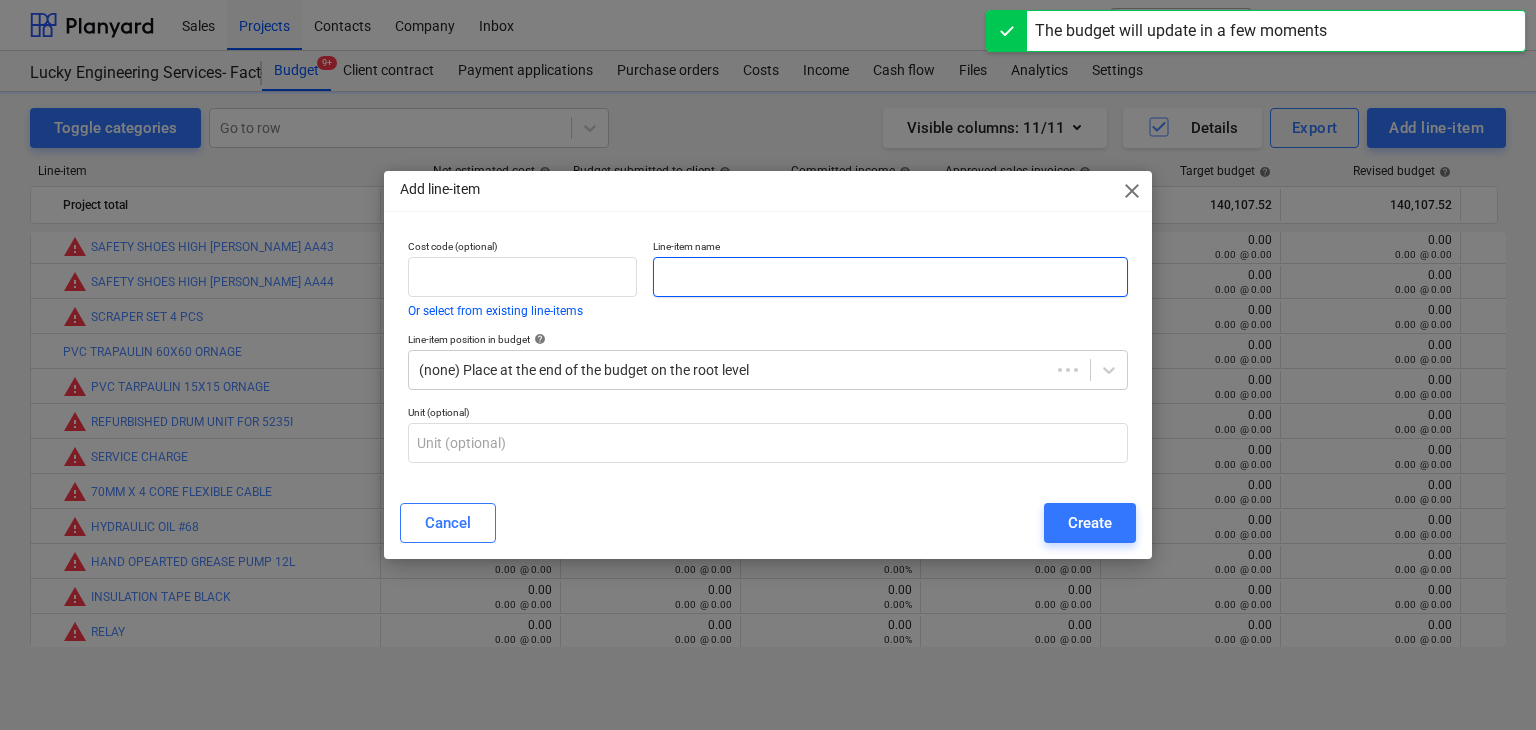 click at bounding box center (890, 277) 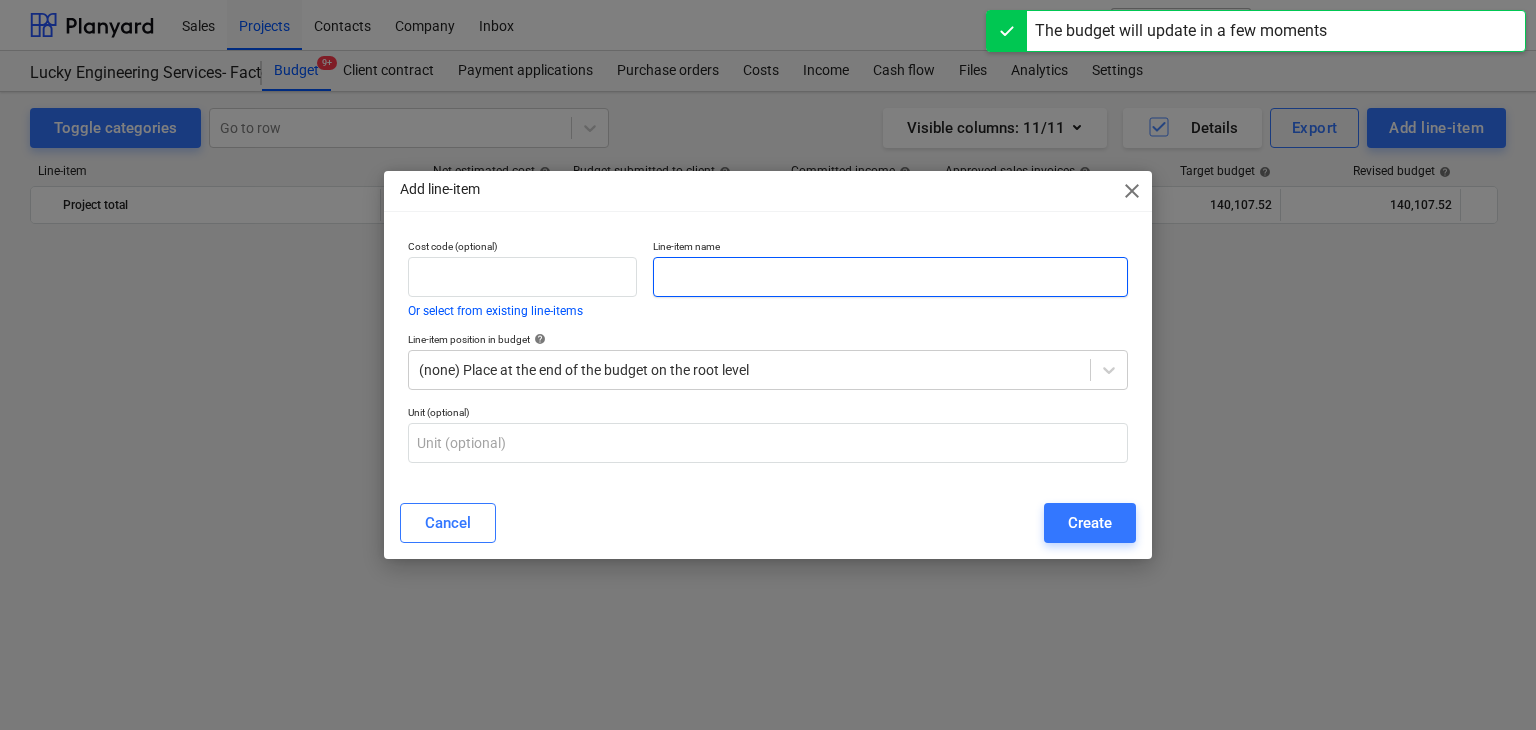 scroll, scrollTop: 45049, scrollLeft: 0, axis: vertical 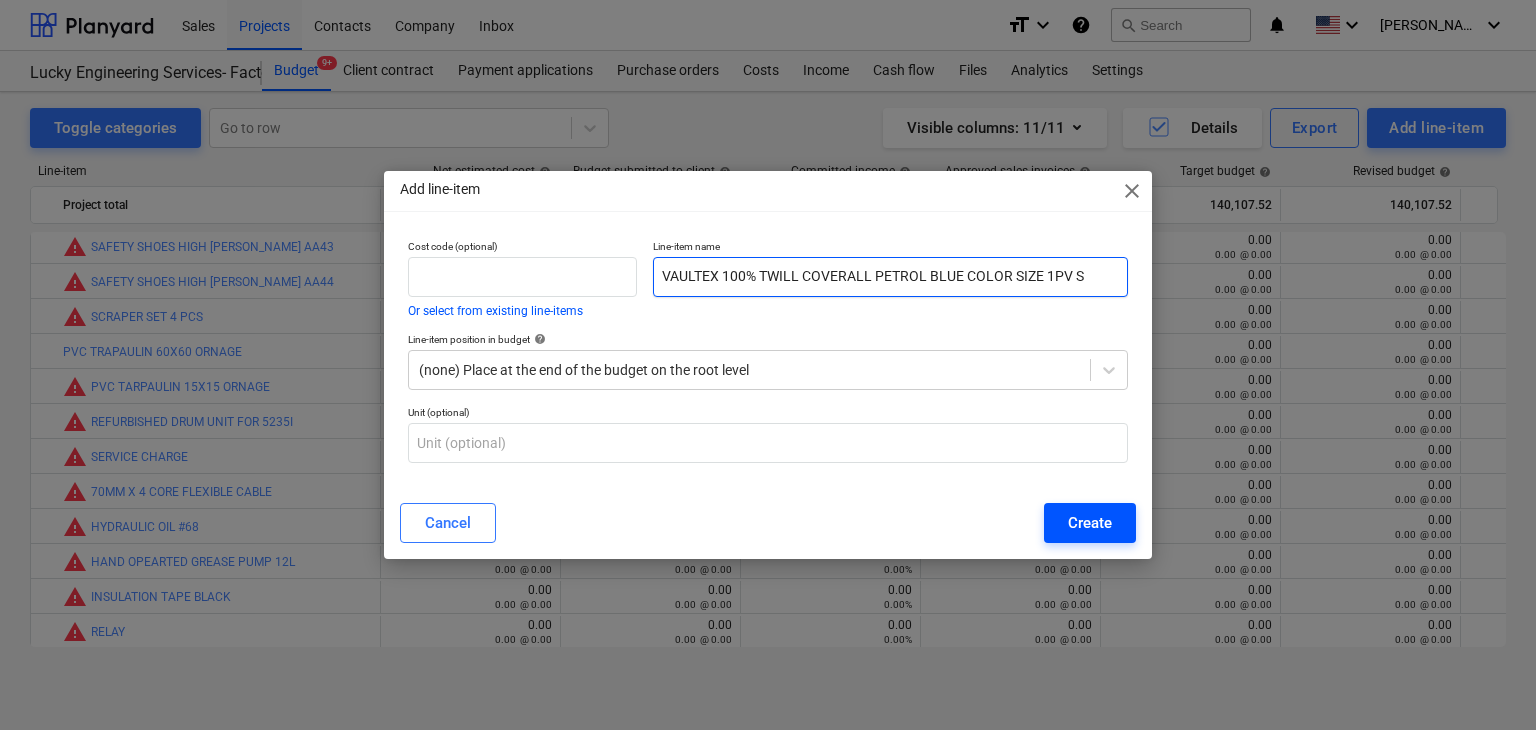 type on "VAULTEX 100% TWILL COVERALL PETROL BLUE COLOR SIZE 1PV S" 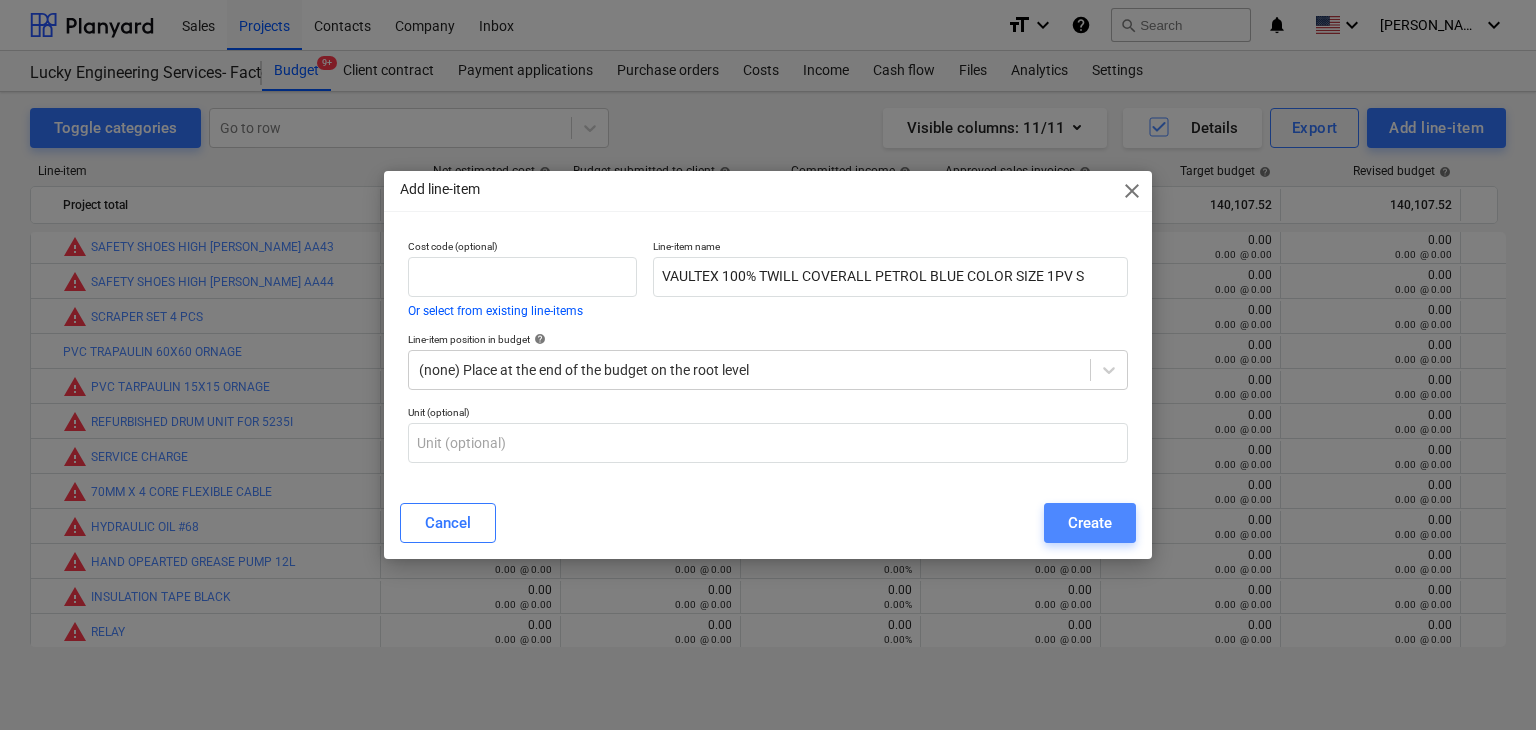 click on "Create" at bounding box center (1090, 523) 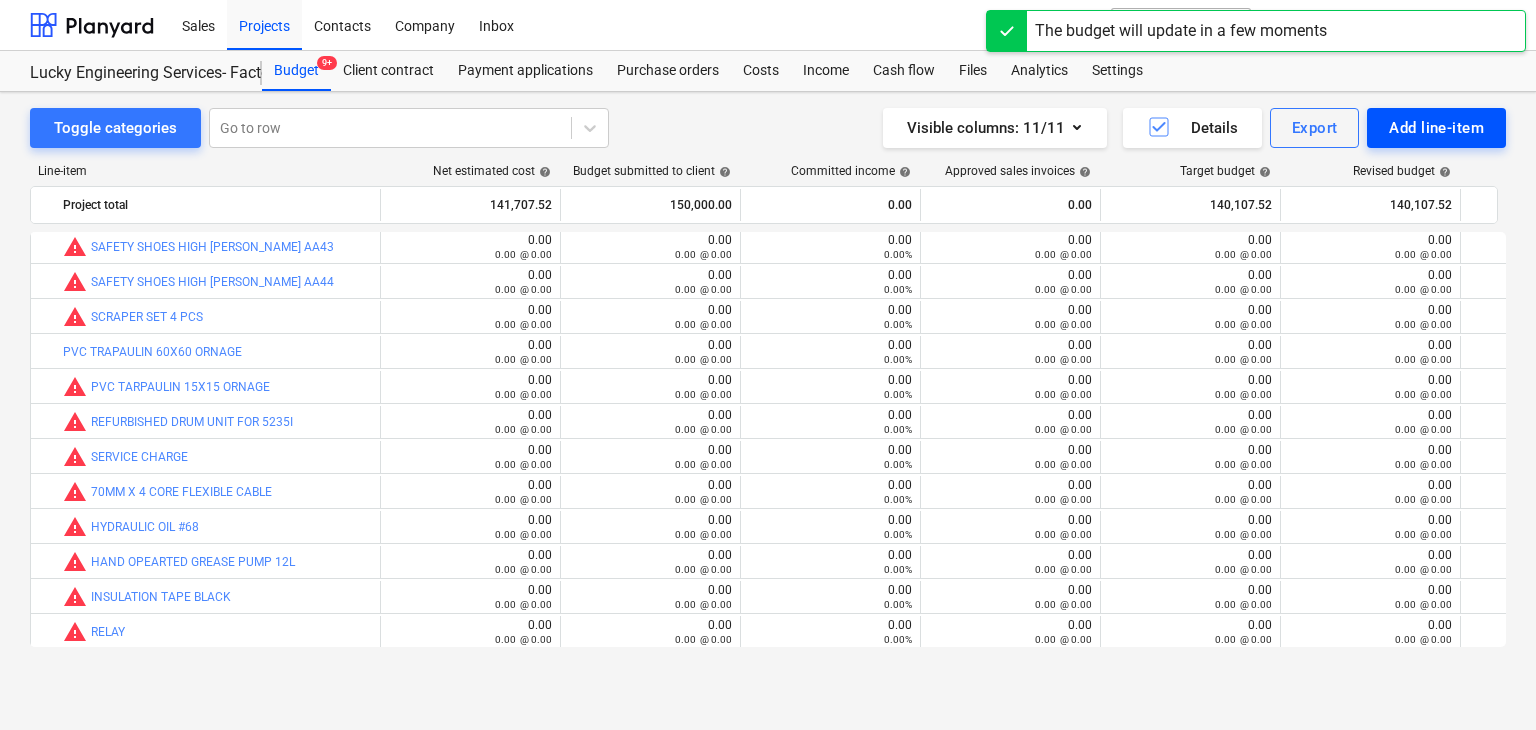 click on "Add line-item" at bounding box center [1436, 128] 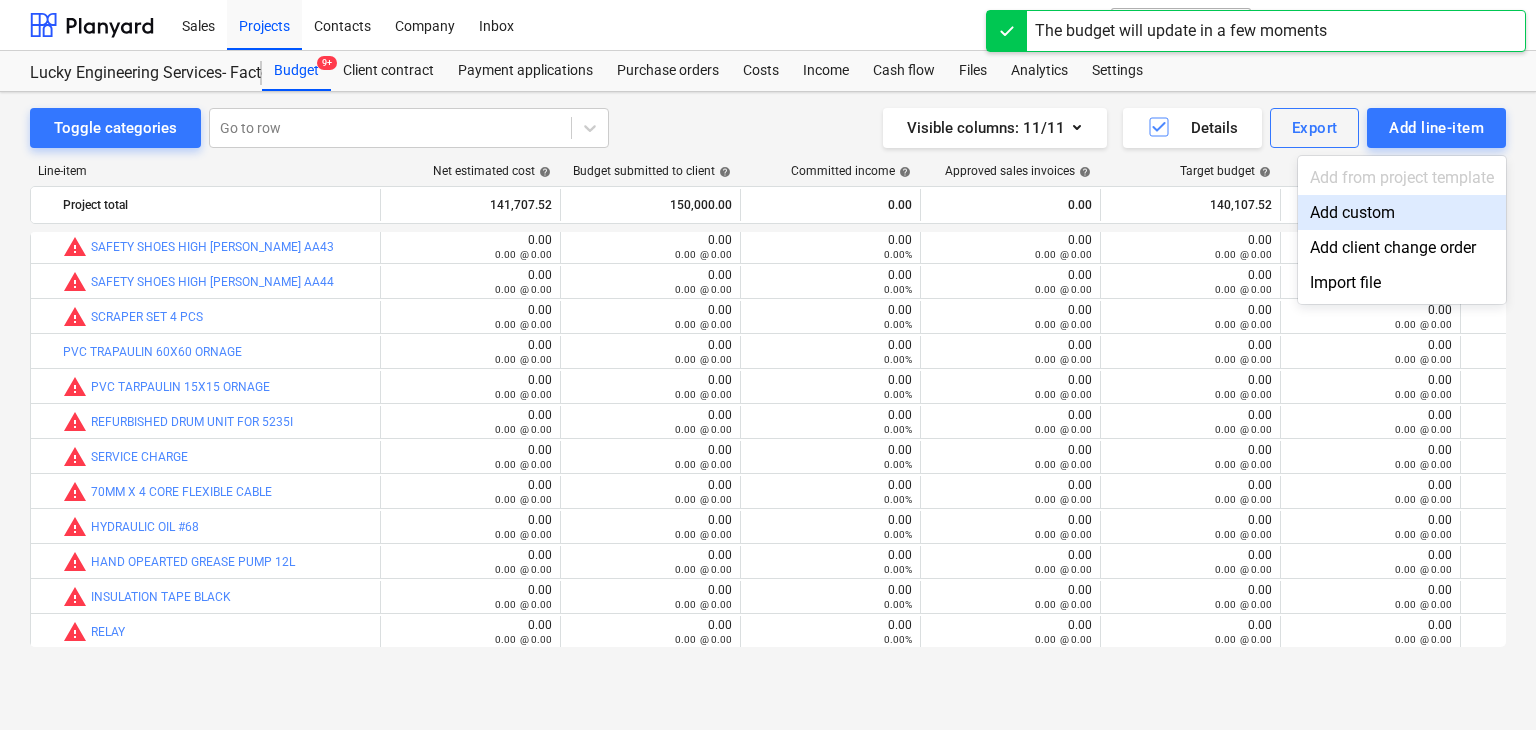 click on "Add custom" at bounding box center [1402, 212] 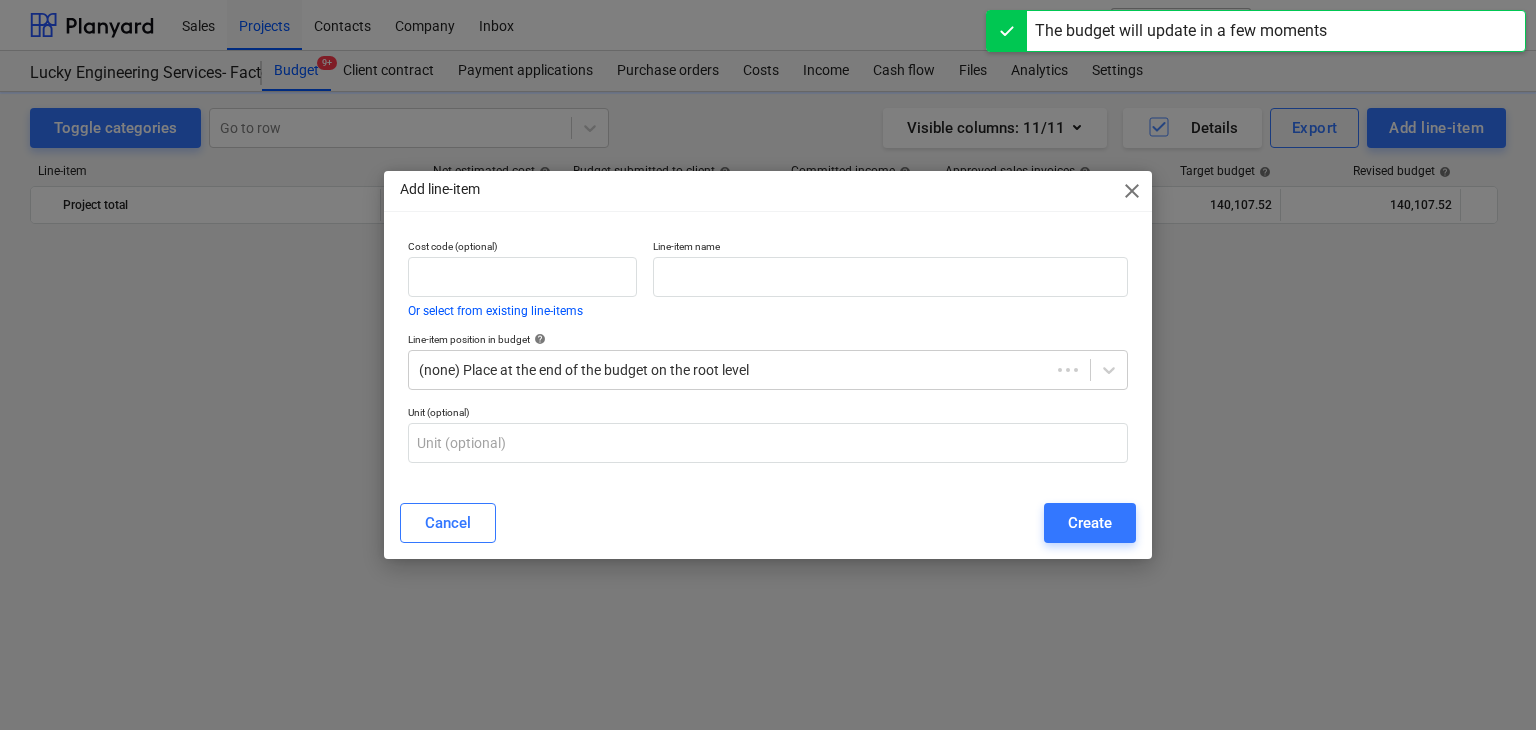 scroll, scrollTop: 45049, scrollLeft: 0, axis: vertical 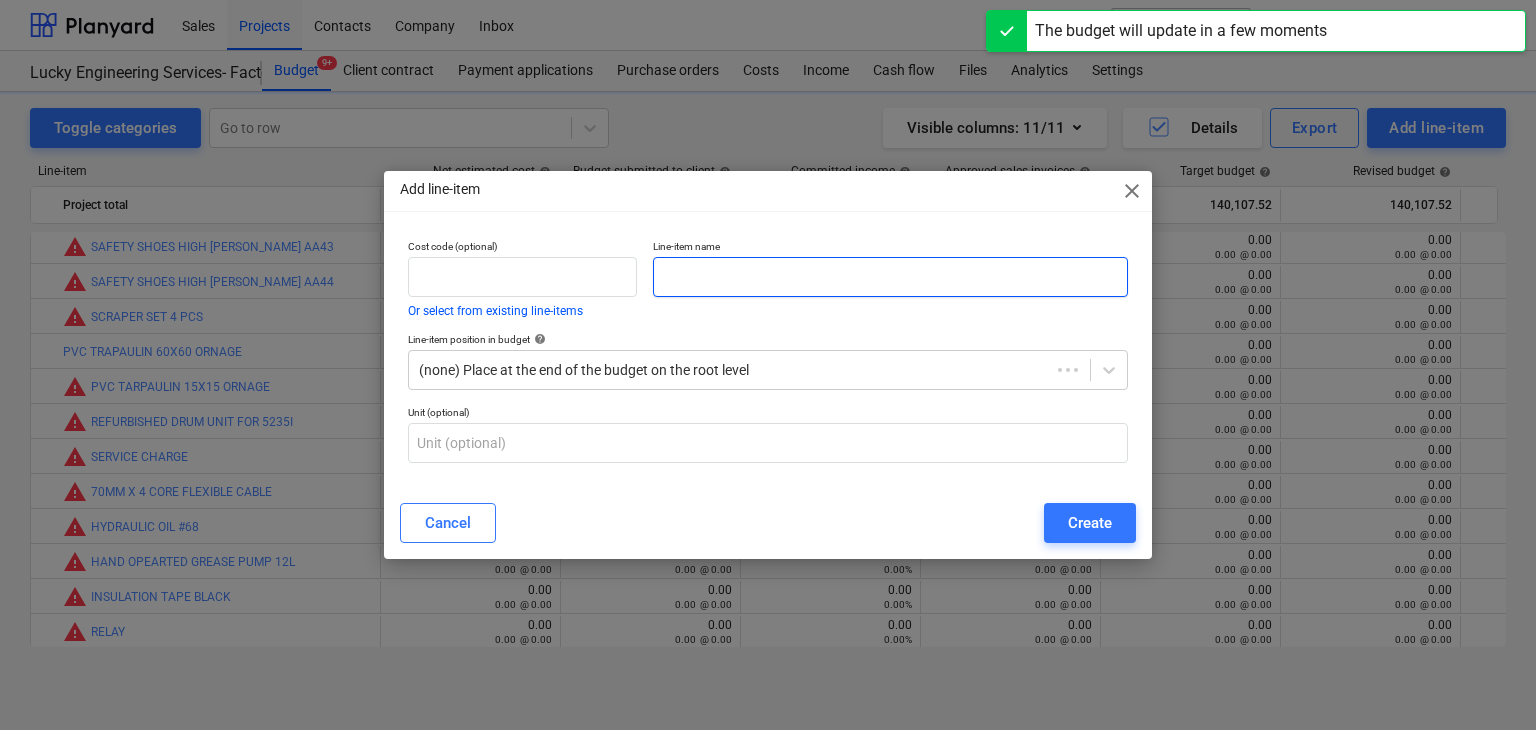 click at bounding box center [890, 277] 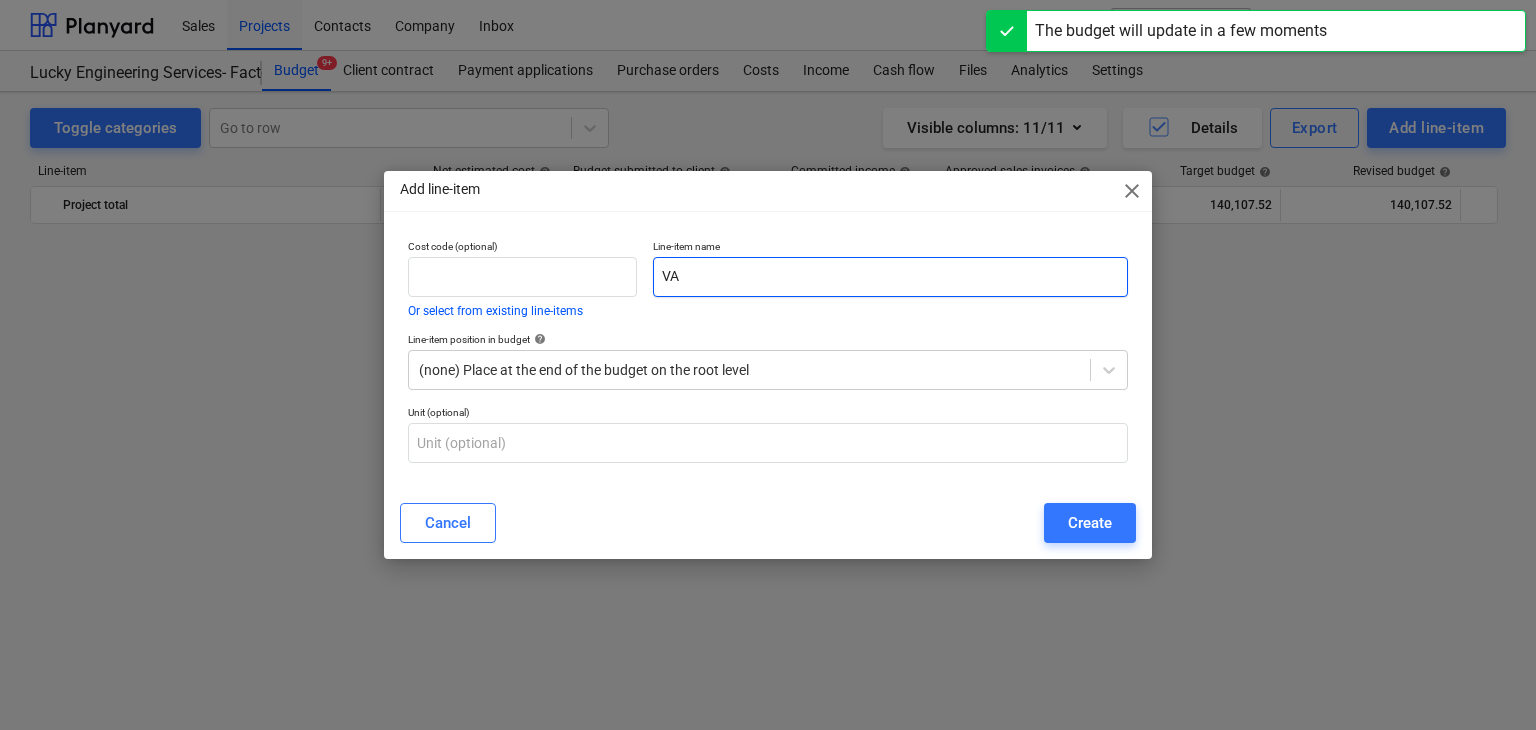 scroll, scrollTop: 45049, scrollLeft: 0, axis: vertical 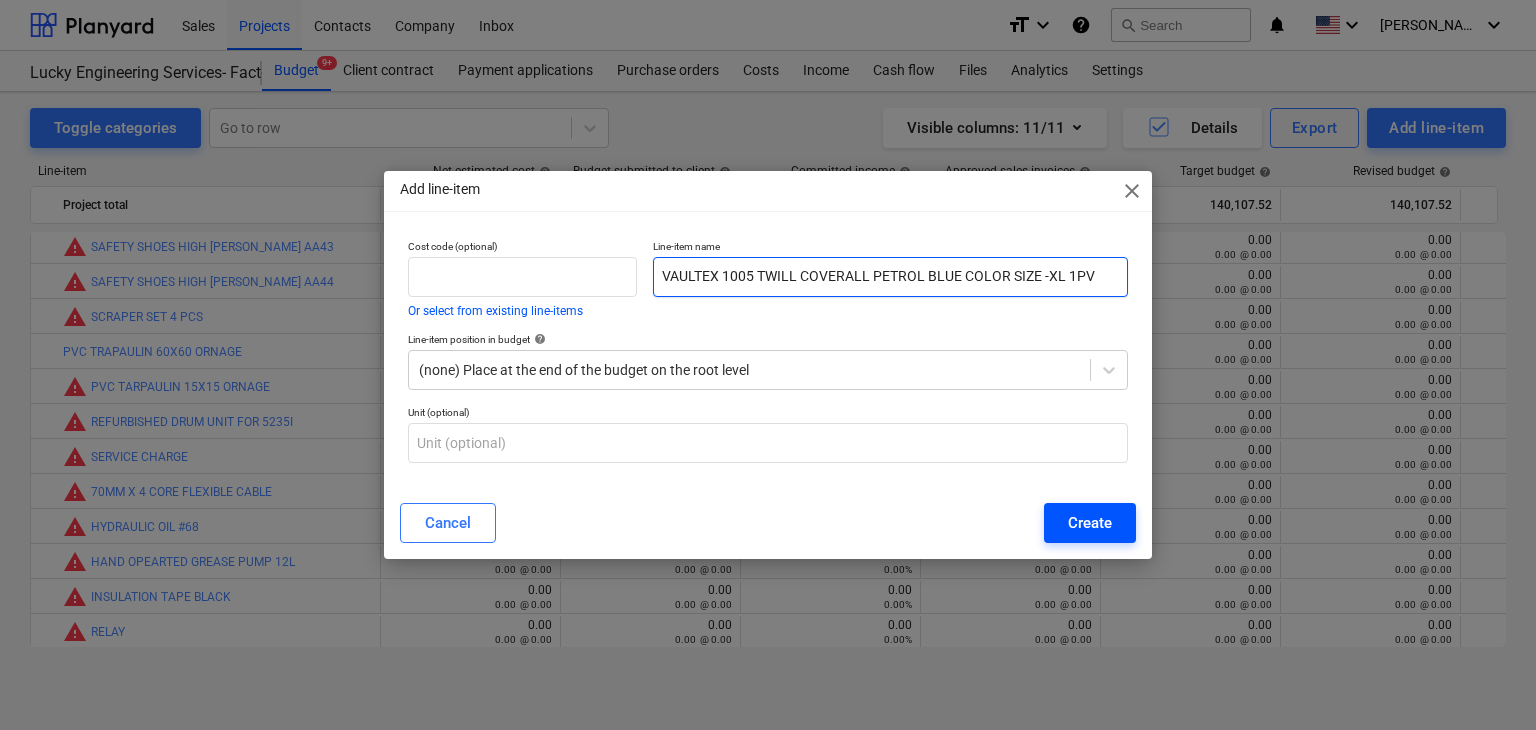 type on "VAULTEX 1005 TWILL COVERALL PETROL BLUE COLOR SIZE -XL 1PV" 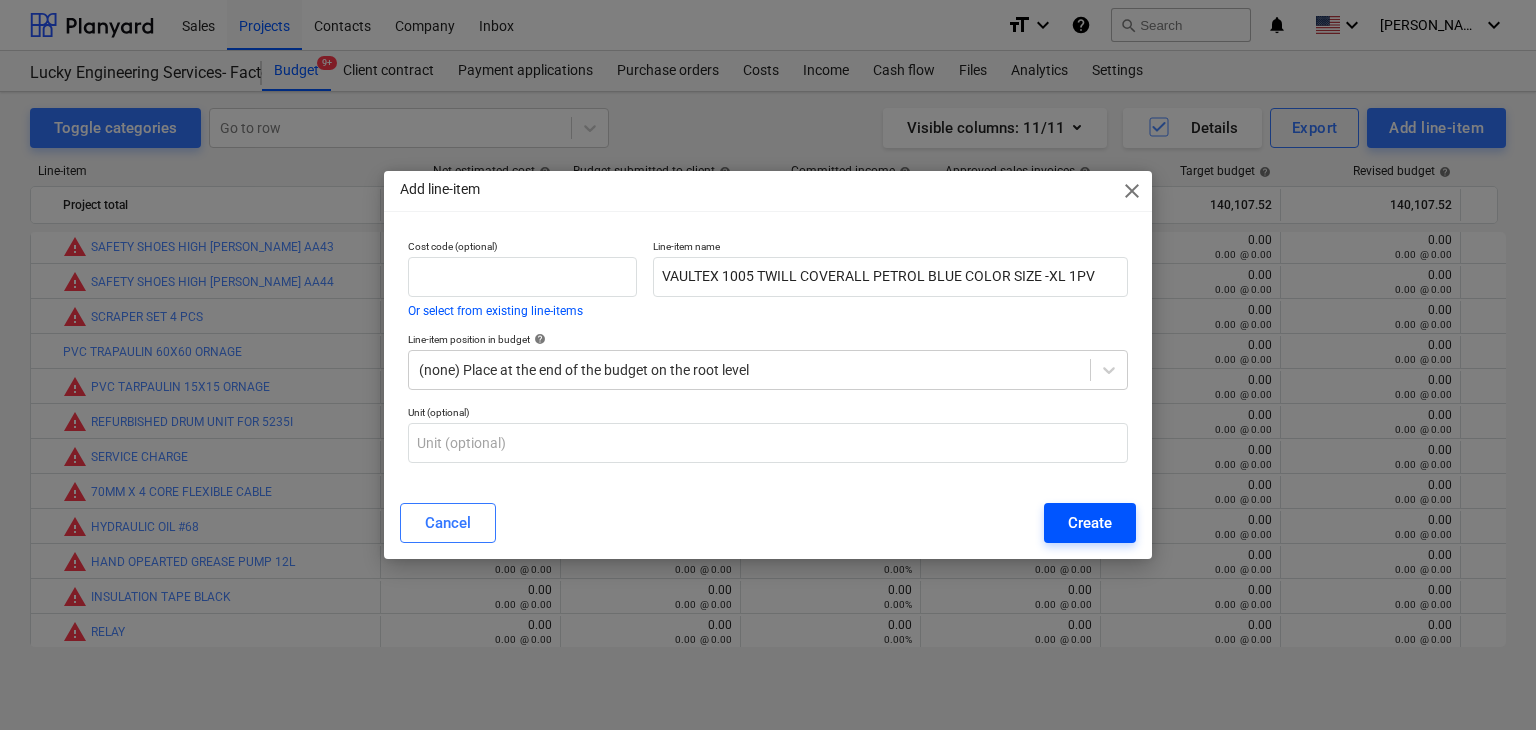click on "Create" at bounding box center [1090, 523] 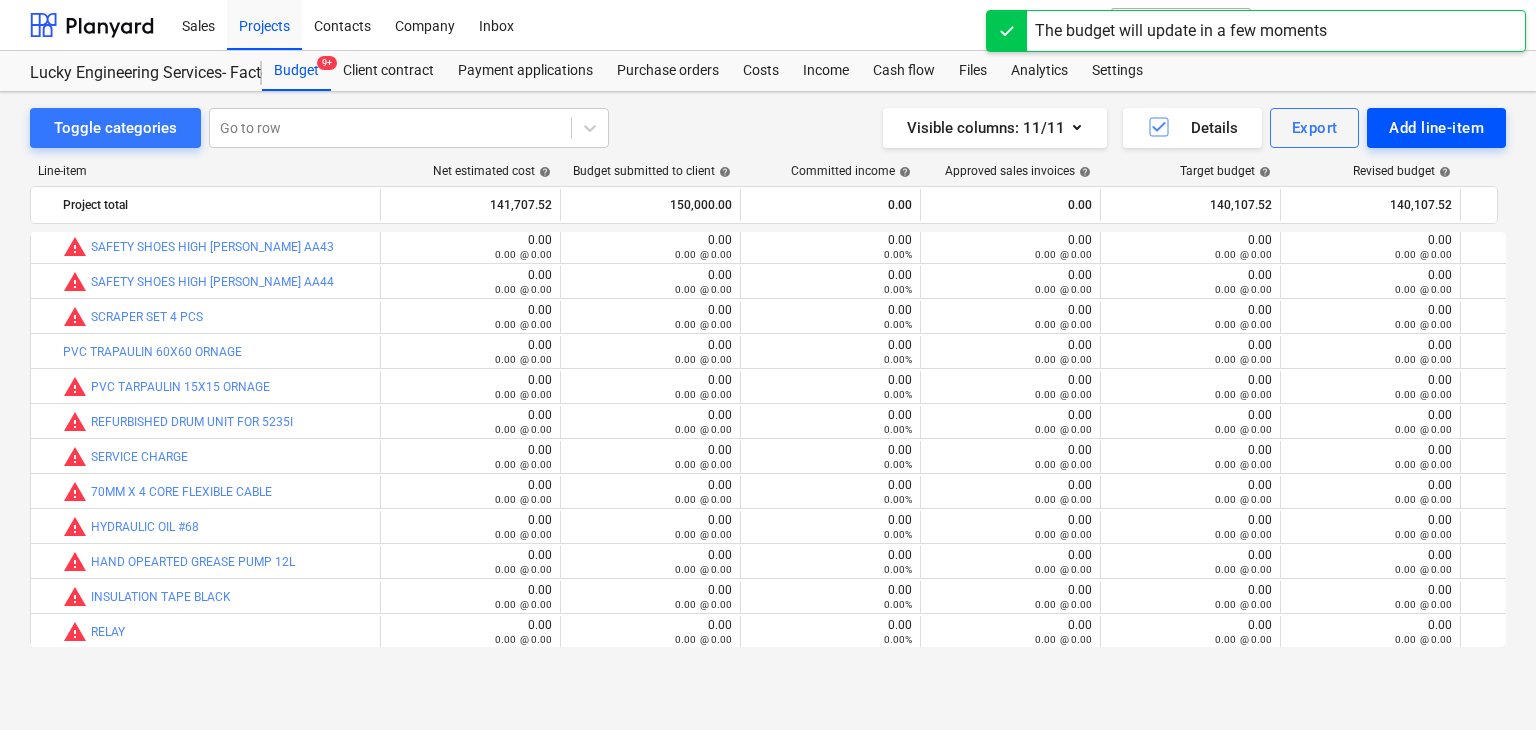 click on "Add line-item" at bounding box center [1436, 128] 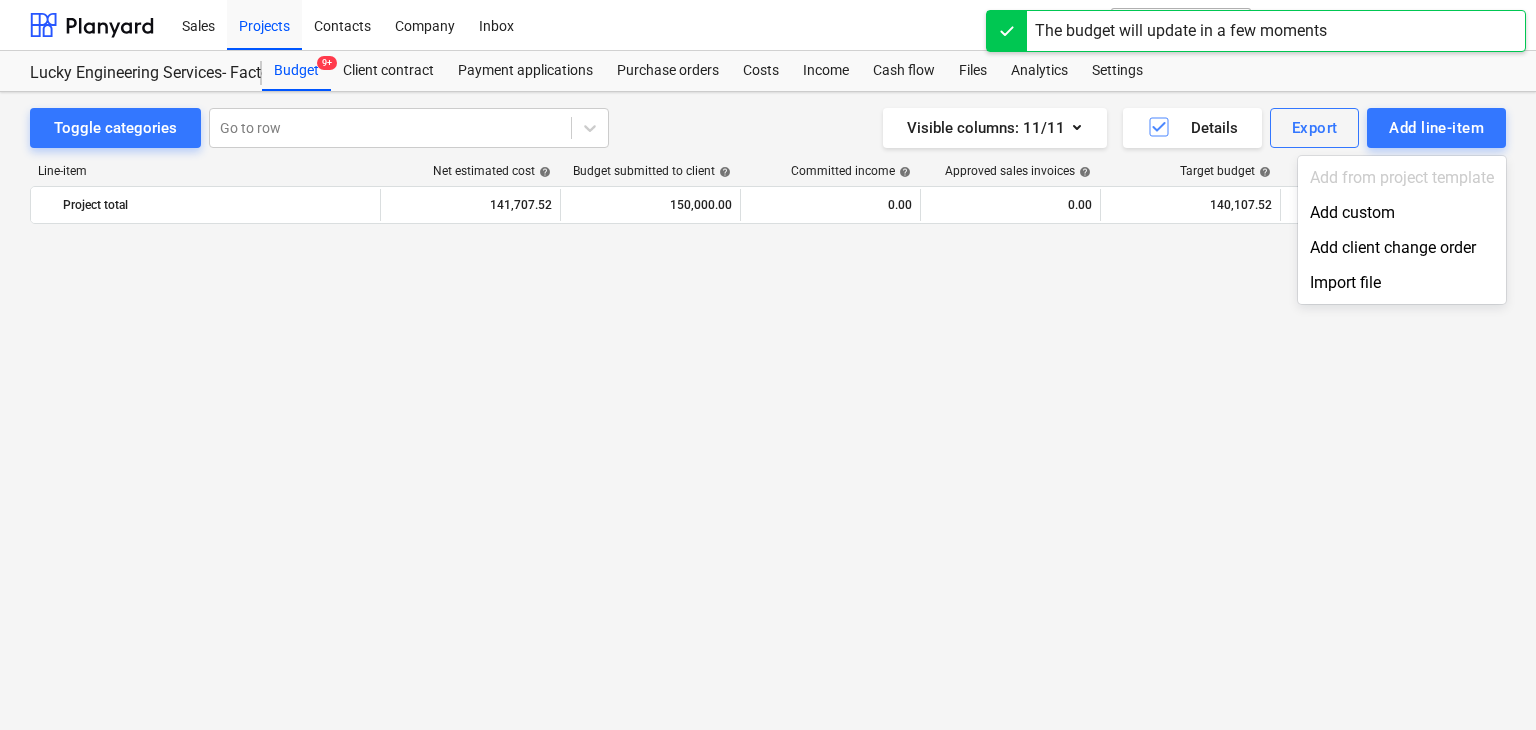scroll, scrollTop: 45049, scrollLeft: 0, axis: vertical 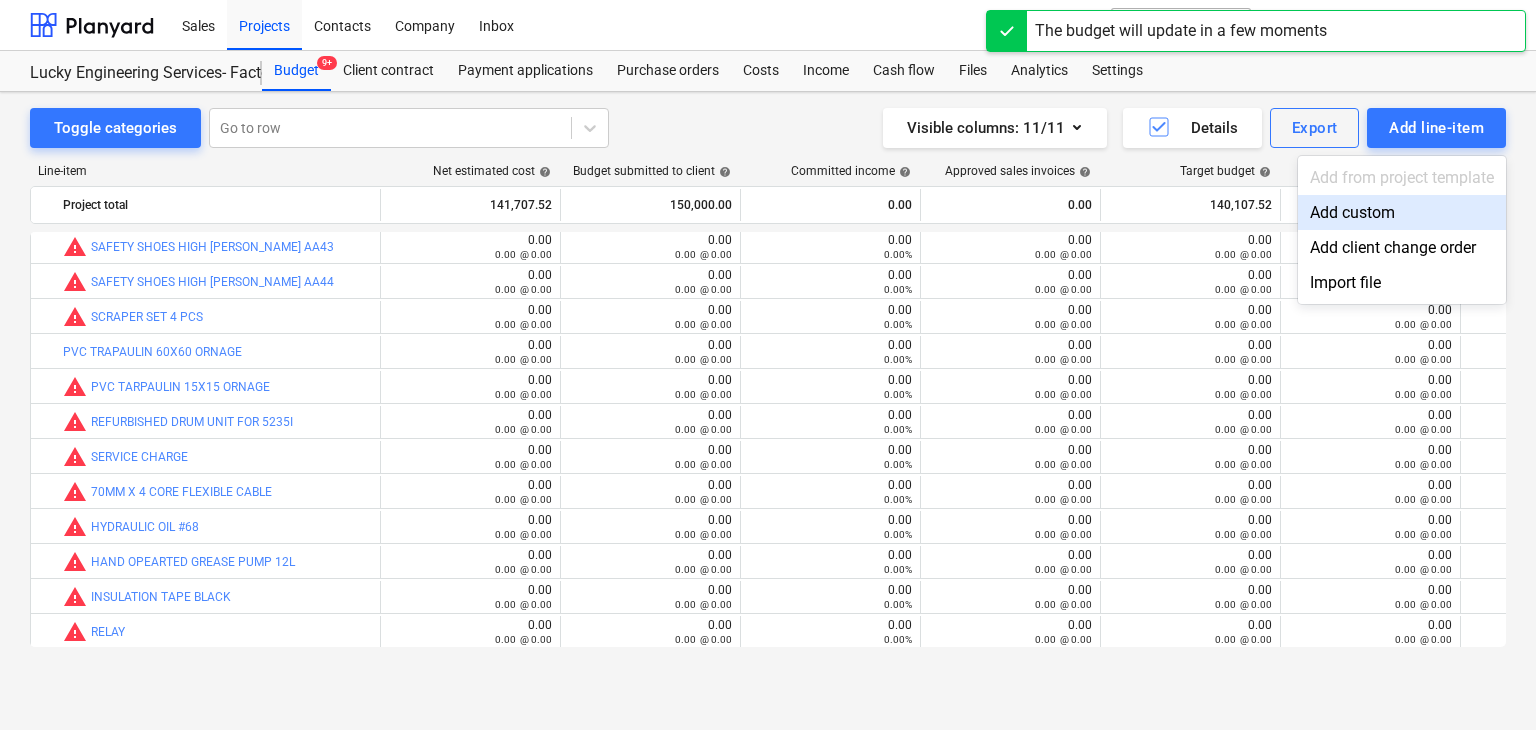 click on "Add custom" at bounding box center (1402, 212) 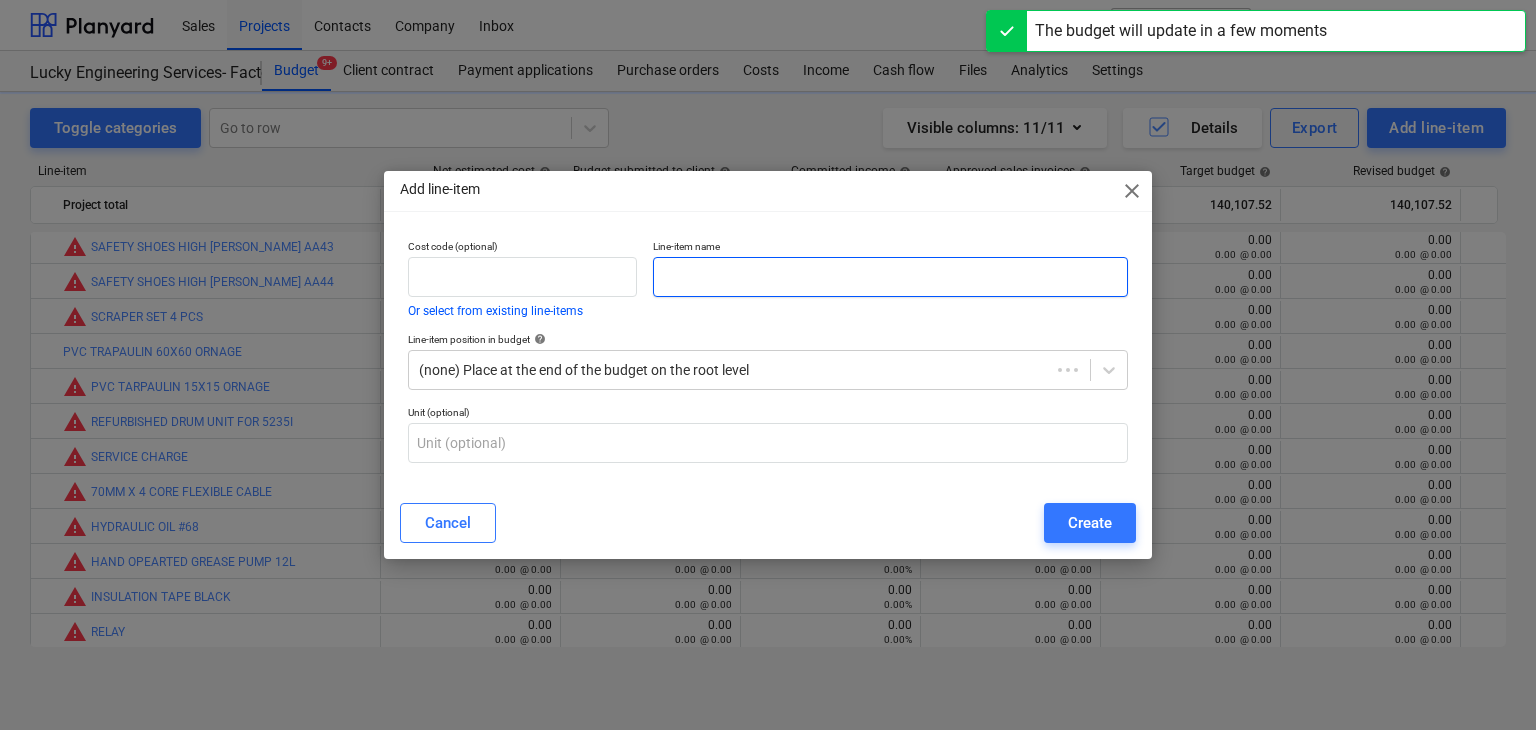 click at bounding box center [890, 277] 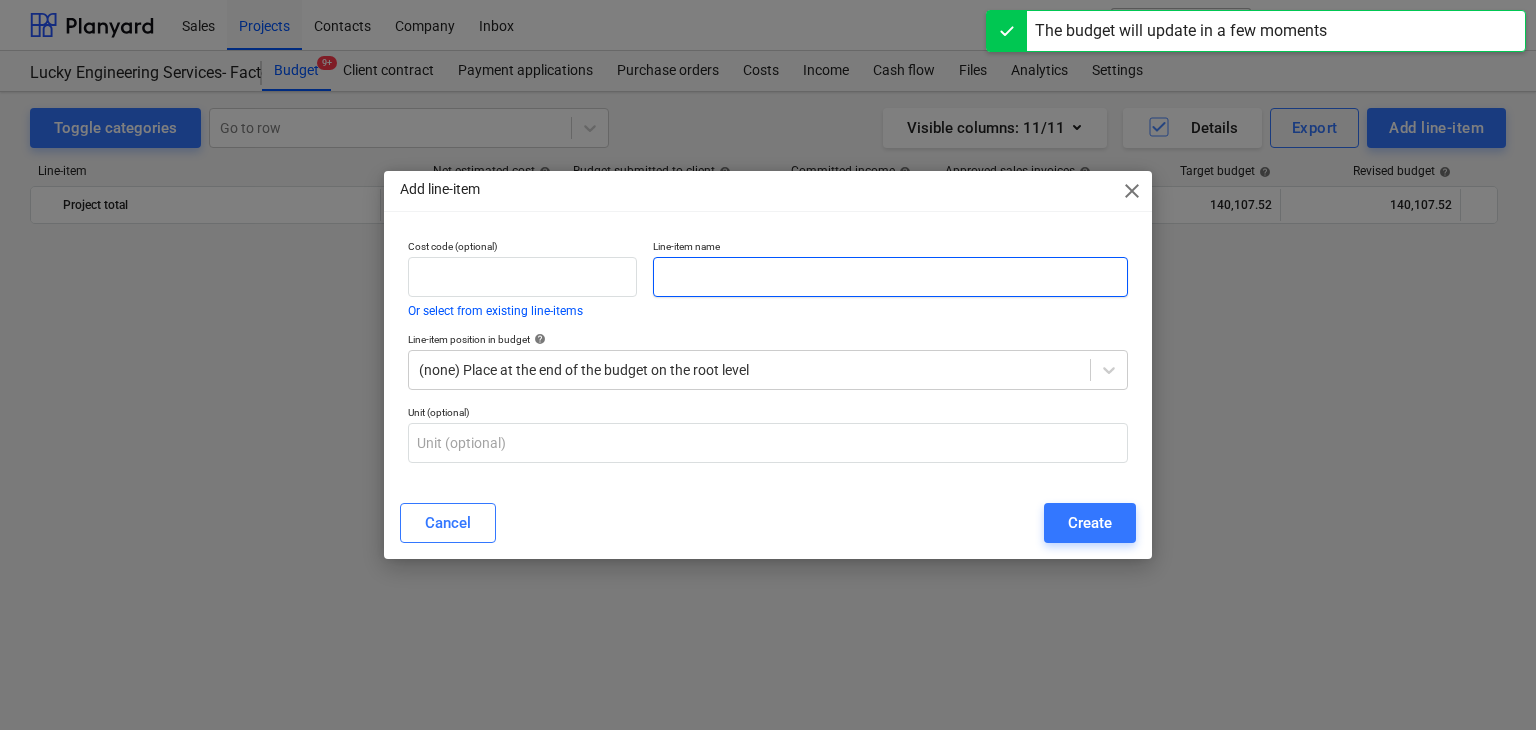 scroll, scrollTop: 45049, scrollLeft: 0, axis: vertical 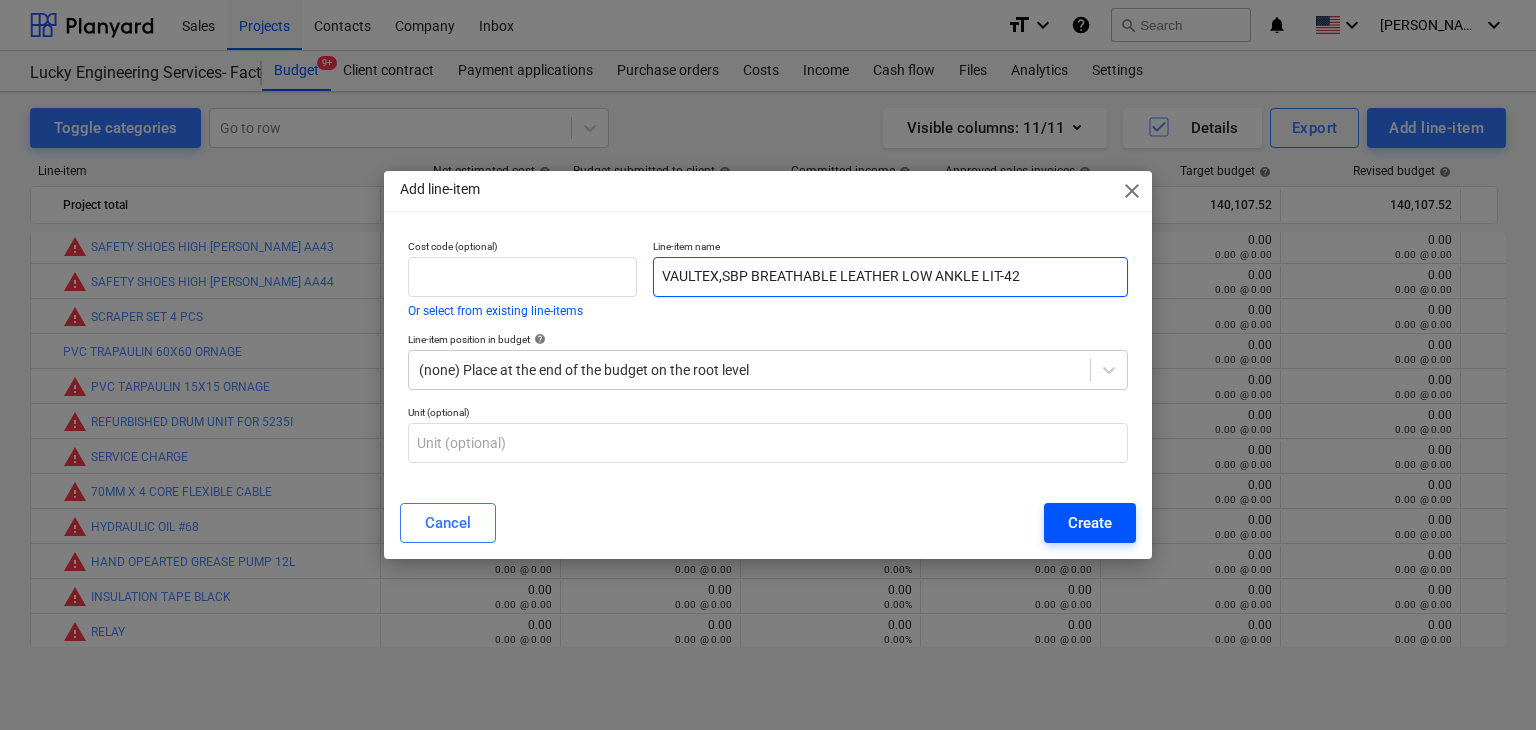 type on "VAULTEX,SBP BREATHABLE LEATHER LOW ANKLE LIT-42" 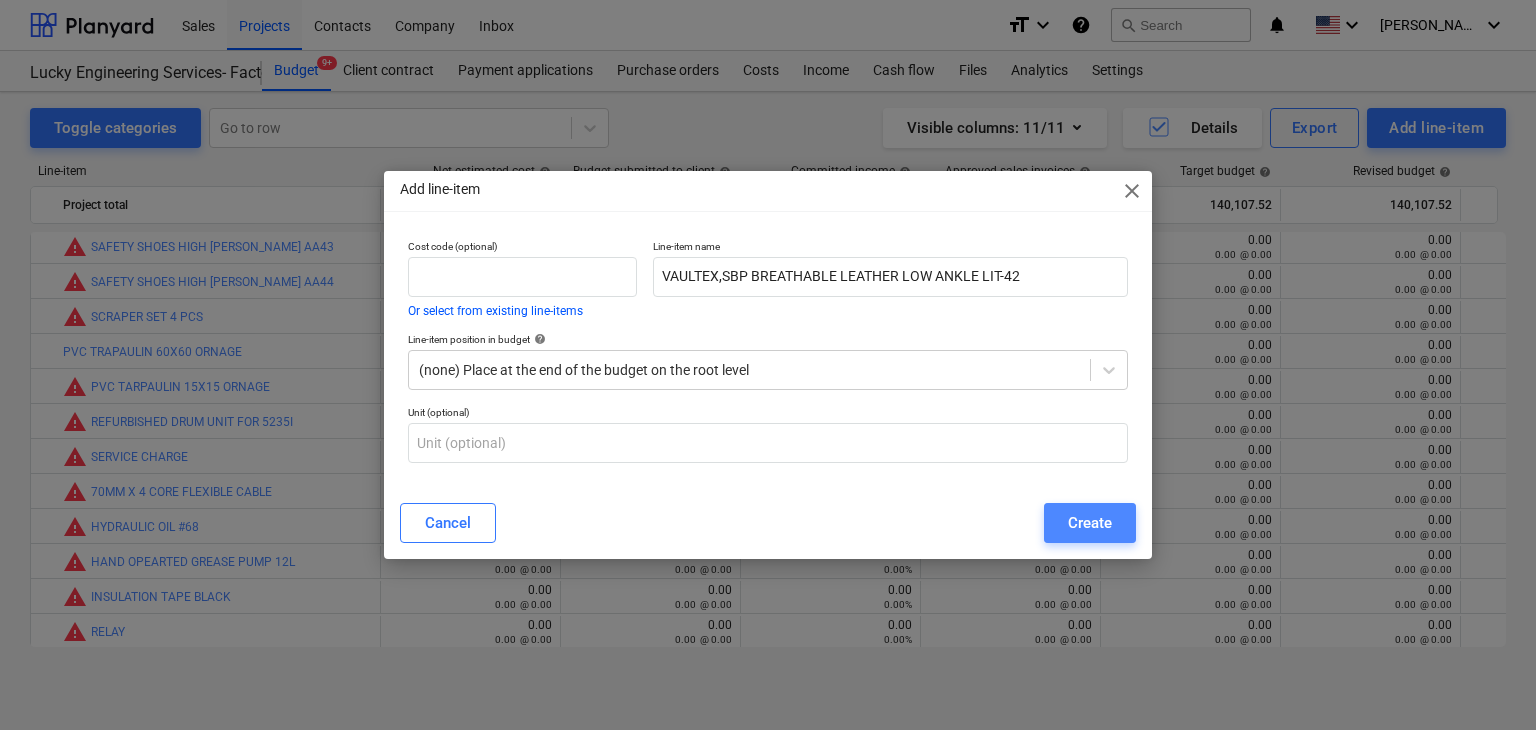 click on "Create" at bounding box center [1090, 523] 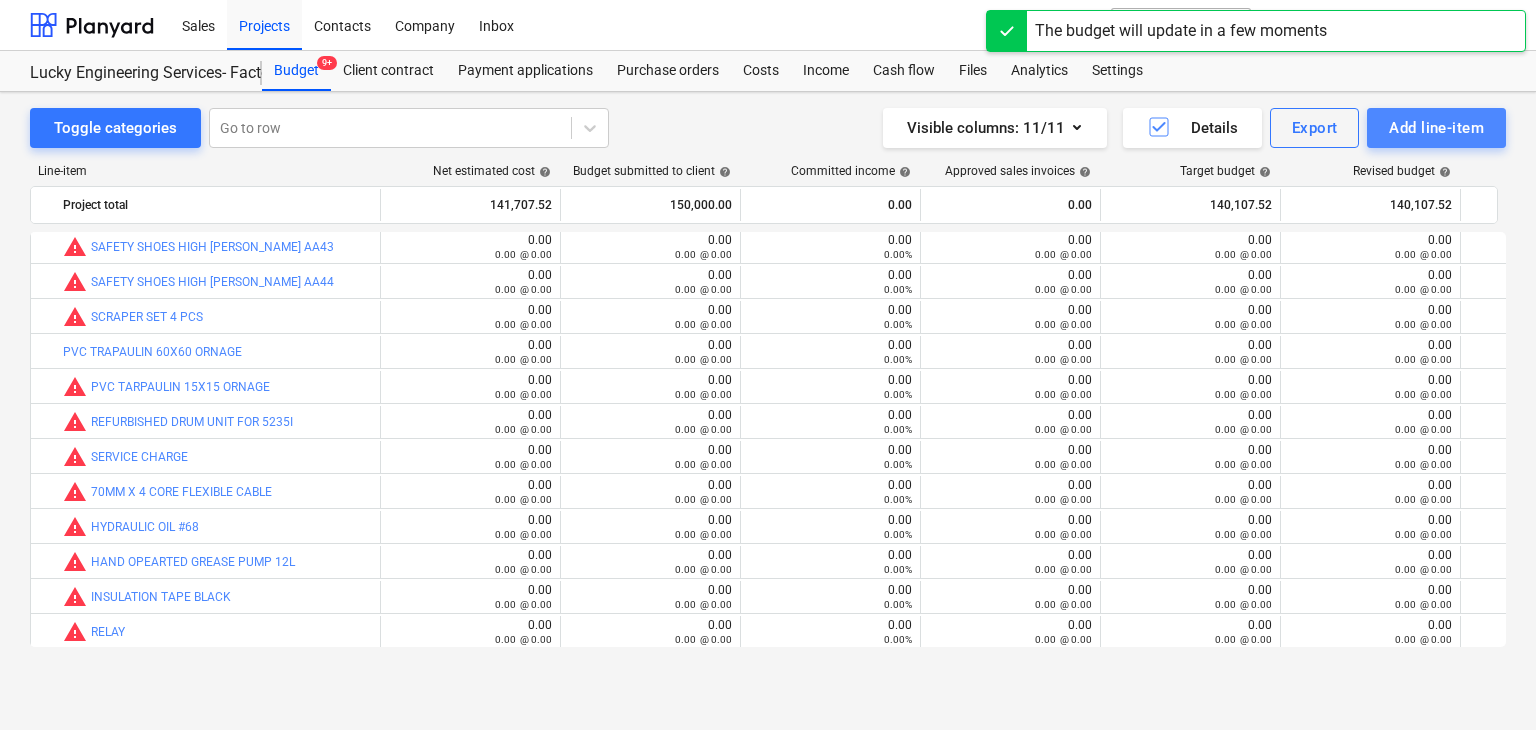 click on "Add line-item" at bounding box center [1436, 128] 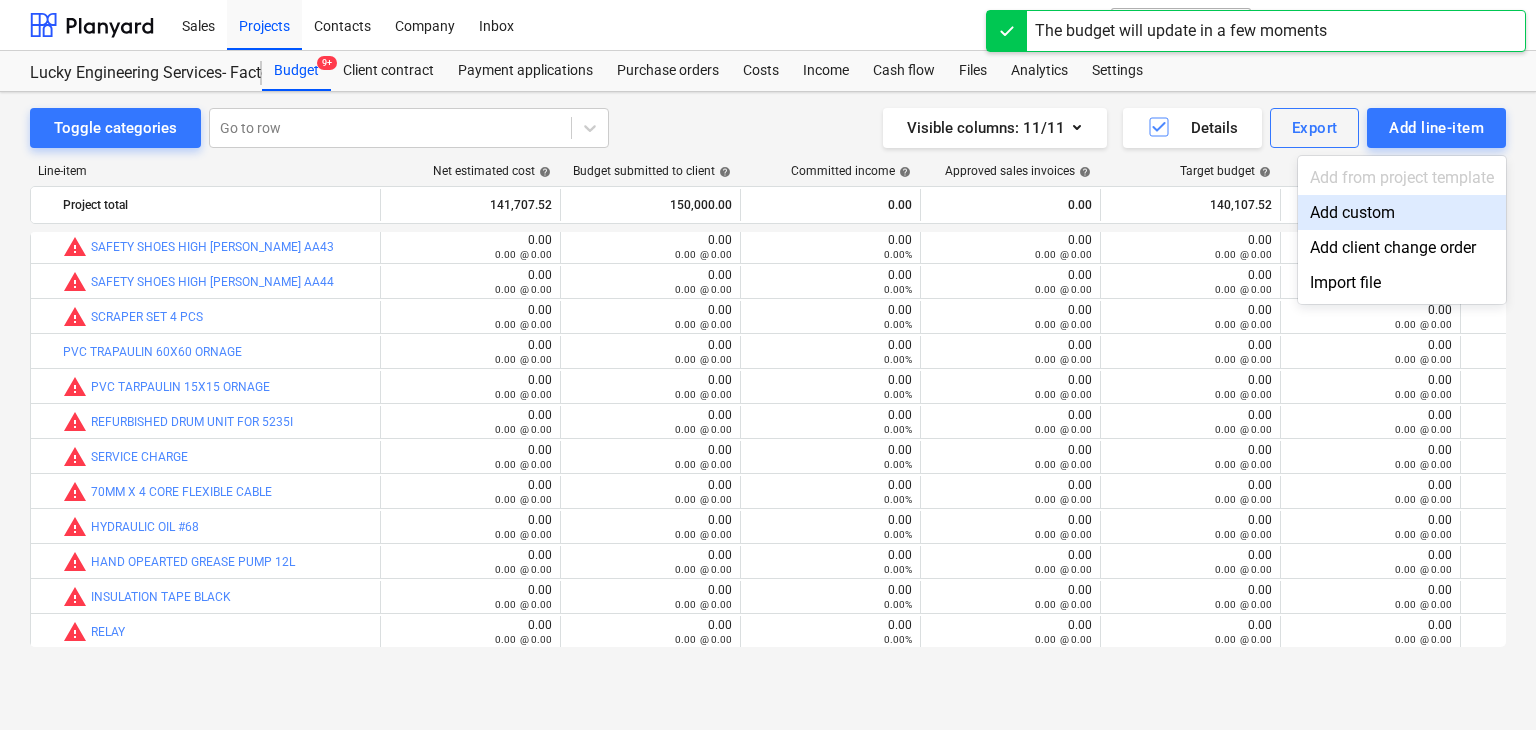 click on "Add custom" at bounding box center [1402, 212] 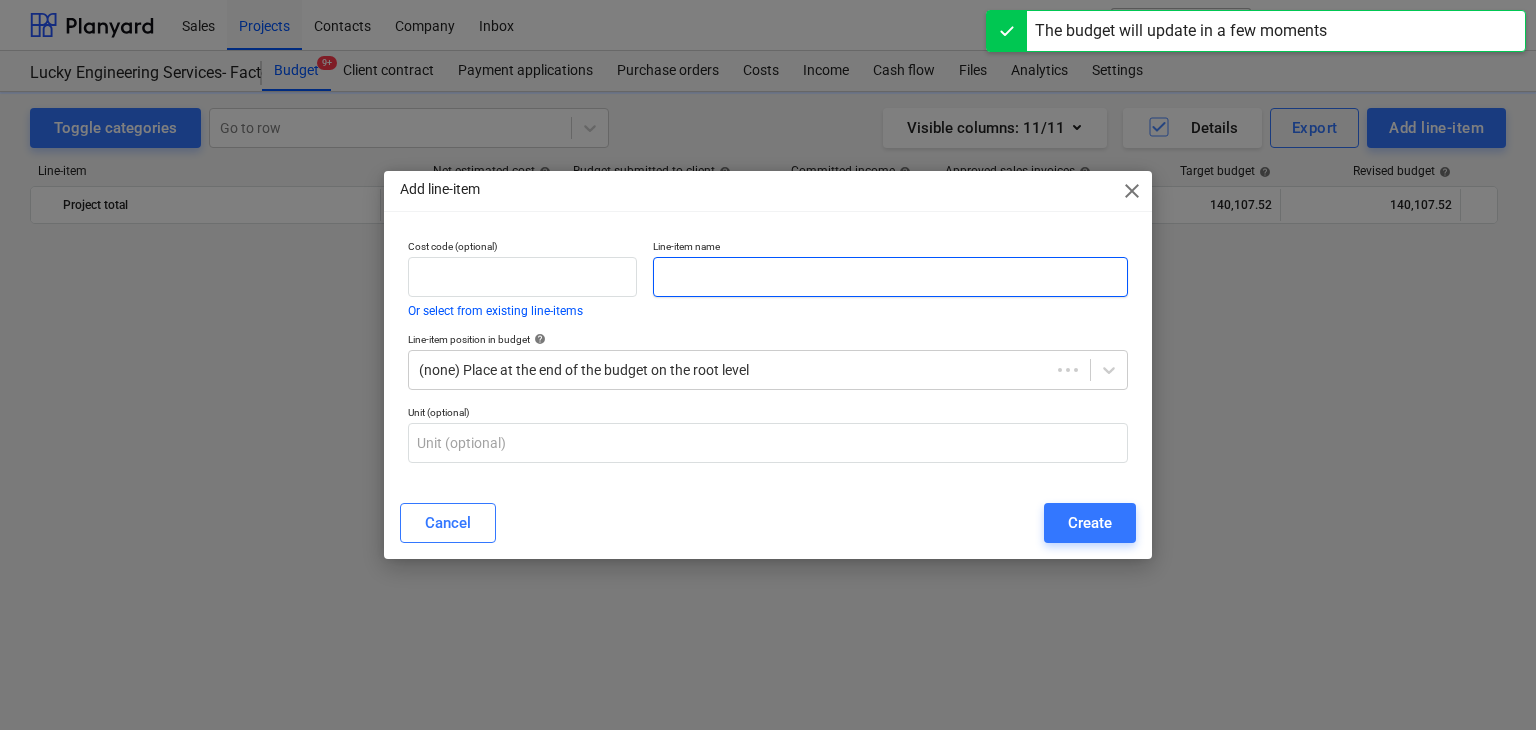 scroll, scrollTop: 45049, scrollLeft: 0, axis: vertical 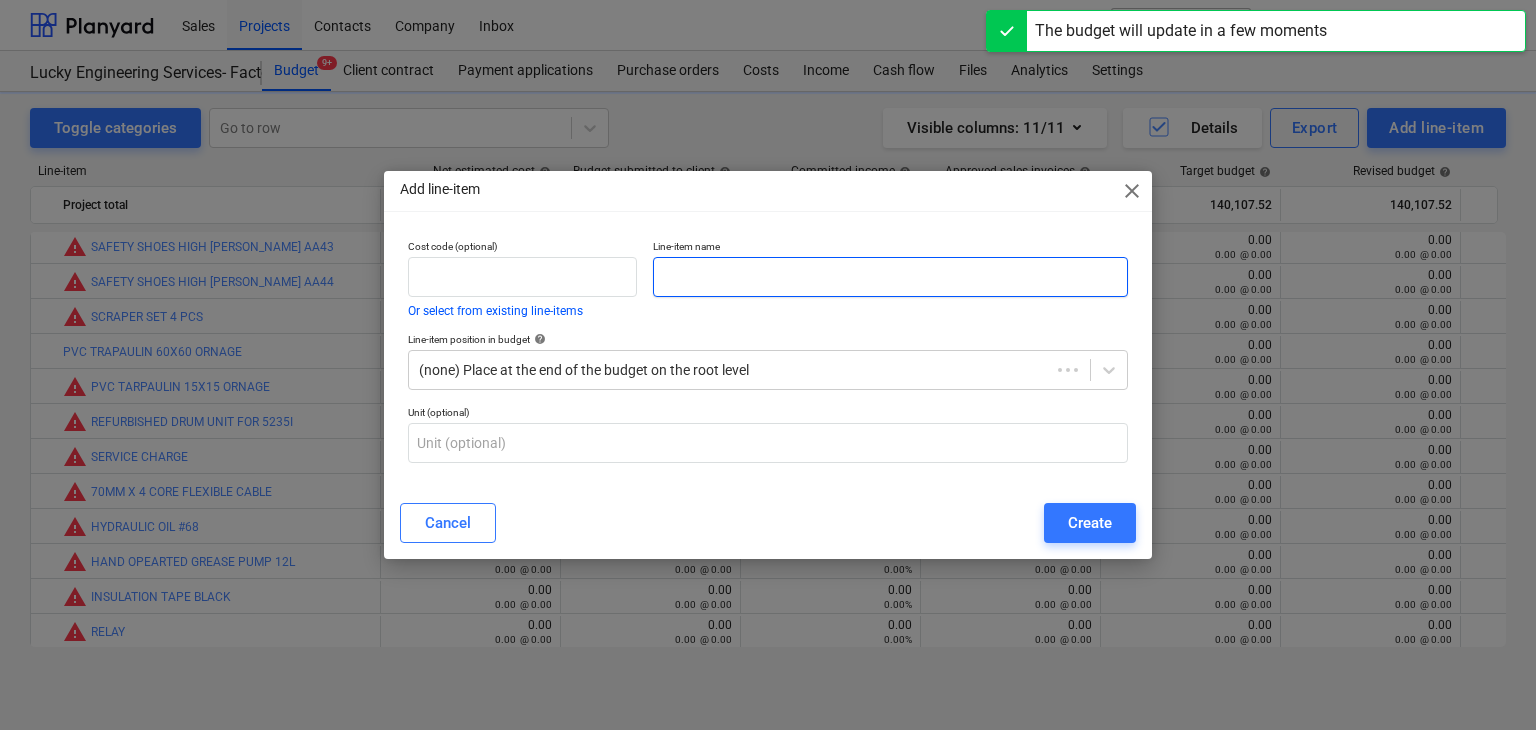 click at bounding box center (890, 277) 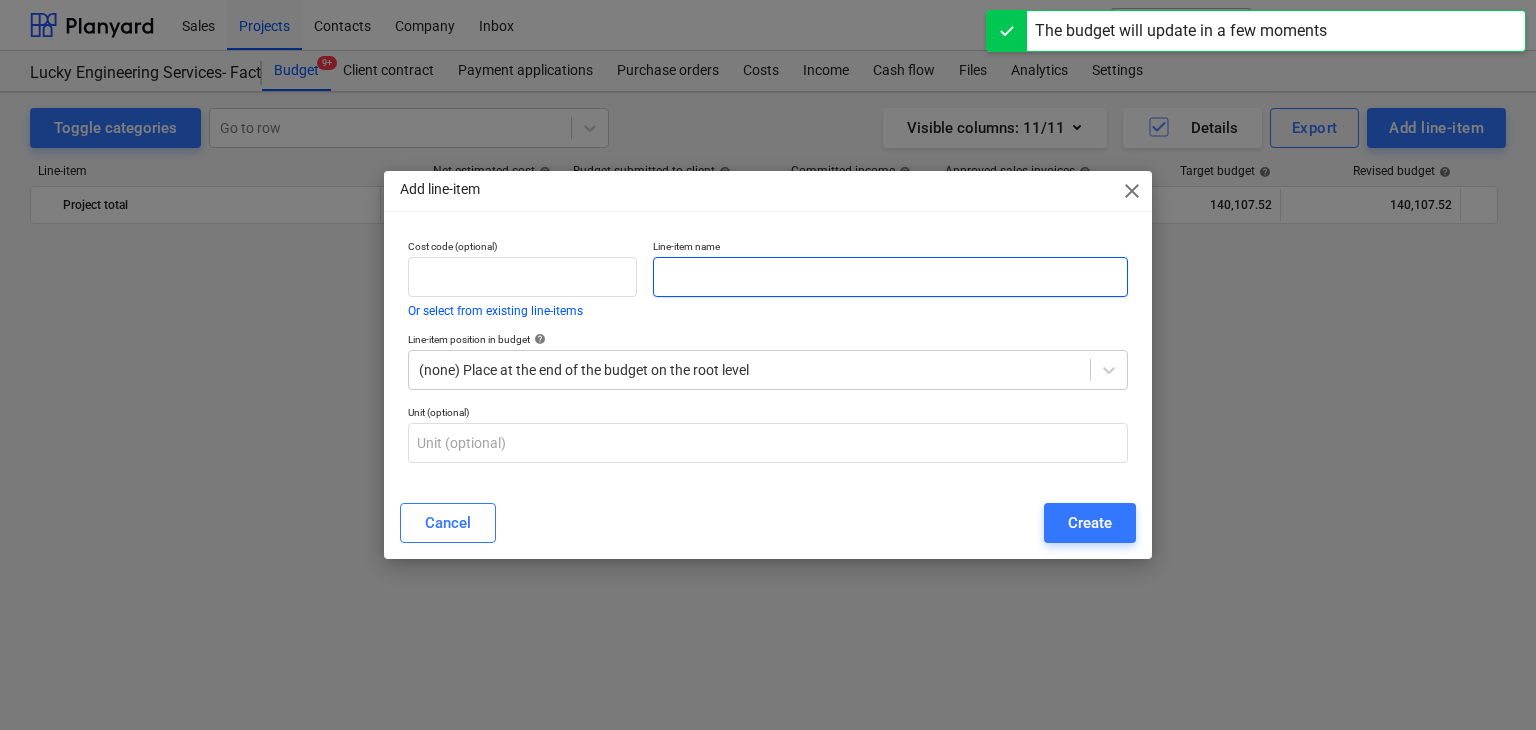 scroll, scrollTop: 45049, scrollLeft: 0, axis: vertical 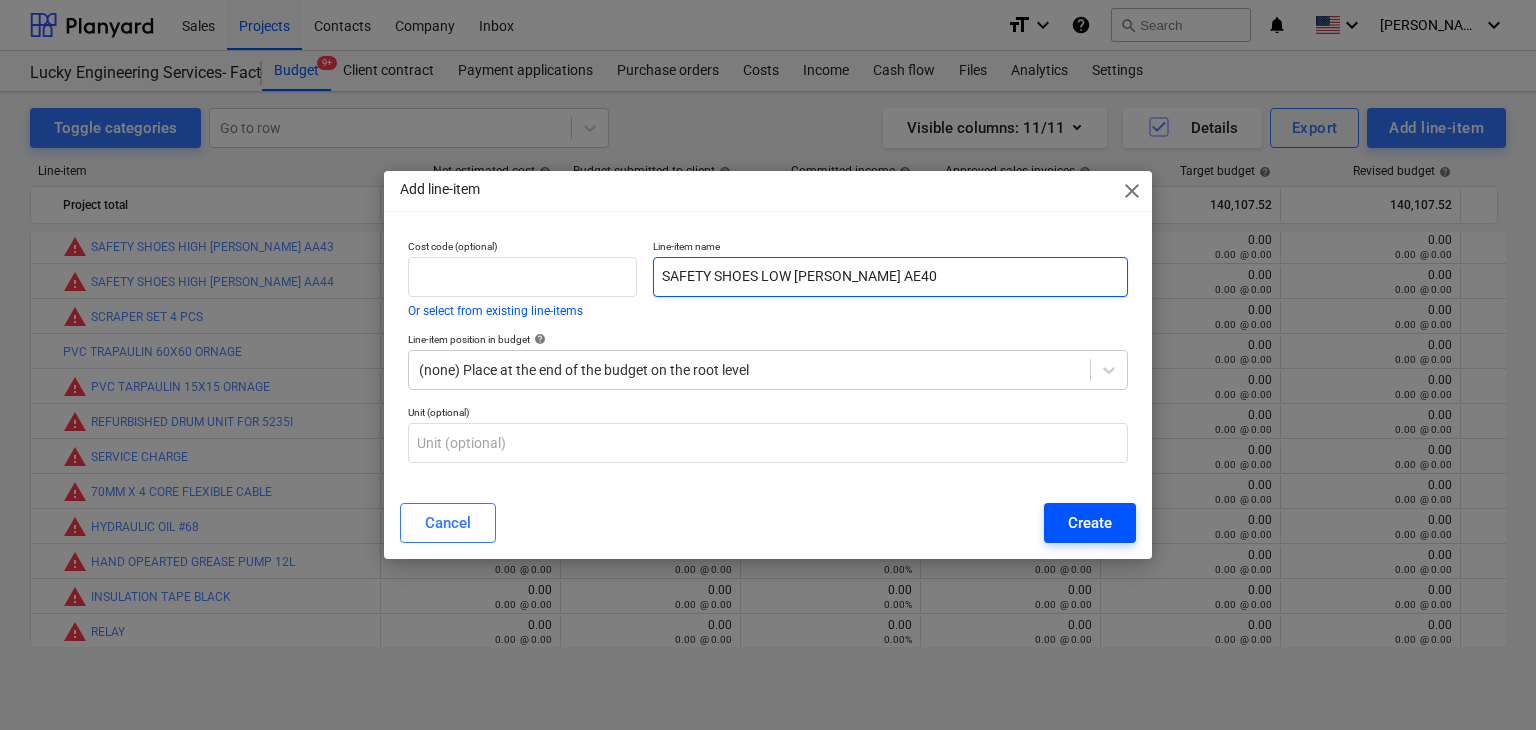 type on "SAFETY SHOES LOW [PERSON_NAME] AE40" 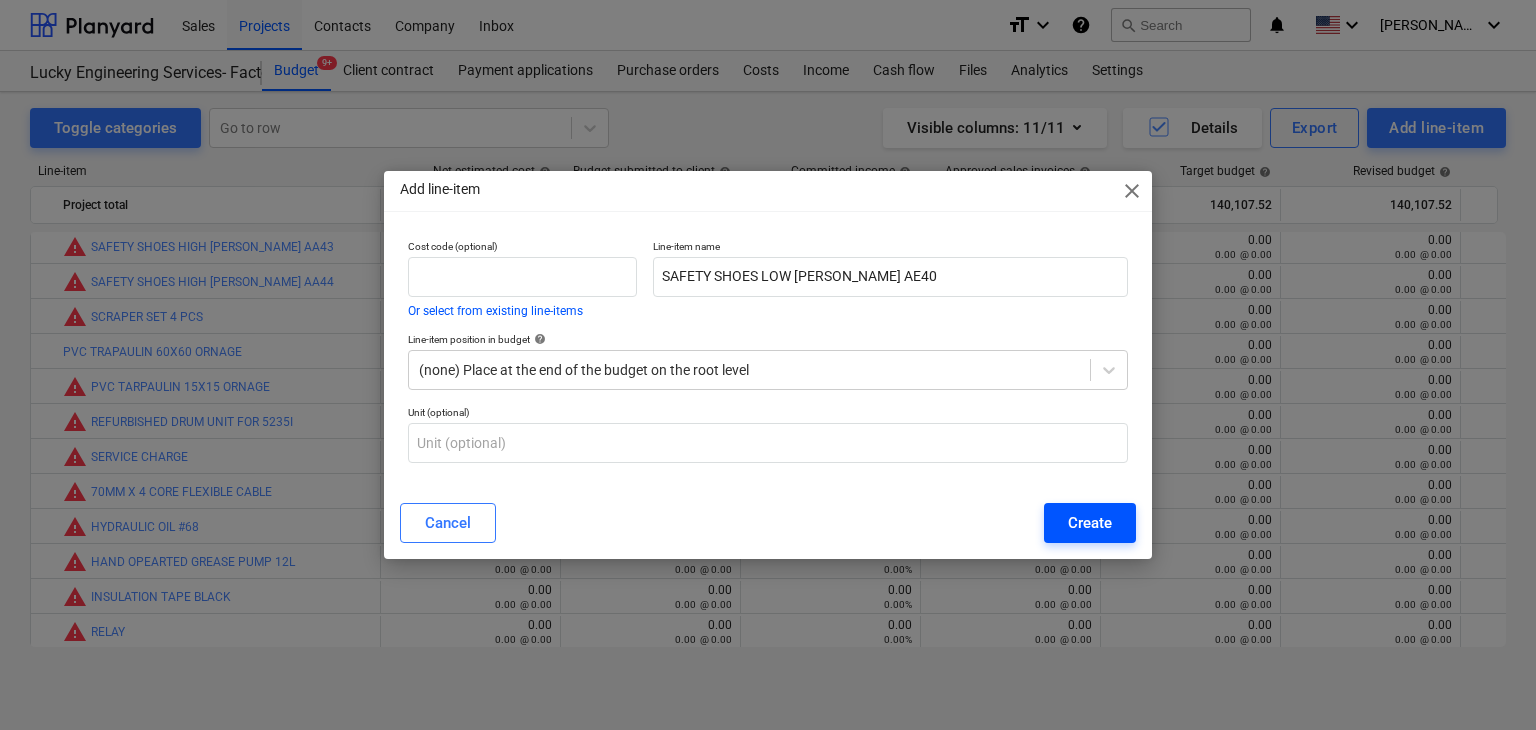 click on "Create" at bounding box center [1090, 523] 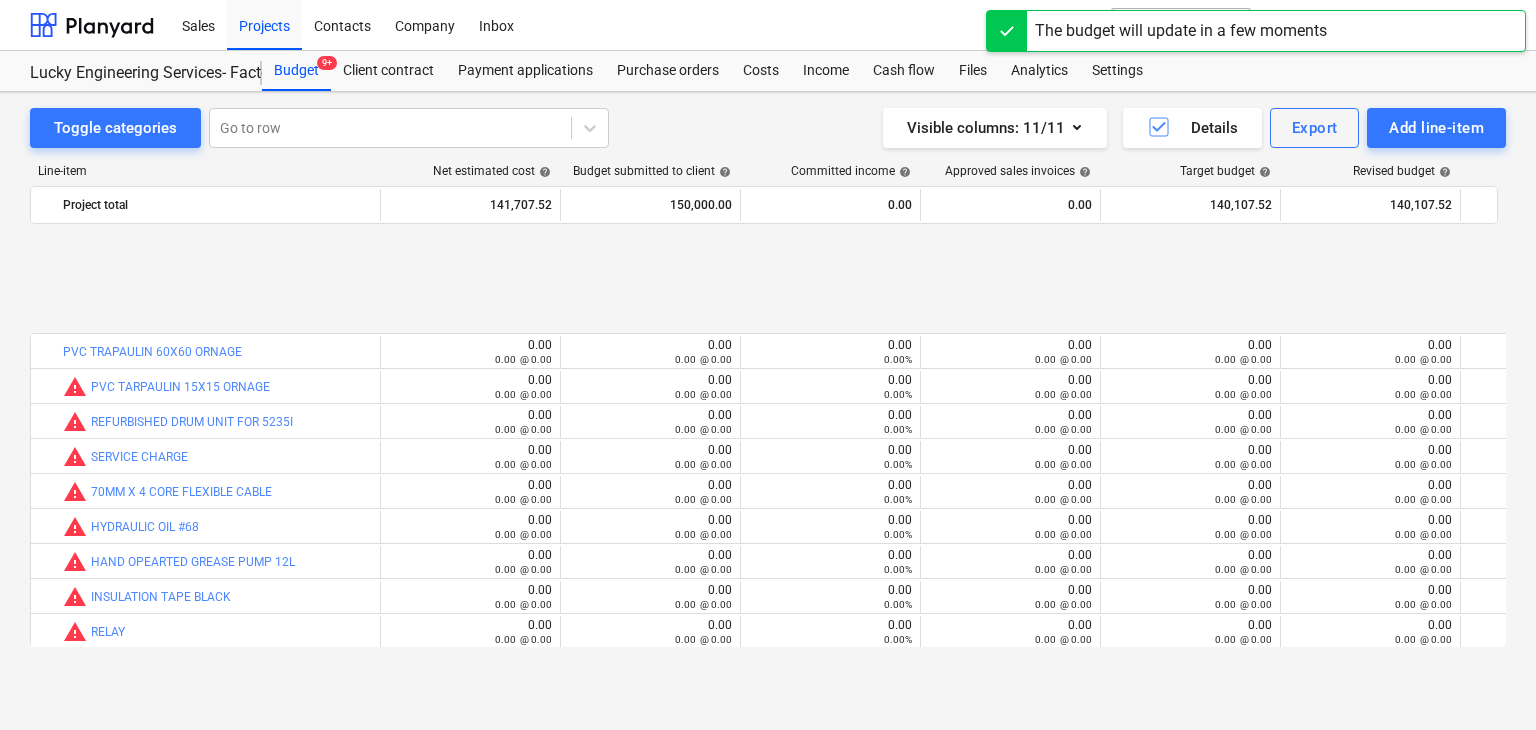 scroll, scrollTop: 45224, scrollLeft: 0, axis: vertical 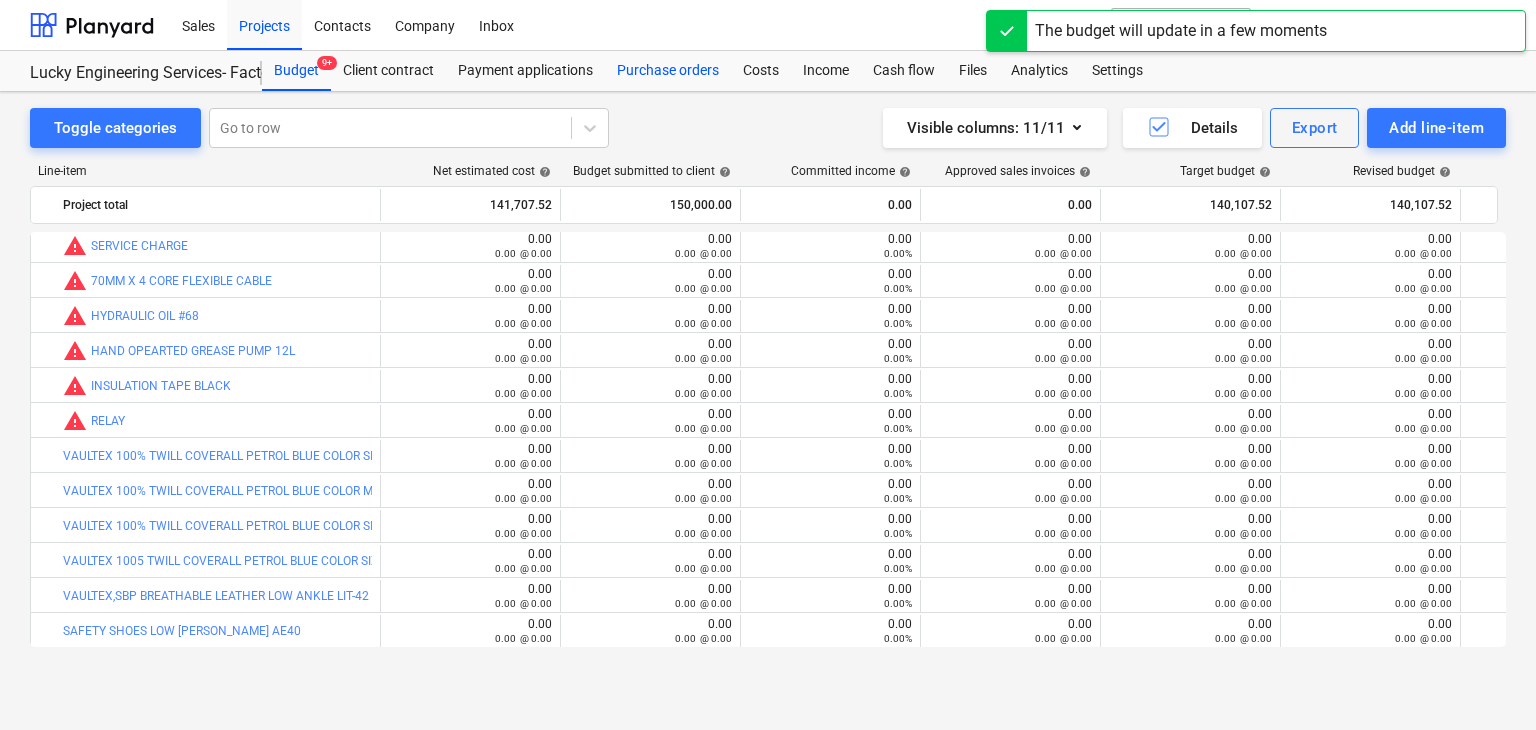 click on "Purchase orders" at bounding box center (668, 71) 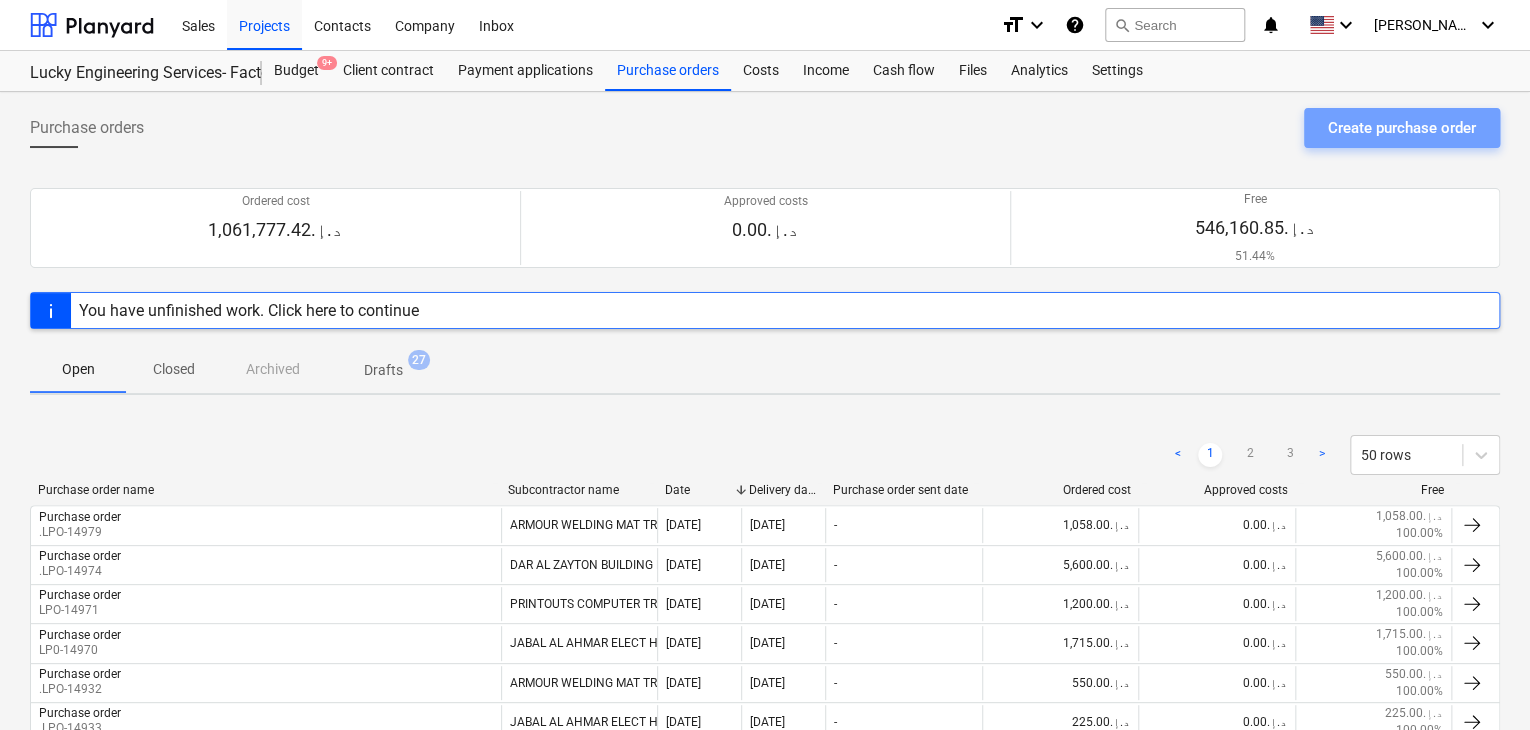 click on "Create purchase order" at bounding box center [1402, 128] 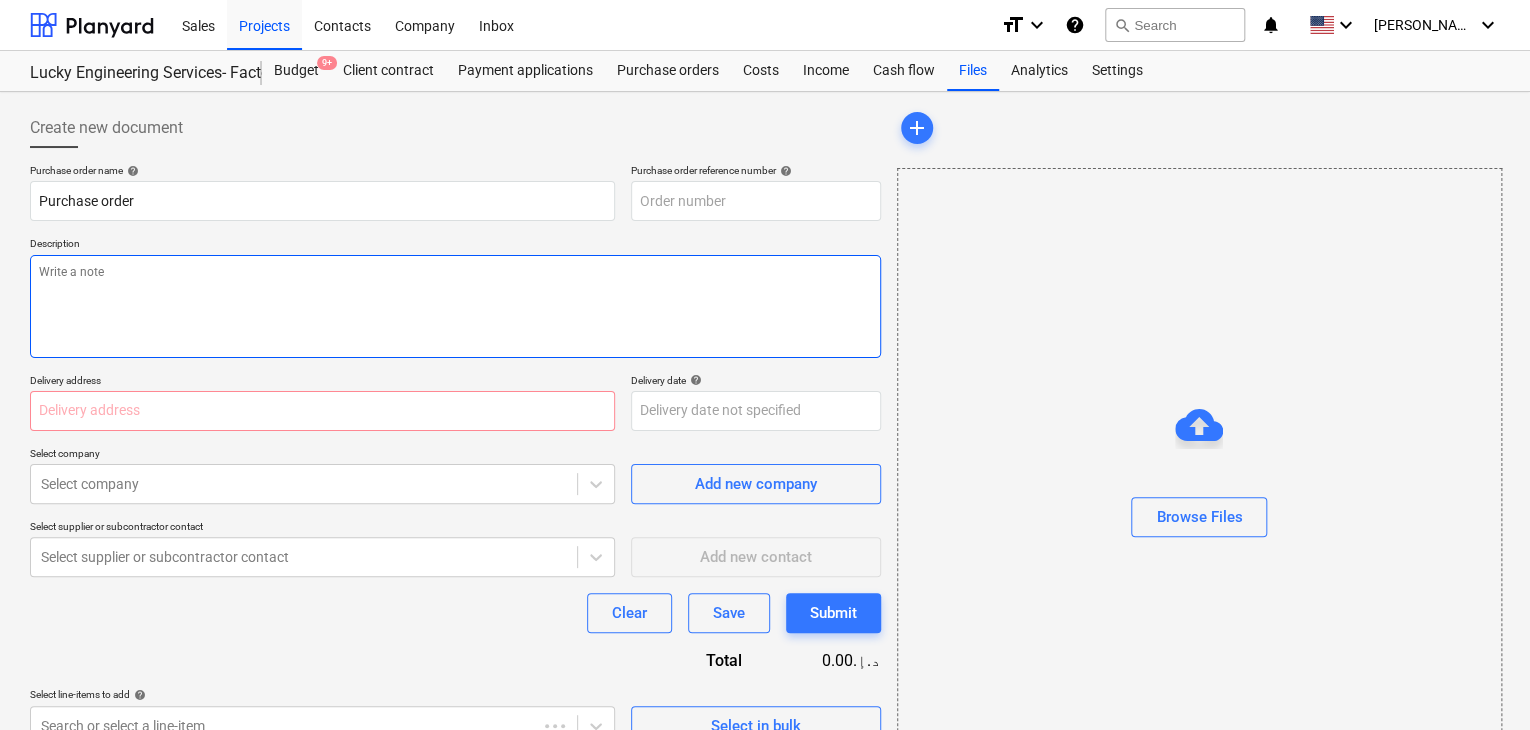 click at bounding box center [455, 306] 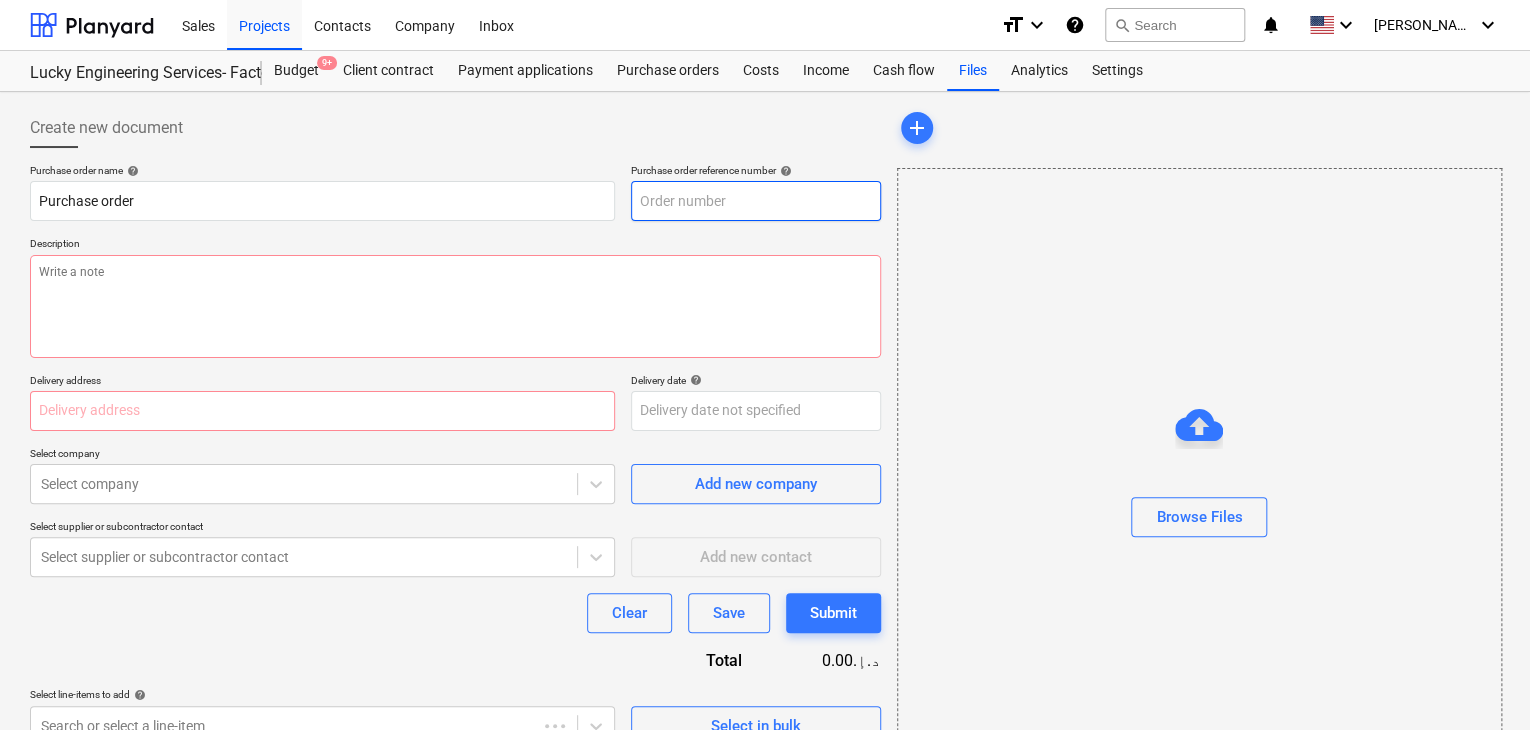 click at bounding box center [756, 201] 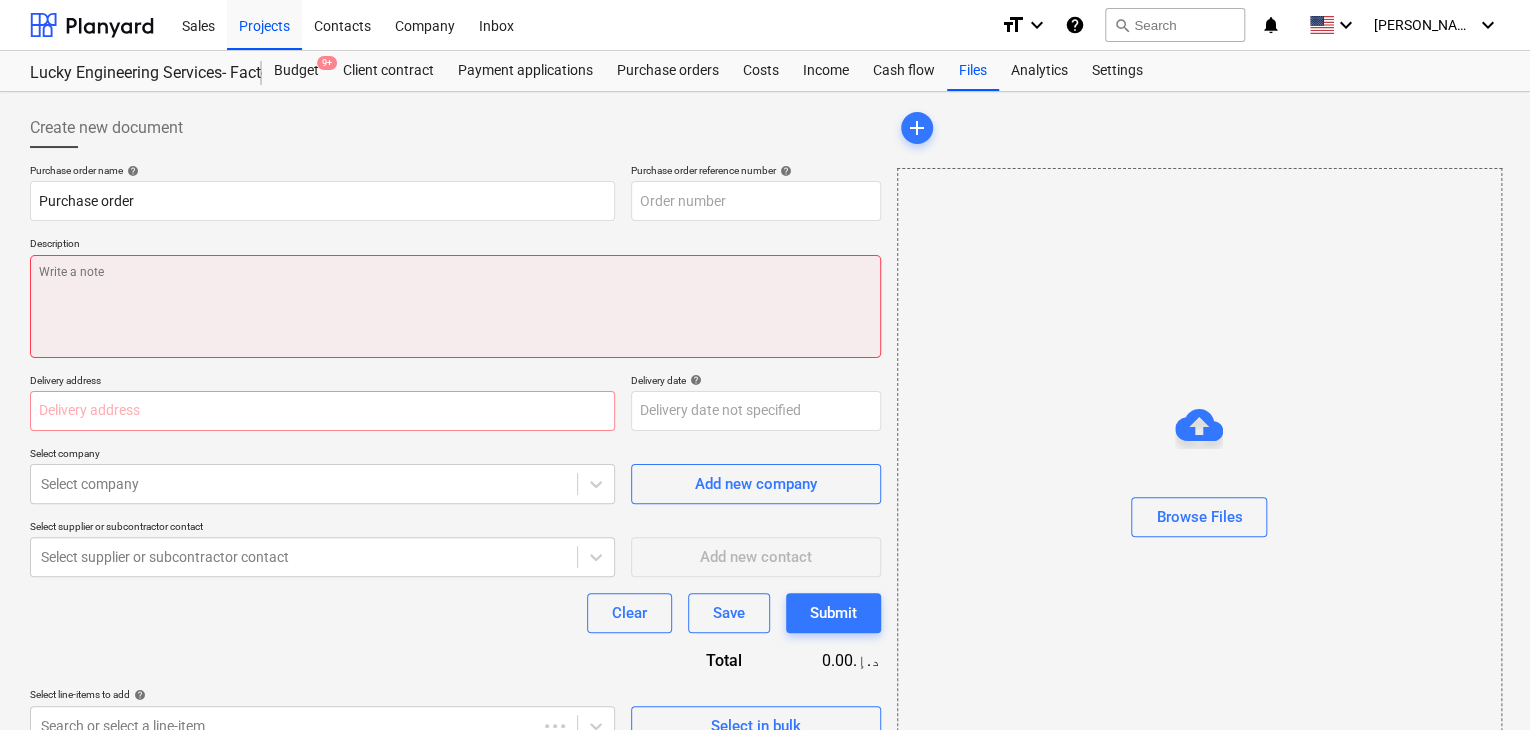 click at bounding box center (455, 306) 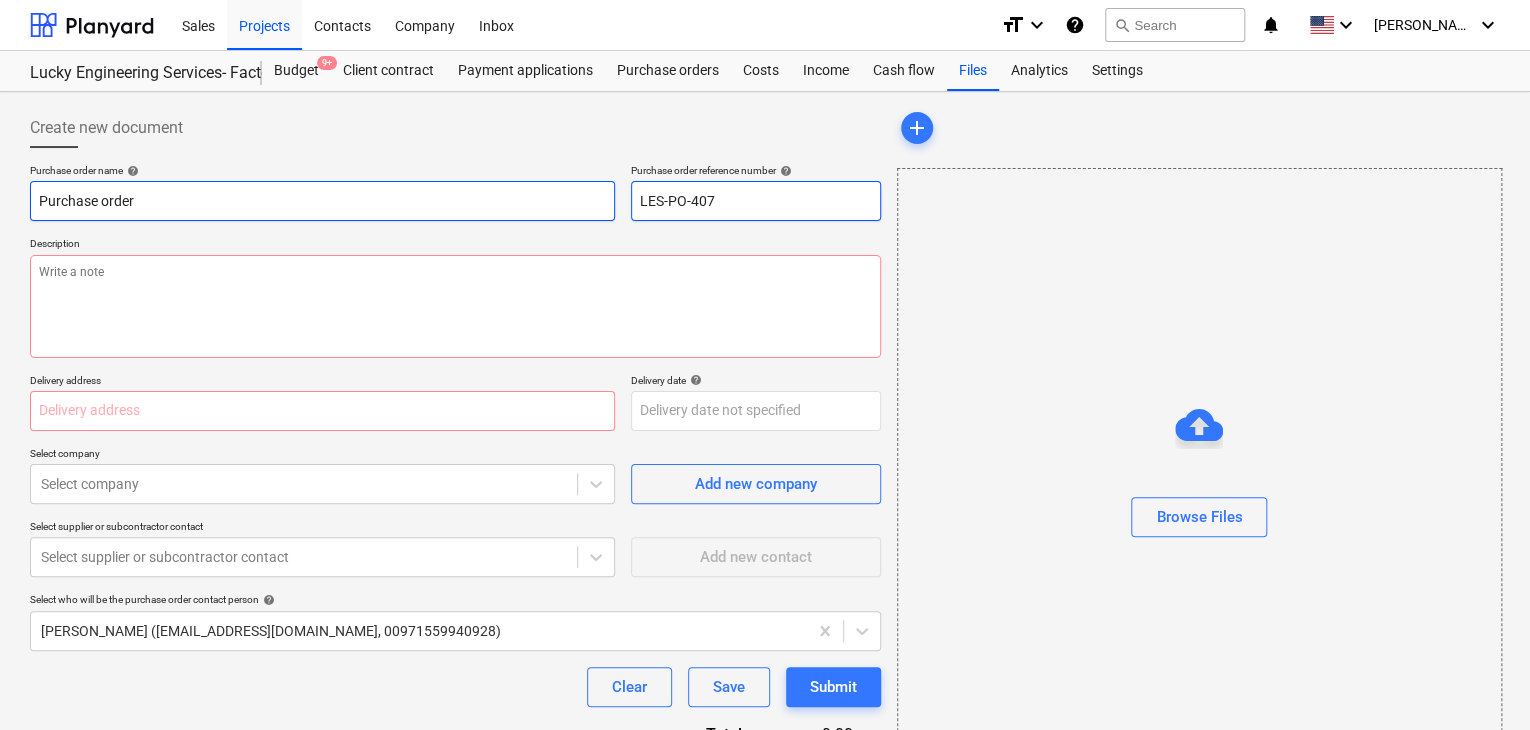 drag, startPoint x: 733, startPoint y: 207, endPoint x: 569, endPoint y: 207, distance: 164 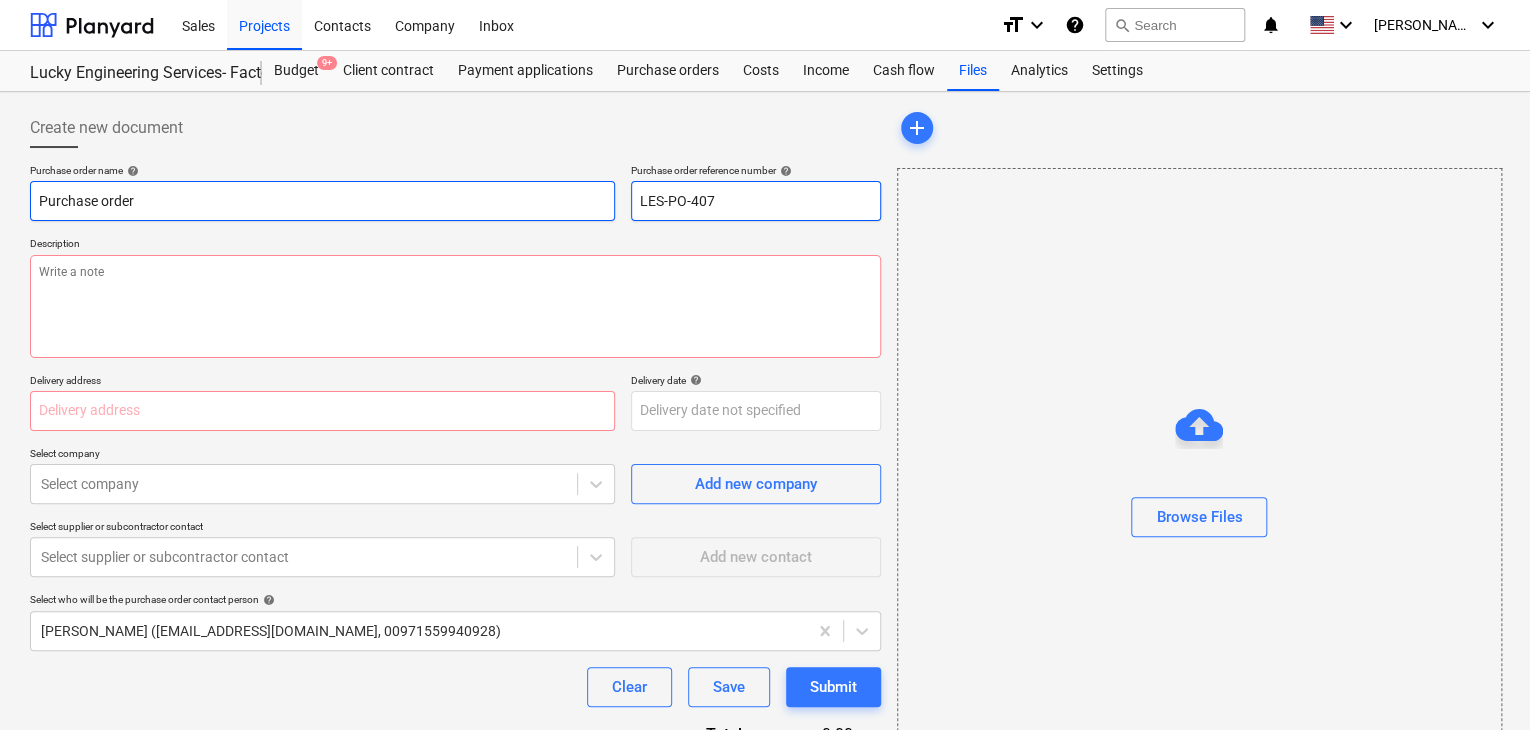 click on "Purchase order name help Purchase order Purchase order reference number help LES-PO-407" at bounding box center [455, 192] 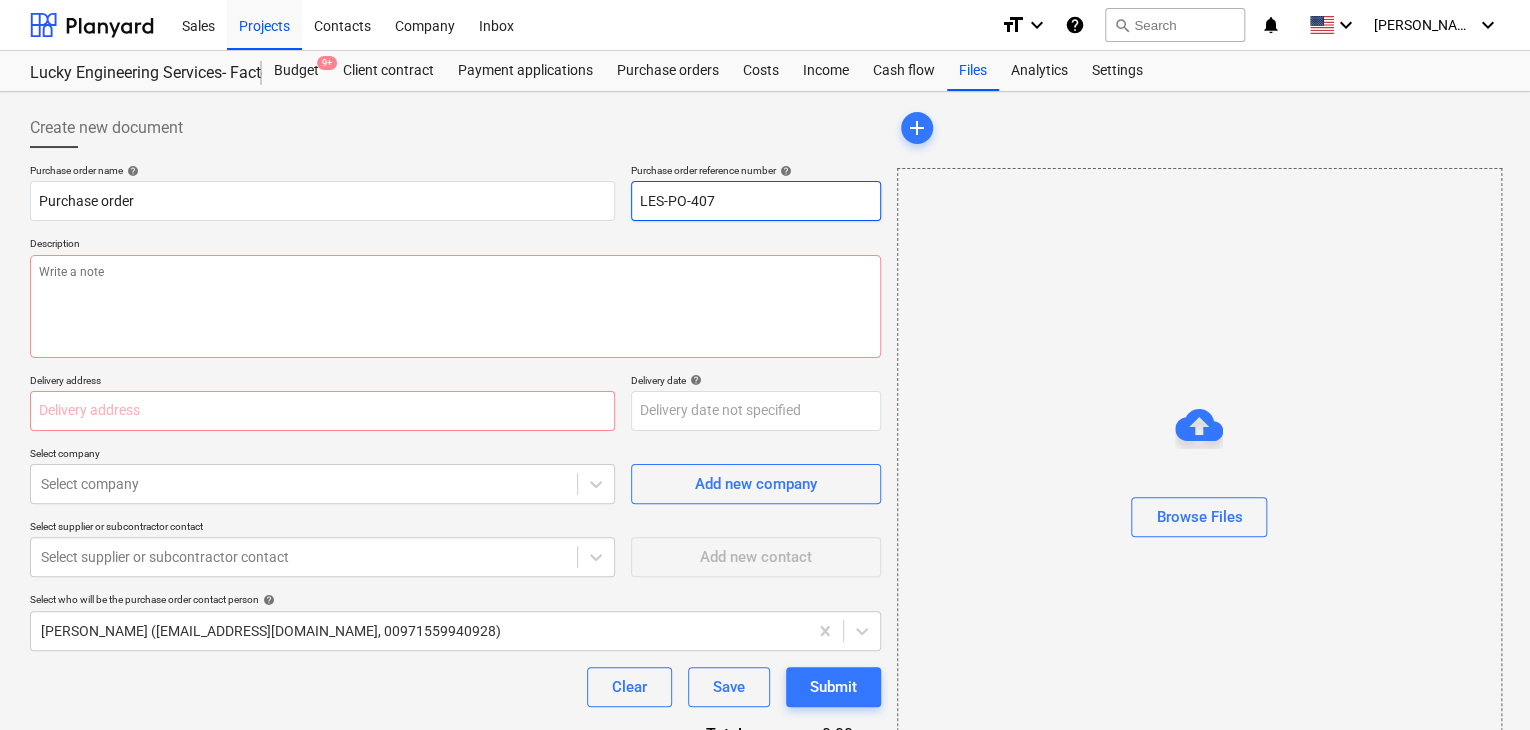 type on "x" 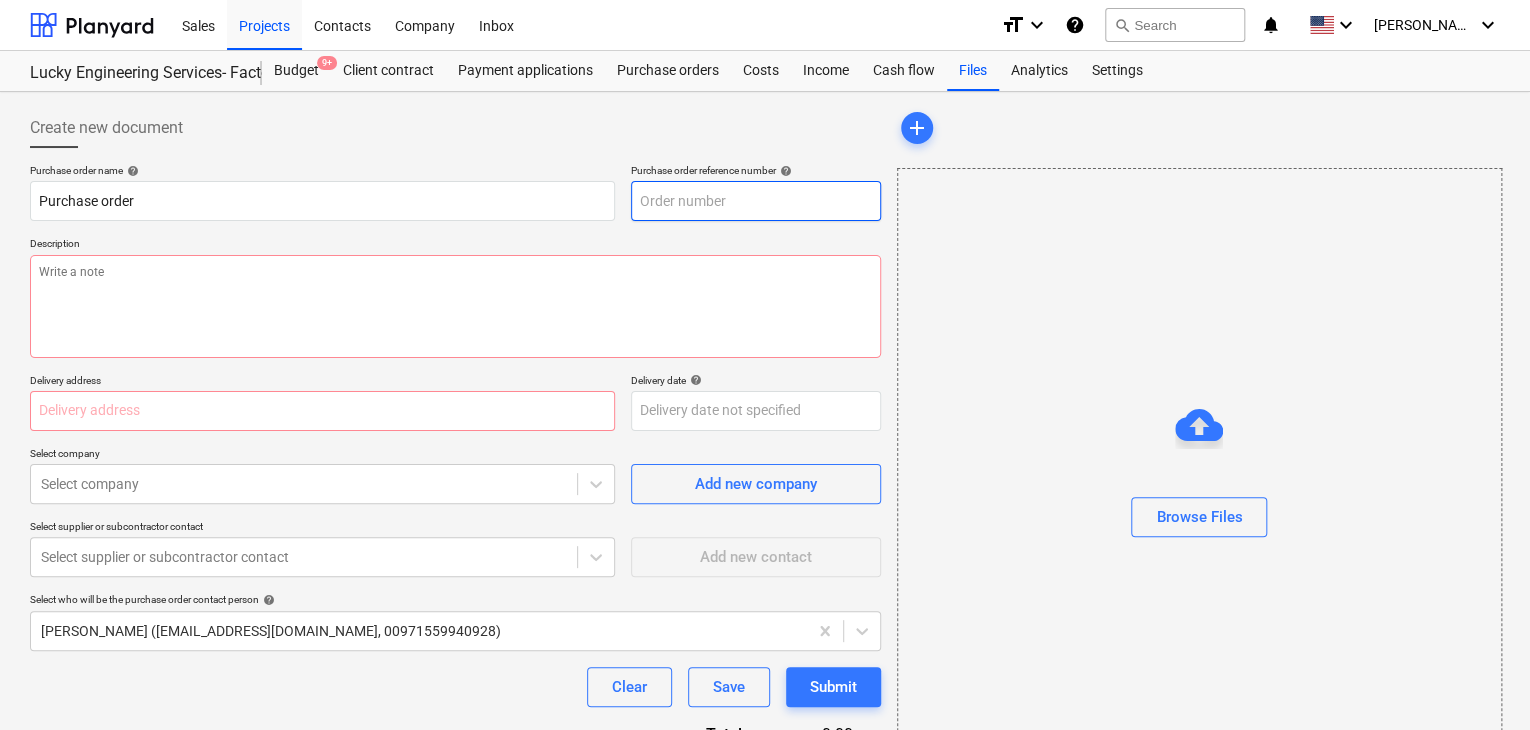 type on "x" 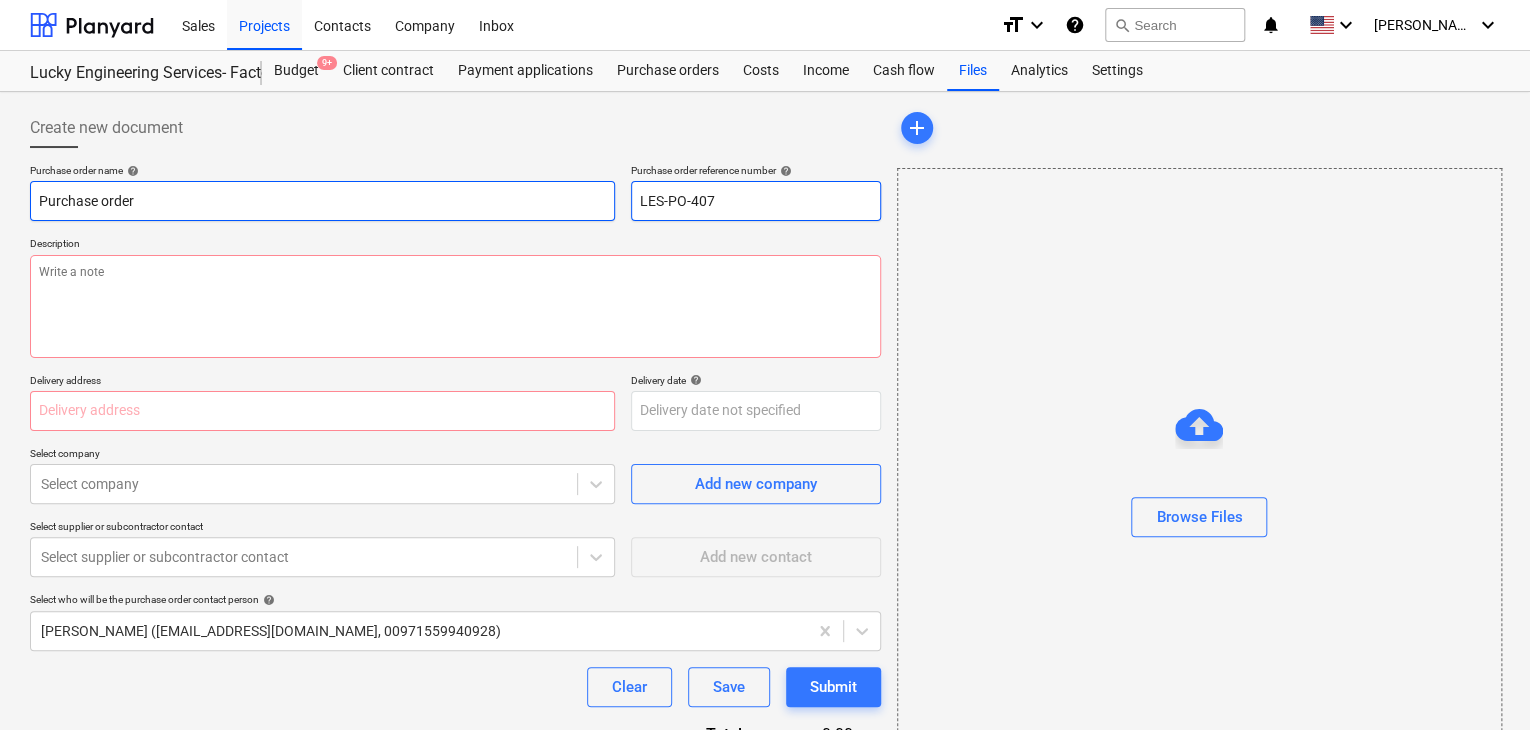 drag, startPoint x: 756, startPoint y: 191, endPoint x: 564, endPoint y: 206, distance: 192.58505 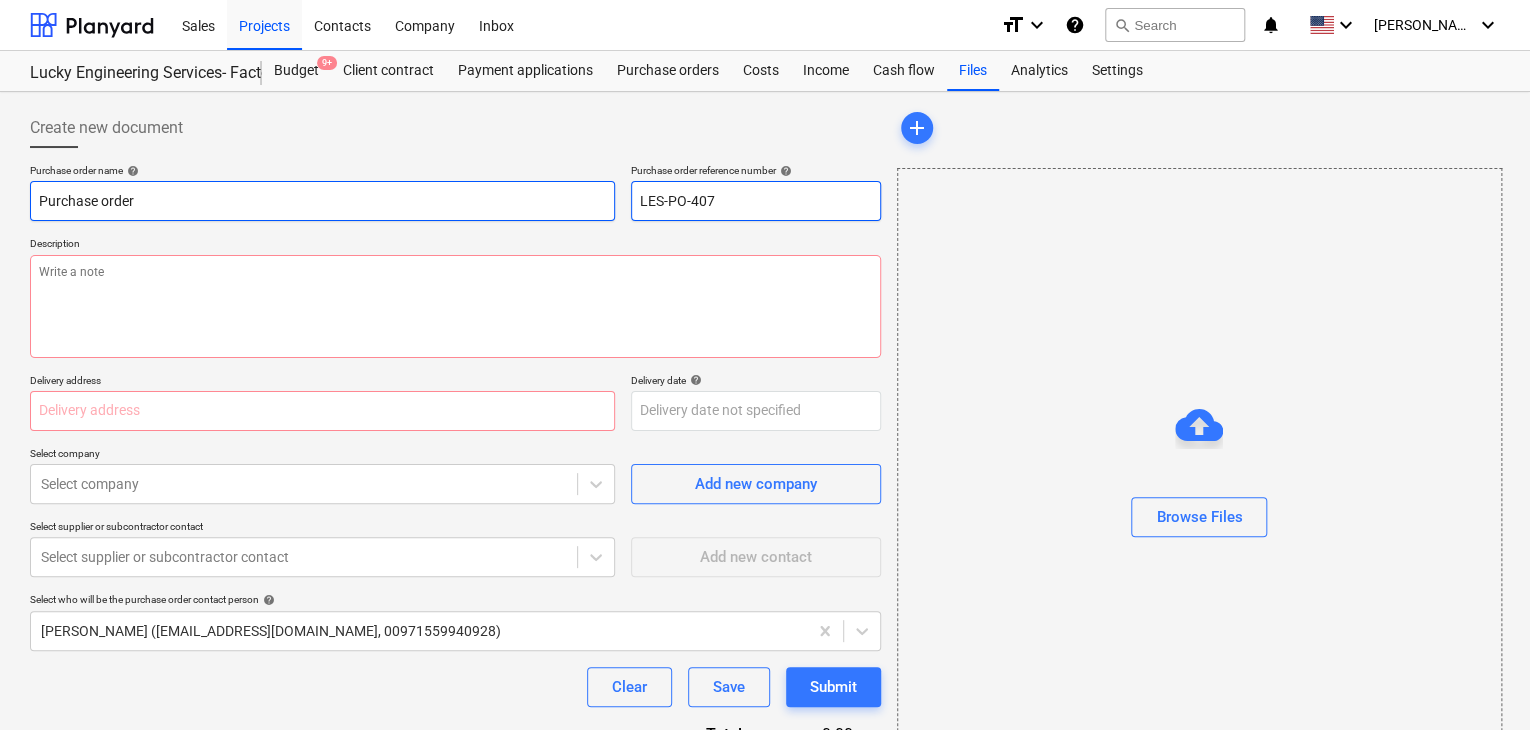 click on "Purchase order name help Purchase order Purchase order reference number help LES-PO-407" at bounding box center [455, 192] 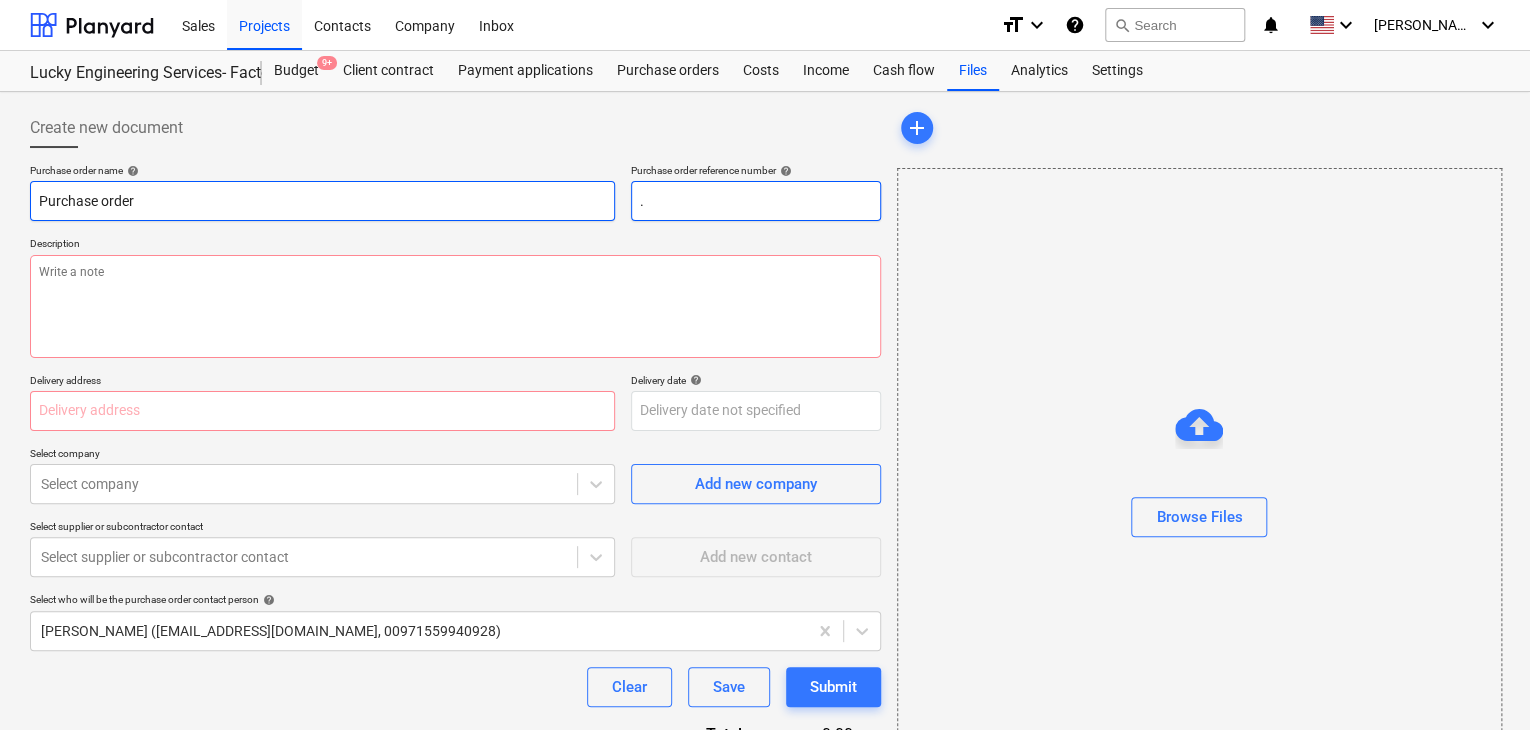 type on "x" 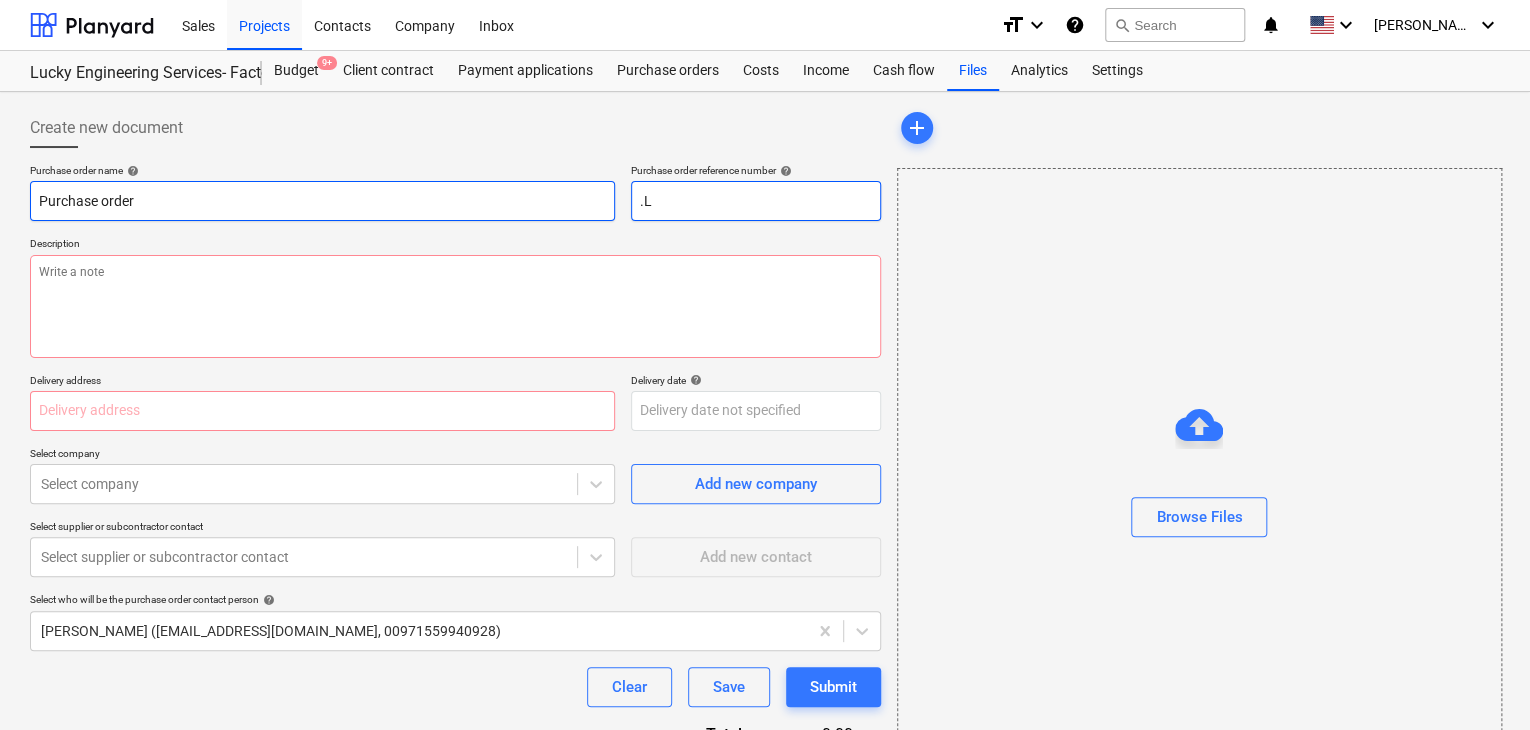 type on "x" 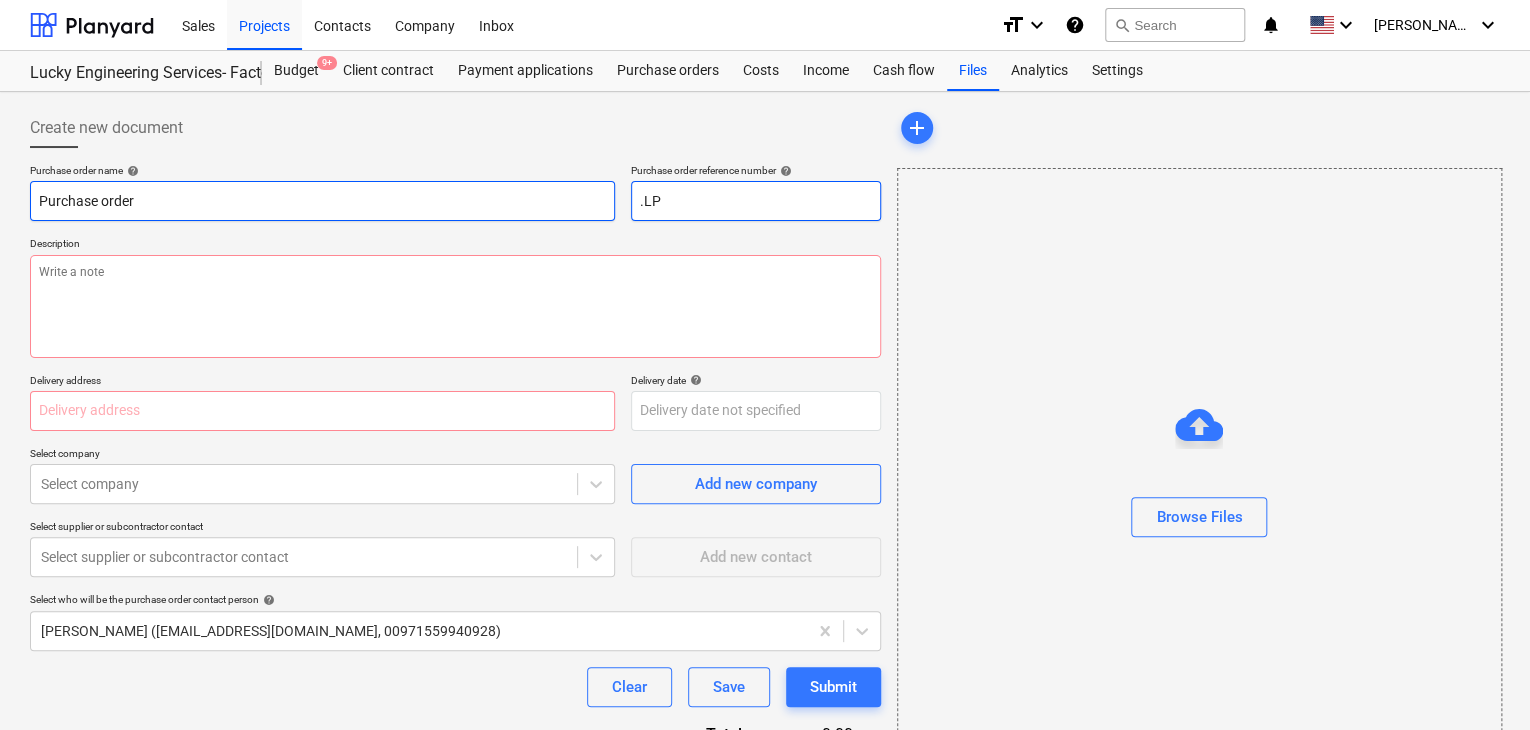 type on "x" 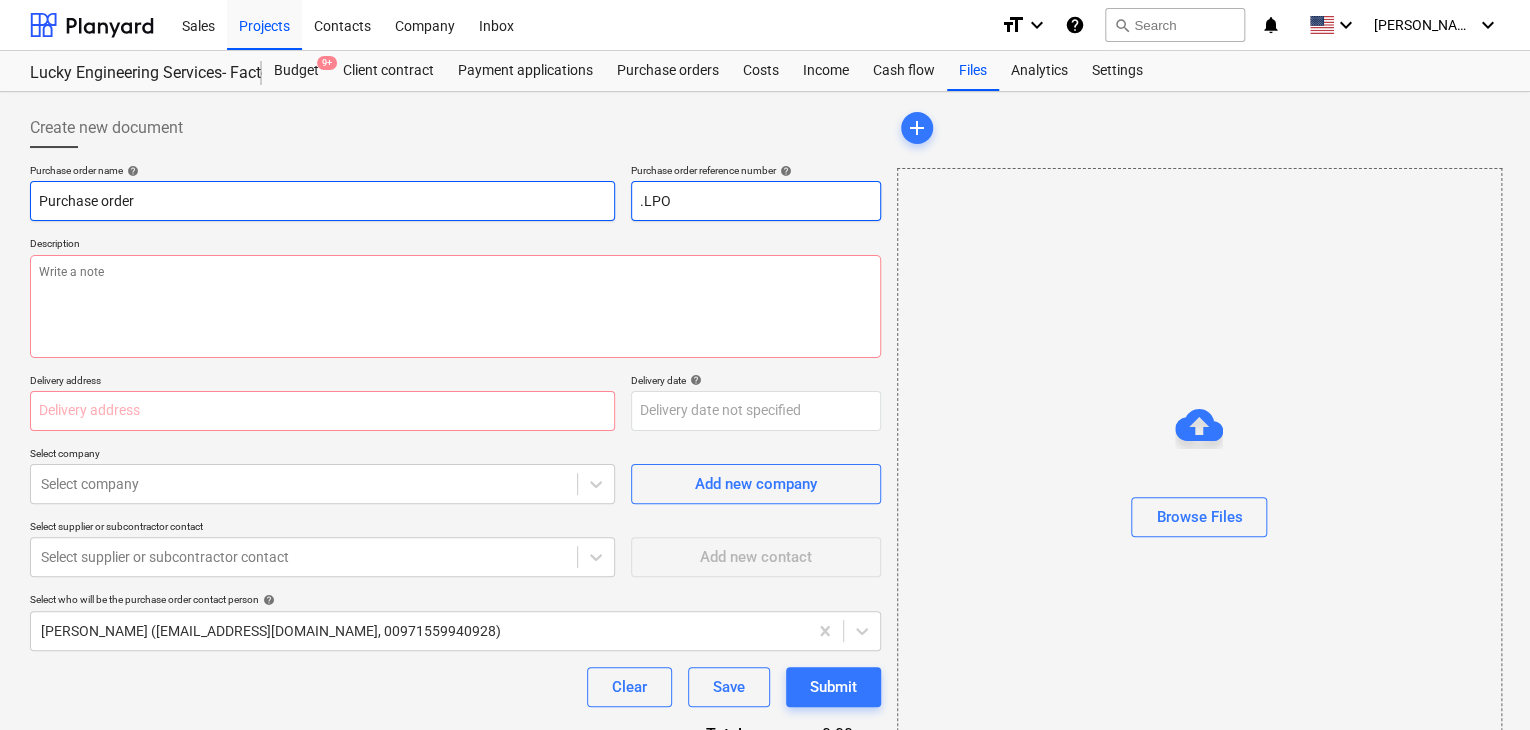 type on "x" 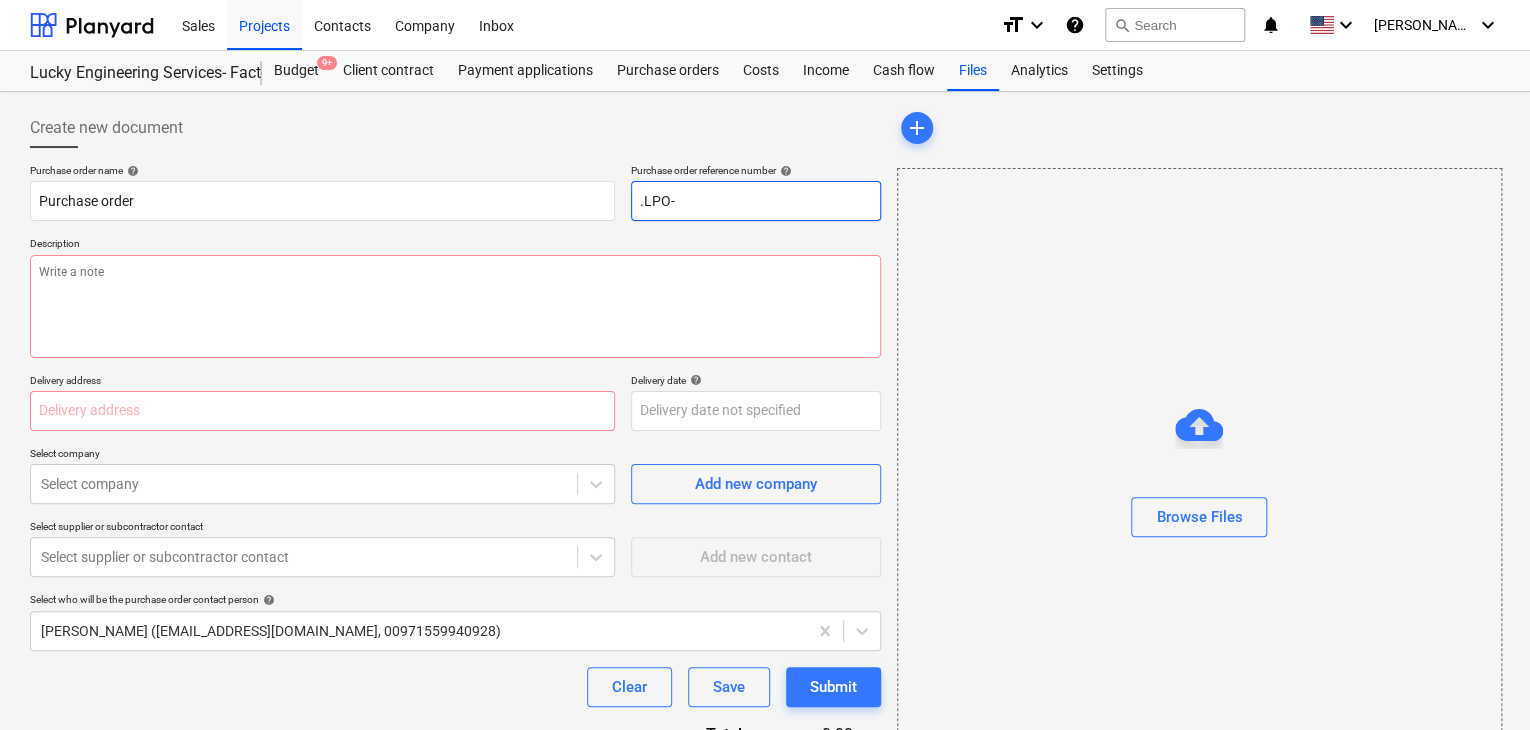 type on ".LPO-" 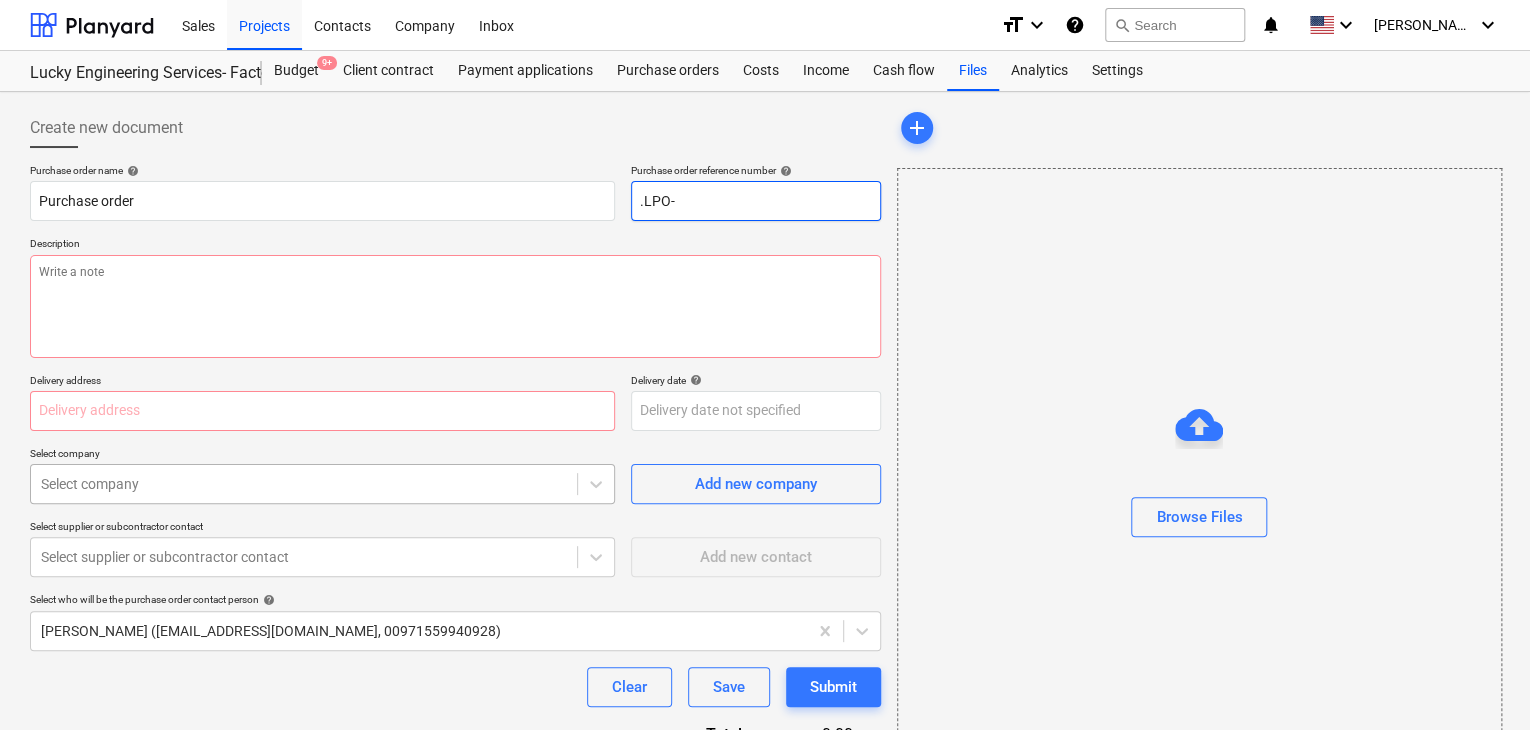 type on "x" 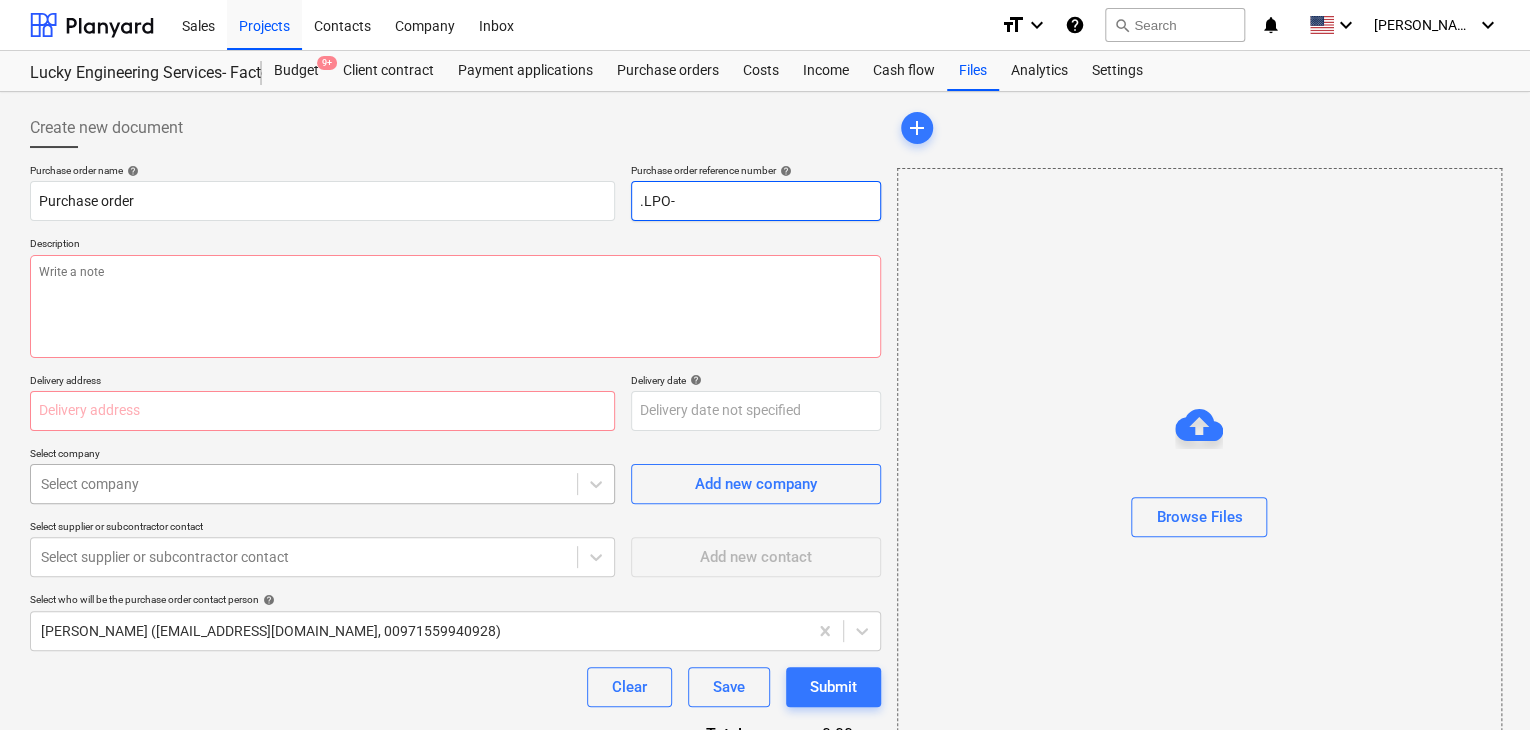 type on ".LPO-1" 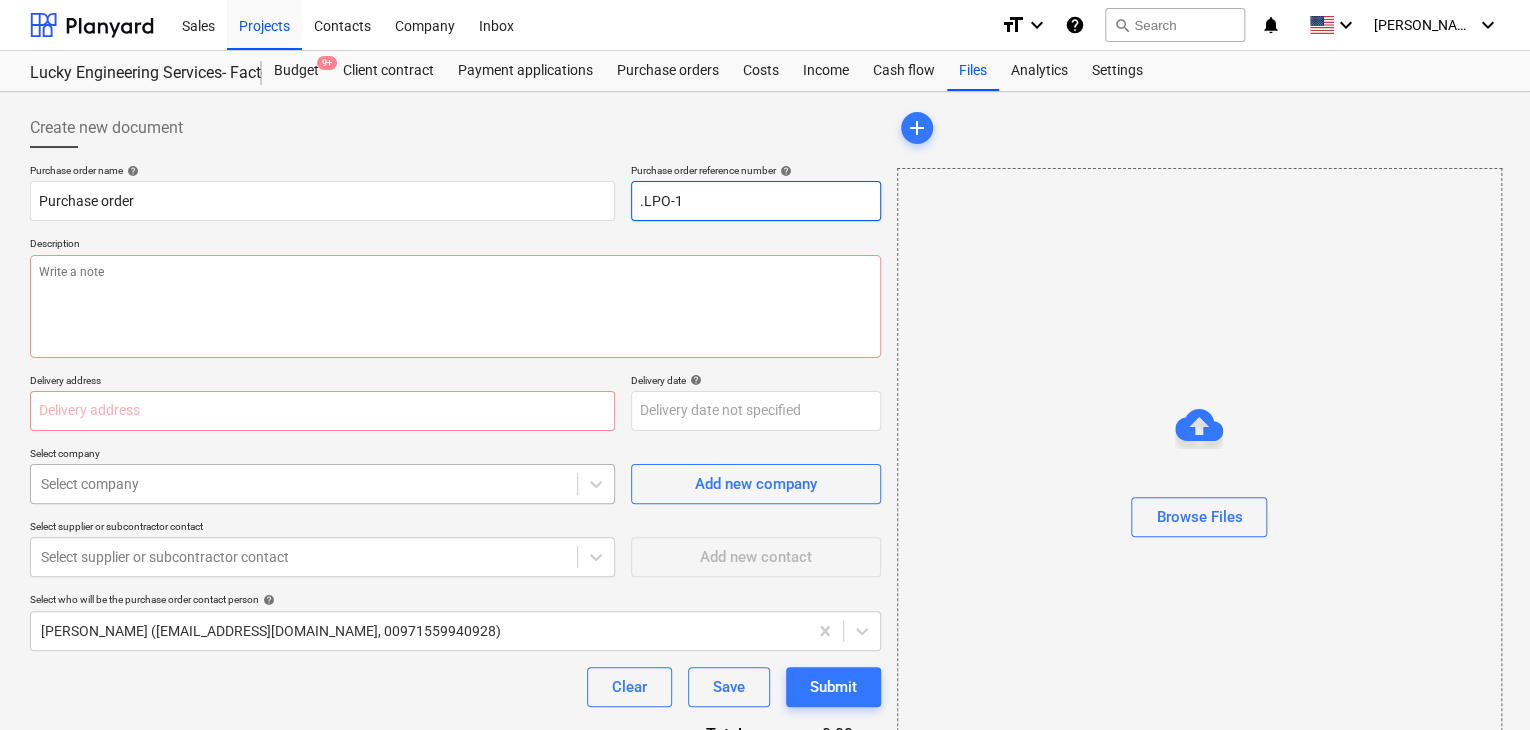 type on "x" 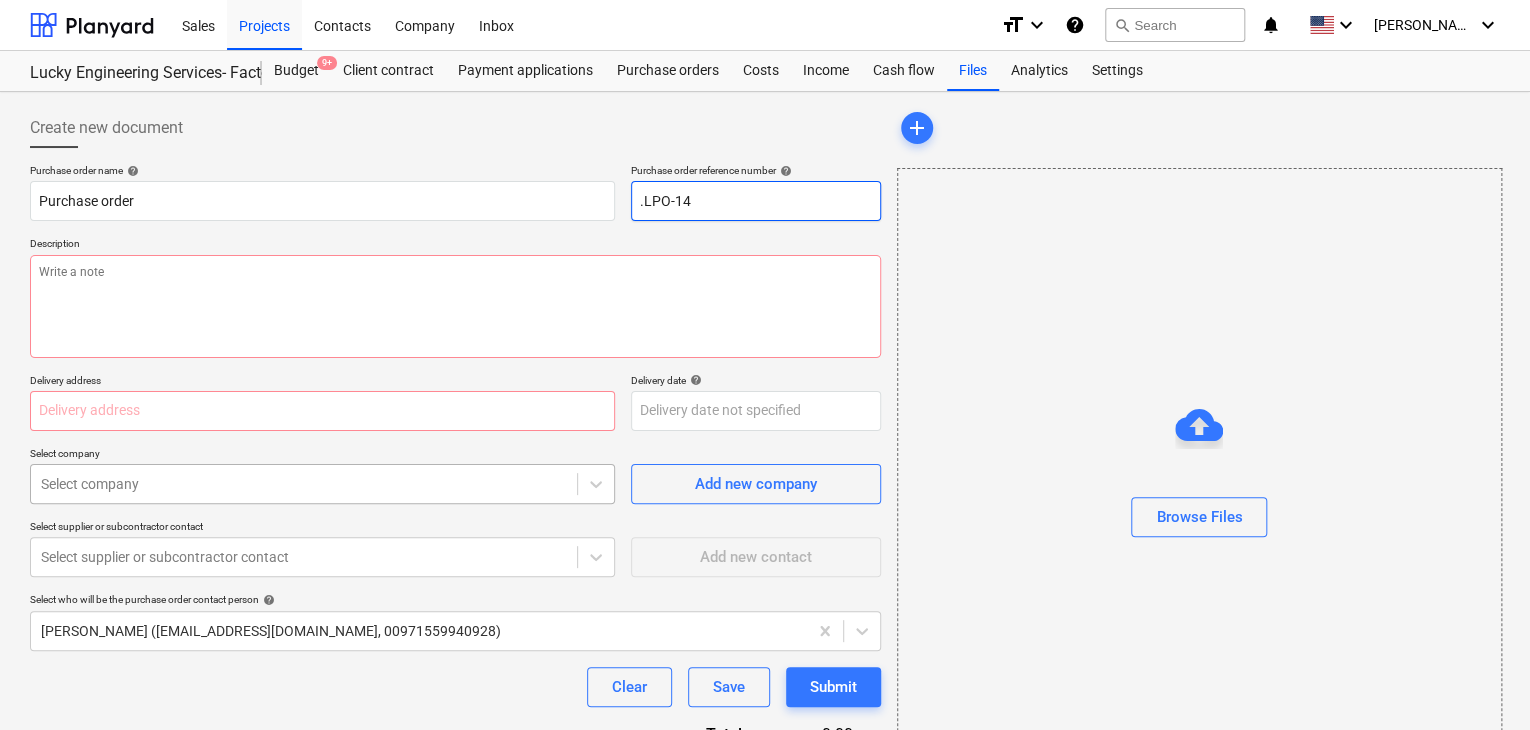 type on "x" 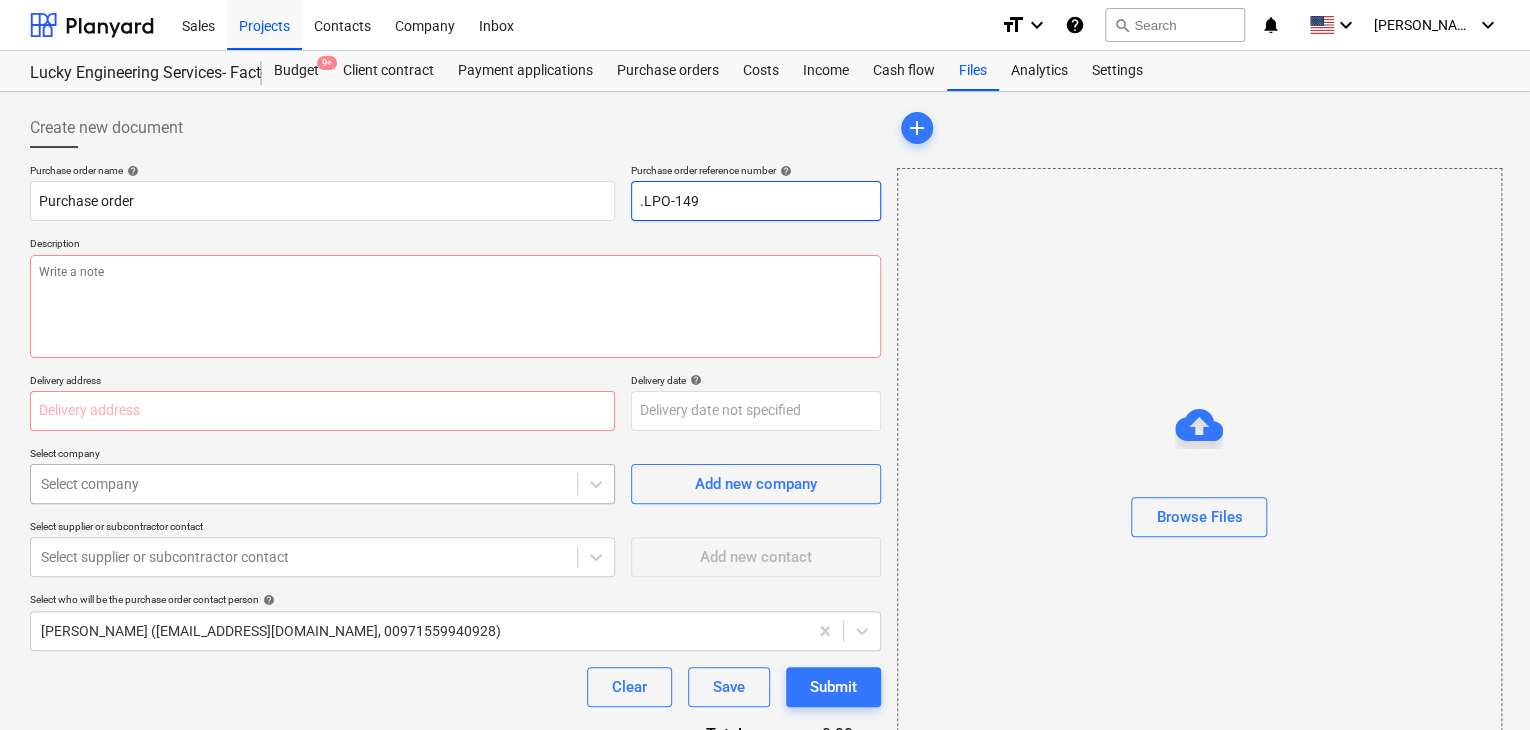 type on "x" 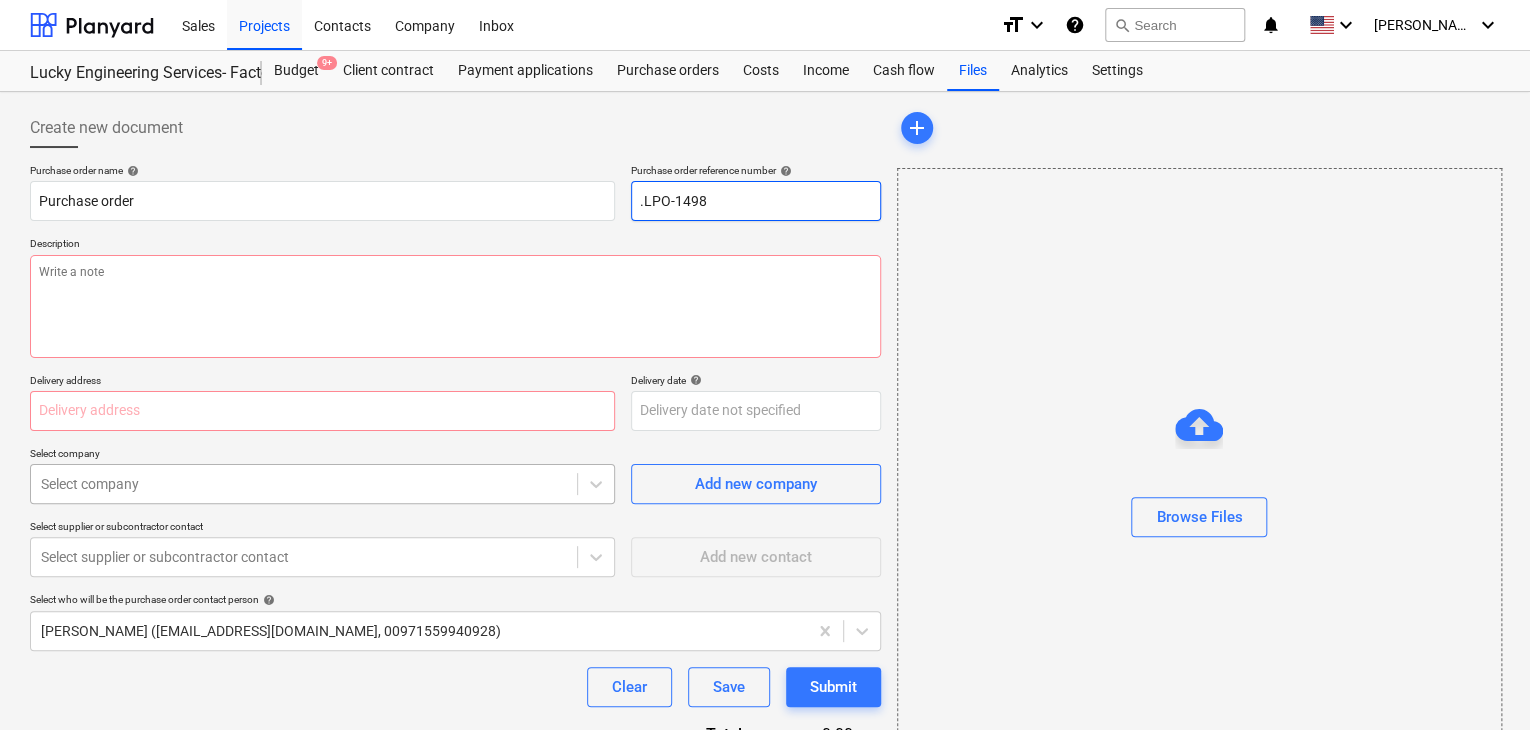 type on "x" 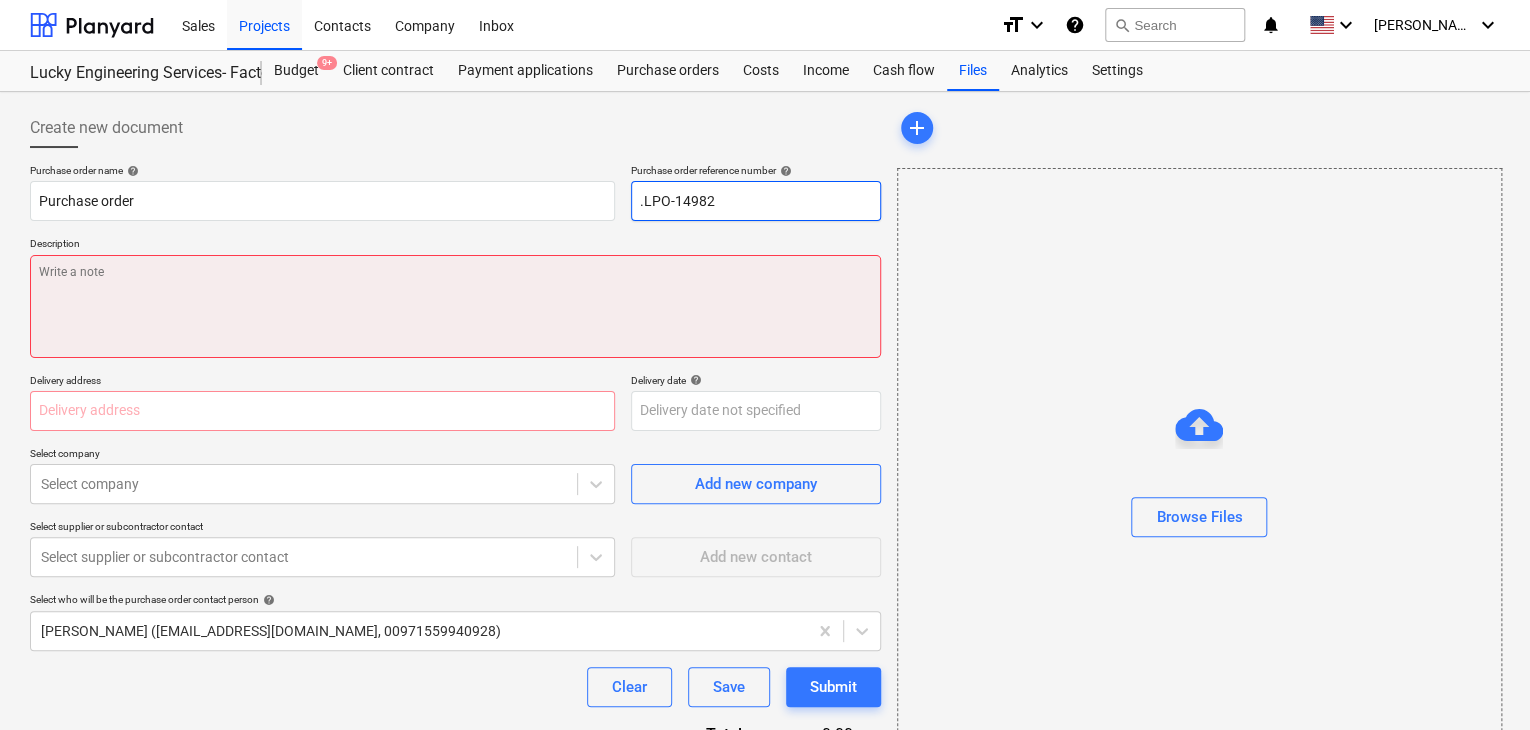 type on ".LPO-14982" 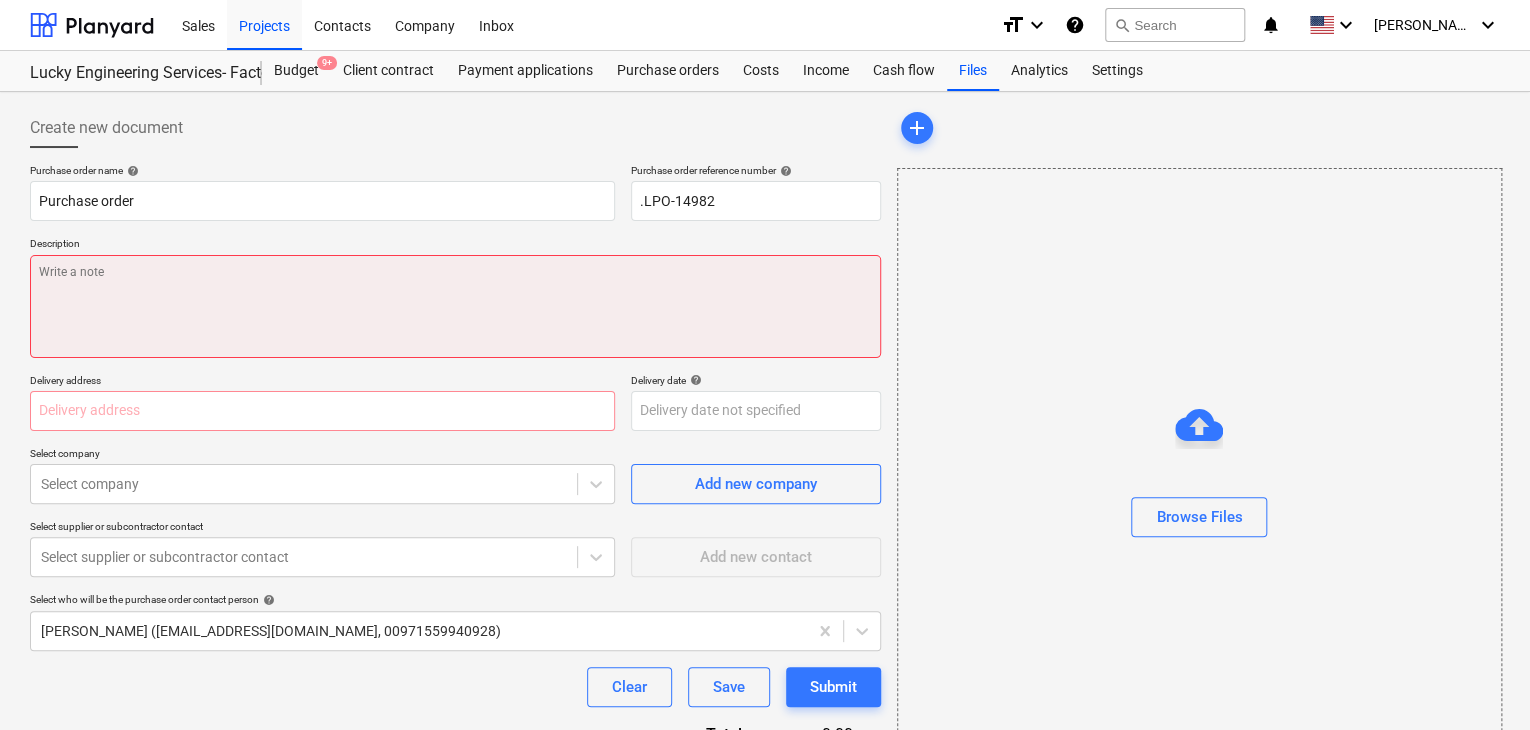 click at bounding box center (455, 306) 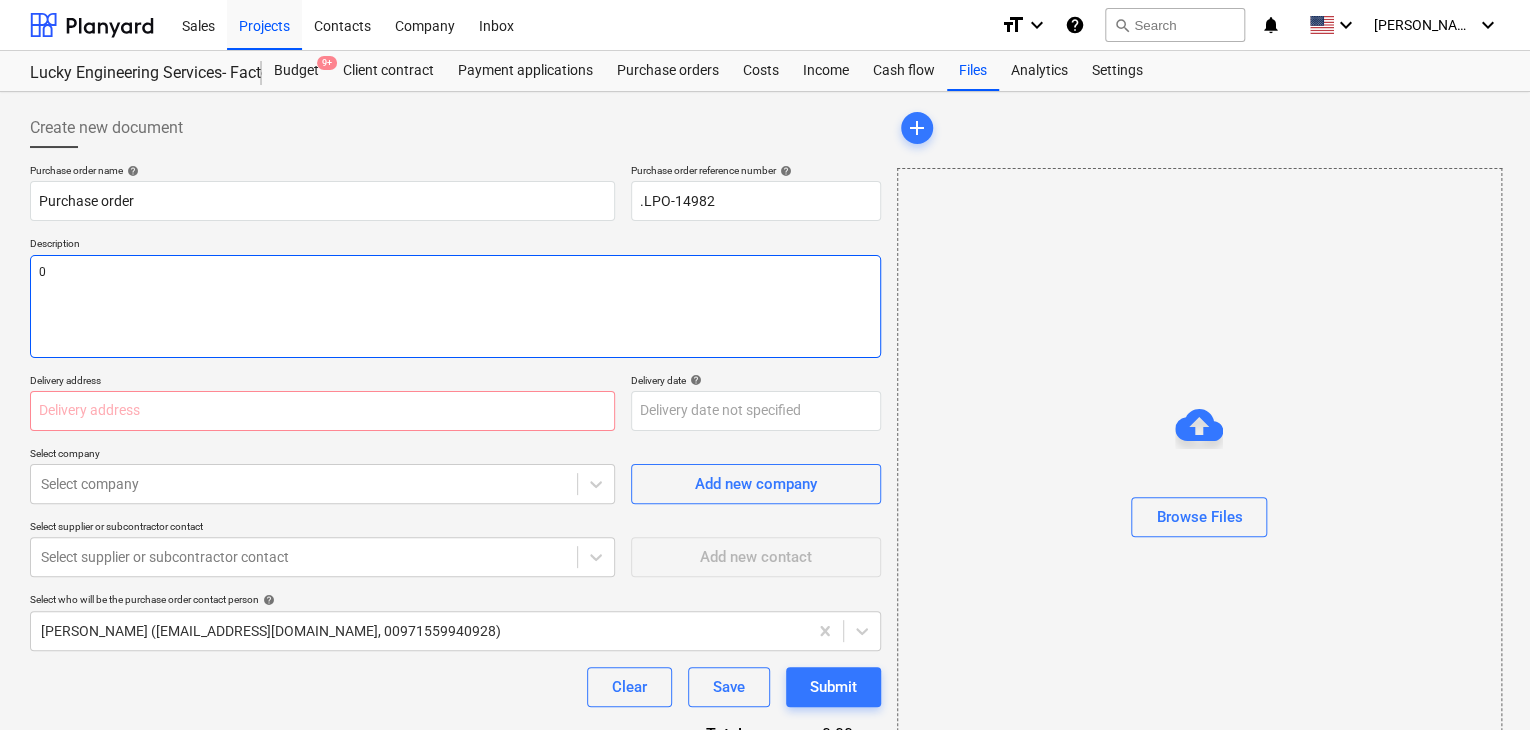 type on "x" 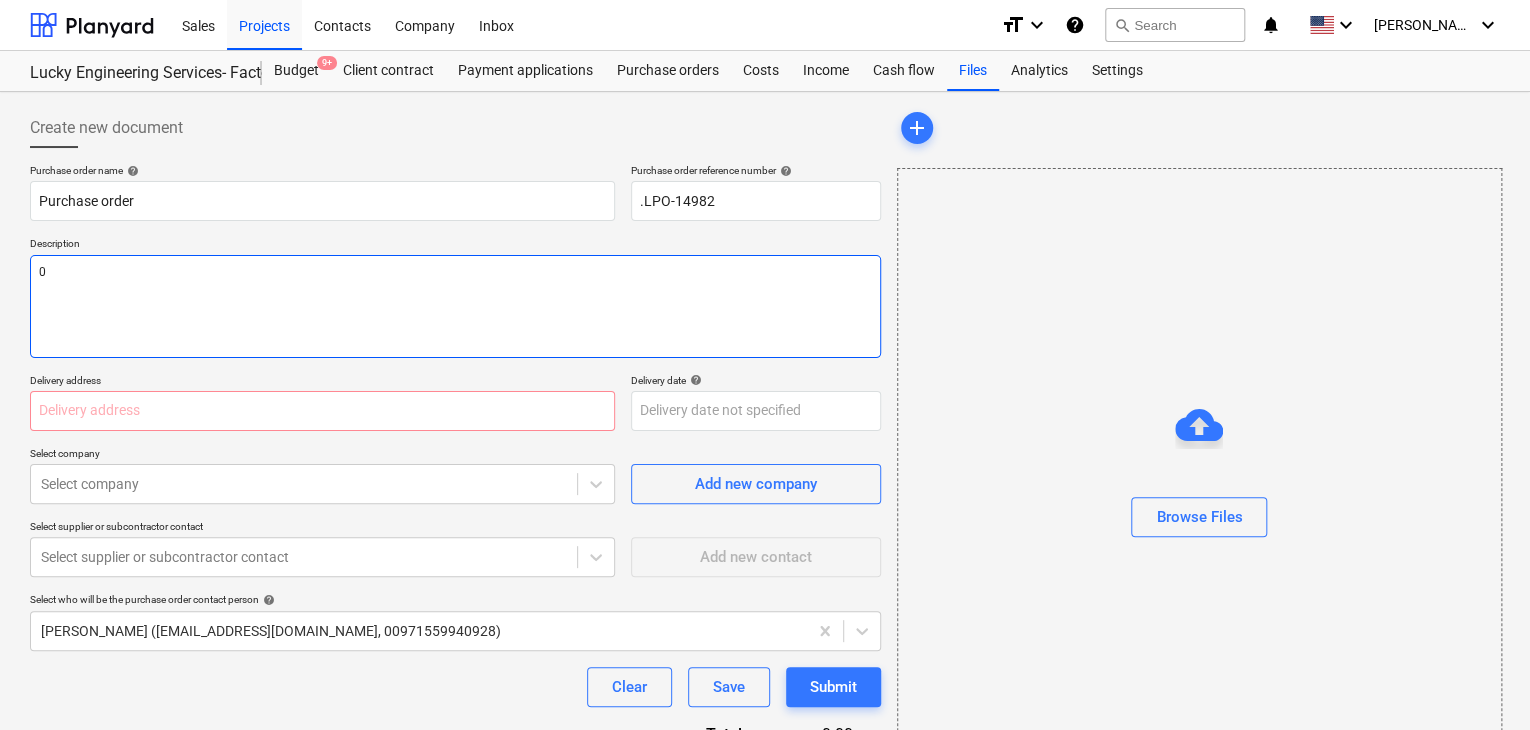 type on "01" 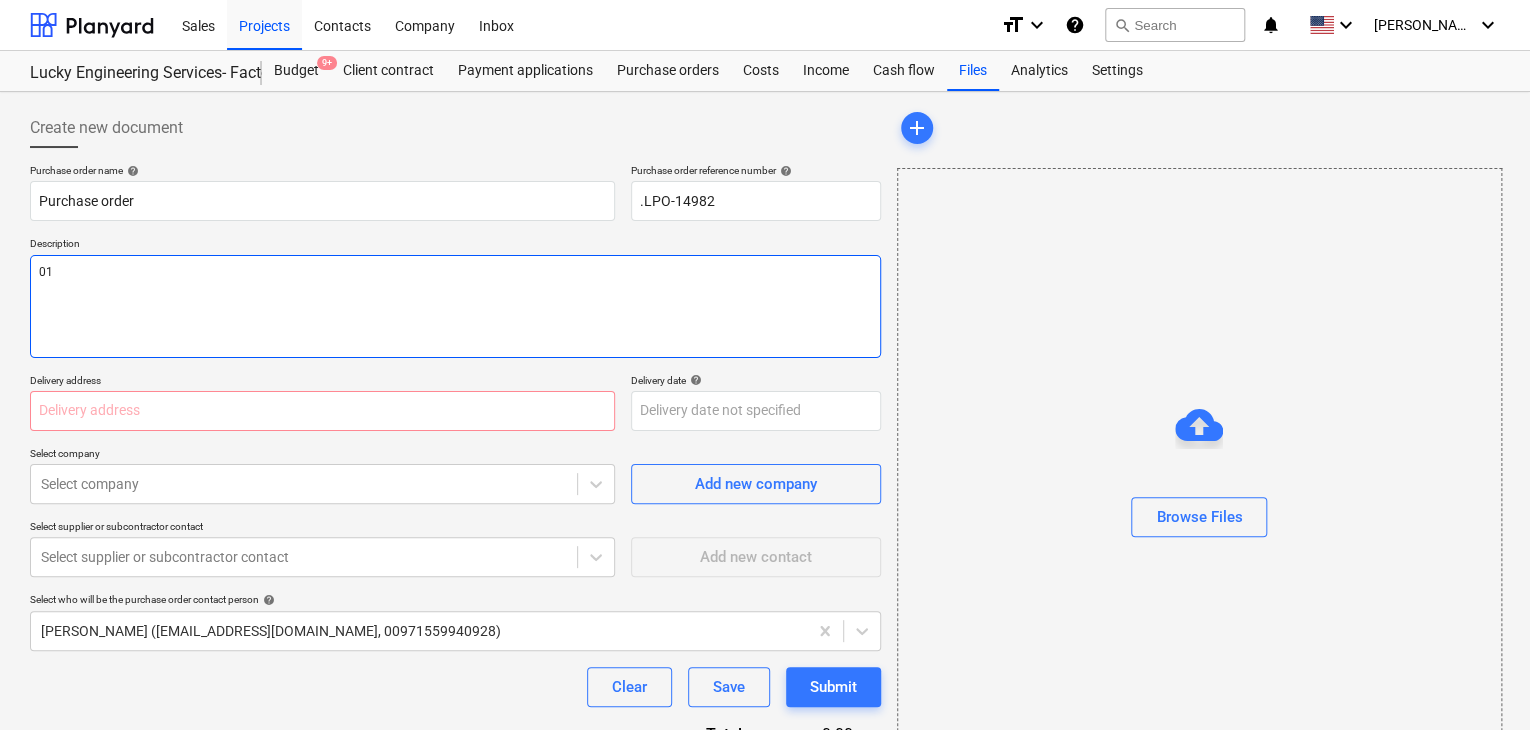 type on "x" 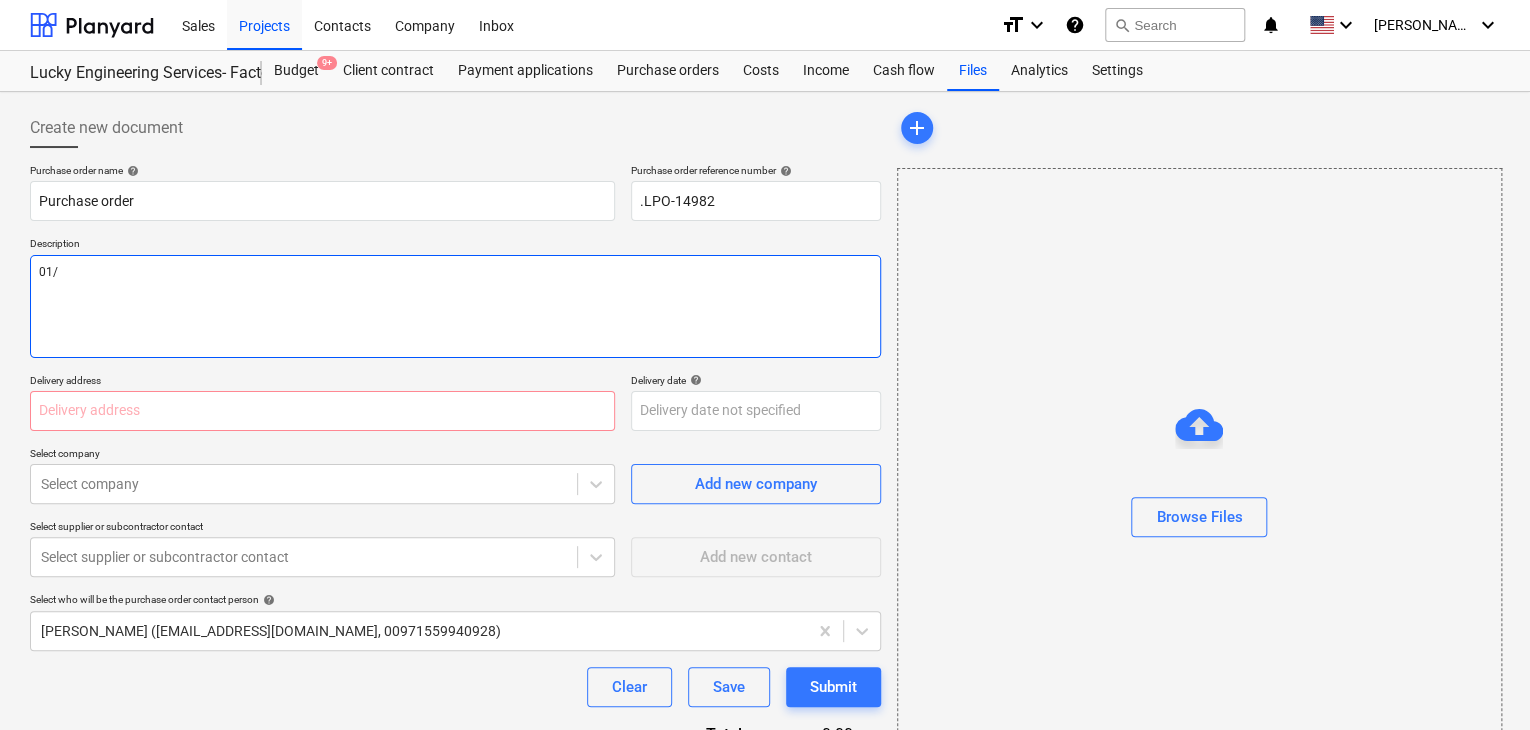 type on "x" 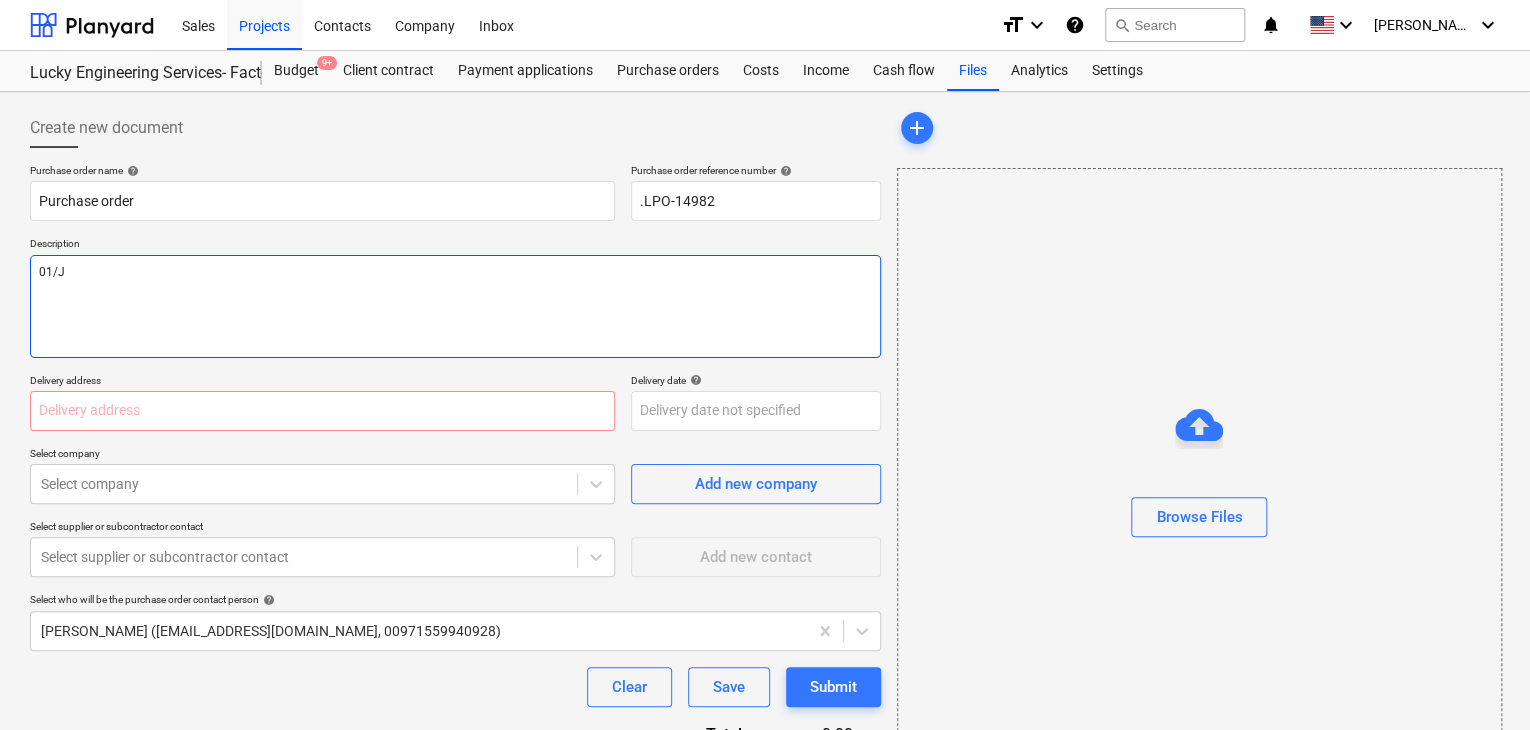 type on "x" 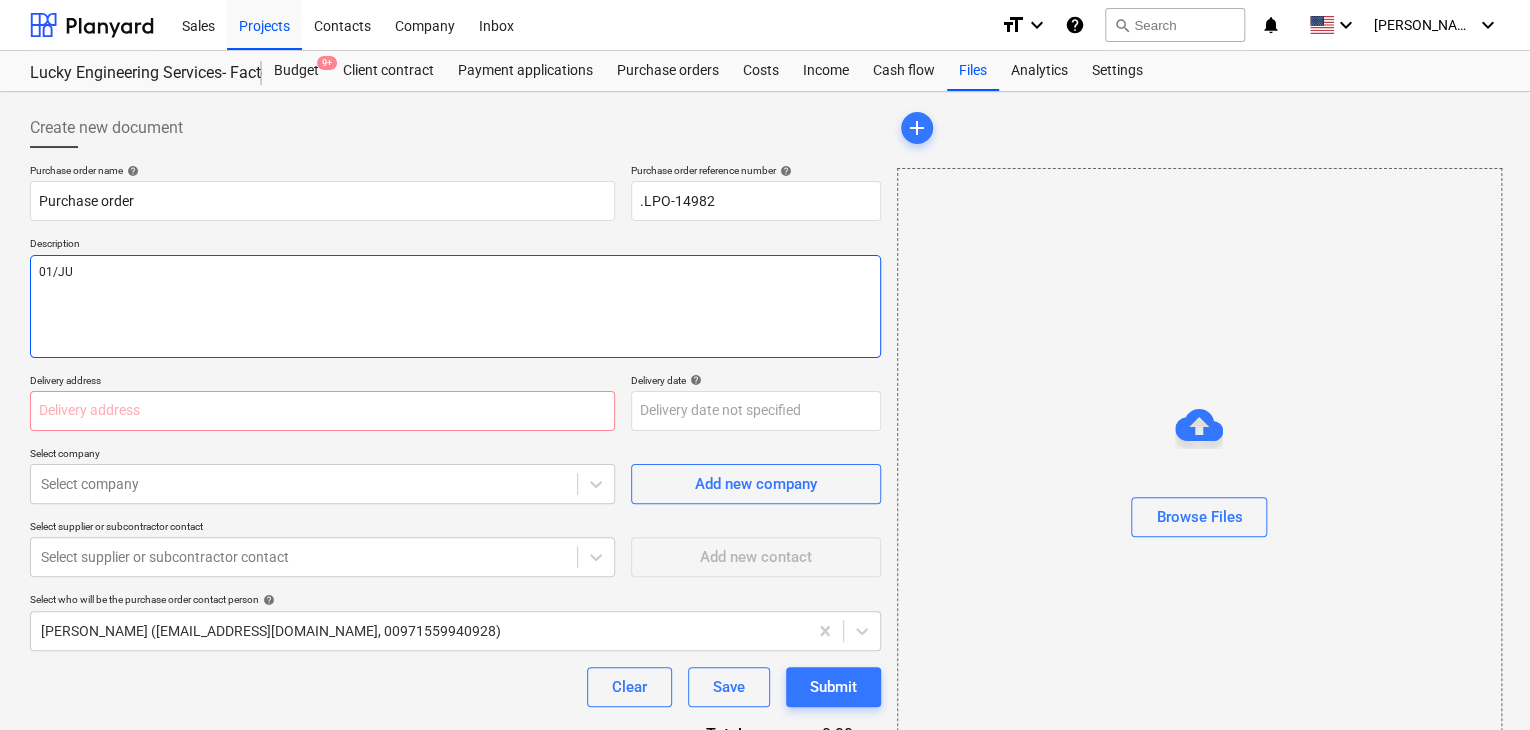 type on "01/JUL" 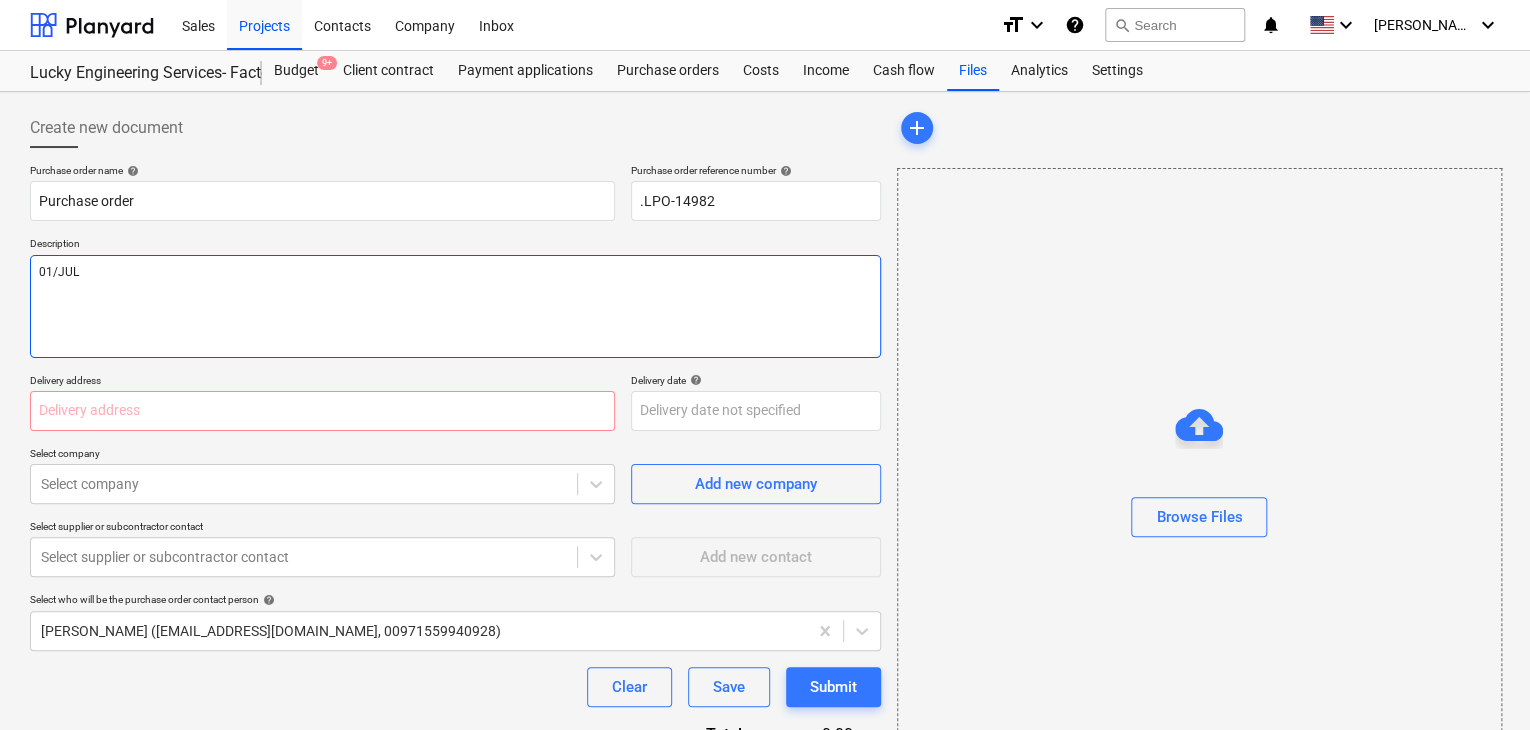 type on "x" 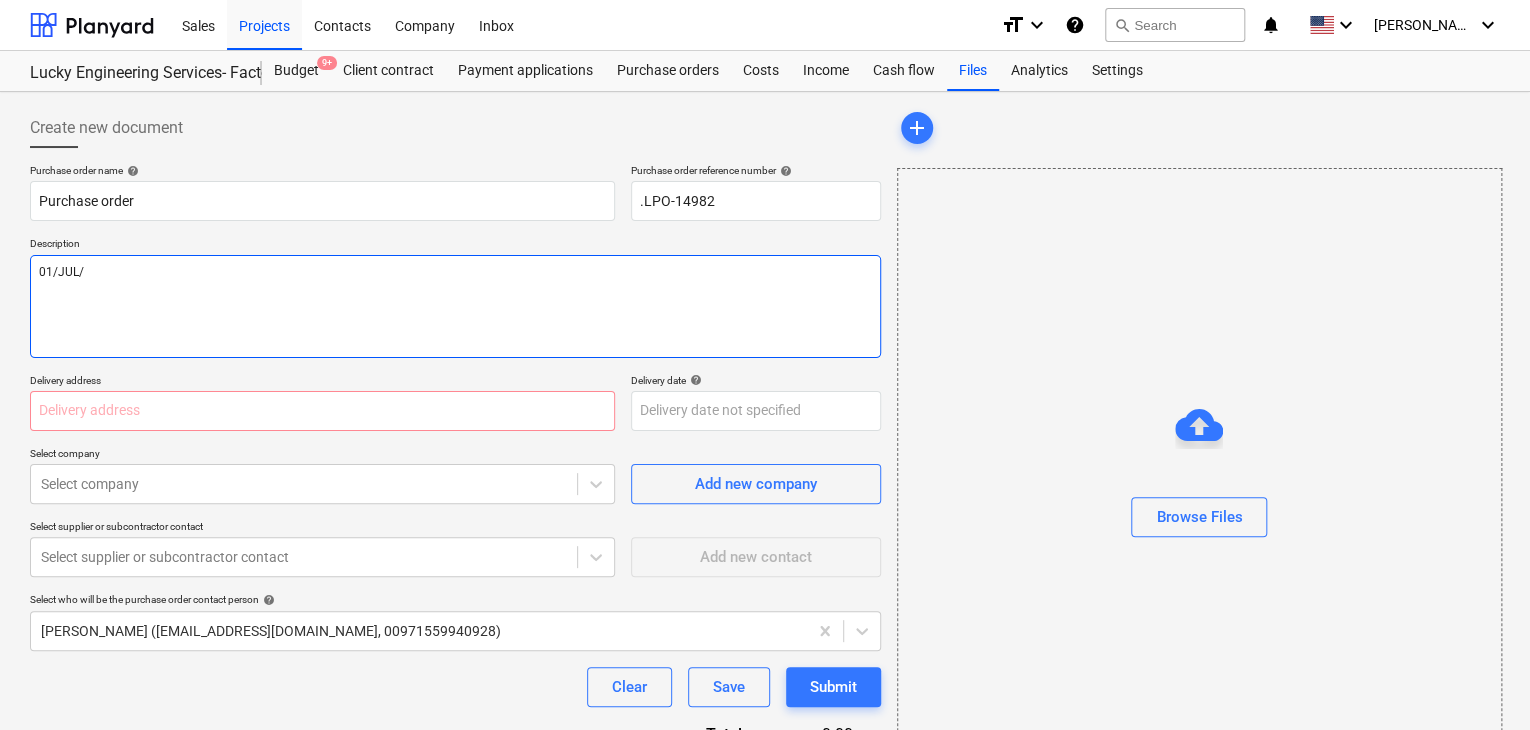 type on "x" 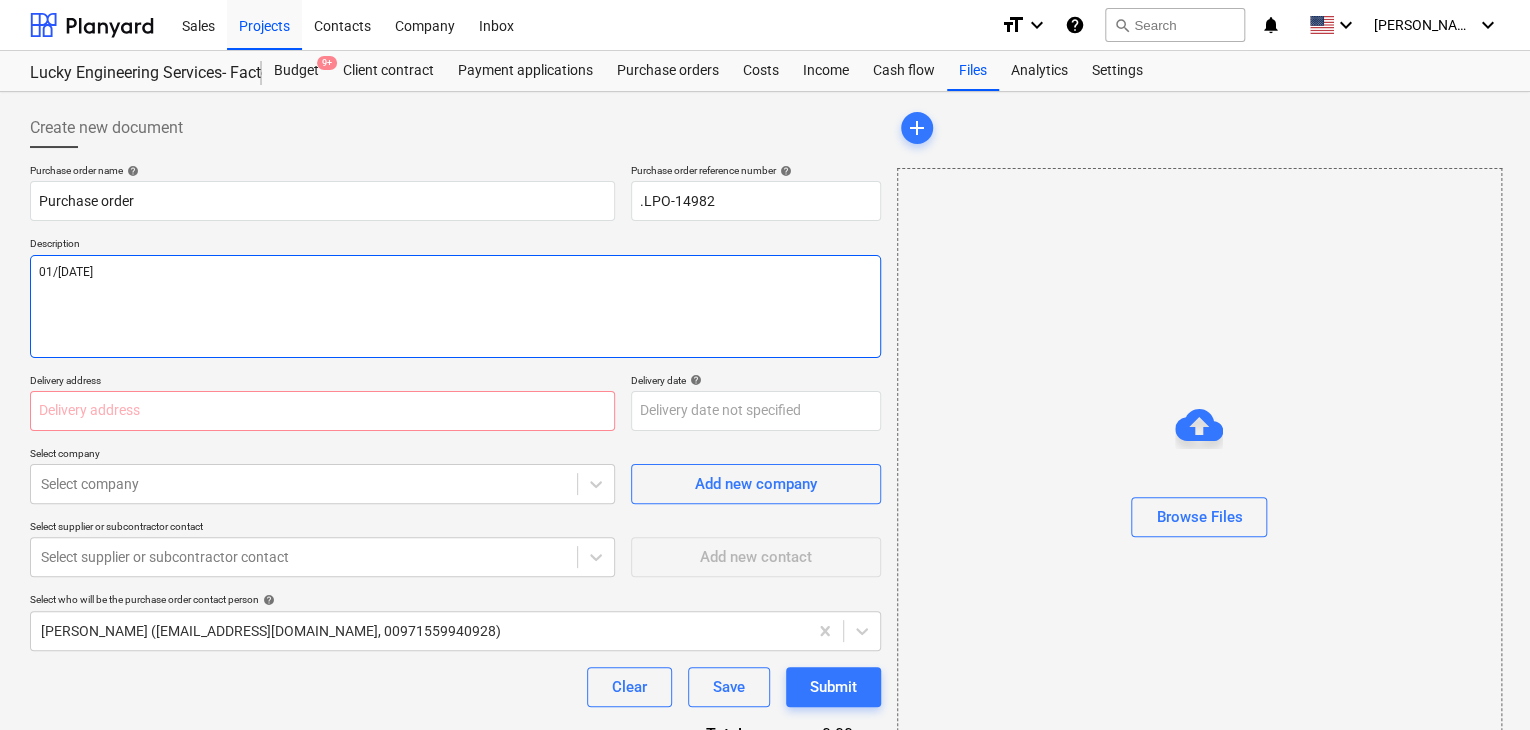 type on "x" 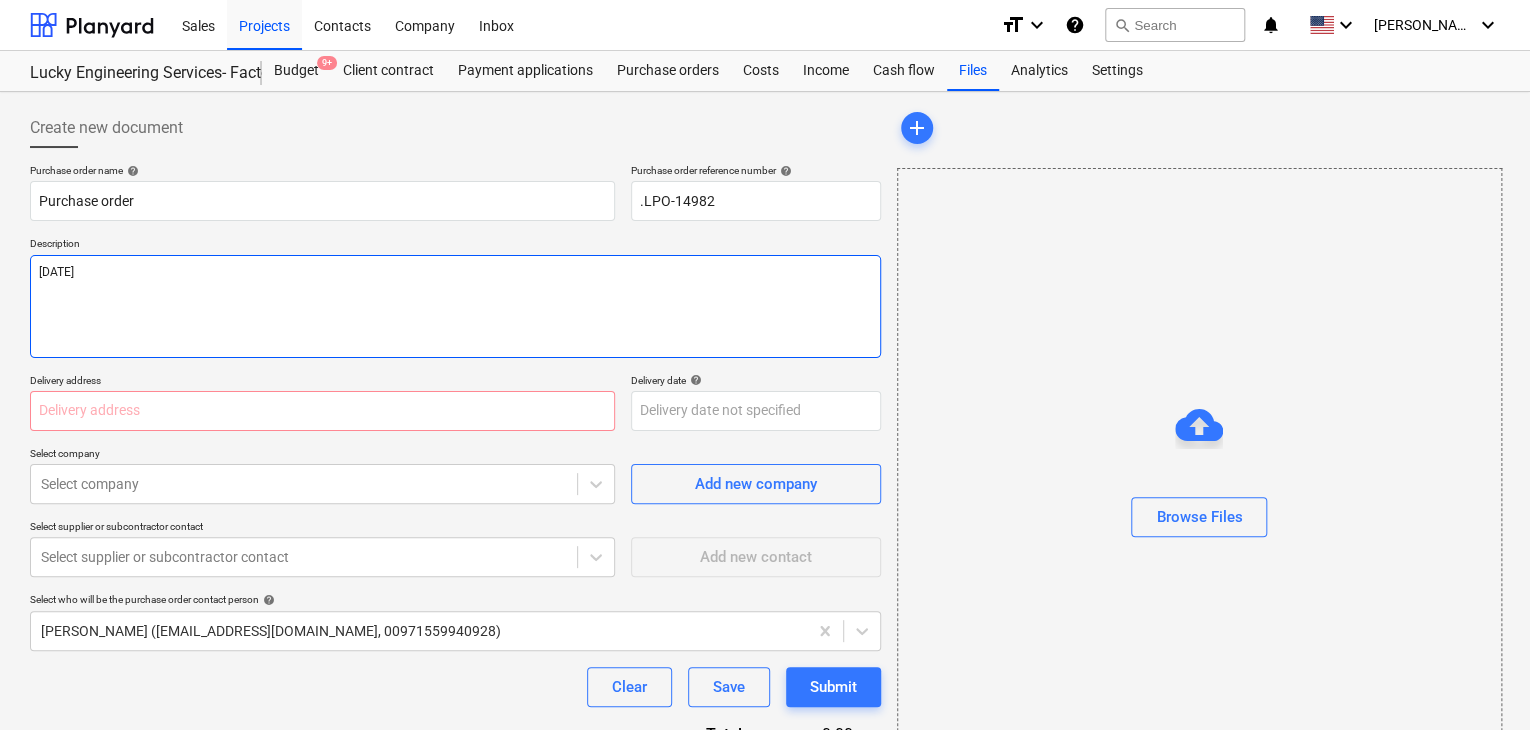 type on "x" 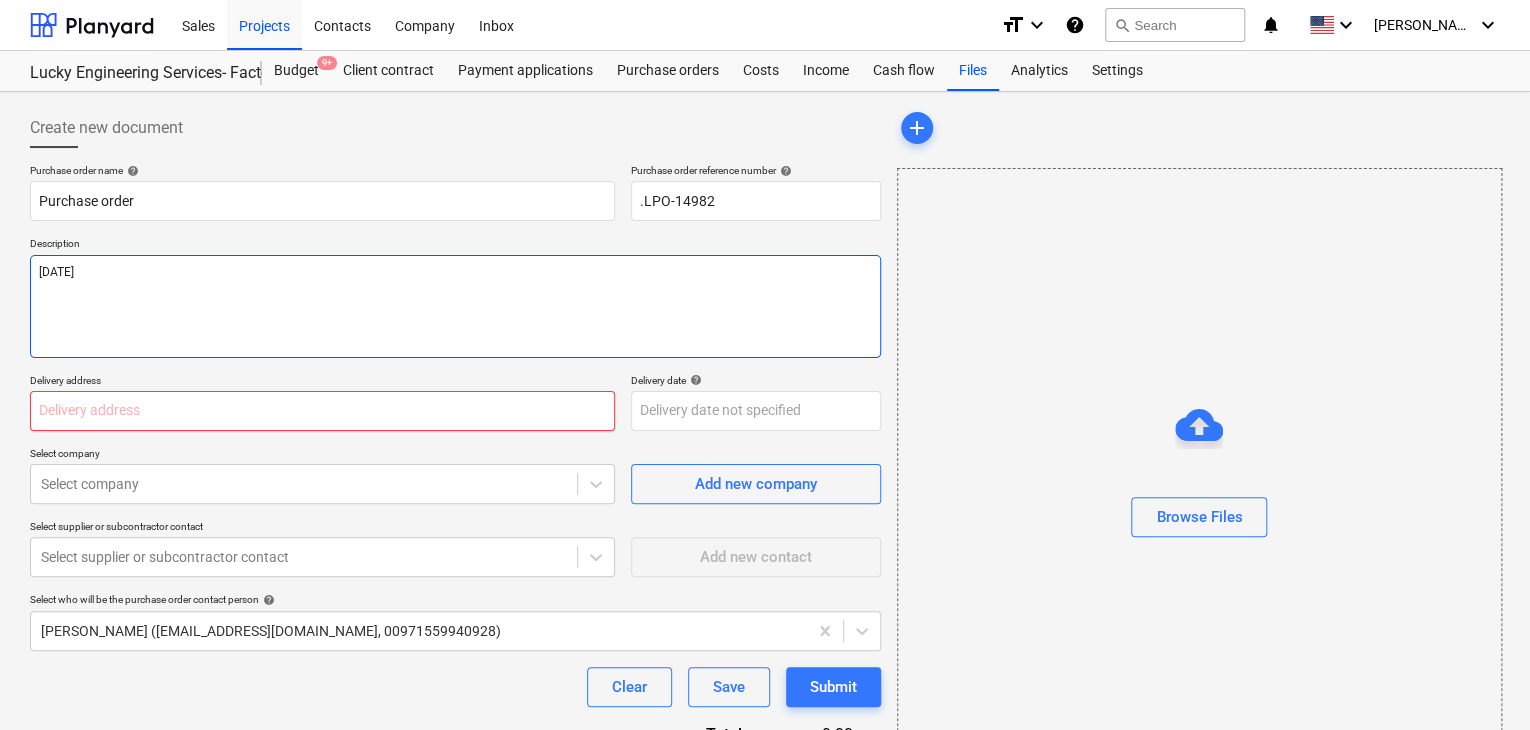 type on "[DATE]" 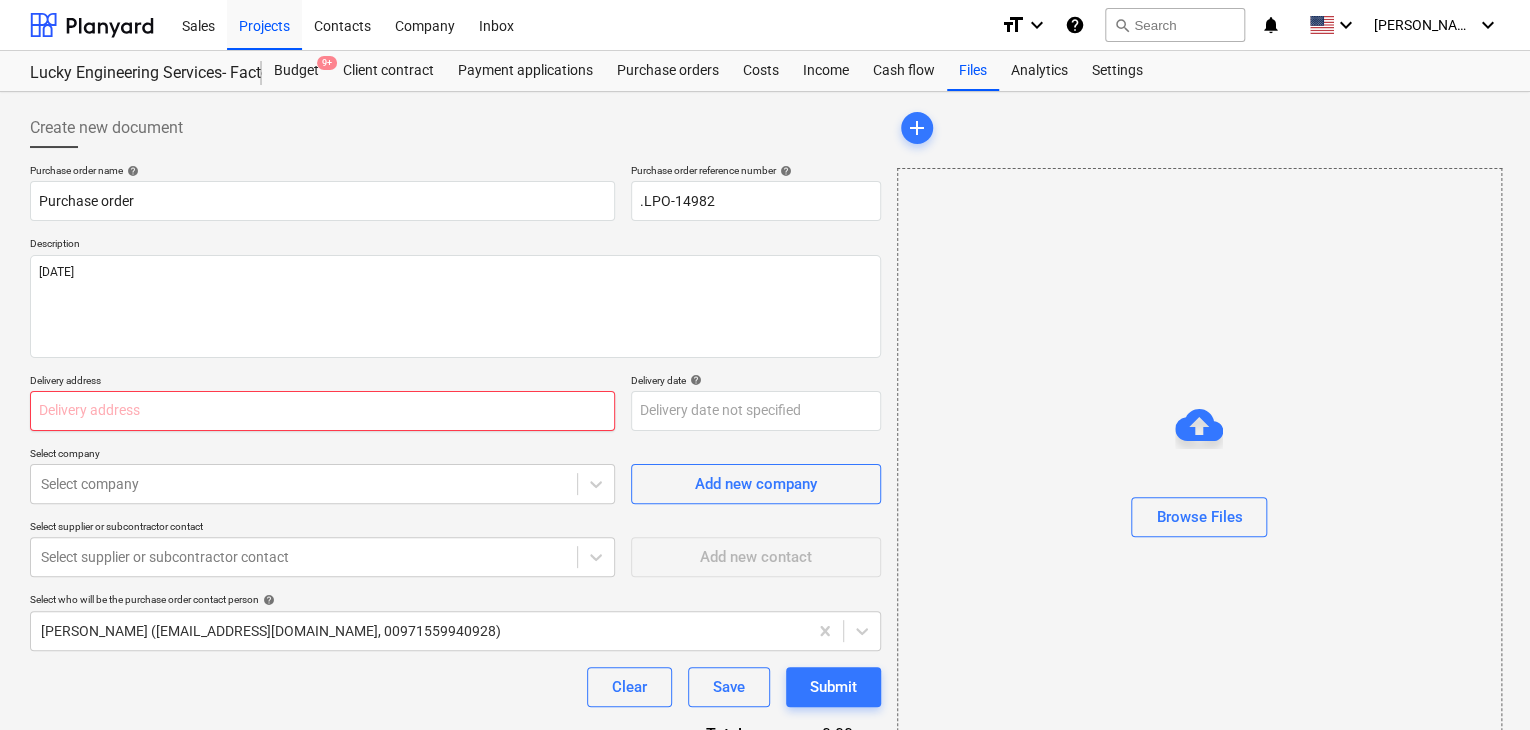 click at bounding box center (322, 411) 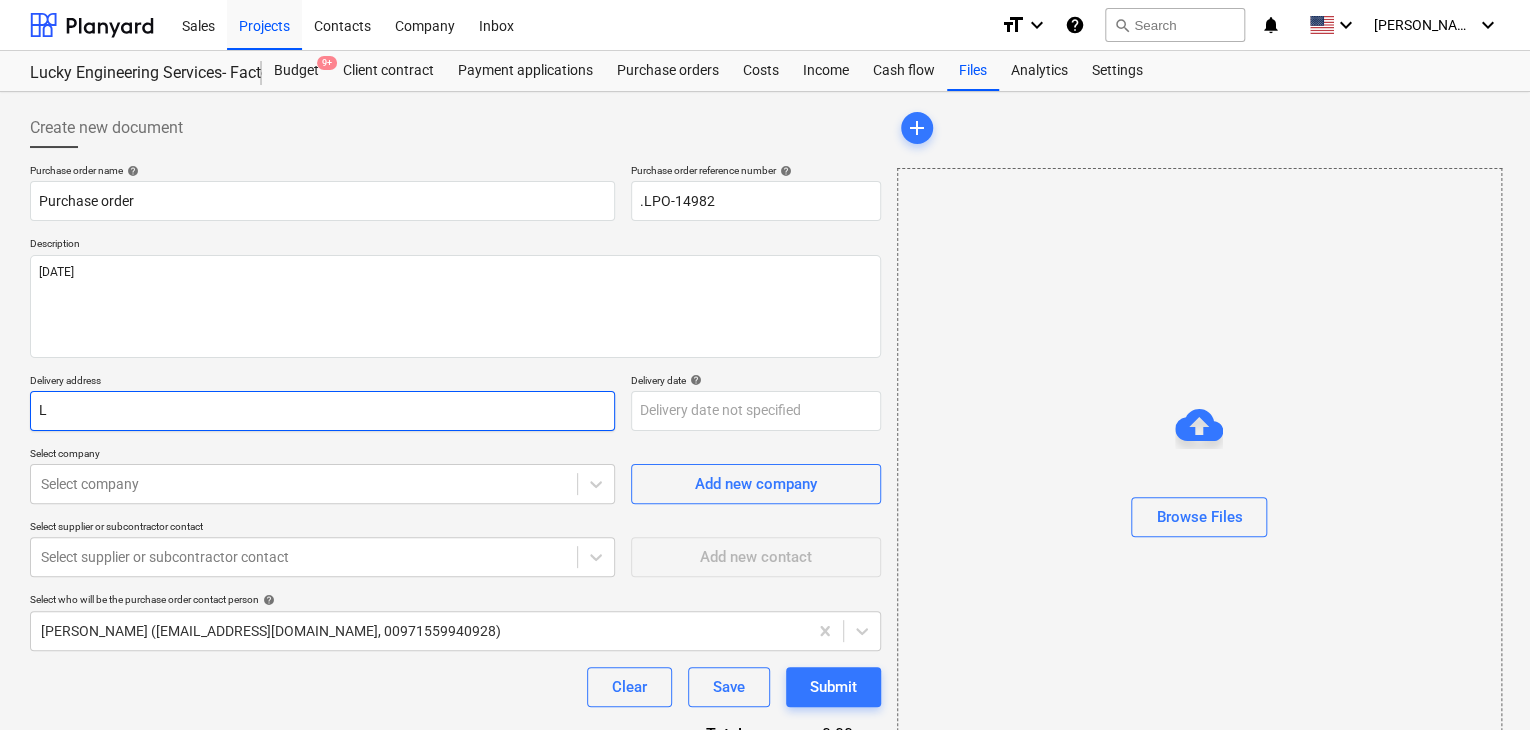 type on "x" 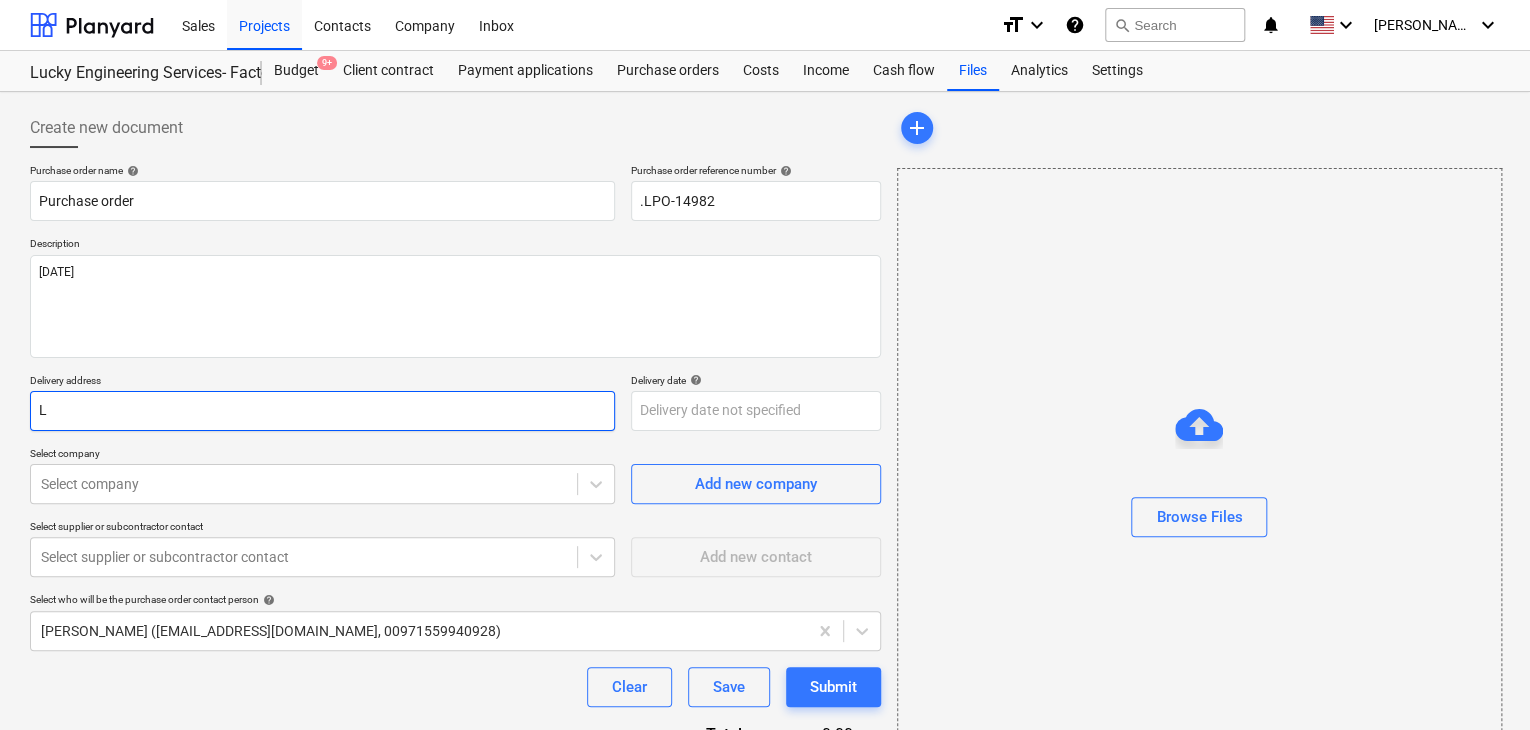 type on "L" 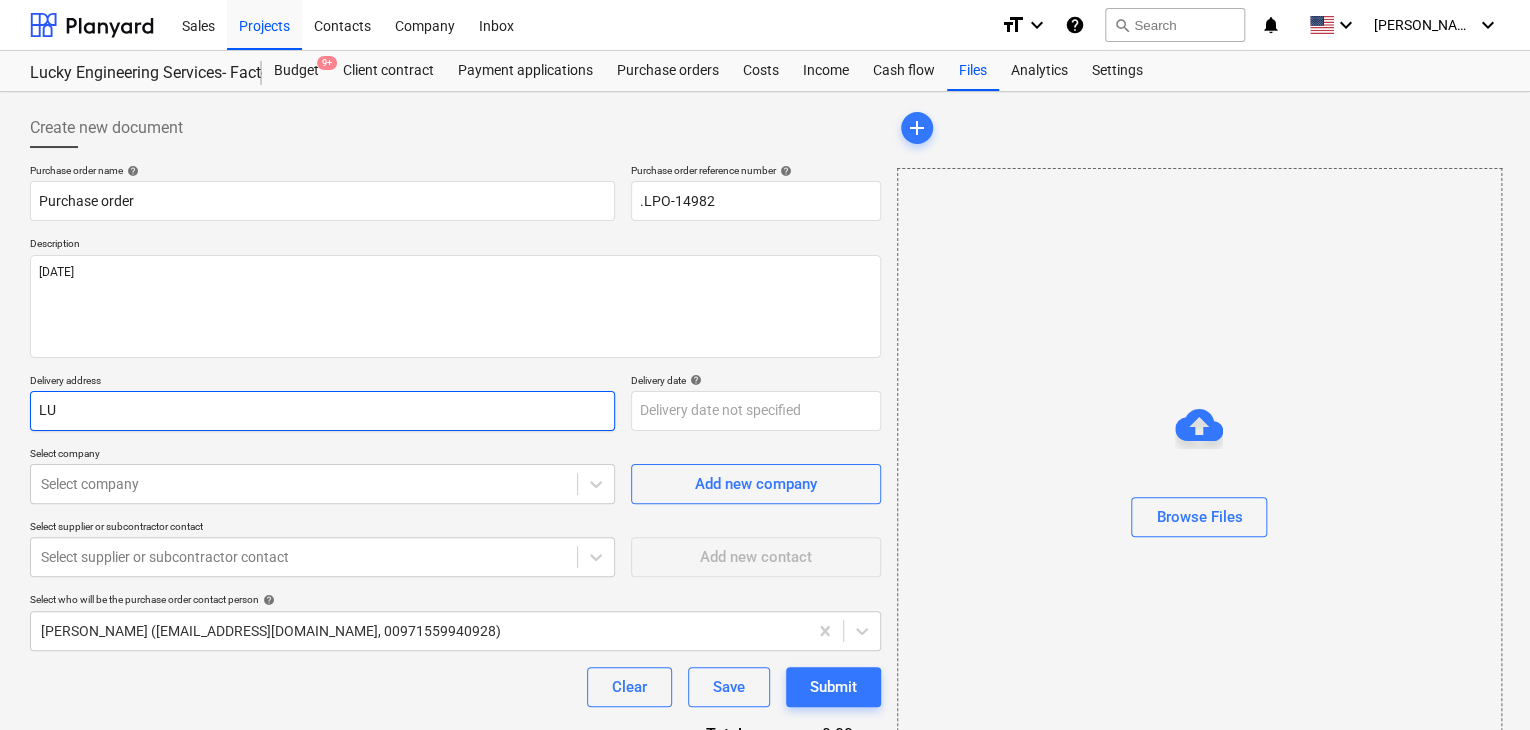type on "x" 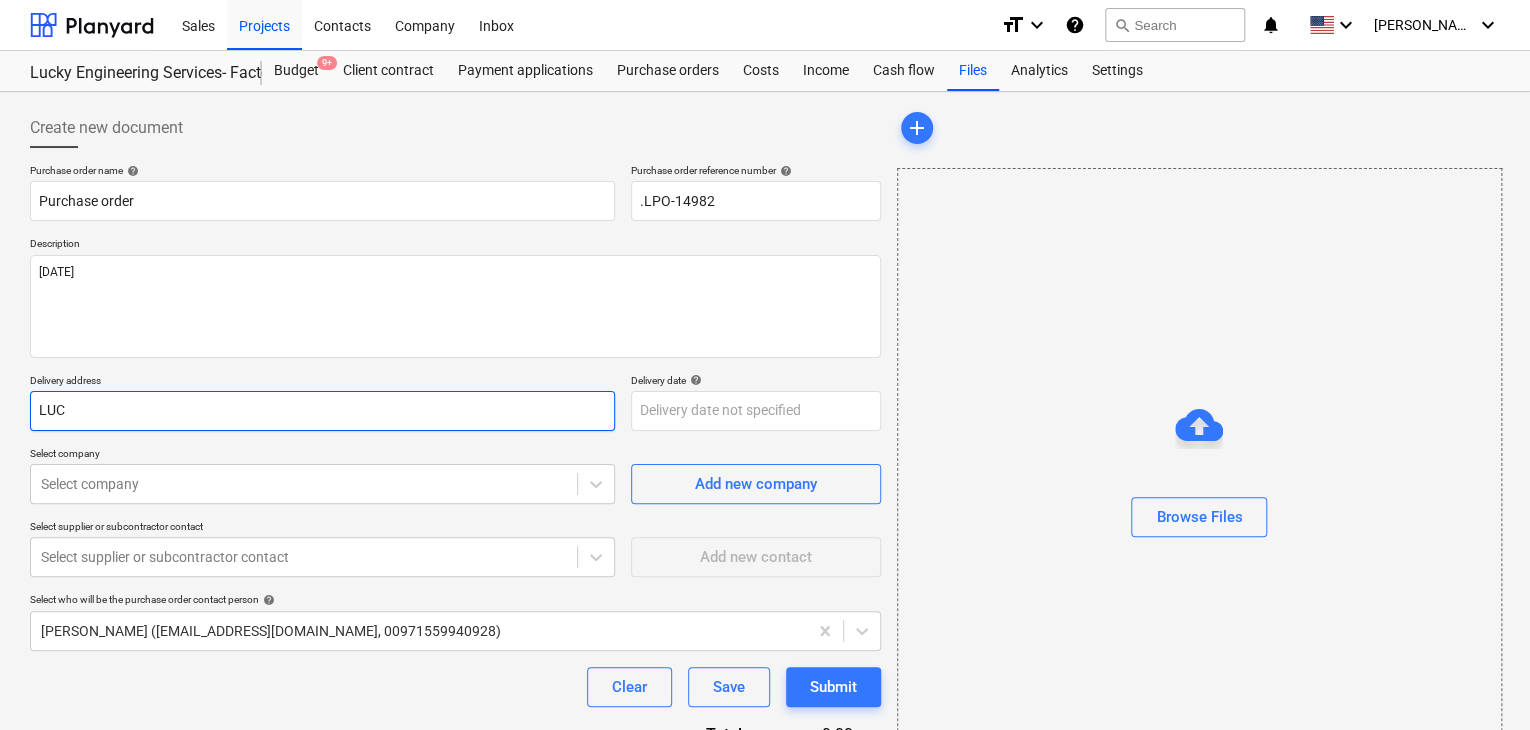 type on "x" 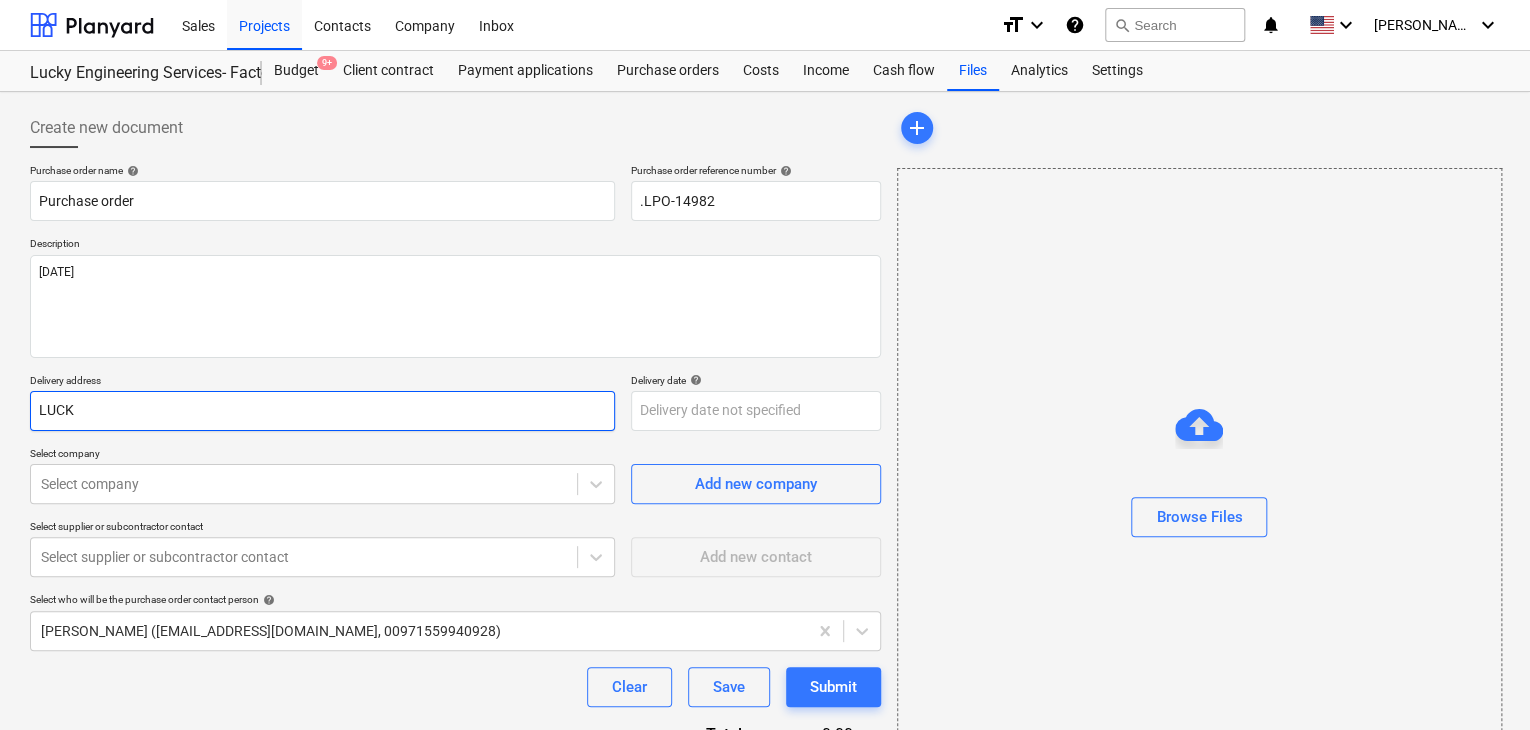 type on "x" 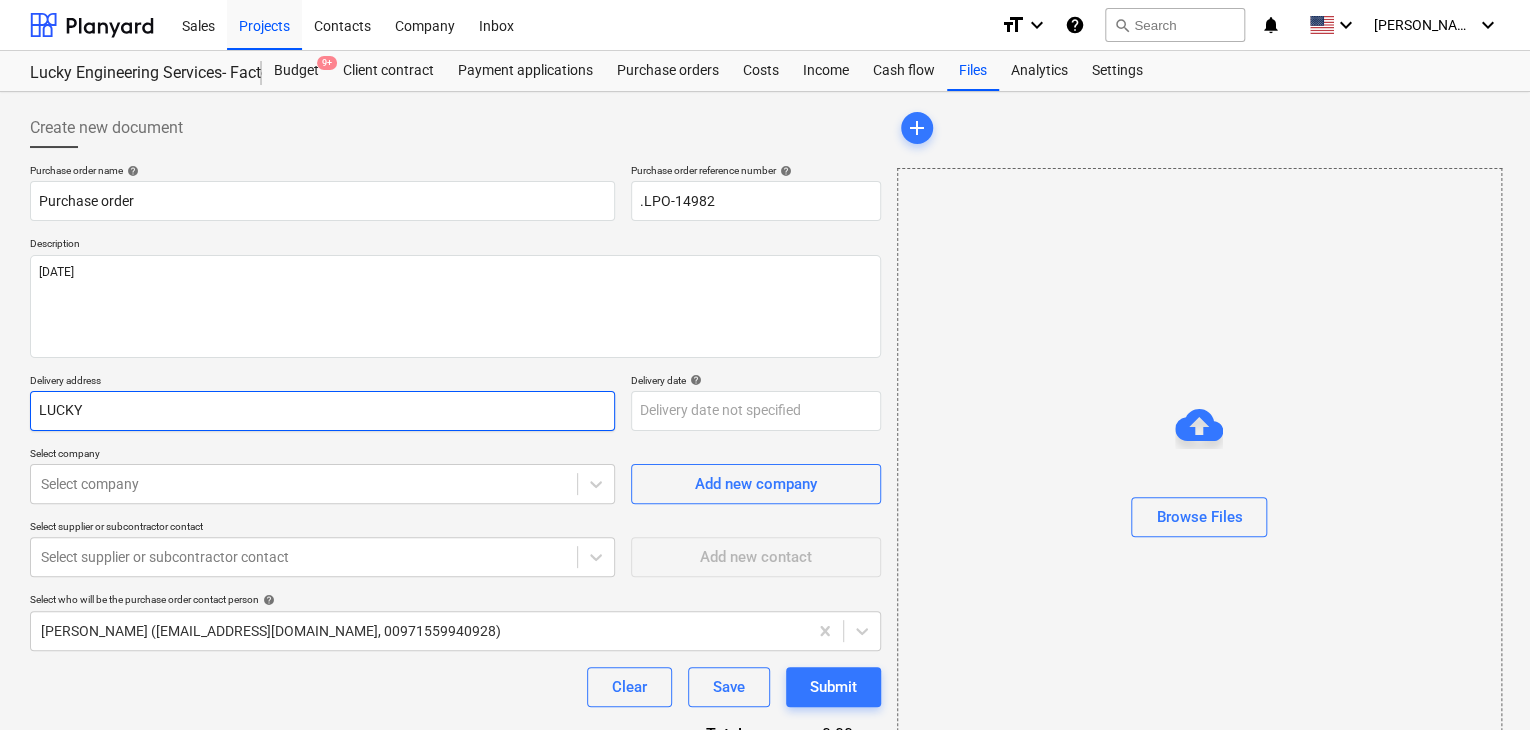 type on "x" 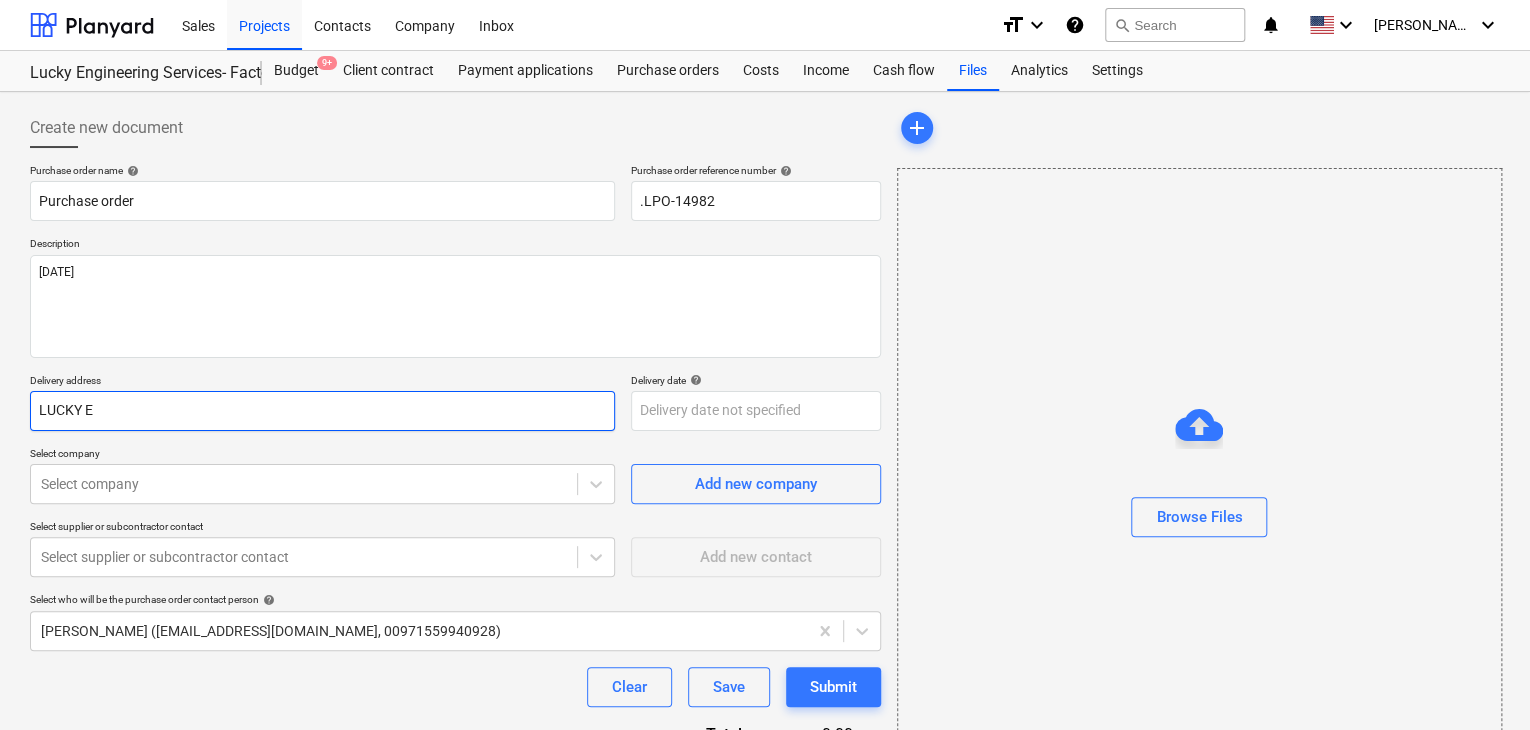 type on "x" 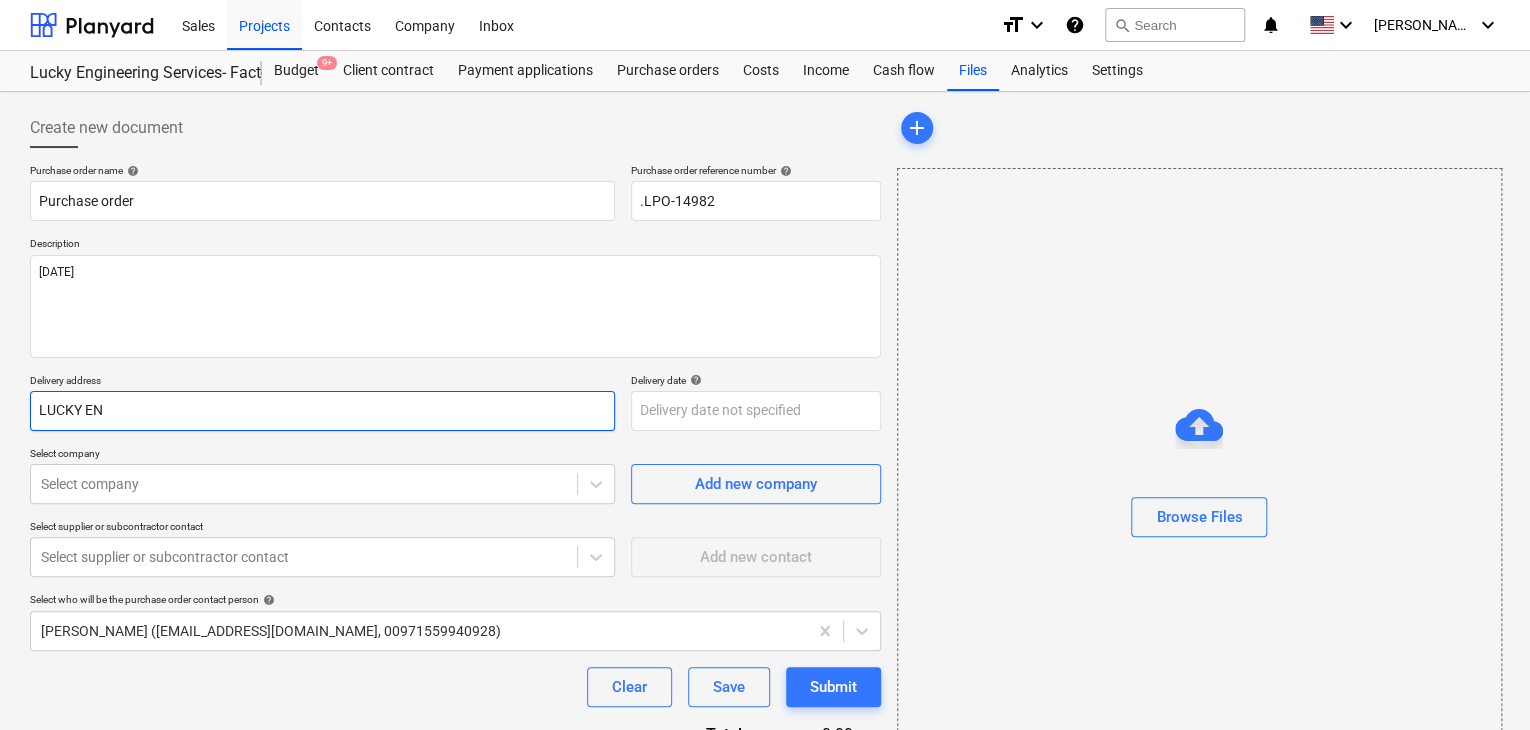 type on "x" 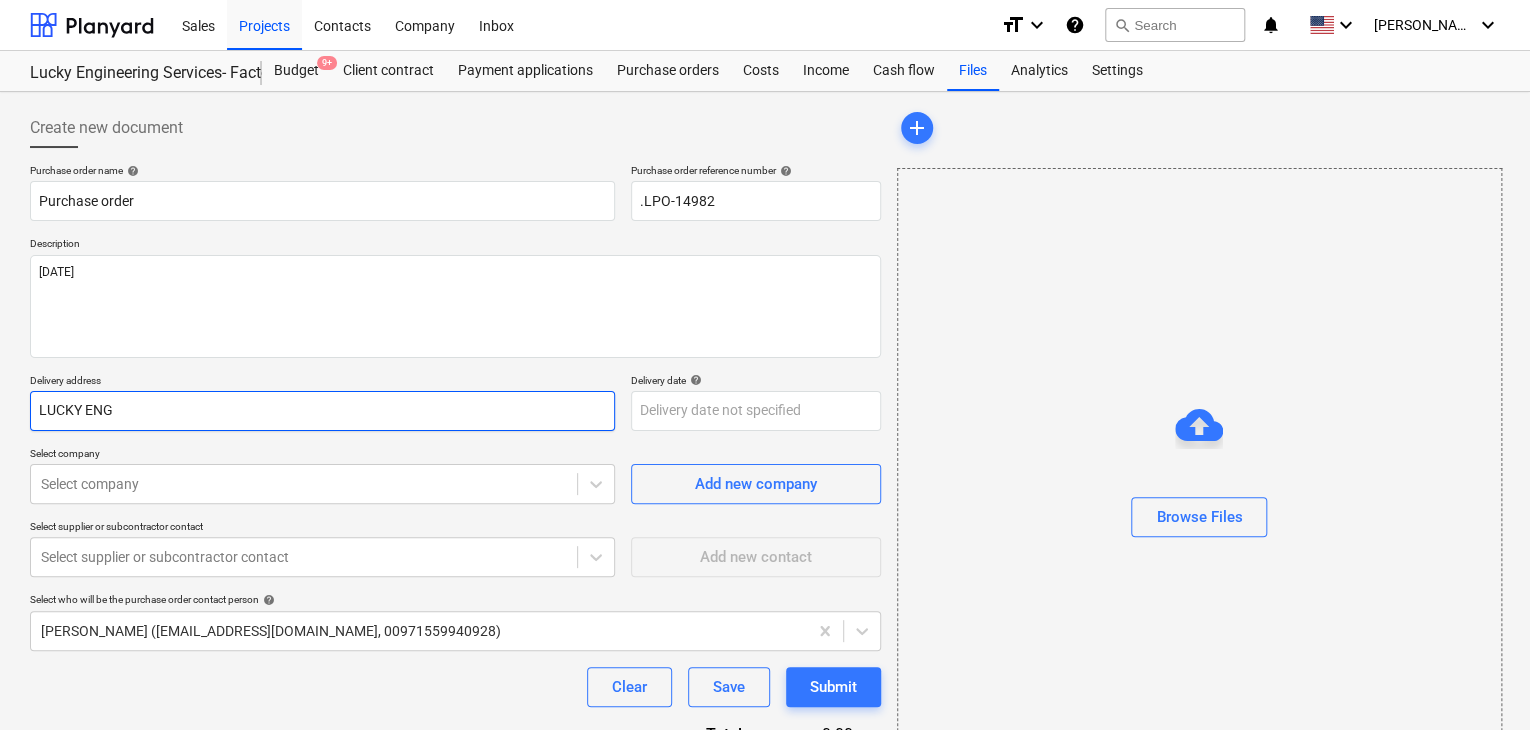 type on "x" 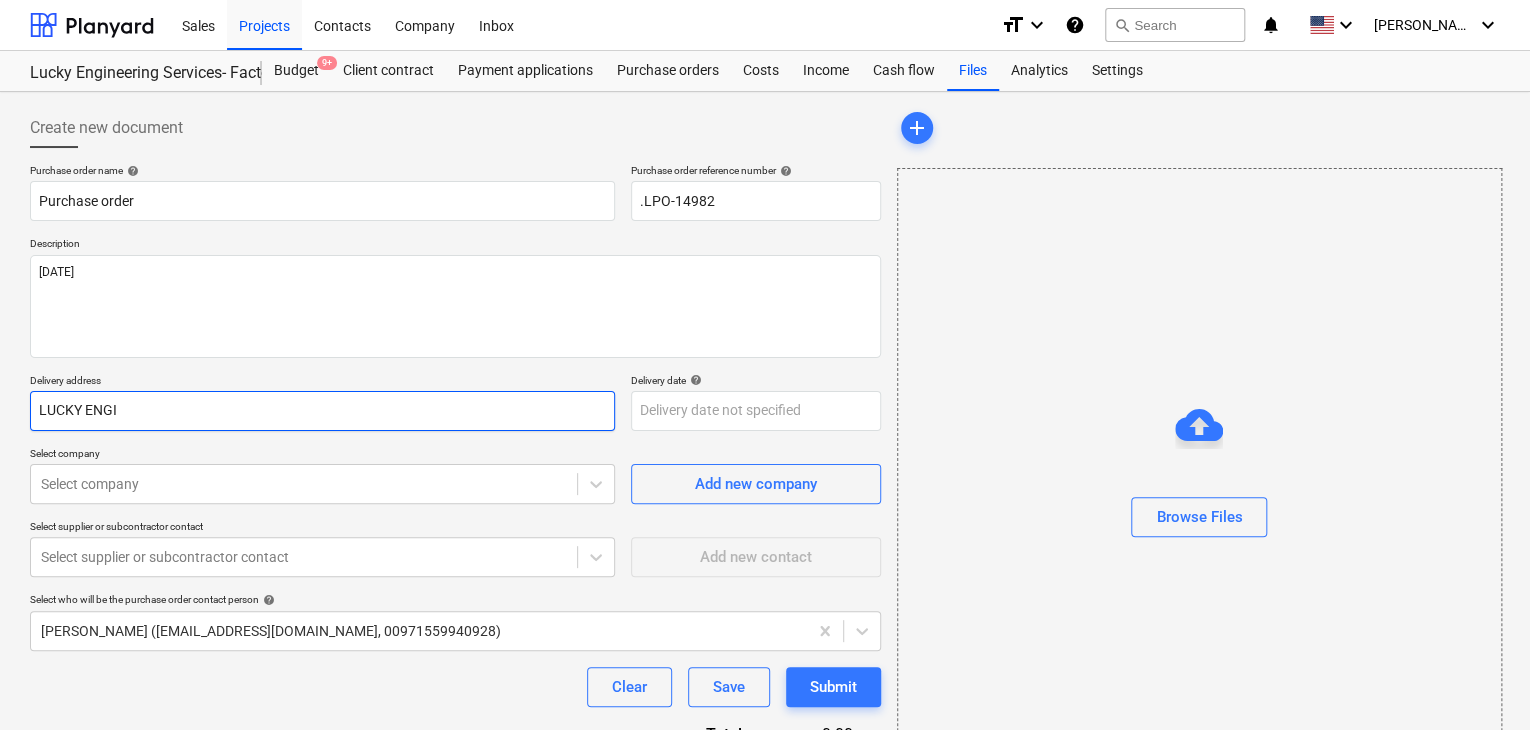 type on "x" 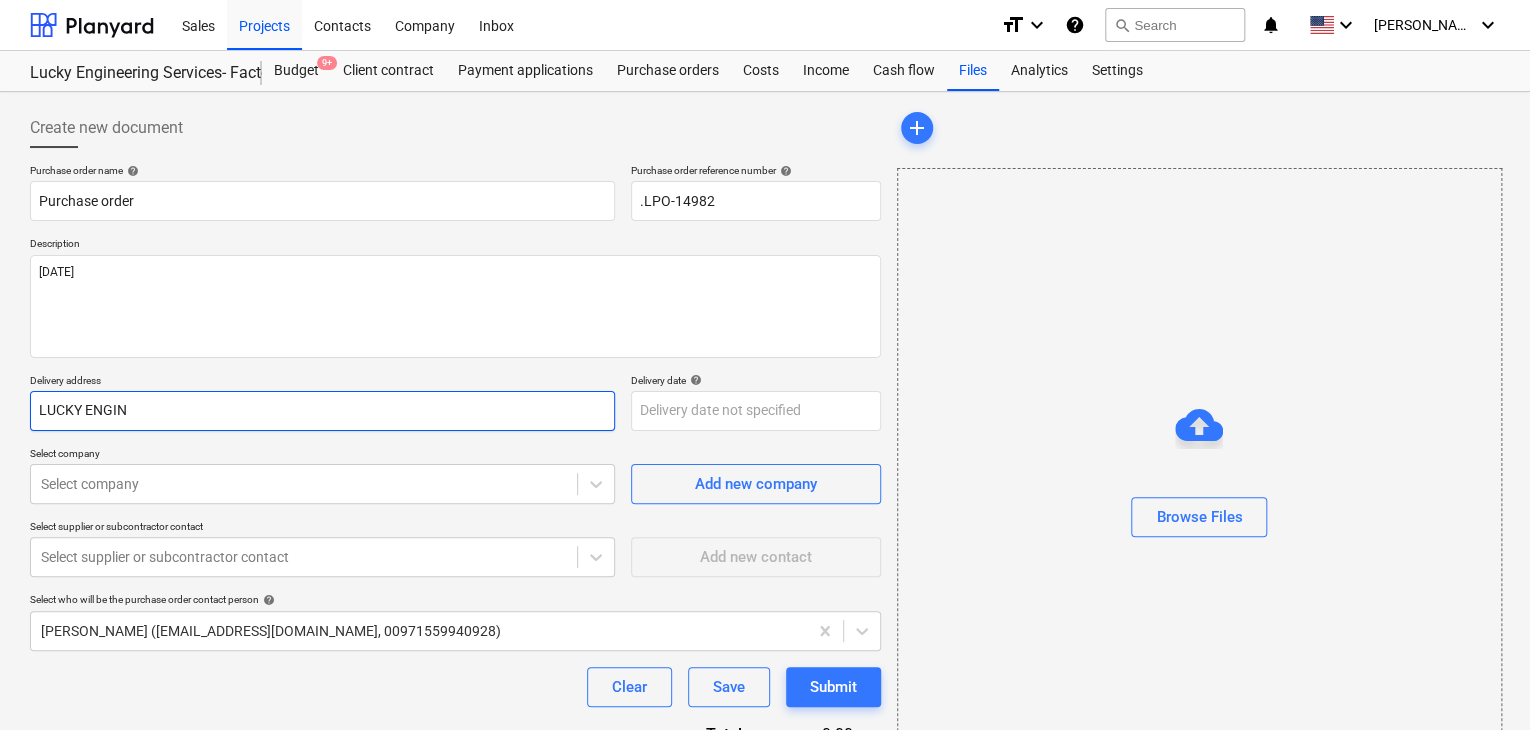 type on "x" 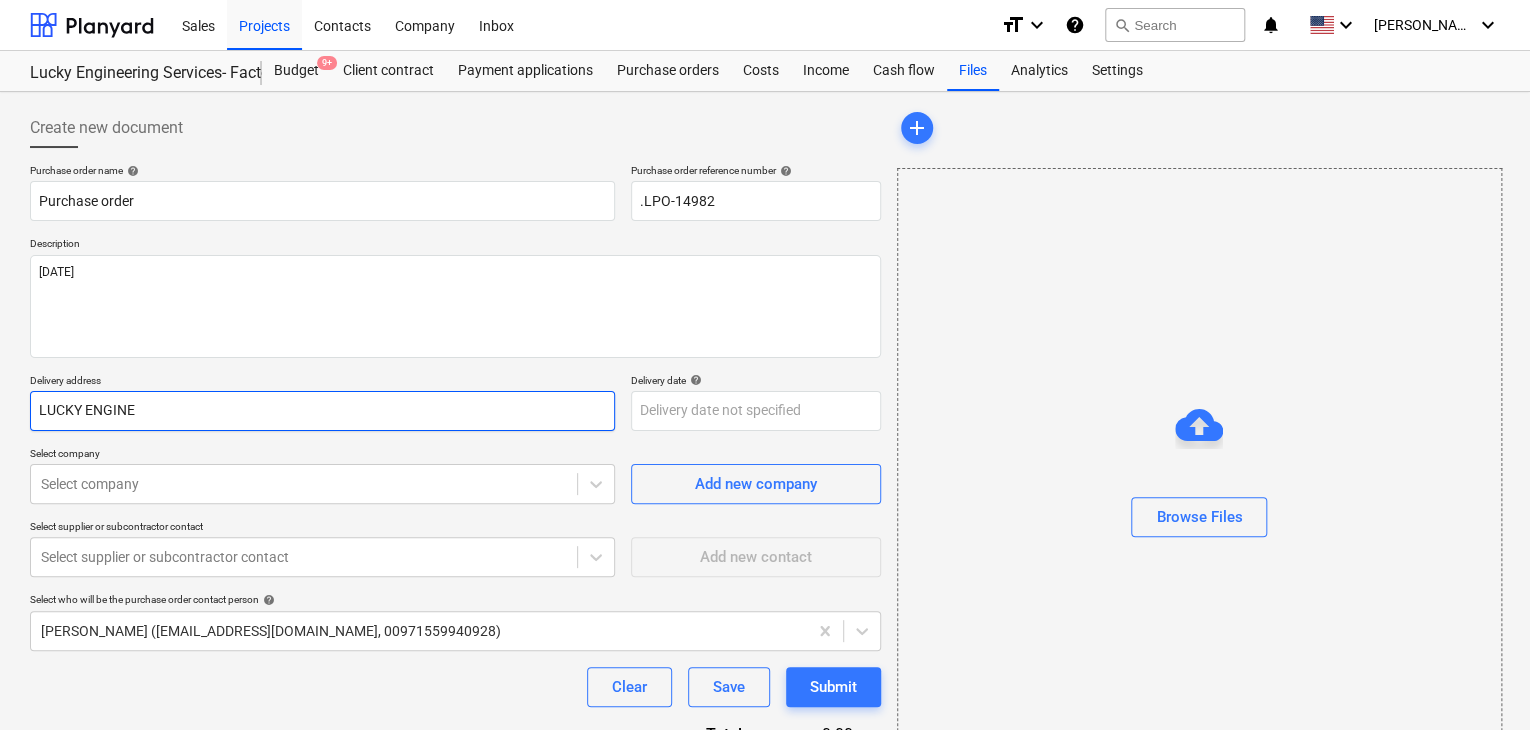 type on "x" 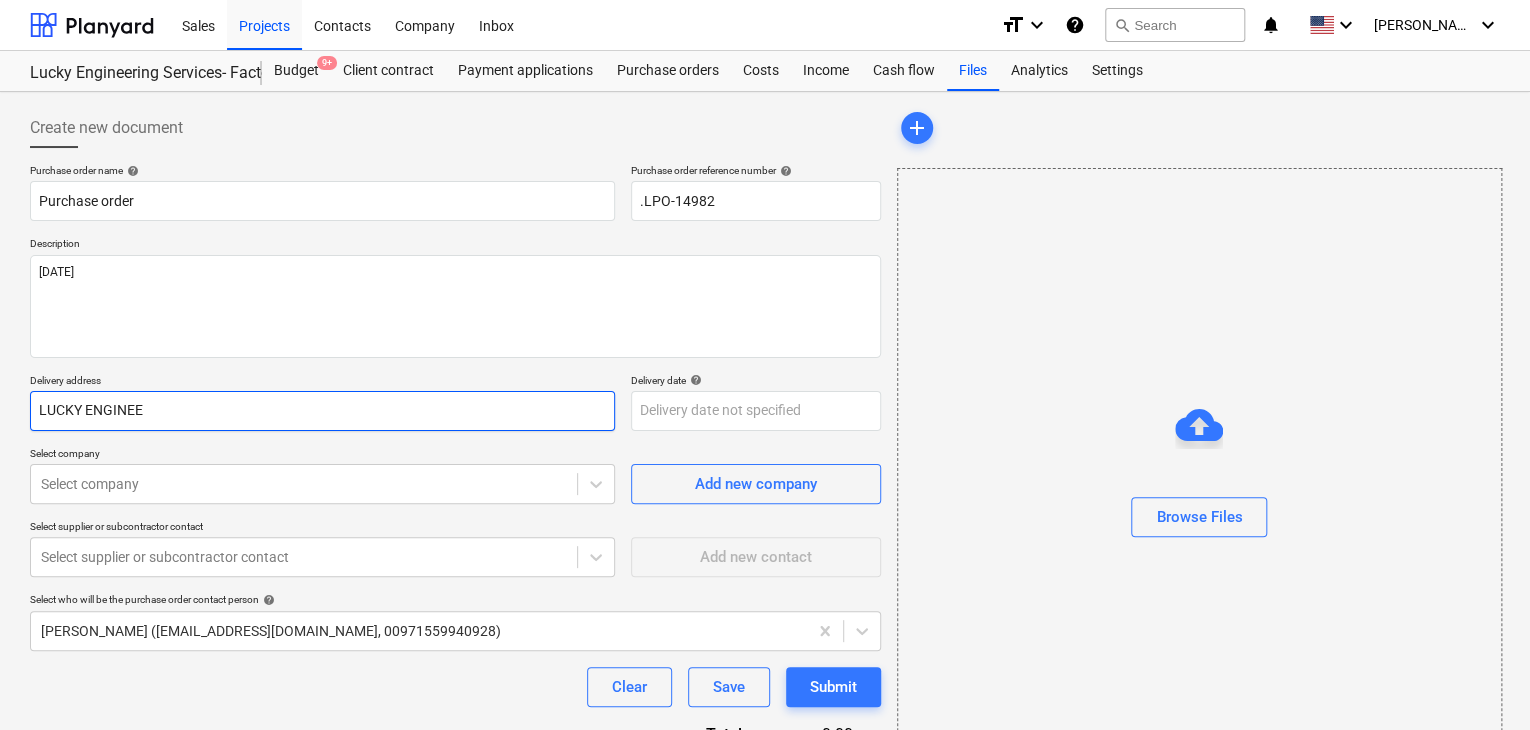 type on "x" 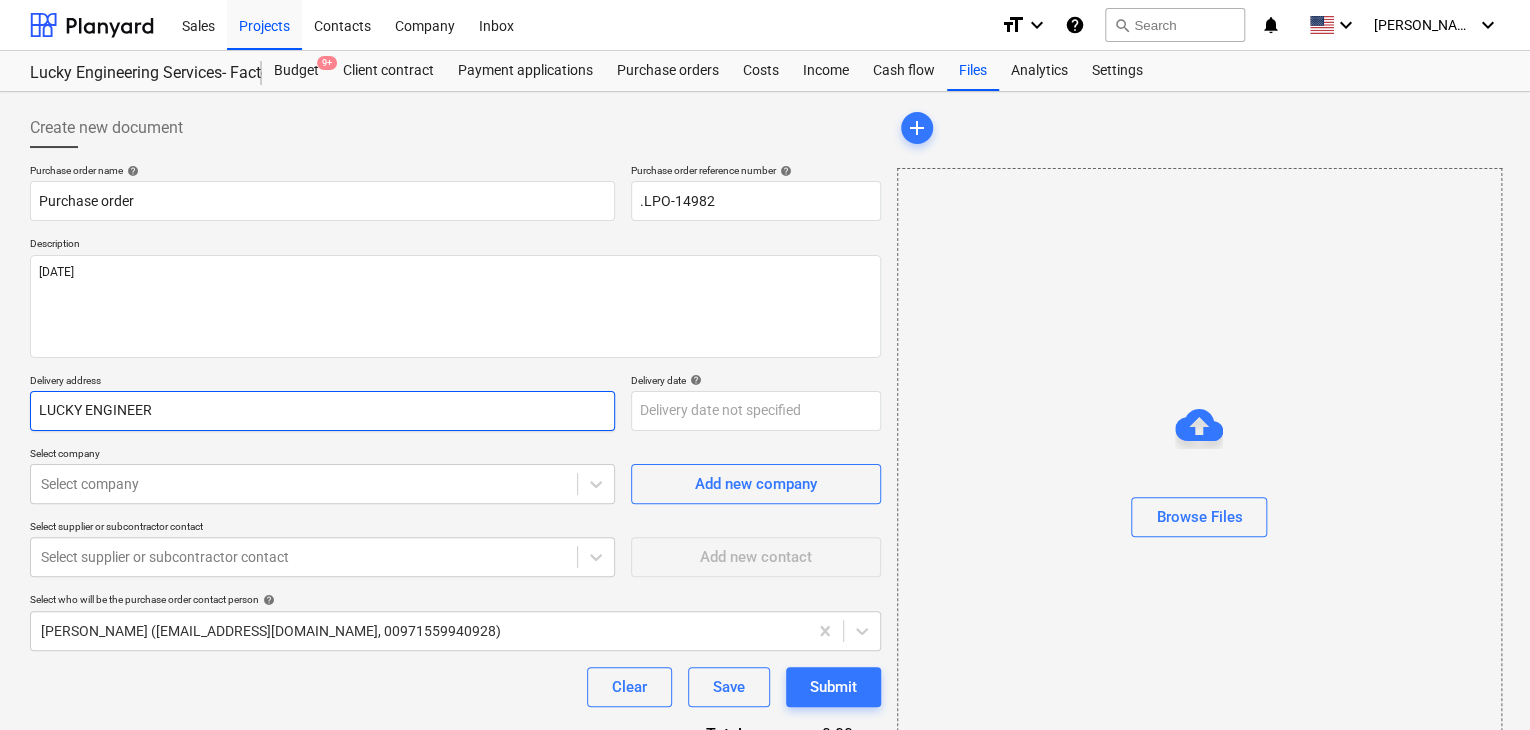 type on "x" 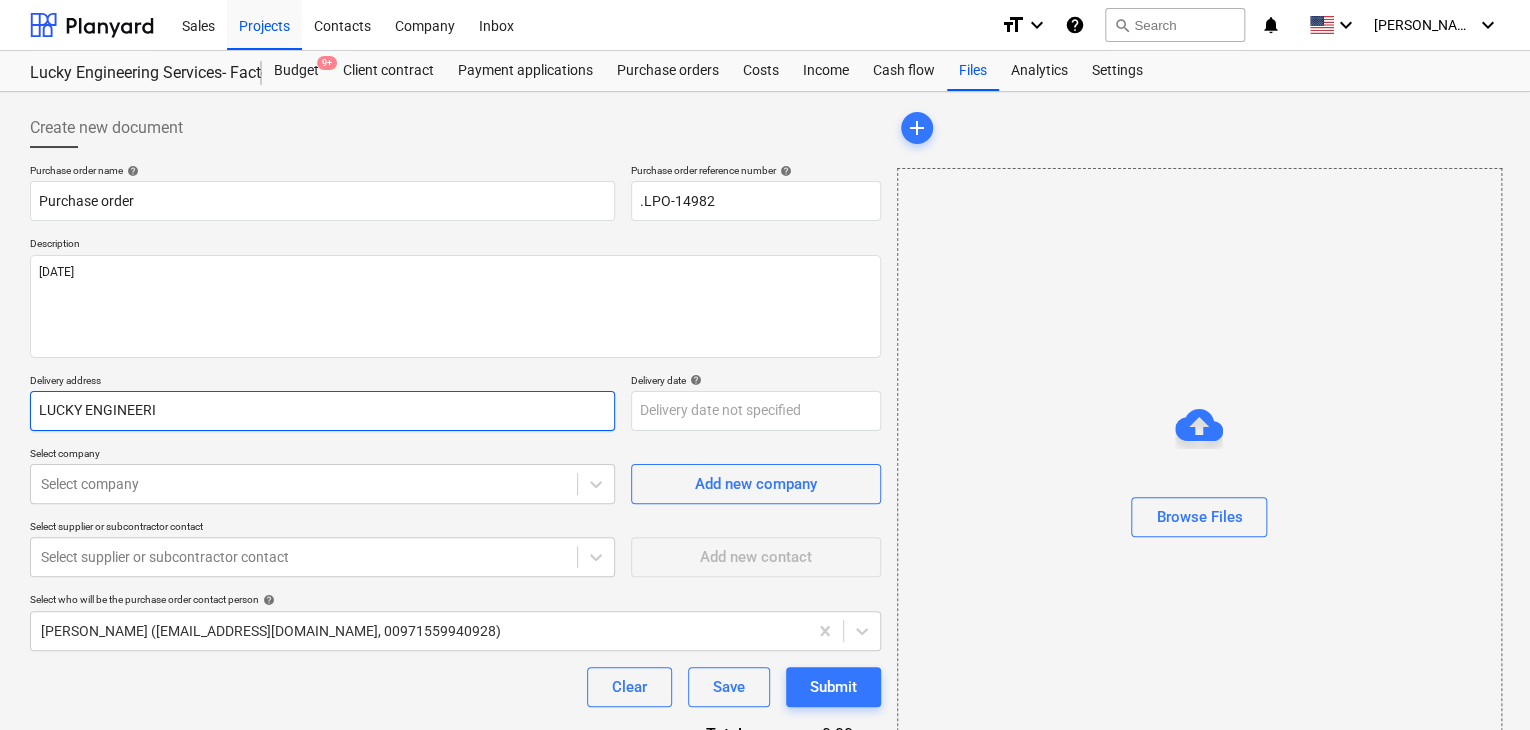 type on "x" 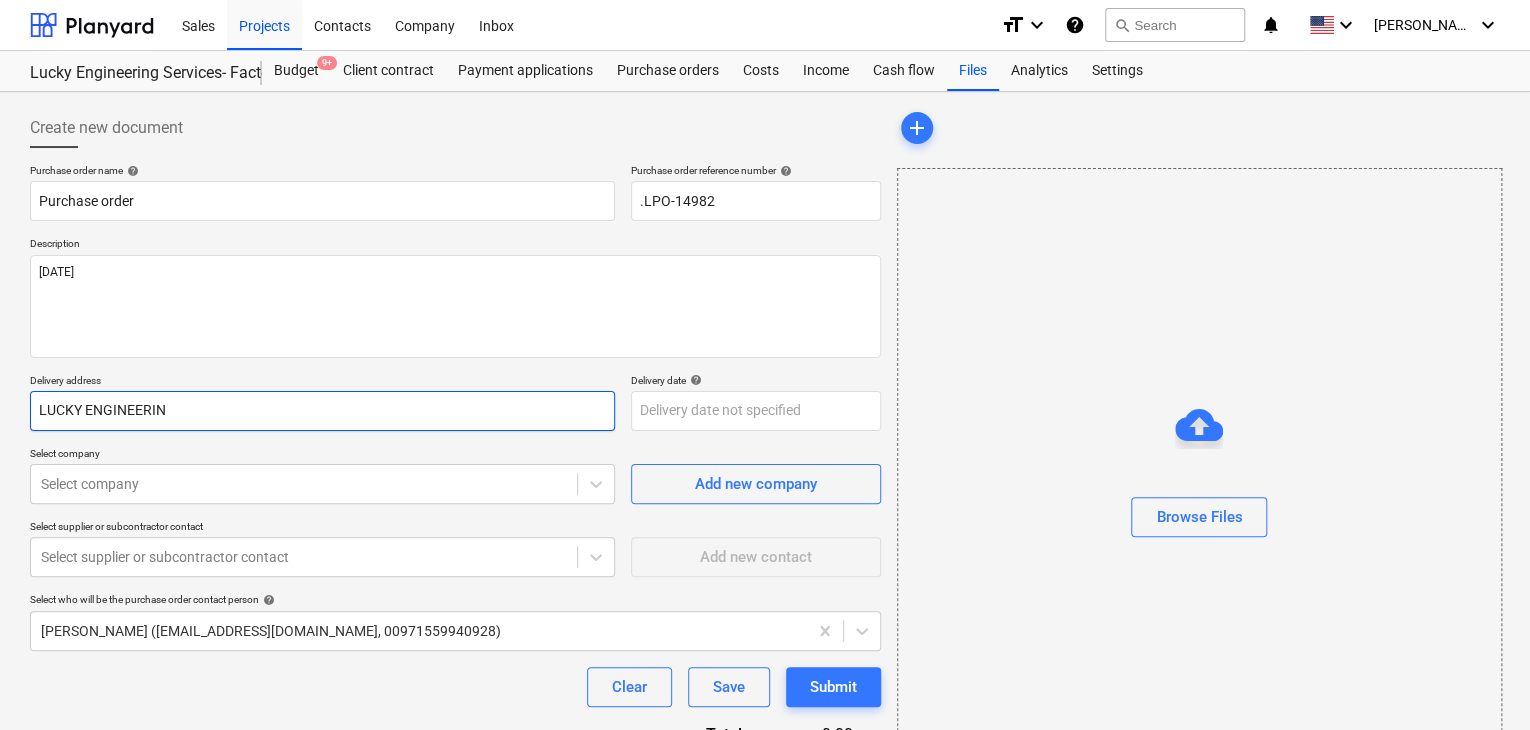 type on "x" 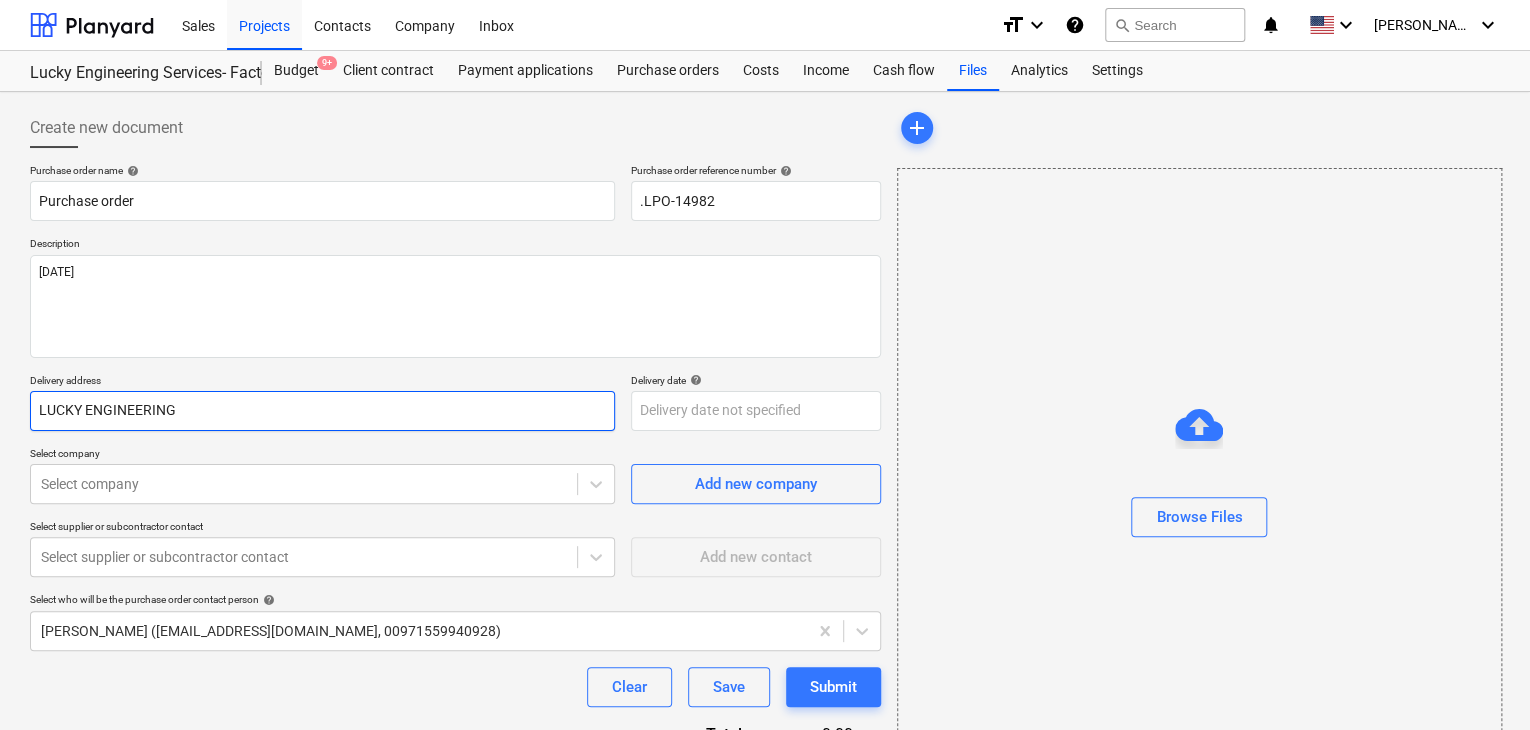 type on "x" 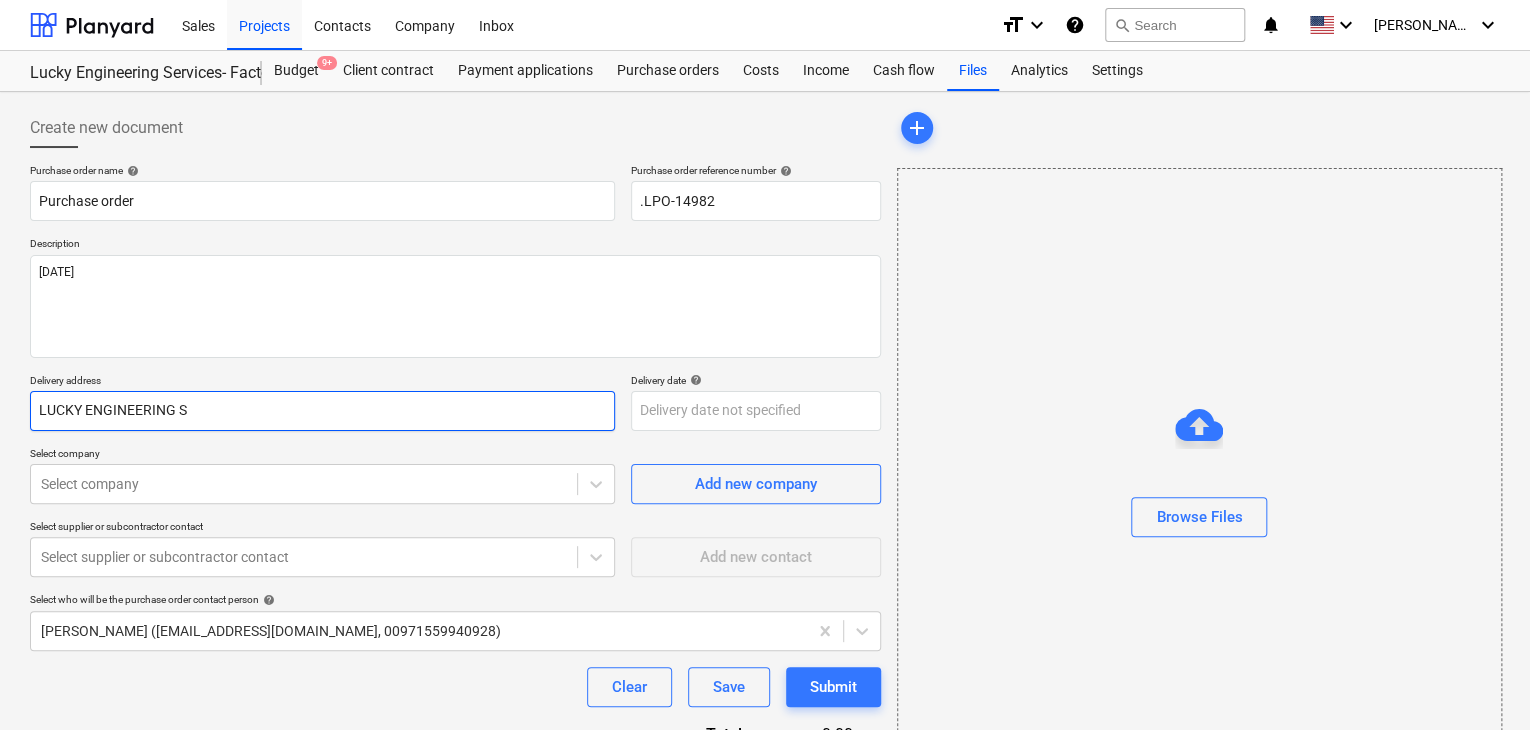 type on "x" 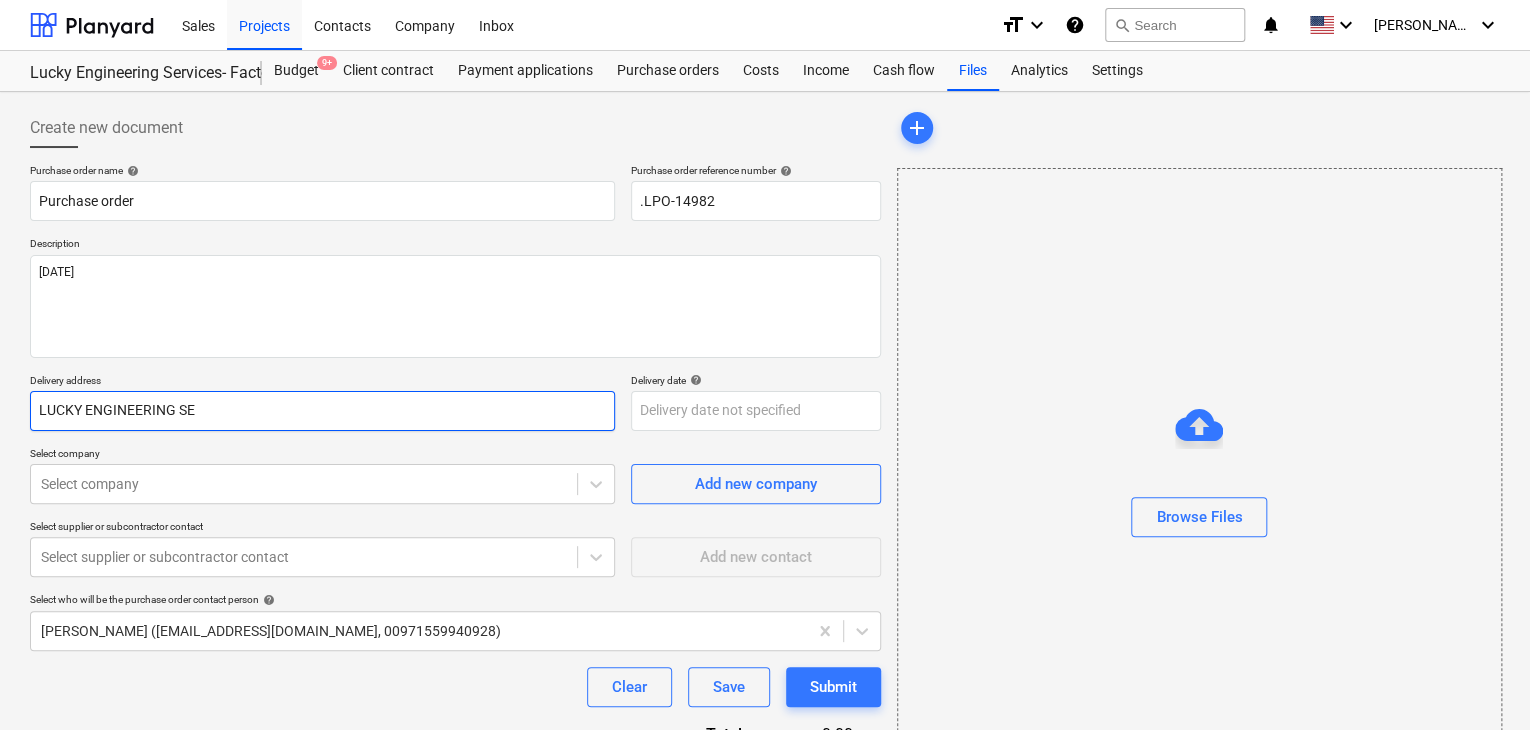 type on "x" 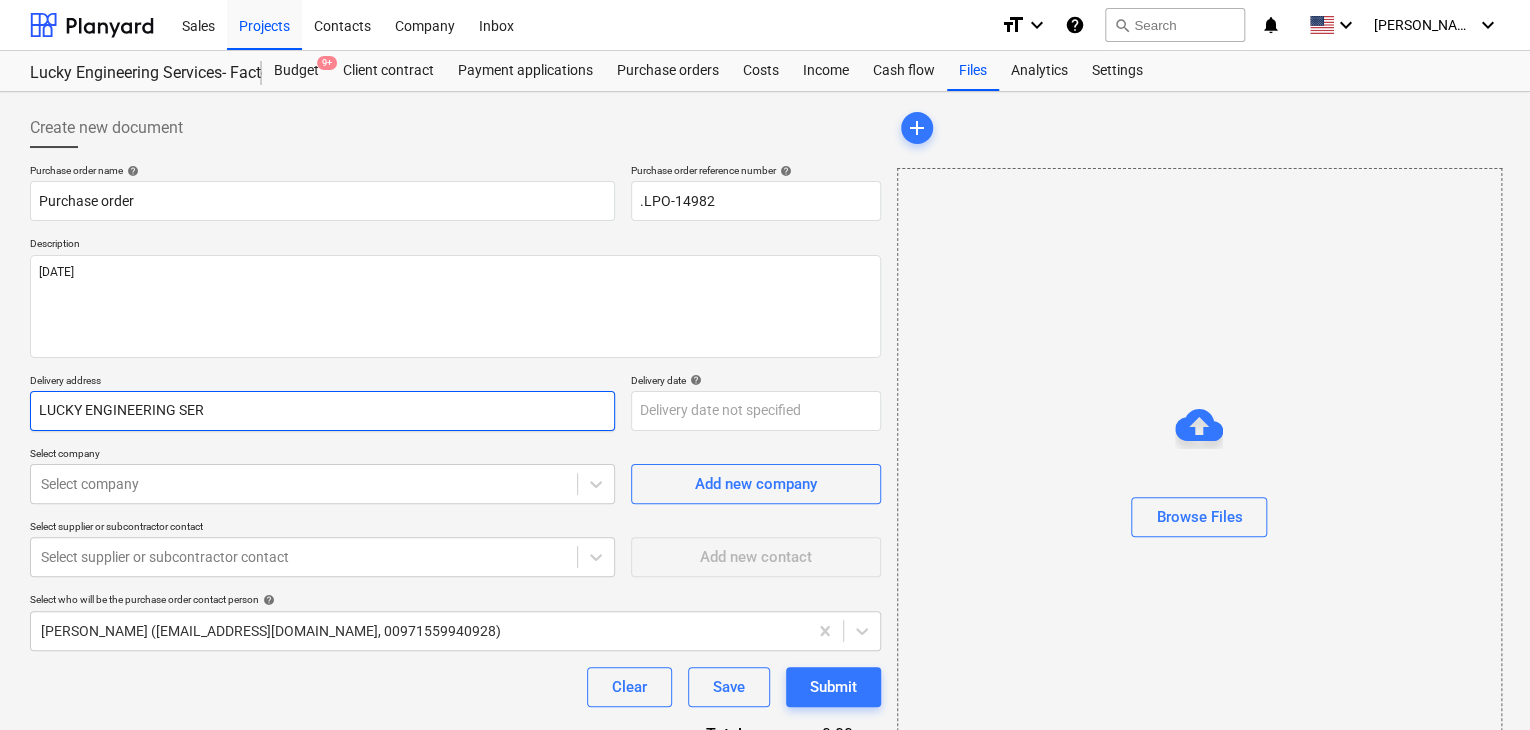 type on "x" 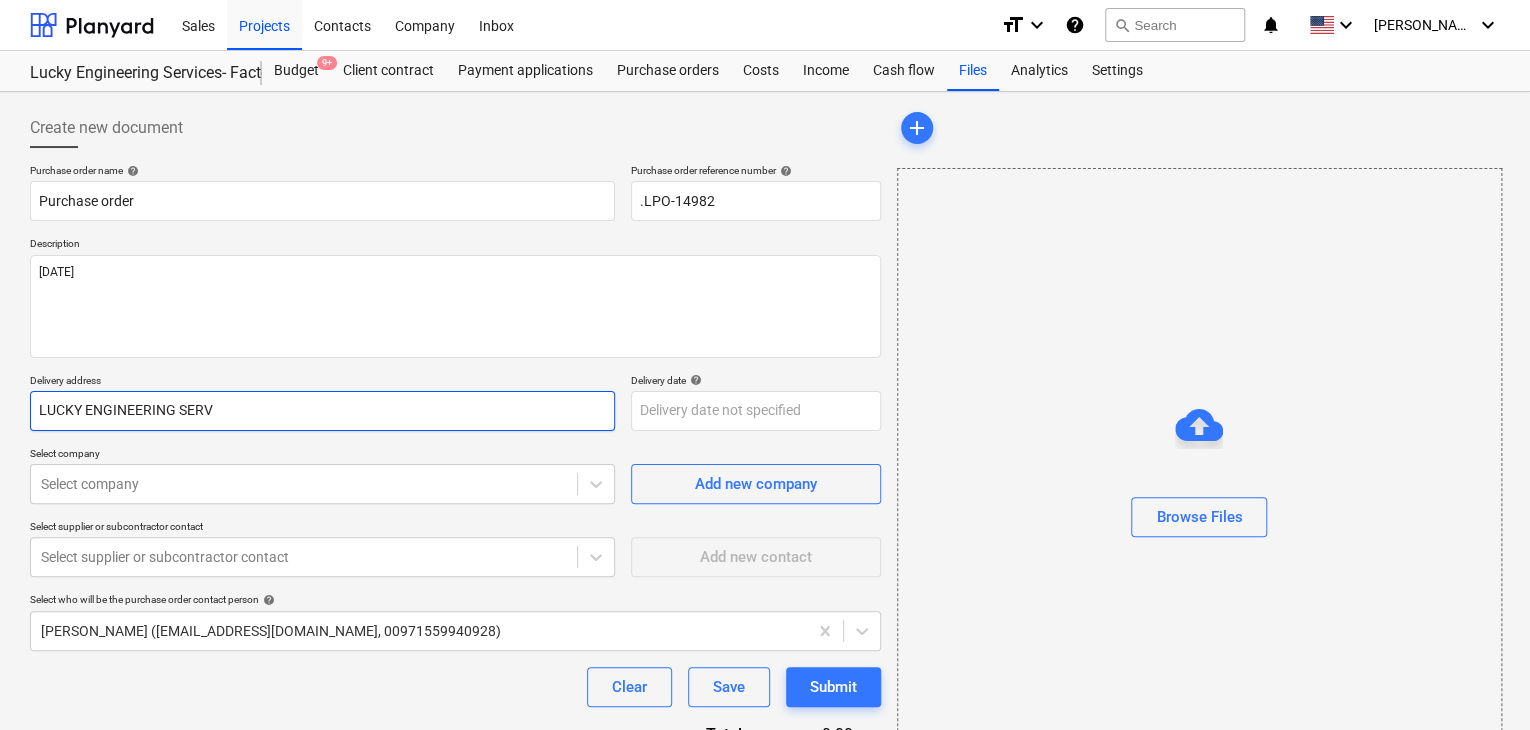 type on "LUCKY ENGINEERING SERVI" 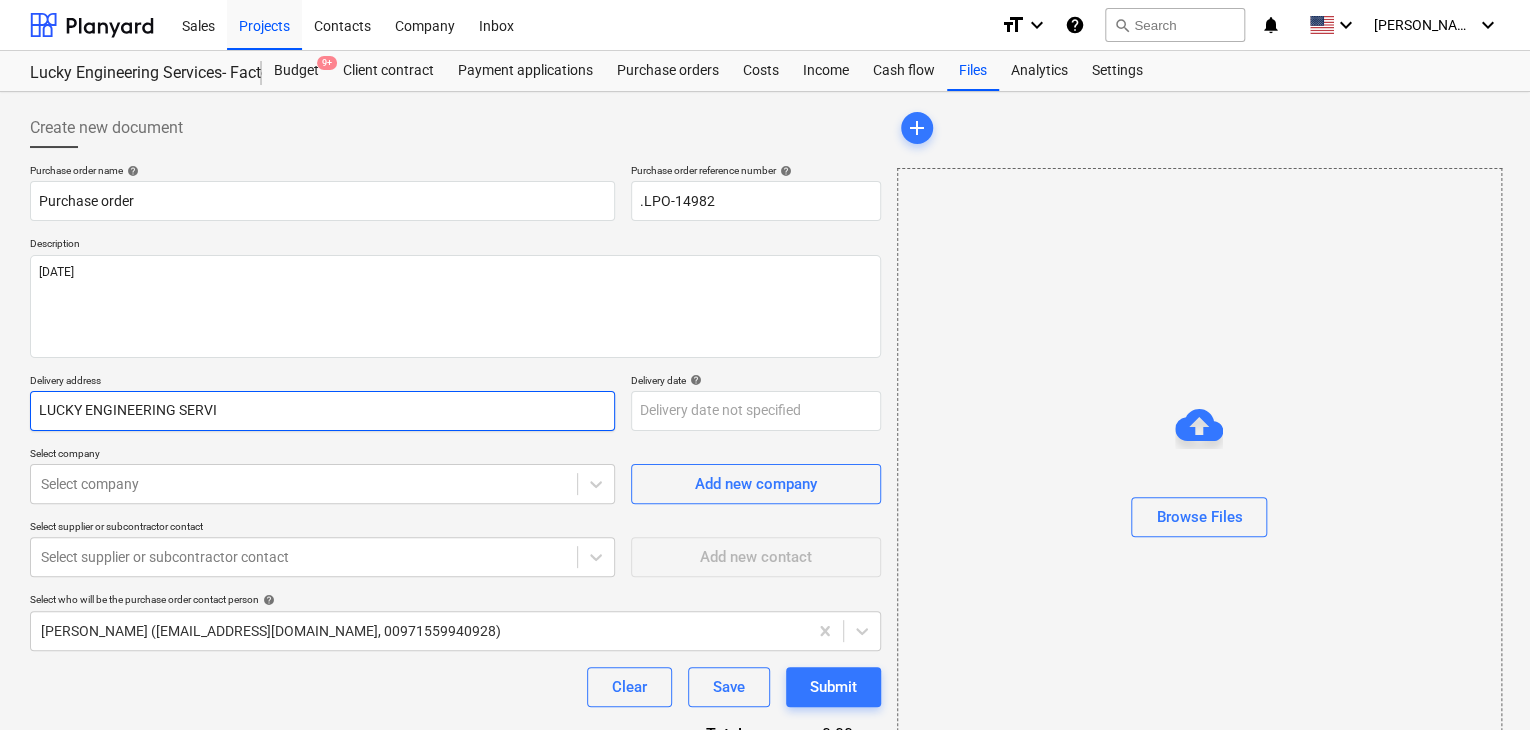 type on "x" 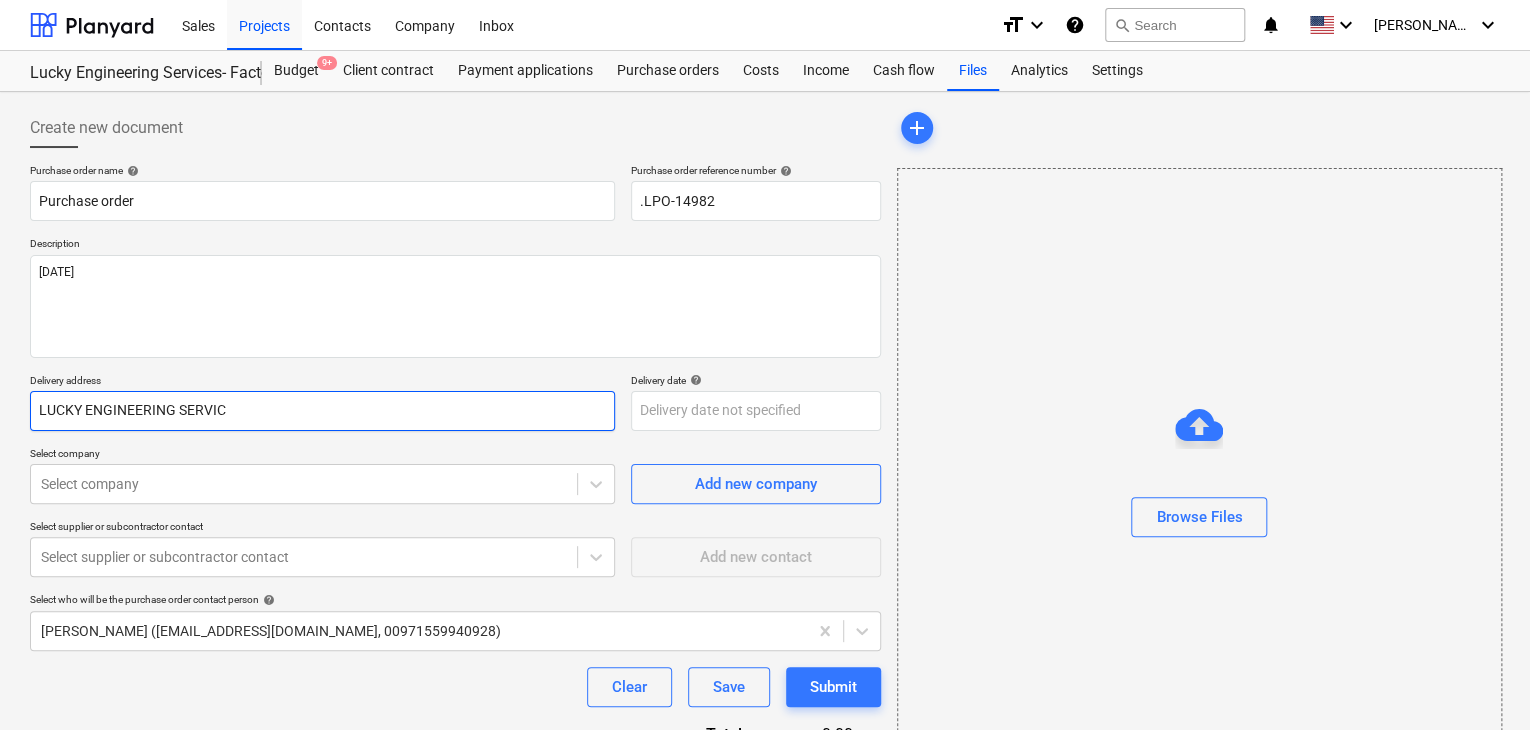 type on "x" 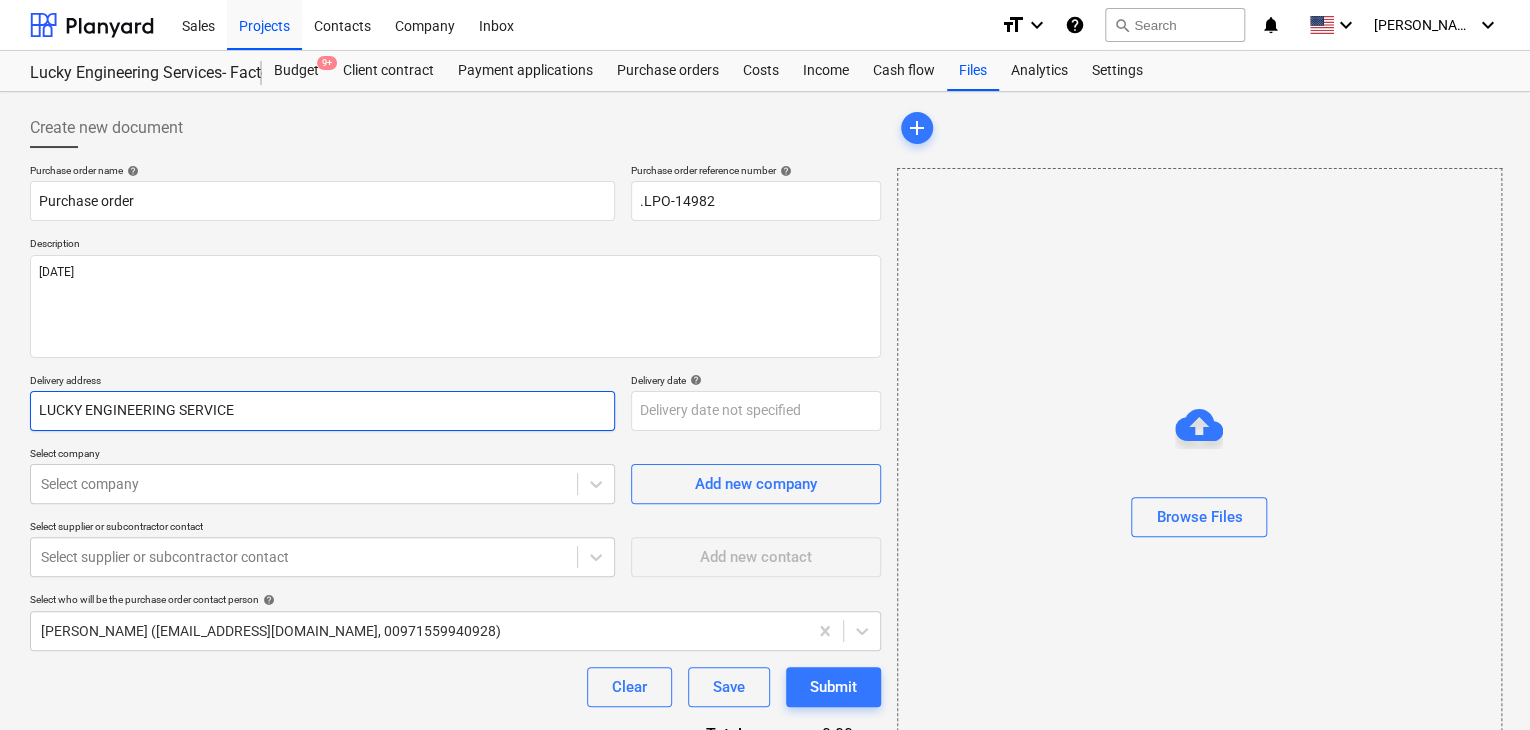 type on "x" 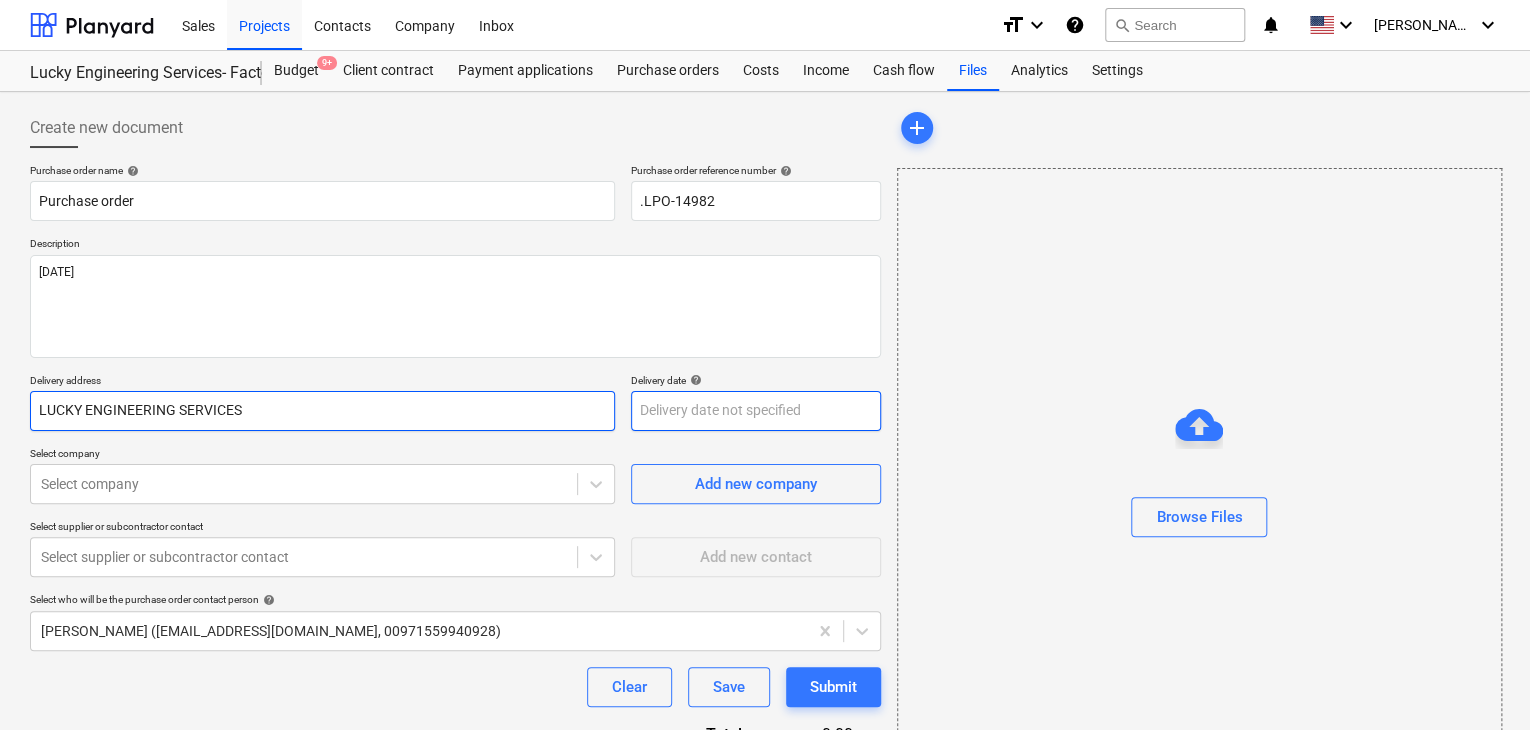 type on "LUCKY ENGINEERING SERVICES" 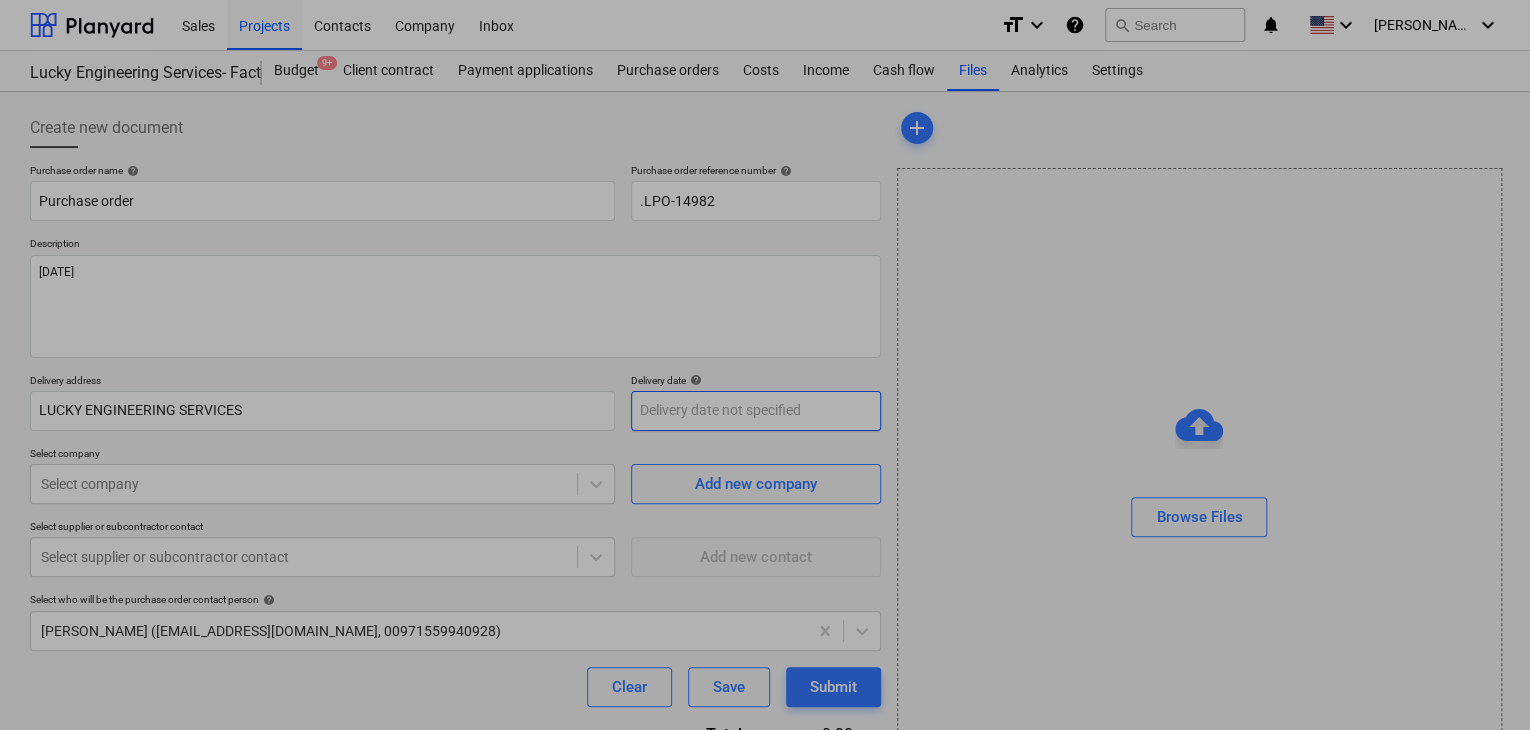 click on "Sales Projects Contacts Company Inbox format_size keyboard_arrow_down help search Search notifications 0 keyboard_arrow_down [PERSON_NAME] keyboard_arrow_down Lucky Engineering Services- Factory/Office Budget 9+ Client contract Payment applications Purchase orders Costs Income Cash flow Files Analytics Settings Create new document Purchase order name help Purchase order Purchase order reference number help .LPO-14982 Description [DATE] Delivery address LUCKY ENGINEERING SERVICES Delivery date help Press the down arrow key to interact with the calendar and
select a date. Press the question mark key to get the keyboard shortcuts for changing dates. Select company Select company Add new company Select supplier or subcontractor contact Select supplier or subcontractor contact Add new contact Select who will be the purchase order contact person help [PERSON_NAME] ([EMAIL_ADDRESS][DOMAIN_NAME], 00971559940928) Clear Save Submit Total 0.00د.إ.‏ Select line-items to add help Search or select a line-item add" at bounding box center [765, 365] 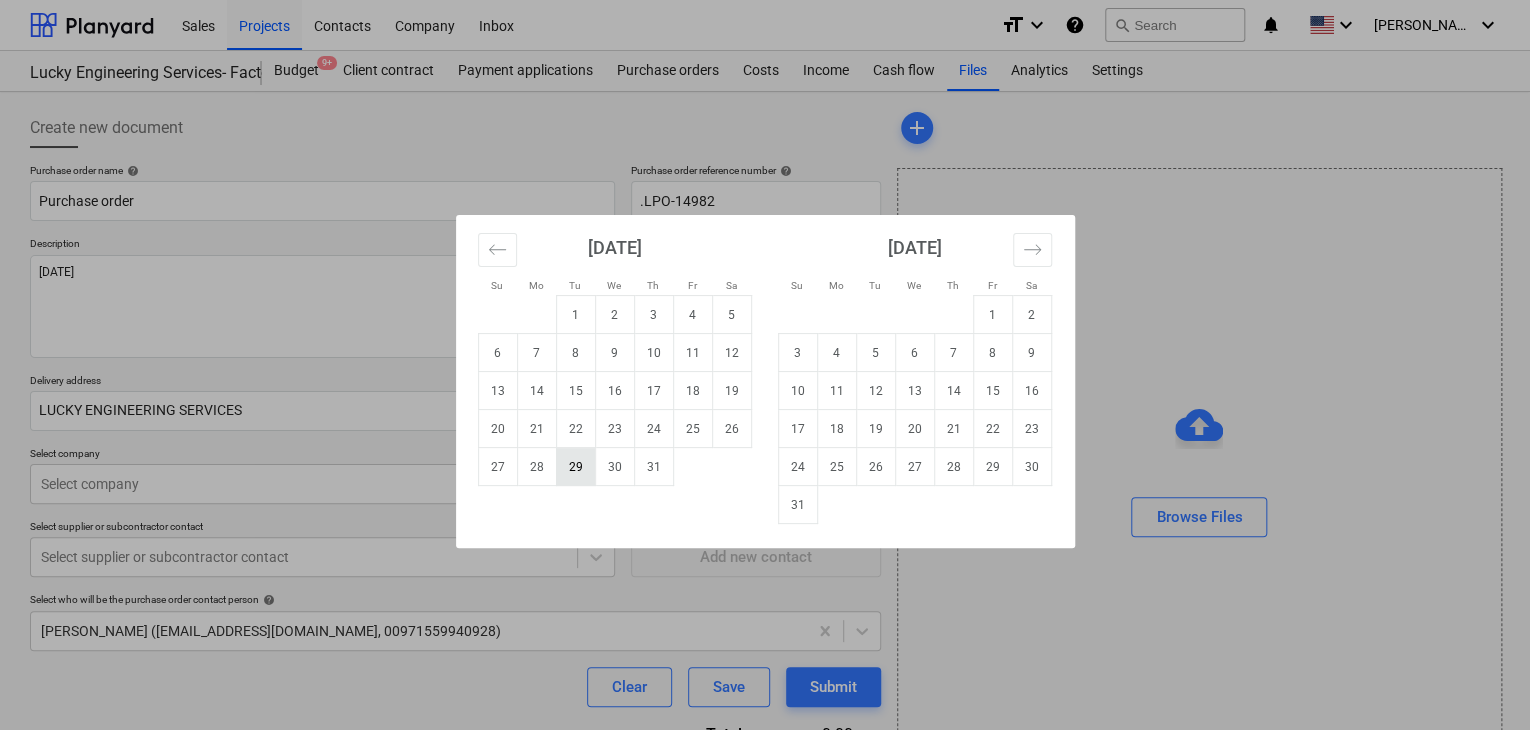 click on "29" at bounding box center (575, 467) 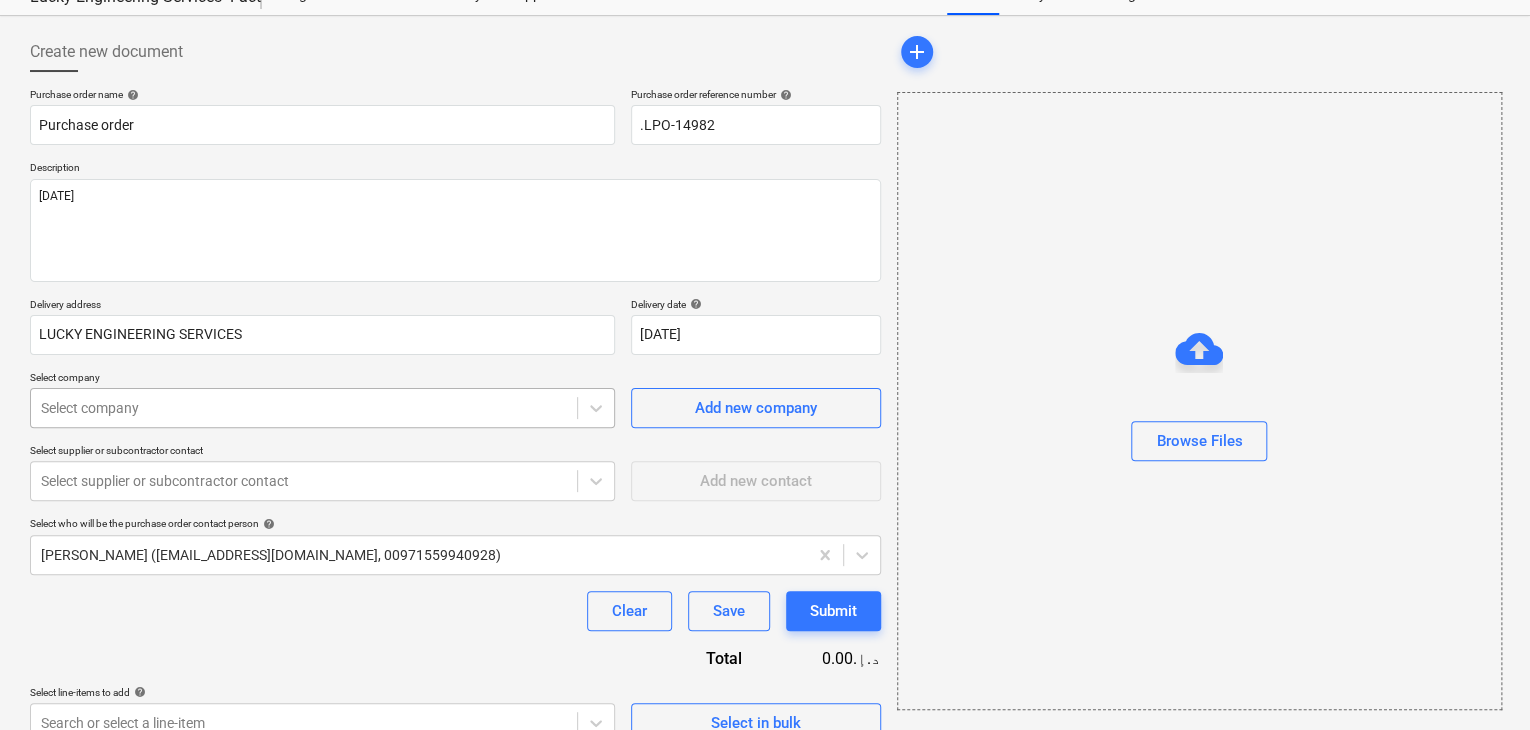 click on "Sales Projects Contacts Company Inbox format_size keyboard_arrow_down help search Search notifications 0 keyboard_arrow_down [PERSON_NAME] keyboard_arrow_down Lucky Engineering Services- Factory/Office Budget 9+ Client contract Payment applications Purchase orders Costs Income Cash flow Files Analytics Settings Create new document Purchase order name help Purchase order Purchase order reference number help .LPO-14982 Description [DATE] Delivery address LUCKY ENGINEERING SERVICES Delivery date help [DATE] [DATE] Press the down arrow key to interact with the calendar and
select a date. Press the question mark key to get the keyboard shortcuts for changing dates. Select company Select company Add new company Select supplier or subcontractor contact Select supplier or subcontractor contact Add new contact Select who will be the purchase order contact person help [PERSON_NAME] ([EMAIL_ADDRESS][DOMAIN_NAME], 00971559940928) Clear Save Submit Total 0.00د.إ.‏ Select line-items to add help Select in bulk" at bounding box center [765, 289] 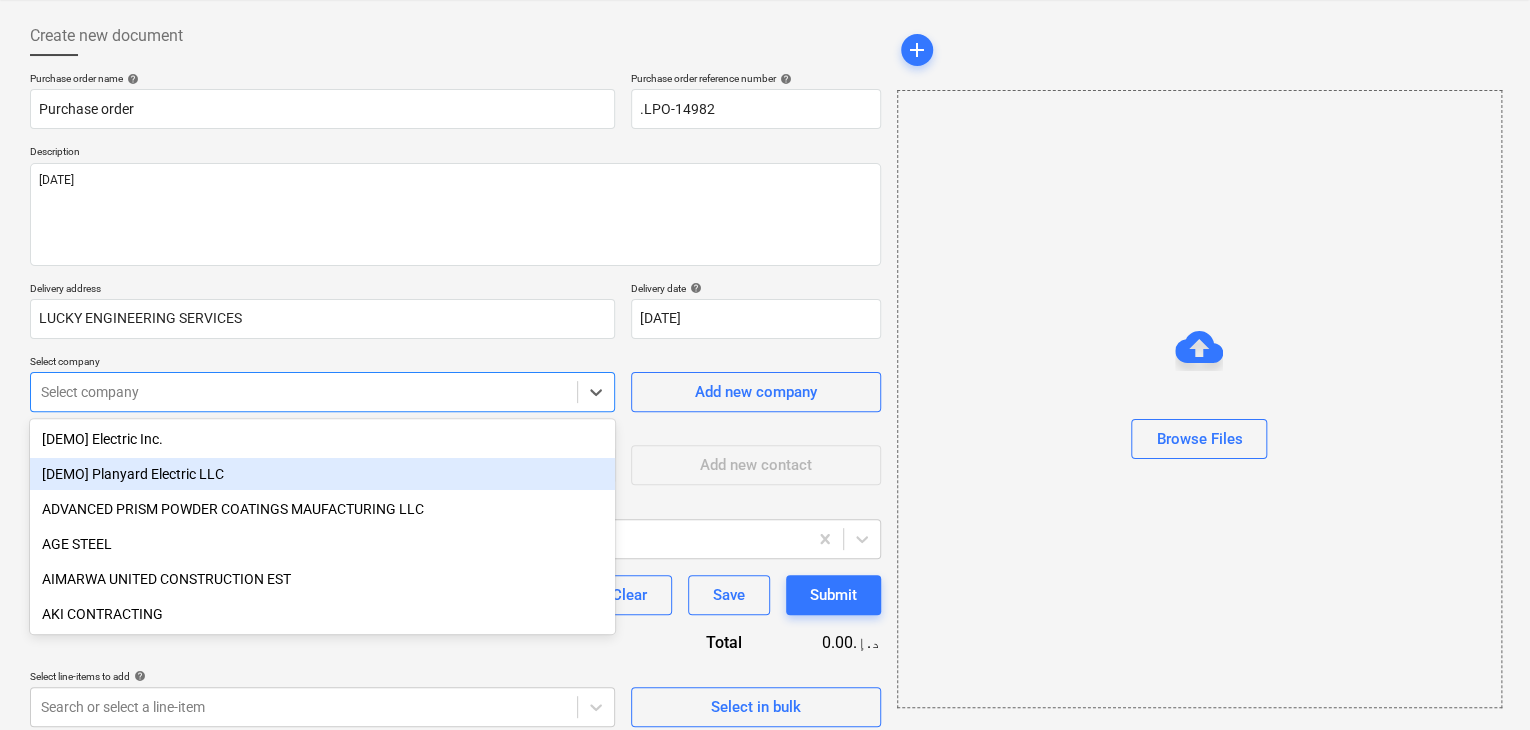scroll, scrollTop: 93, scrollLeft: 0, axis: vertical 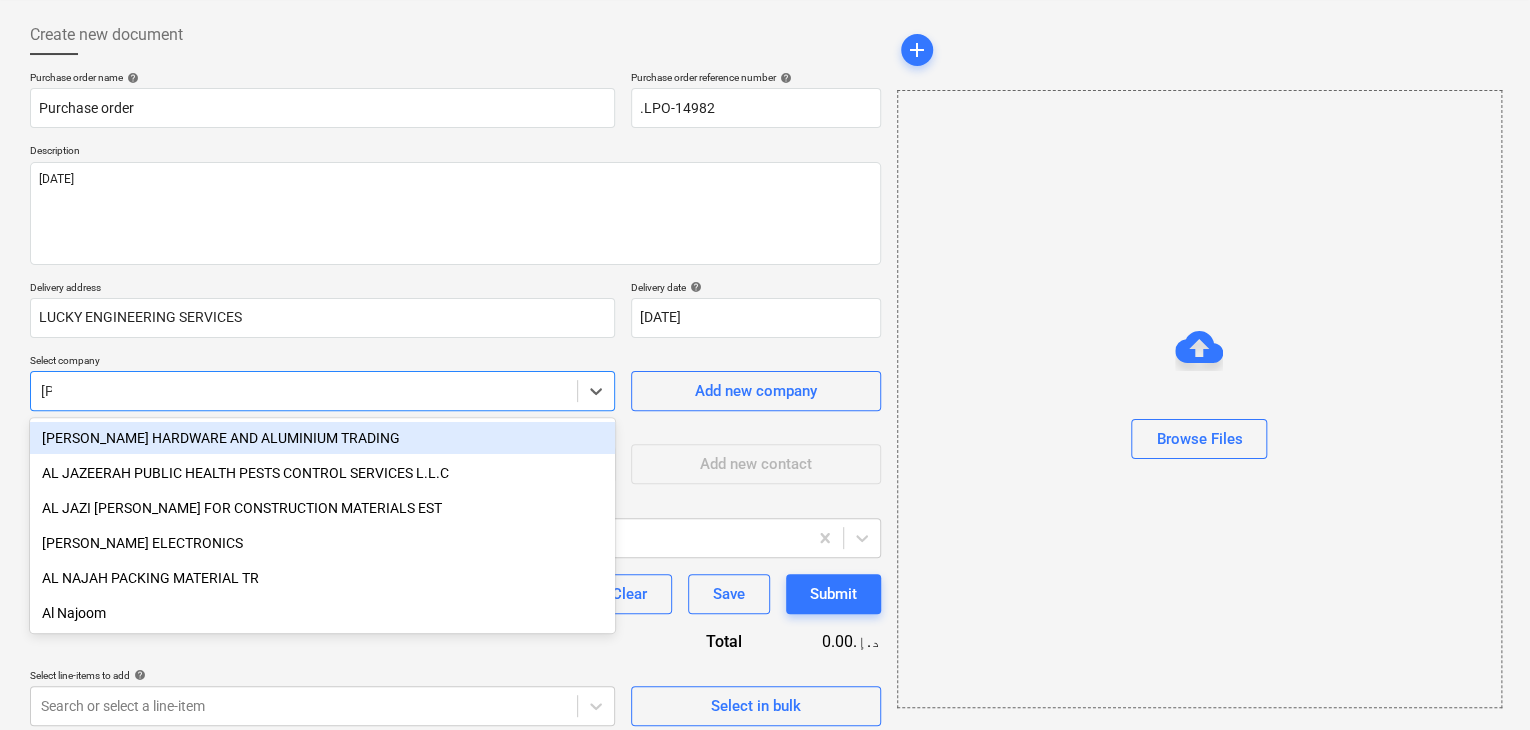 type on "JAB" 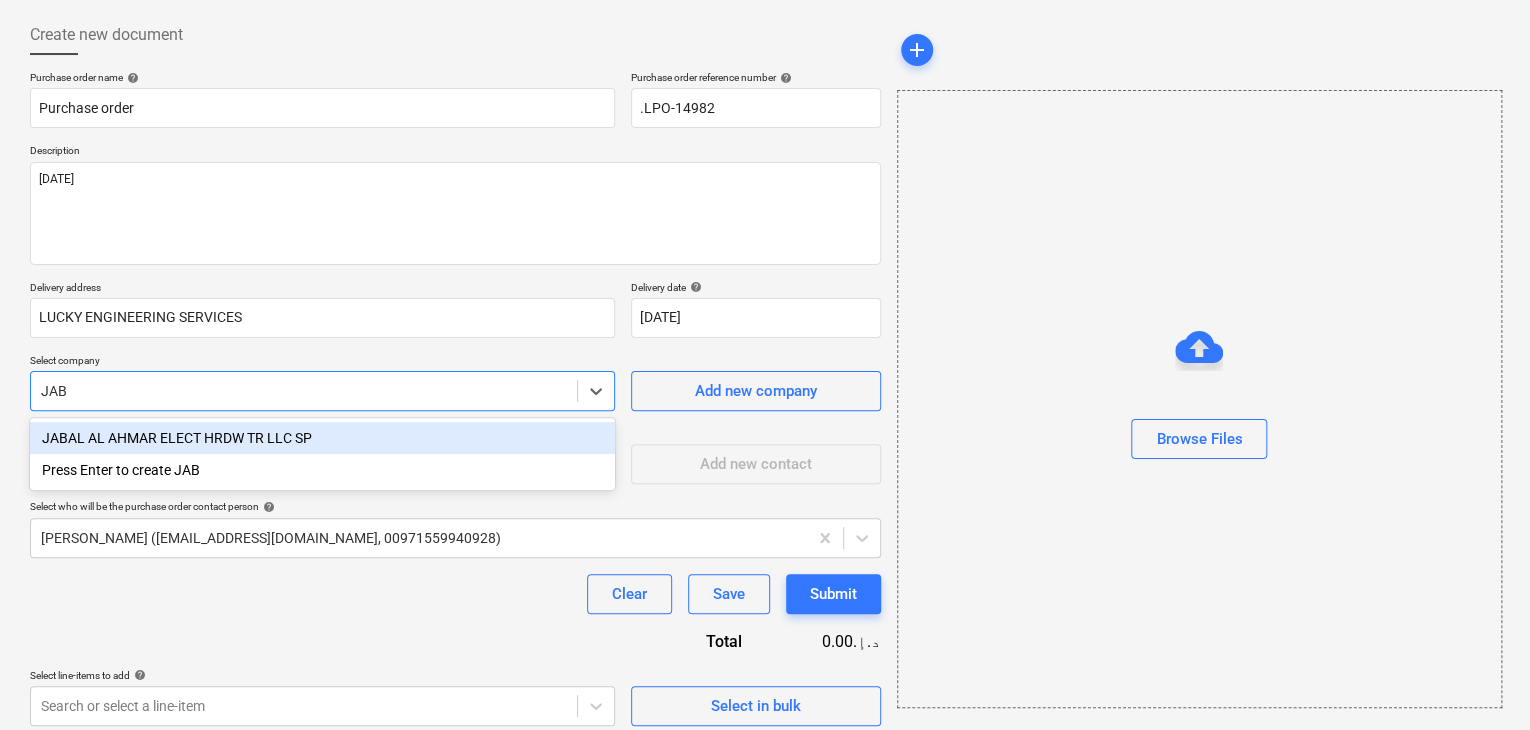 click on "JABAL AL AHMAR ELECT HRDW TR LLC SP" at bounding box center (322, 438) 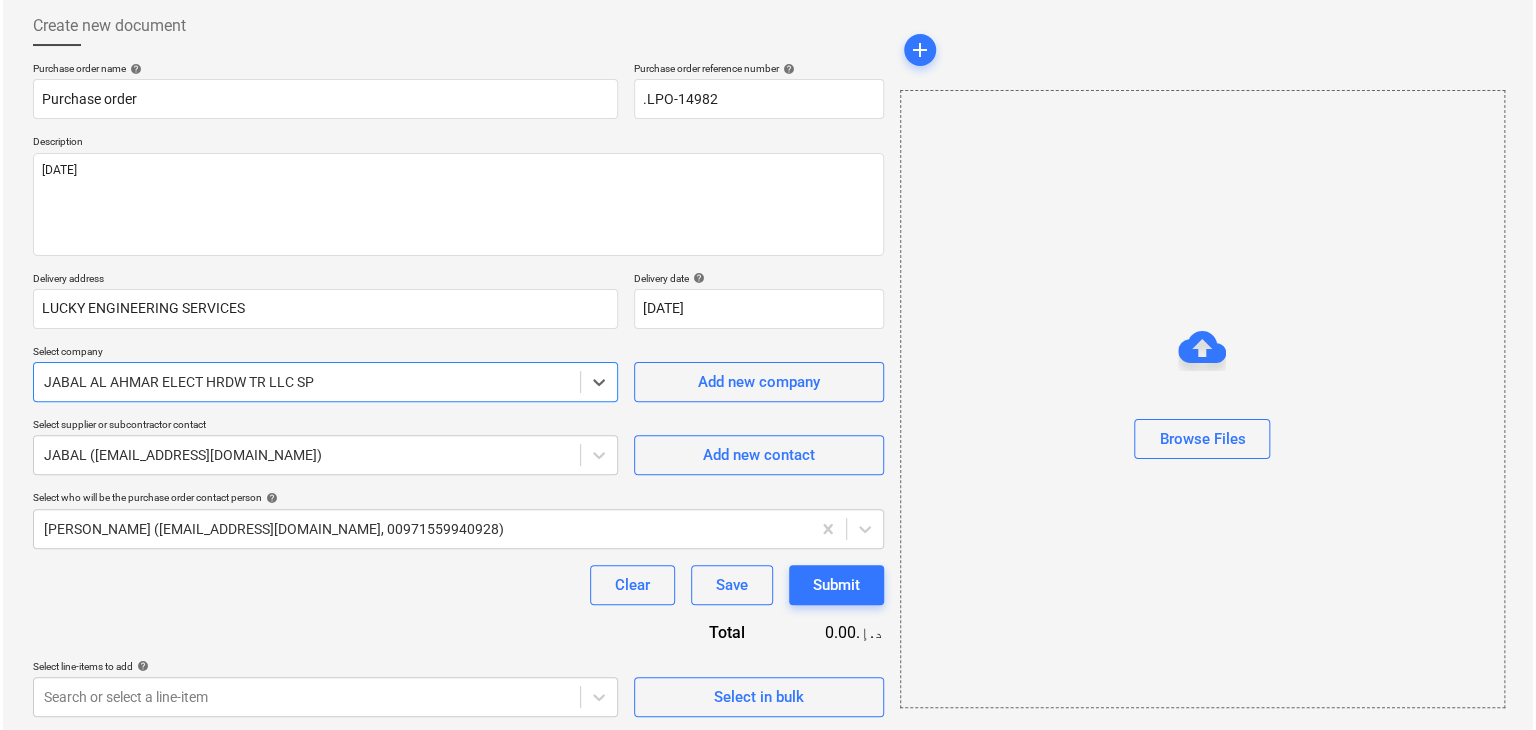 scroll, scrollTop: 104, scrollLeft: 0, axis: vertical 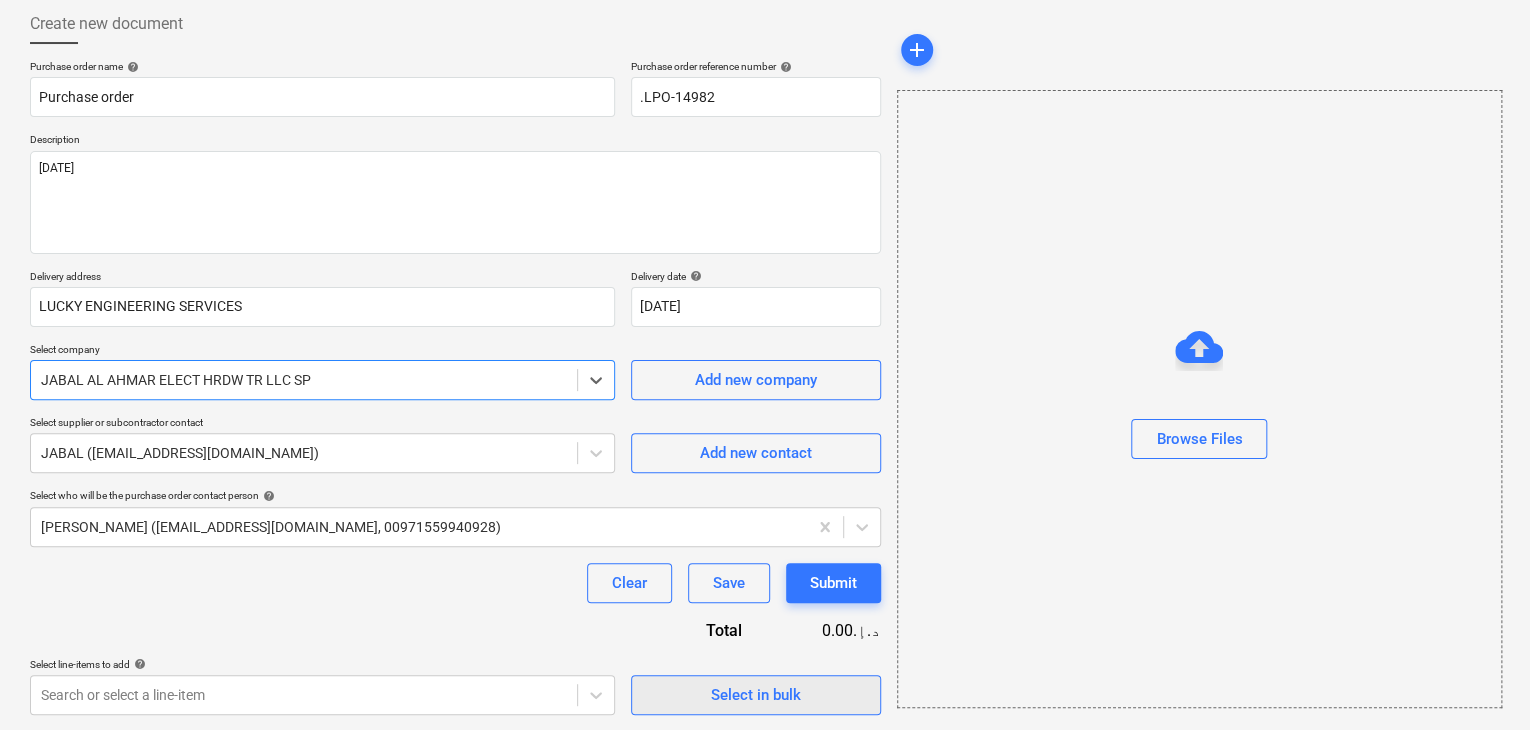 click on "Select in bulk" at bounding box center (756, 695) 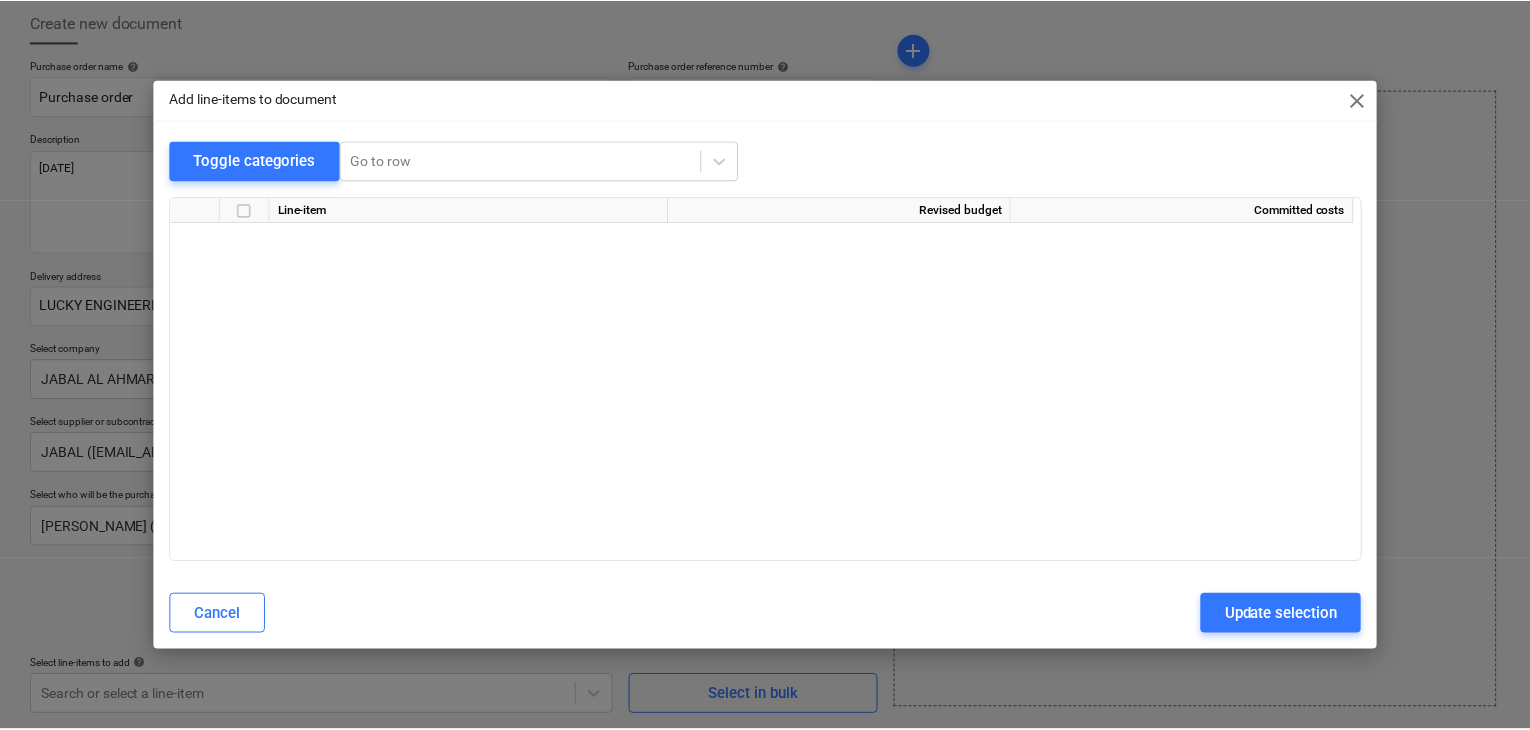 scroll, scrollTop: 35036, scrollLeft: 0, axis: vertical 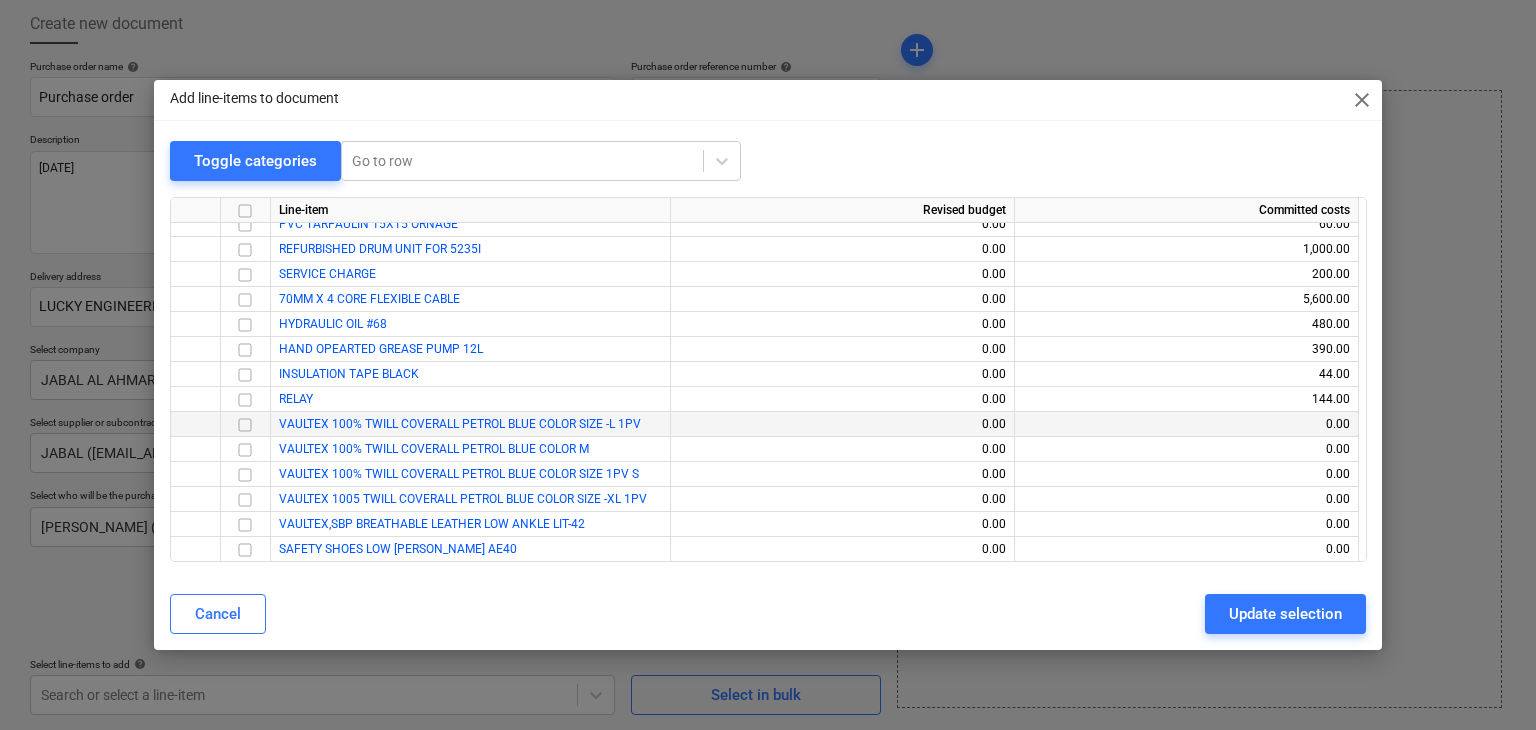 click at bounding box center [245, 425] 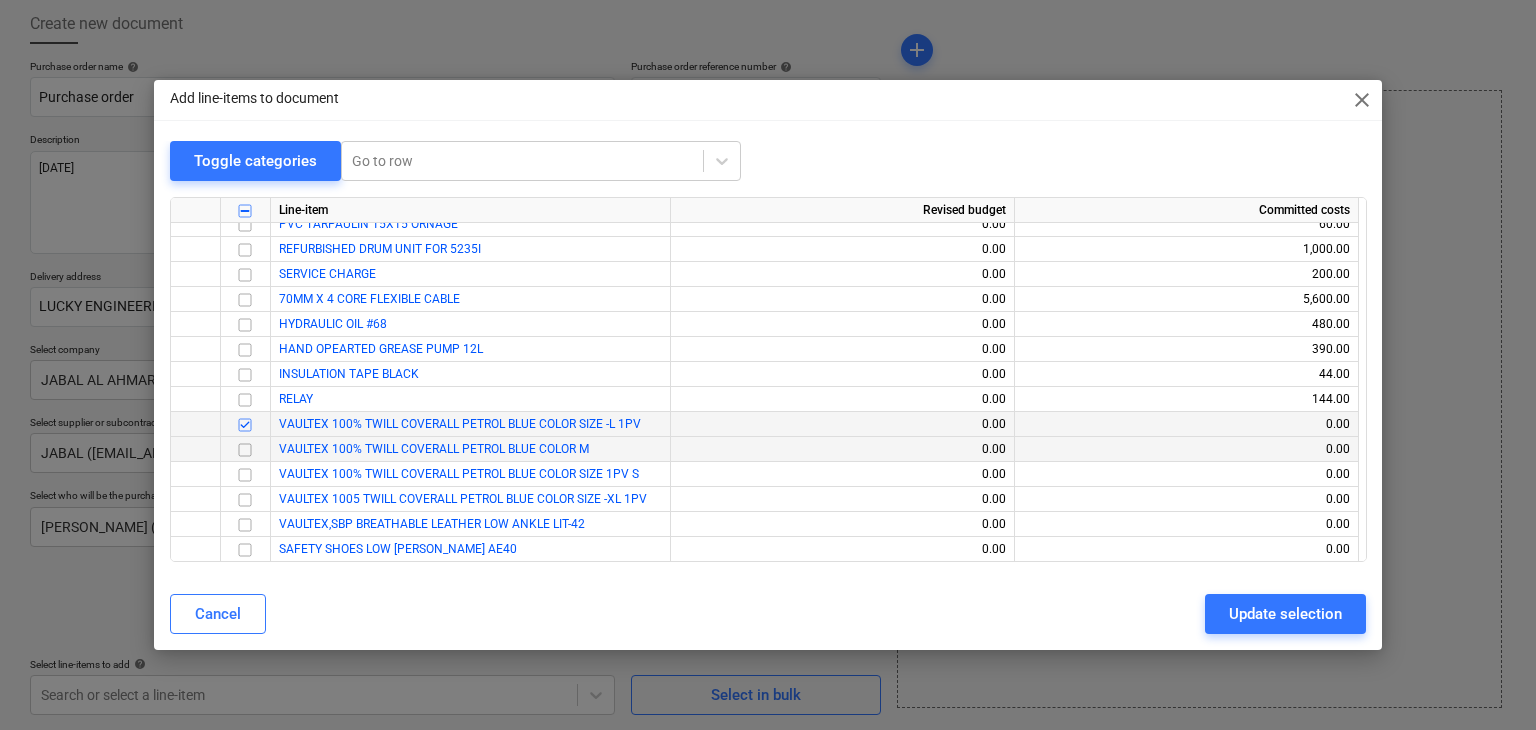 click at bounding box center (245, 450) 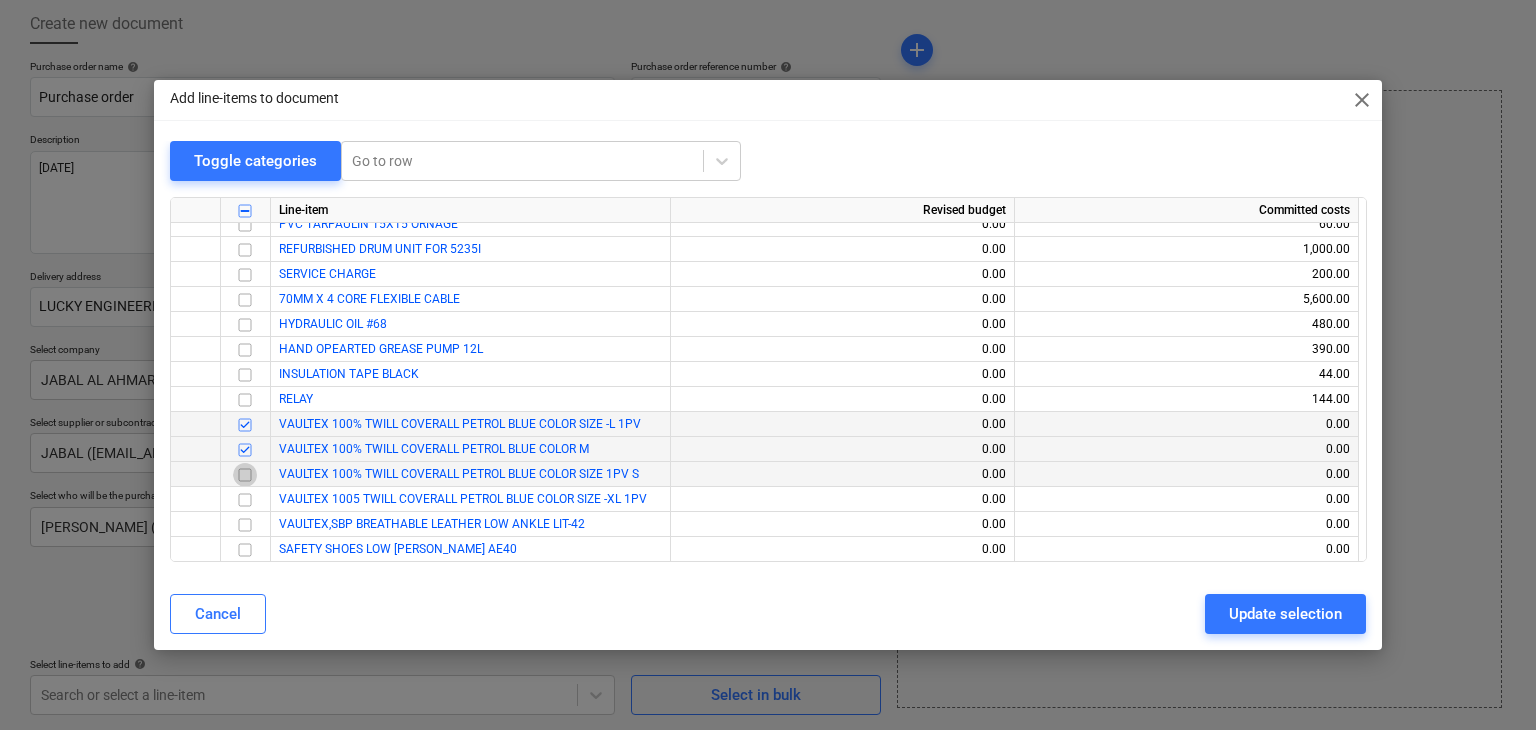 click at bounding box center [245, 475] 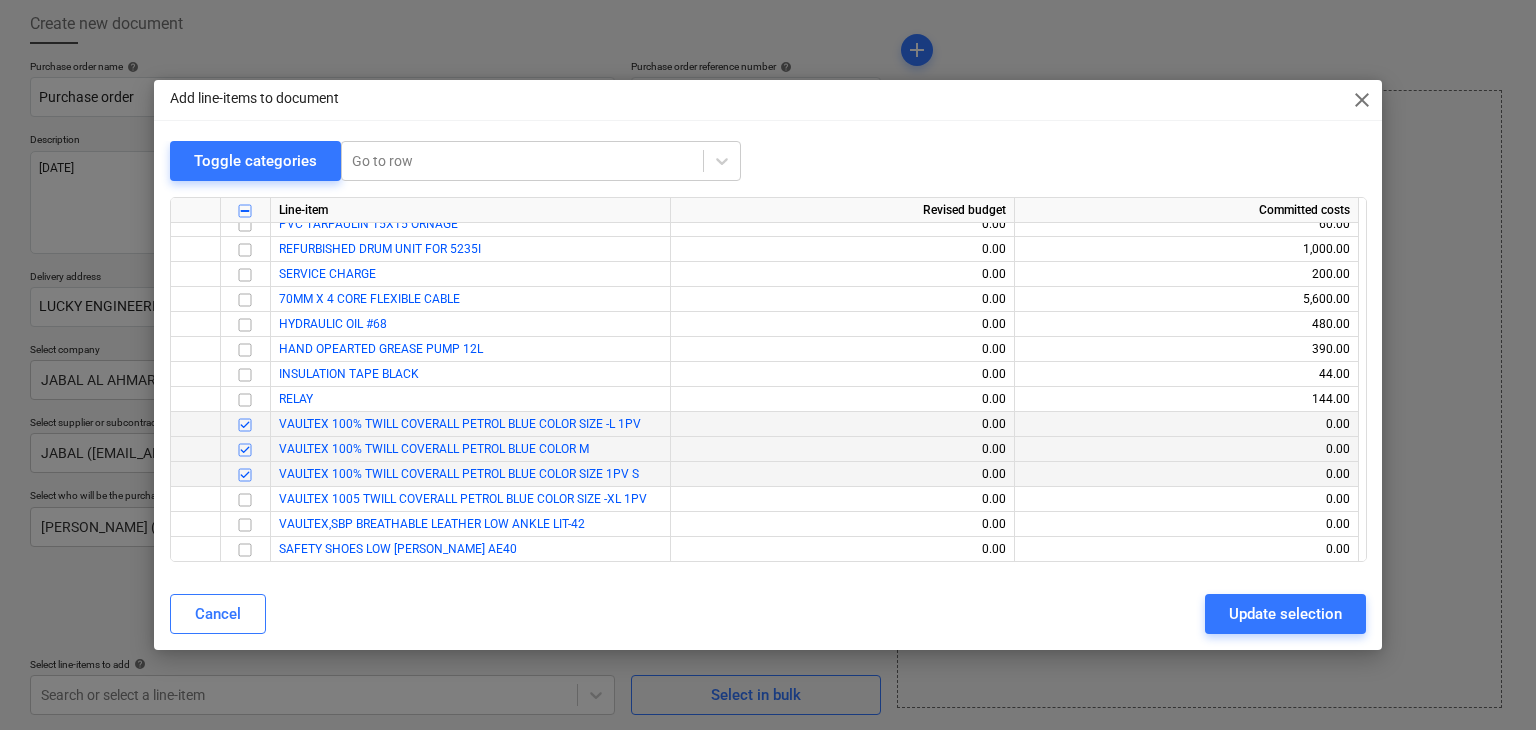 click at bounding box center (245, 500) 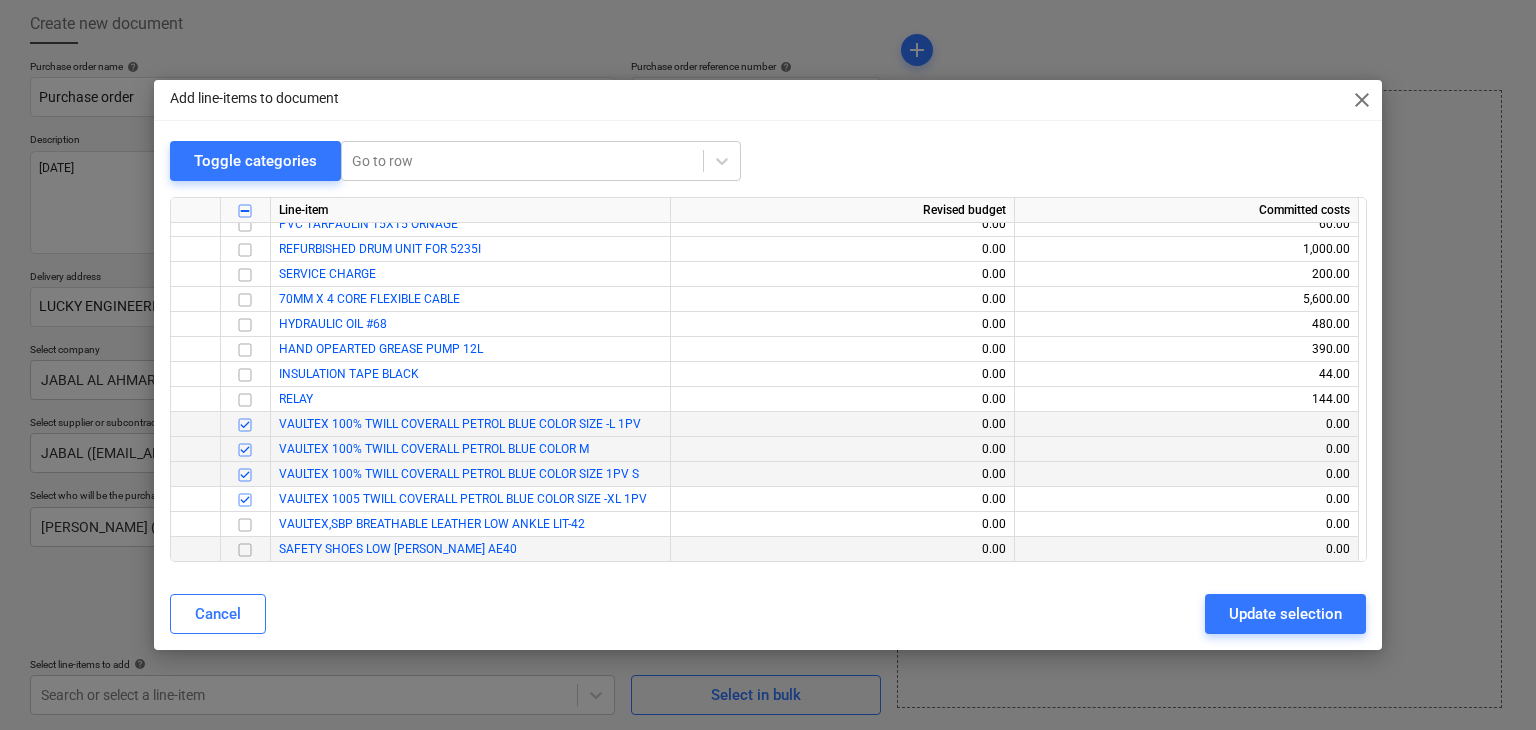 click at bounding box center (245, 550) 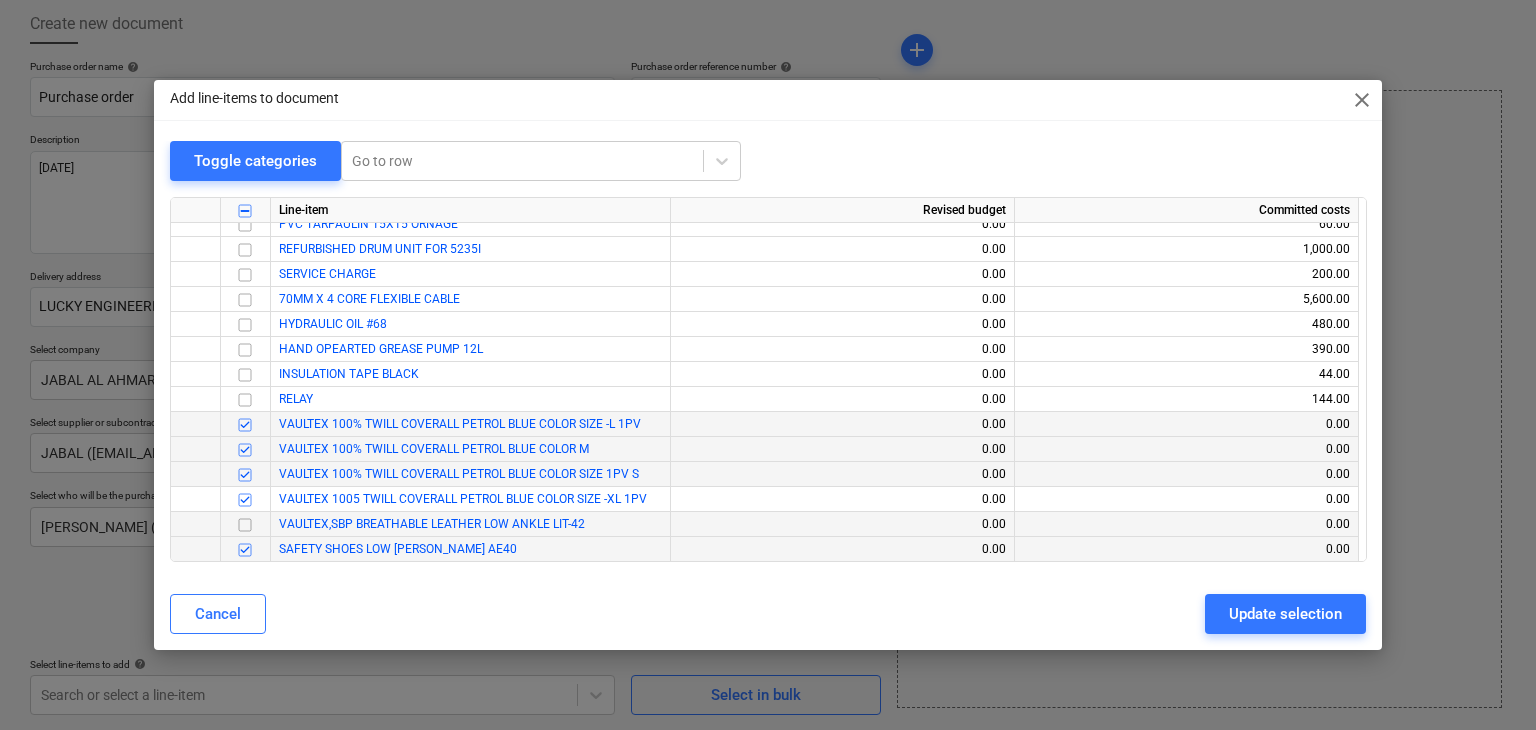 click at bounding box center (245, 525) 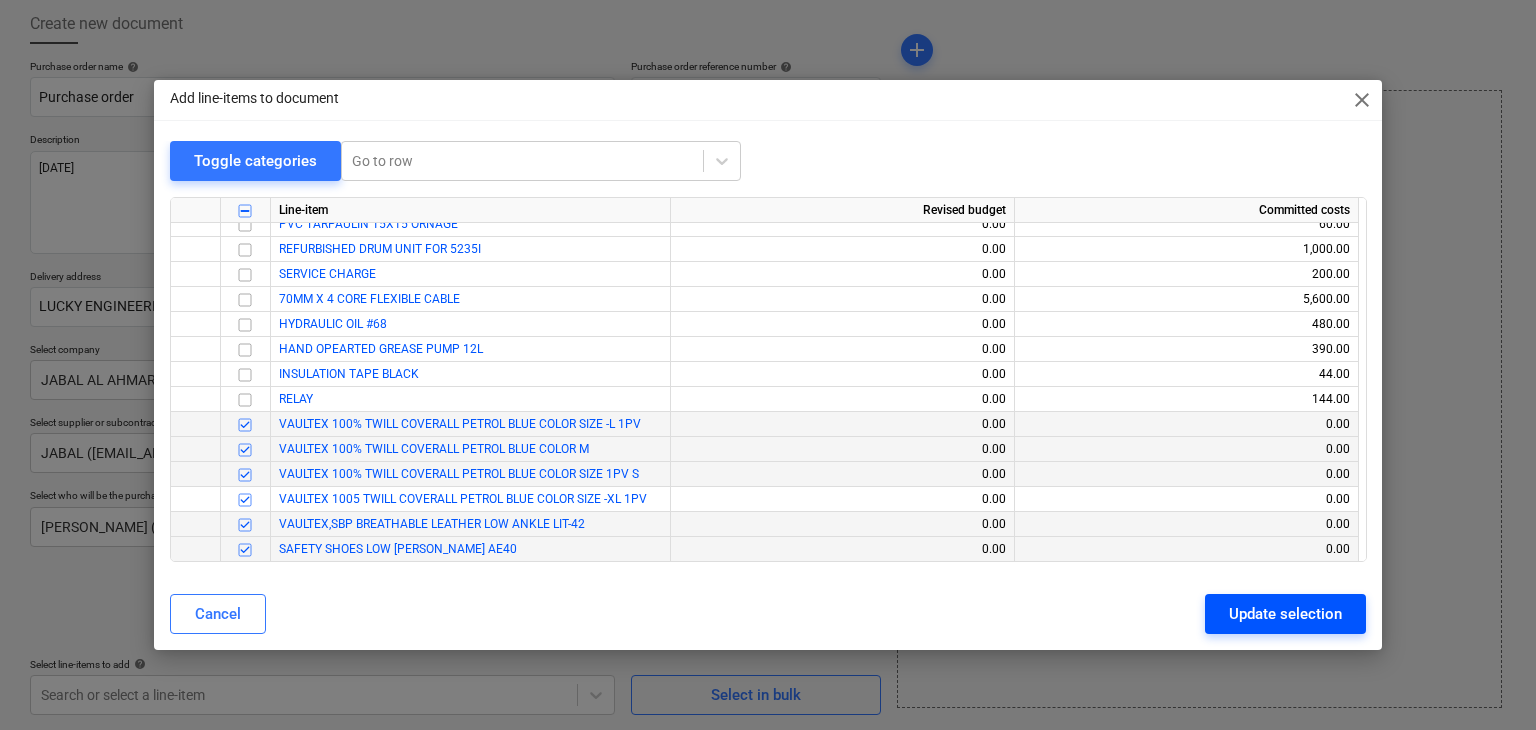 click on "Update selection" at bounding box center (1285, 614) 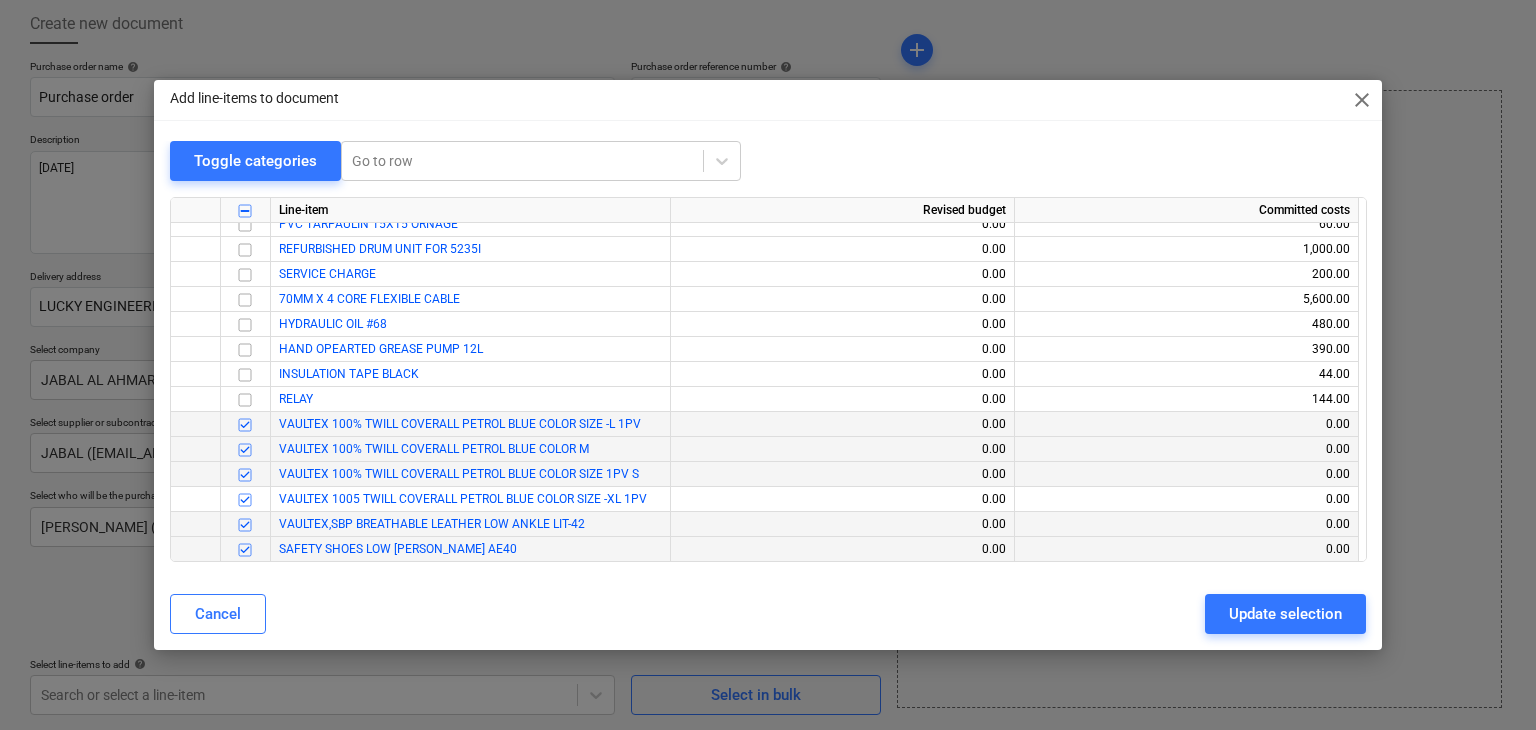 type on "x" 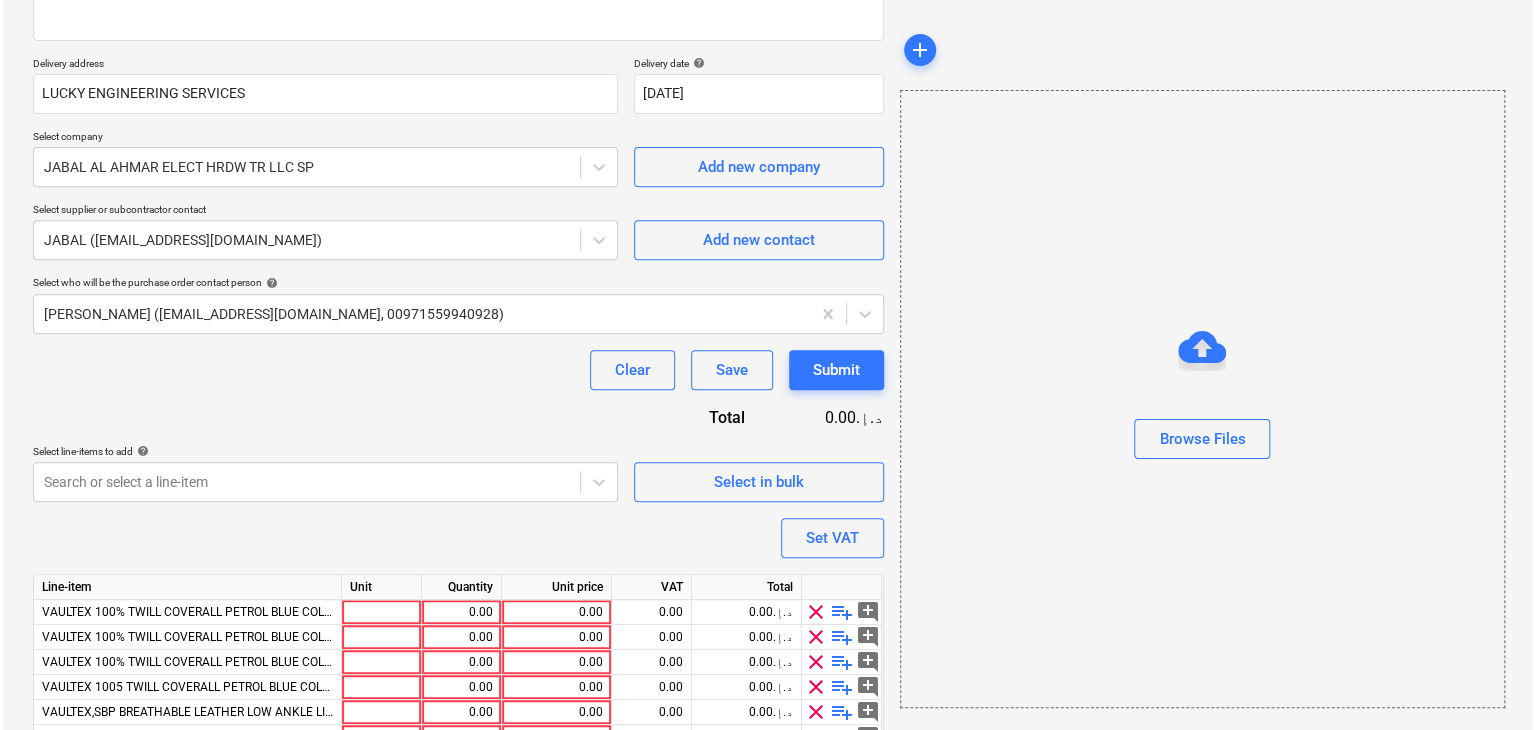 scroll, scrollTop: 417, scrollLeft: 0, axis: vertical 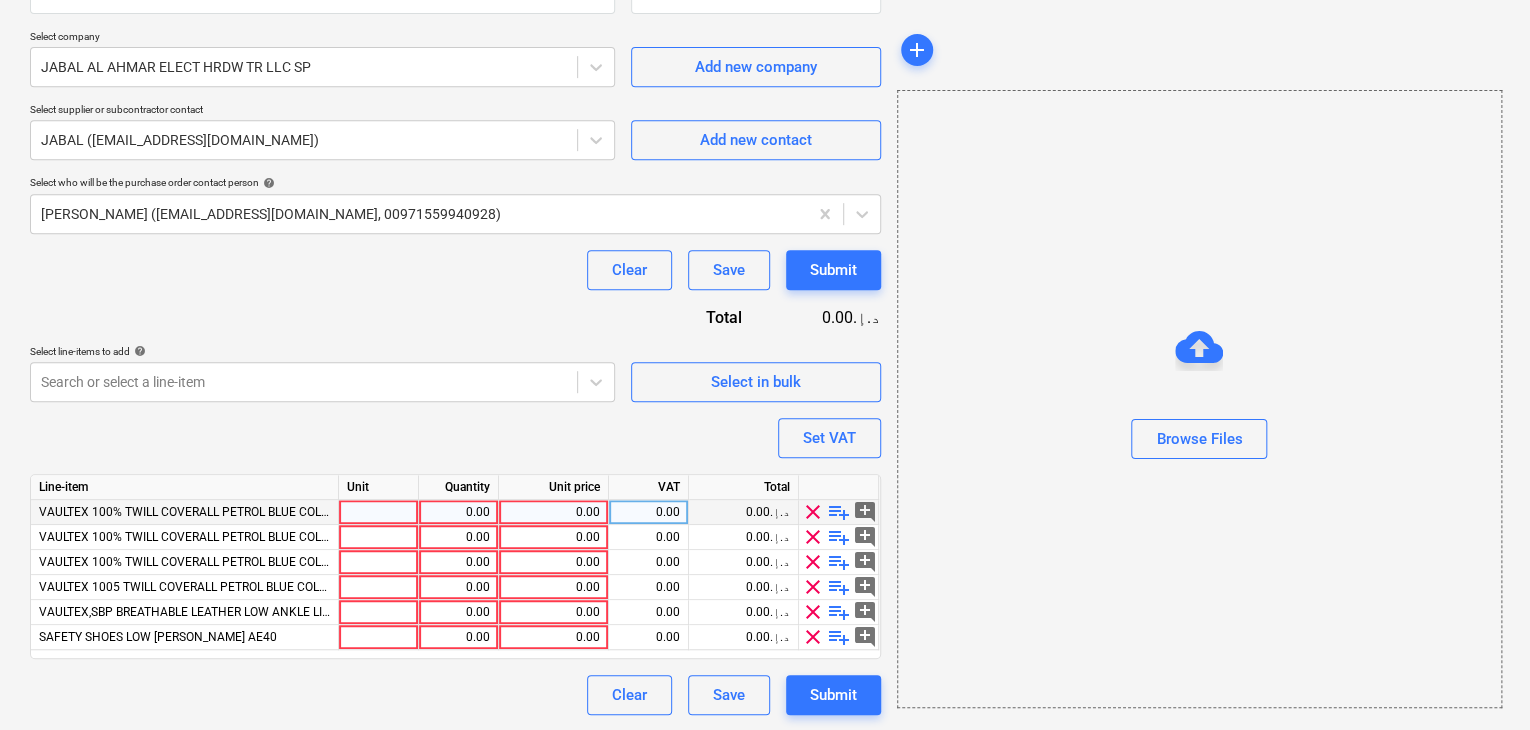 click at bounding box center (379, 512) 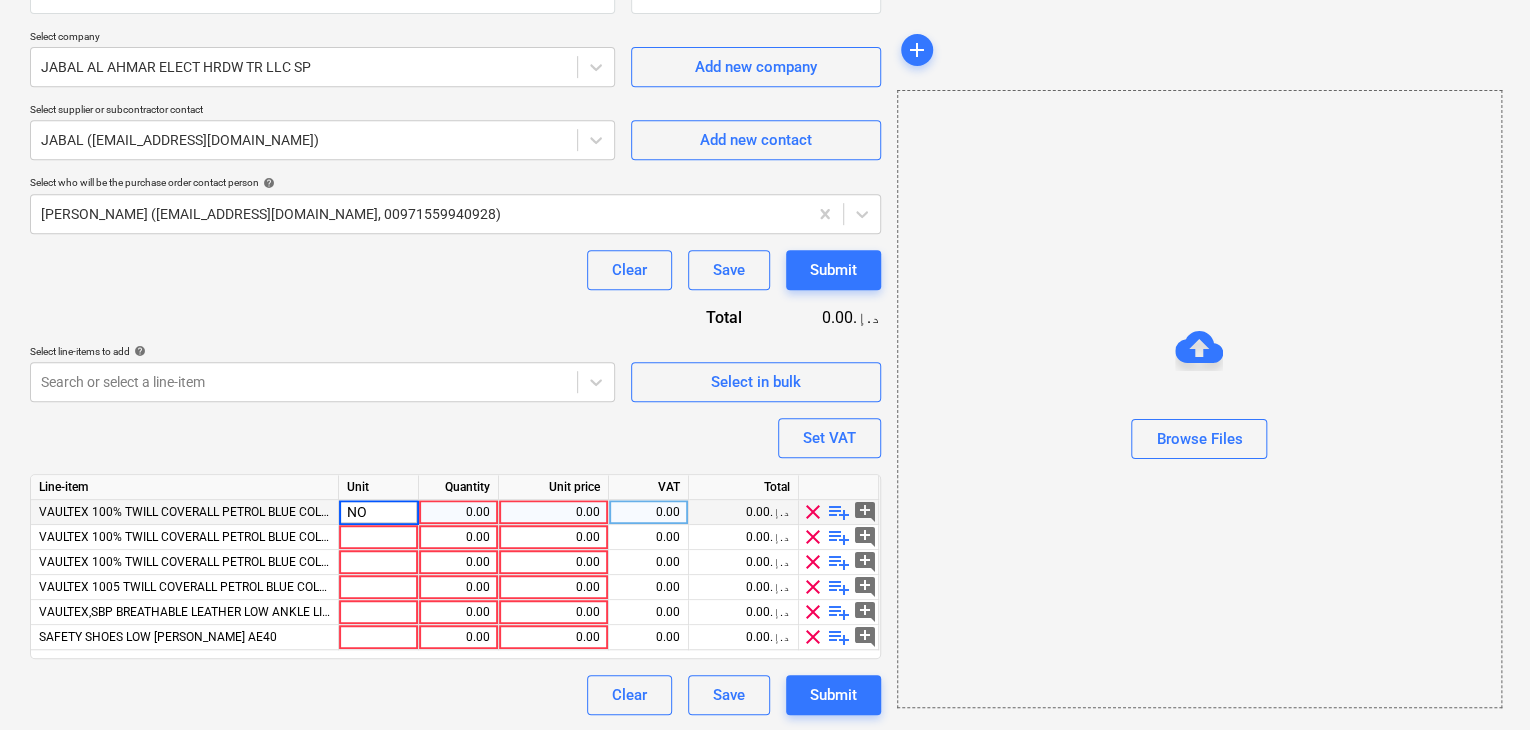 type on "NOS" 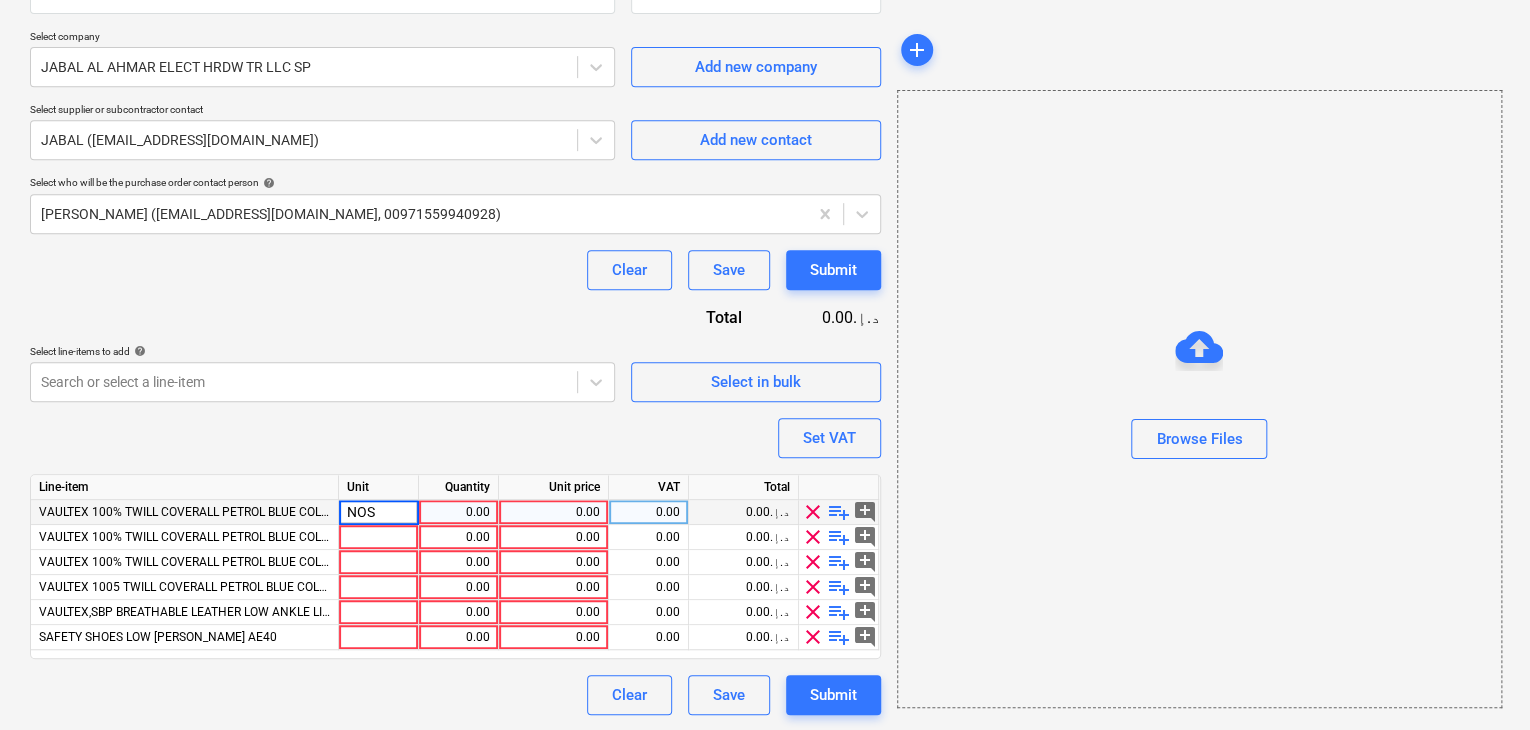 type on "x" 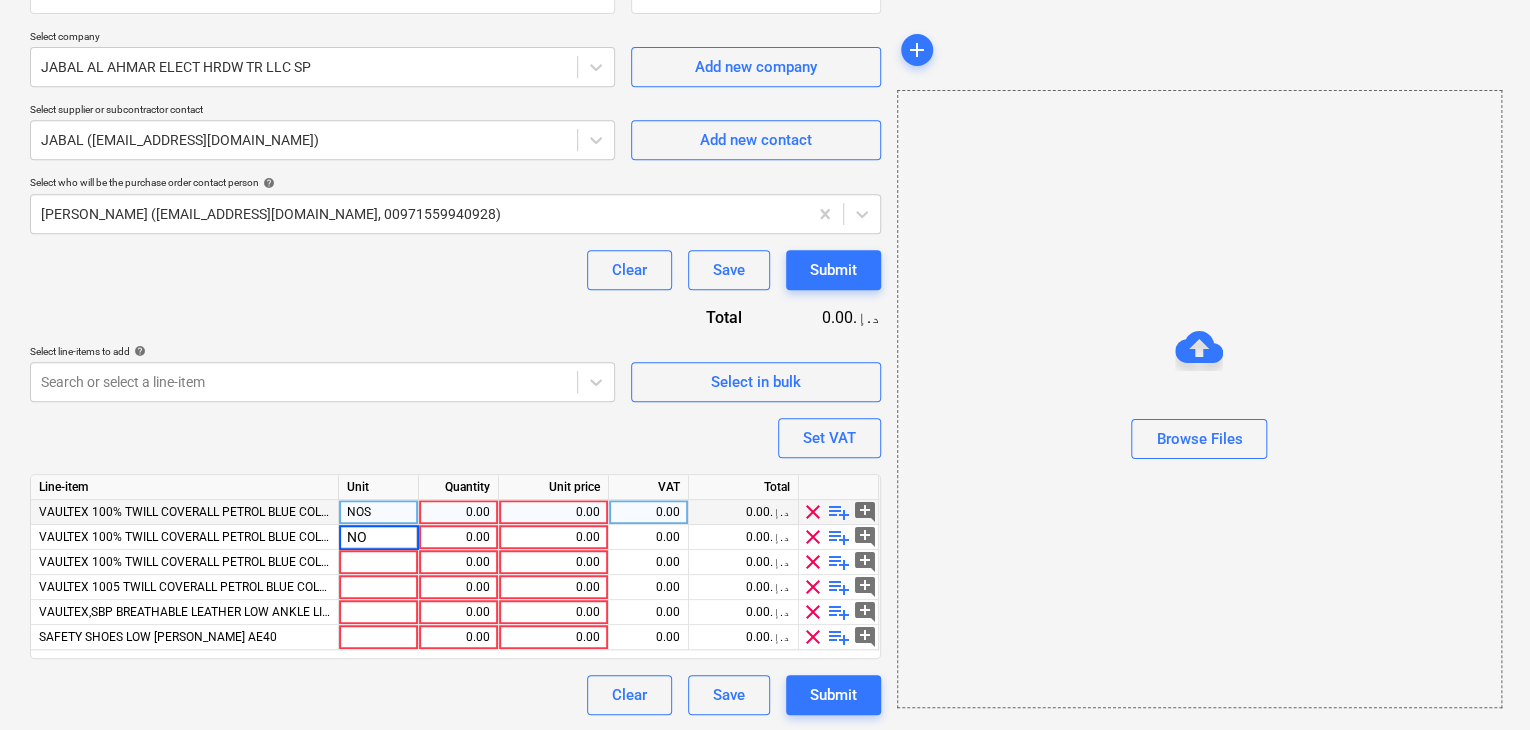 type on "NOS" 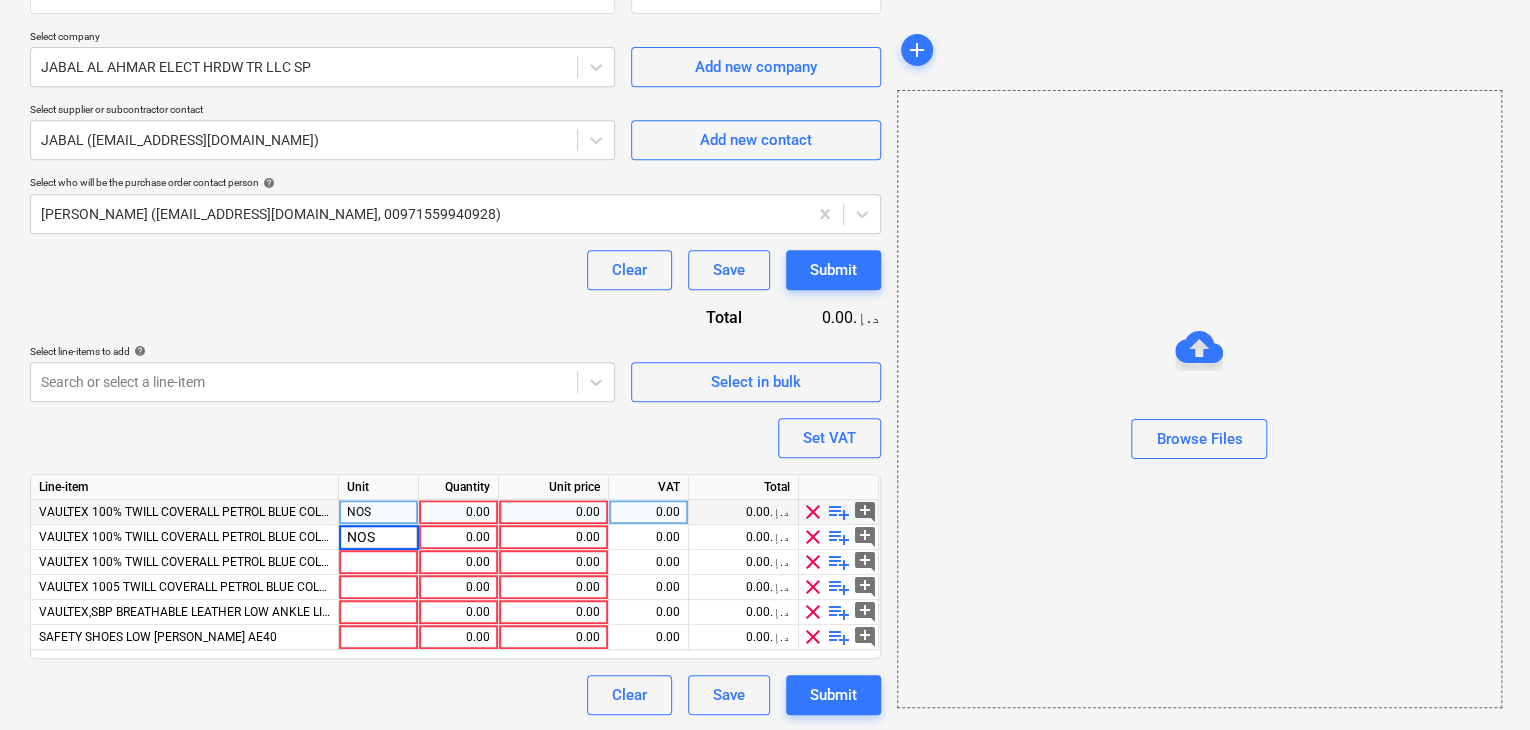 type on "x" 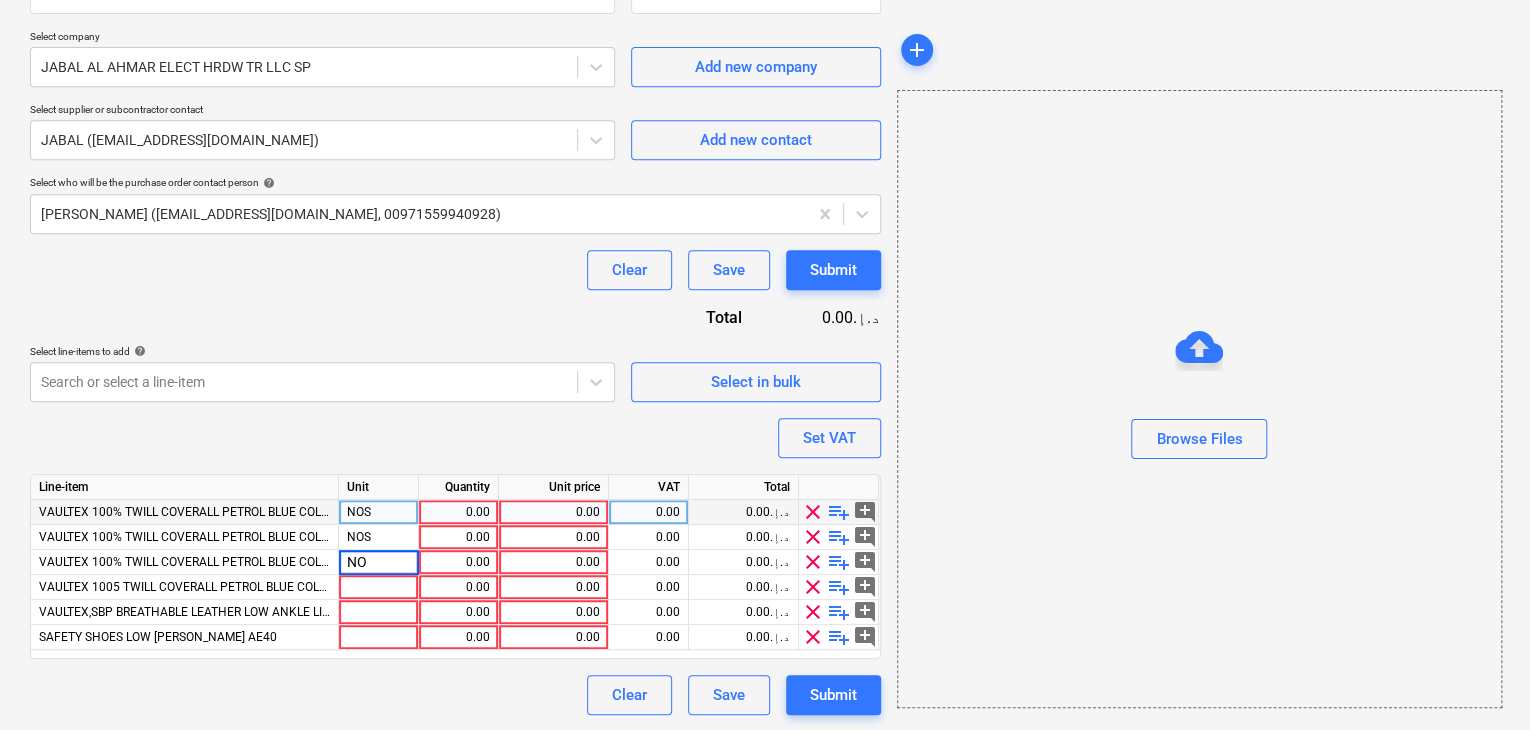 type on "NOS" 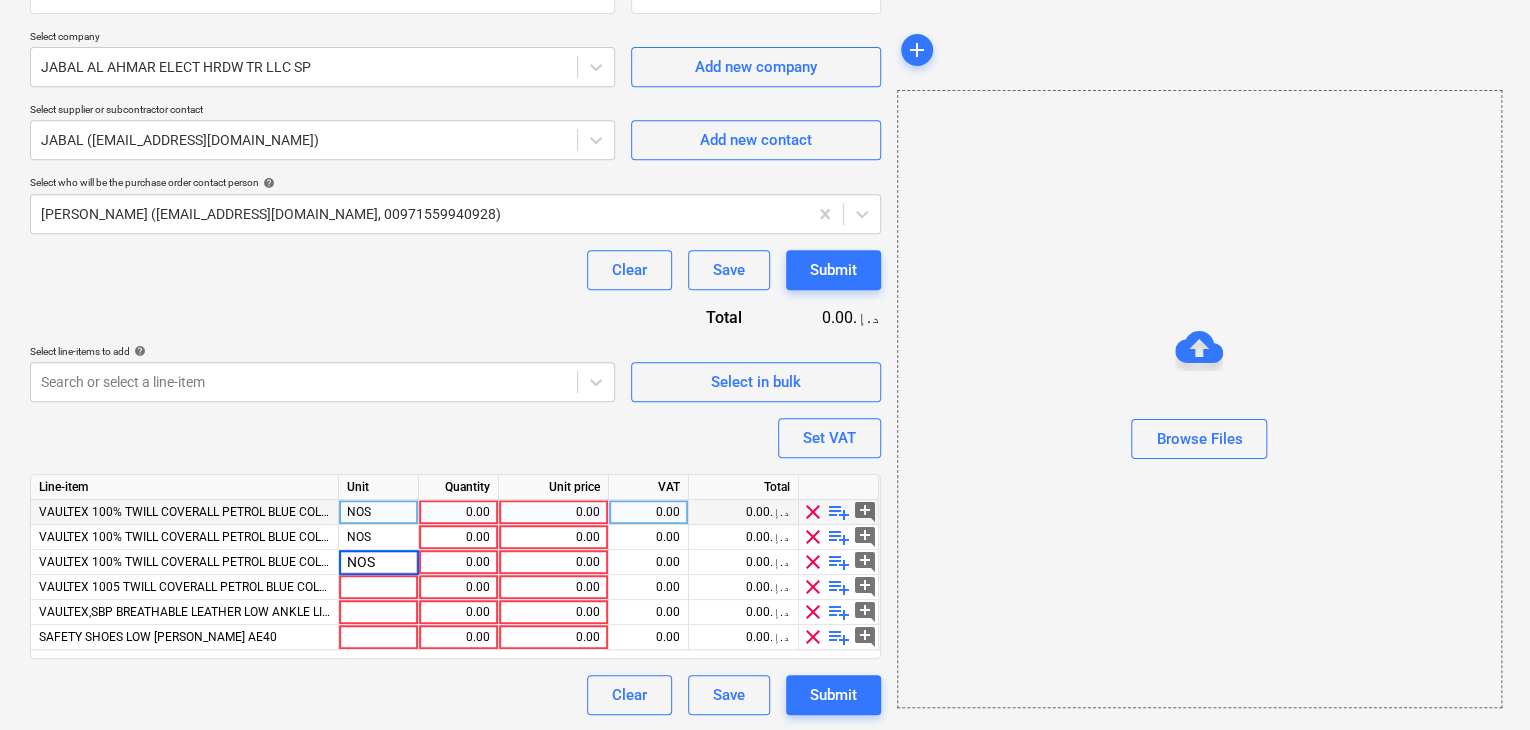 type on "x" 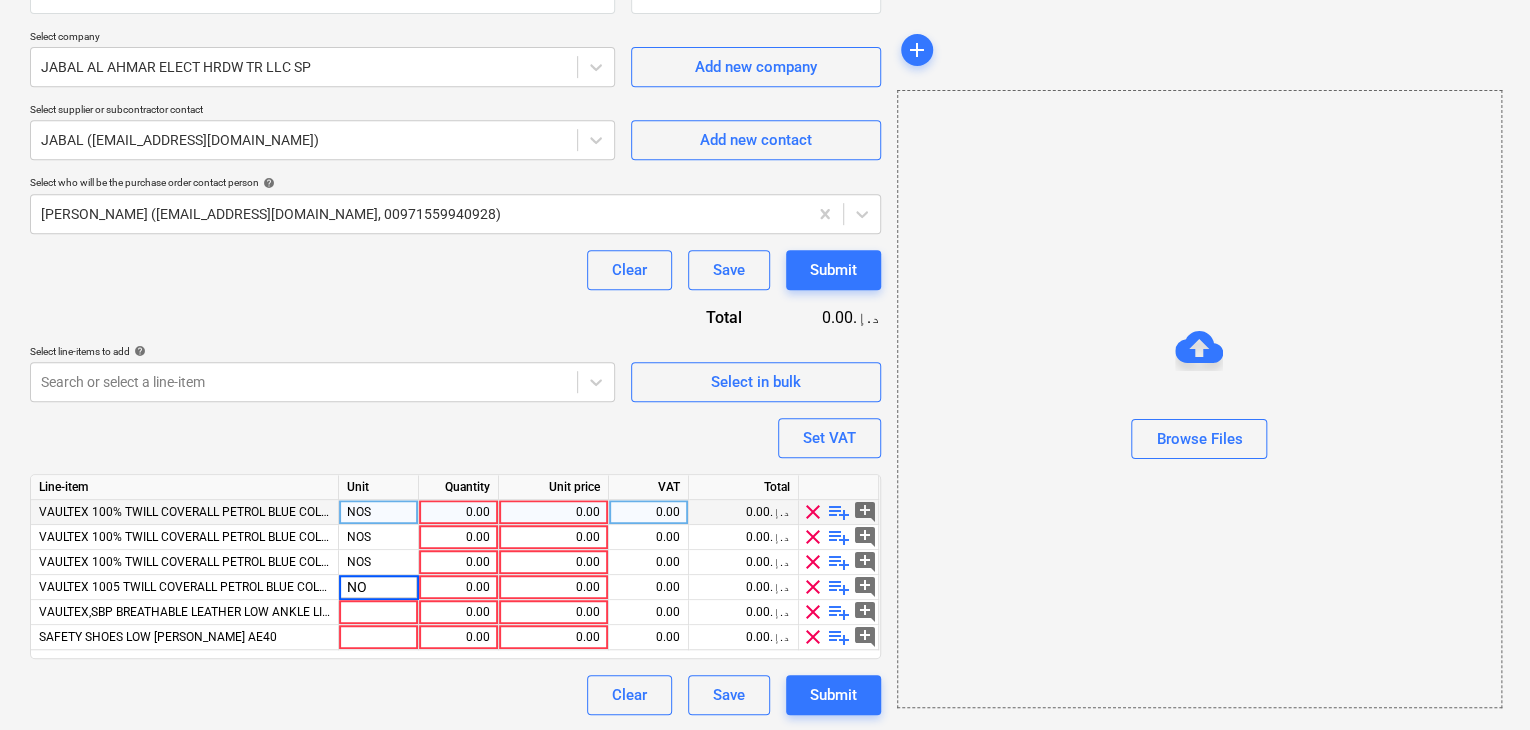 type on "NOS" 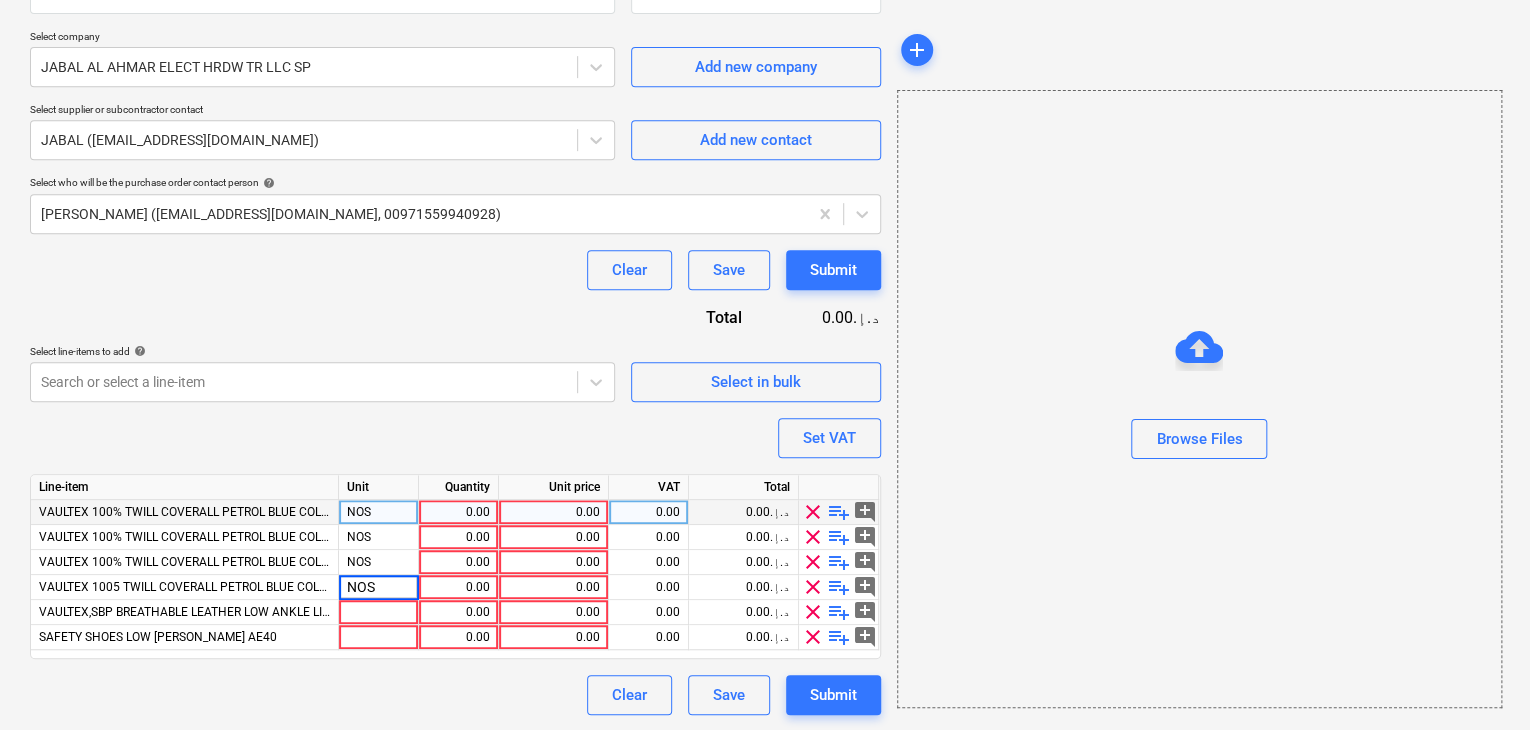 type on "x" 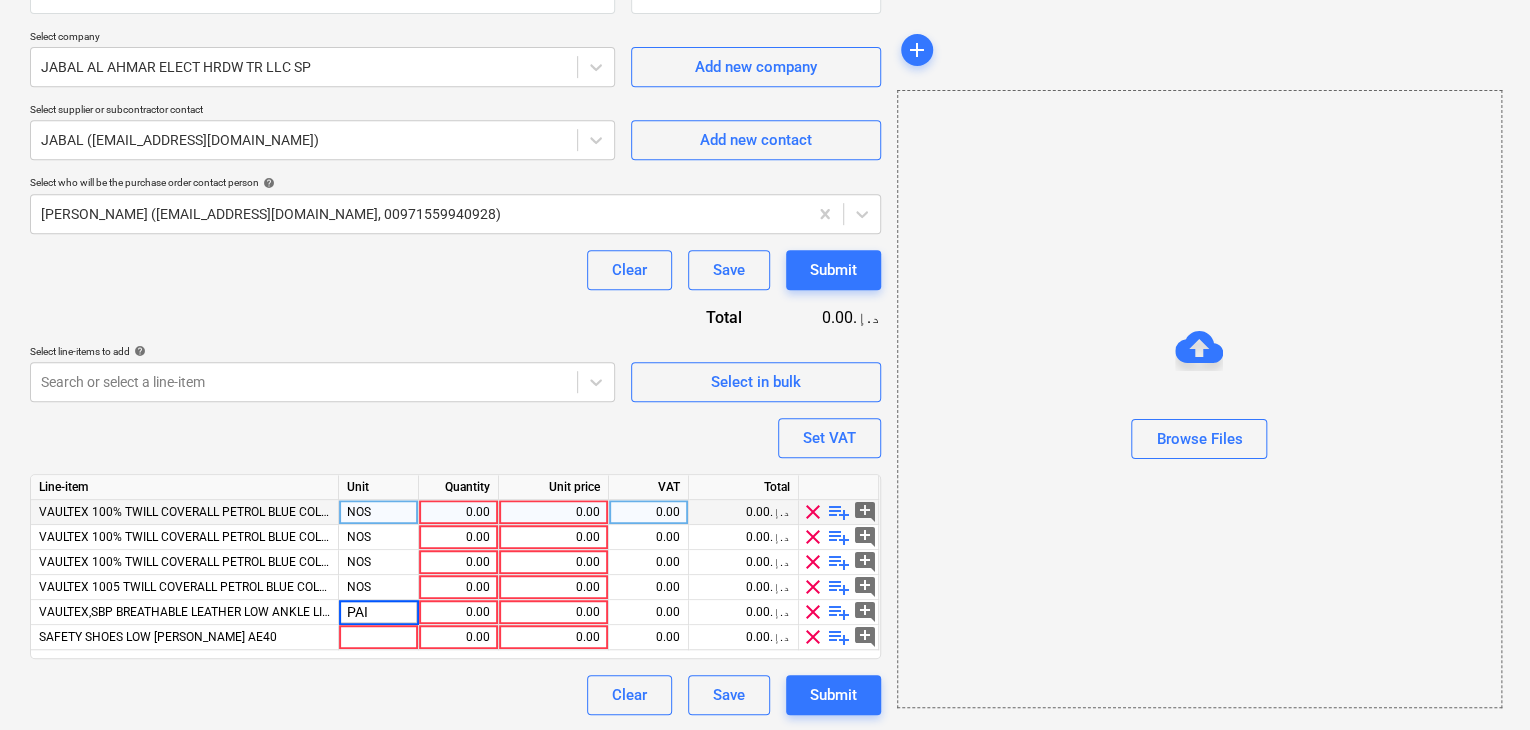 type on "PAIR" 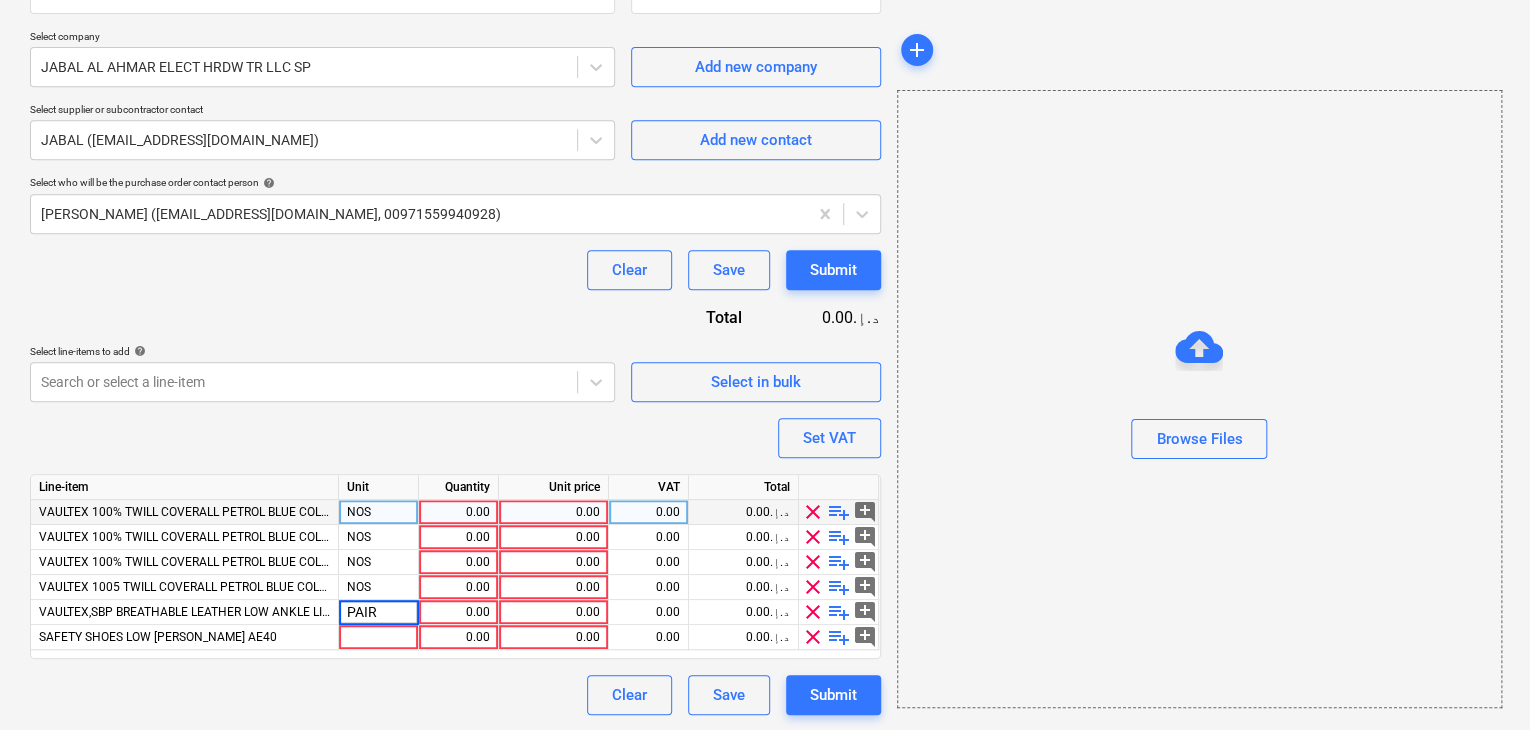 type on "x" 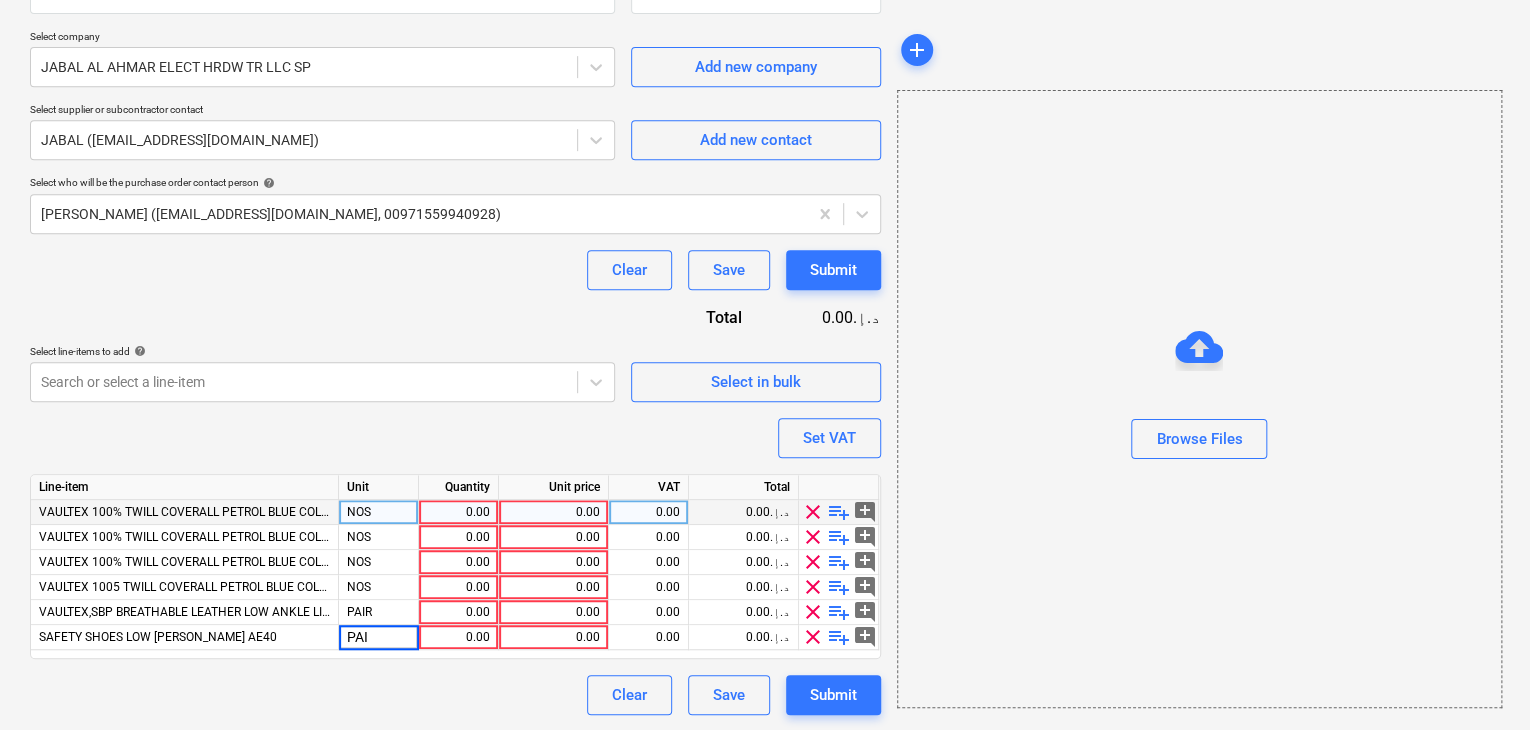 type on "PAIR" 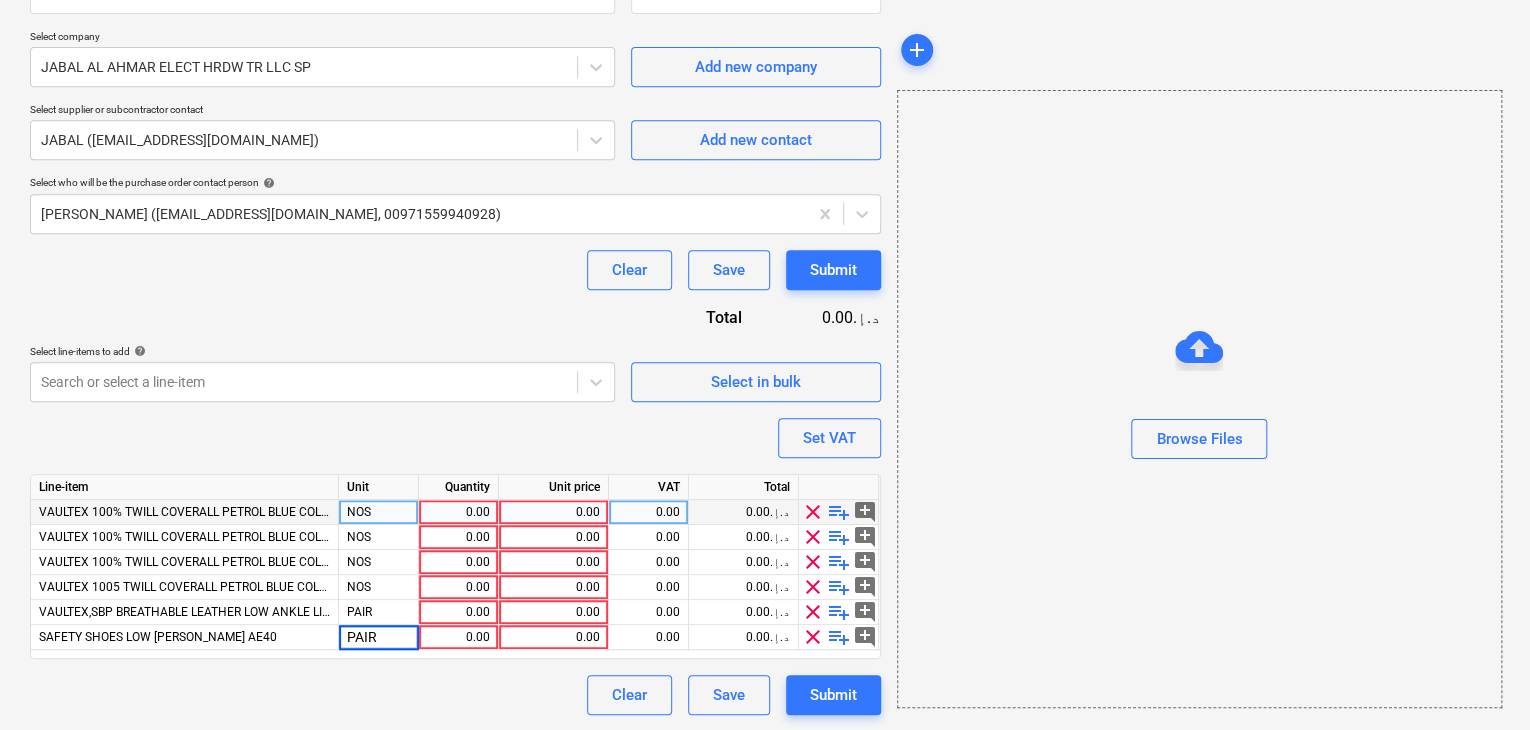 type on "x" 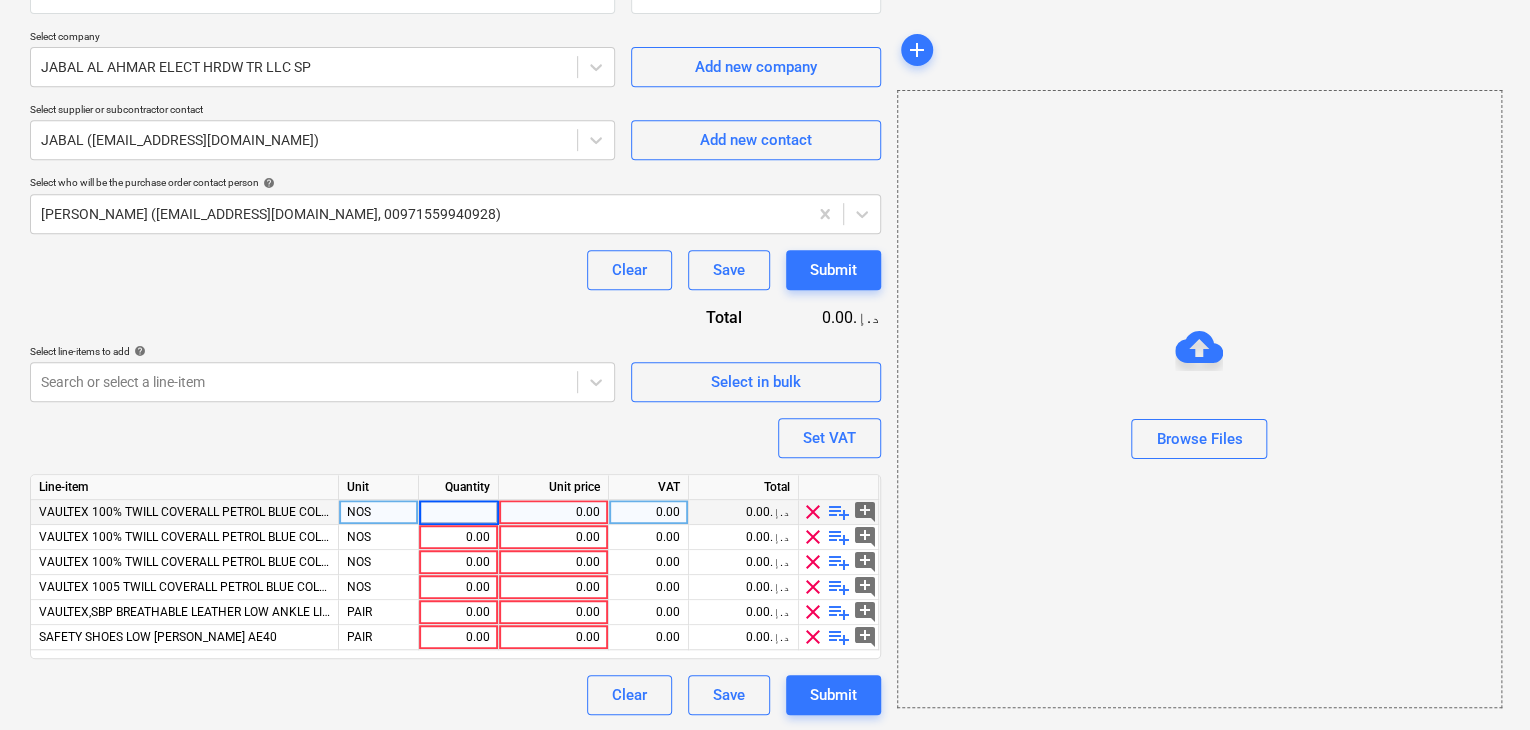 type on "4" 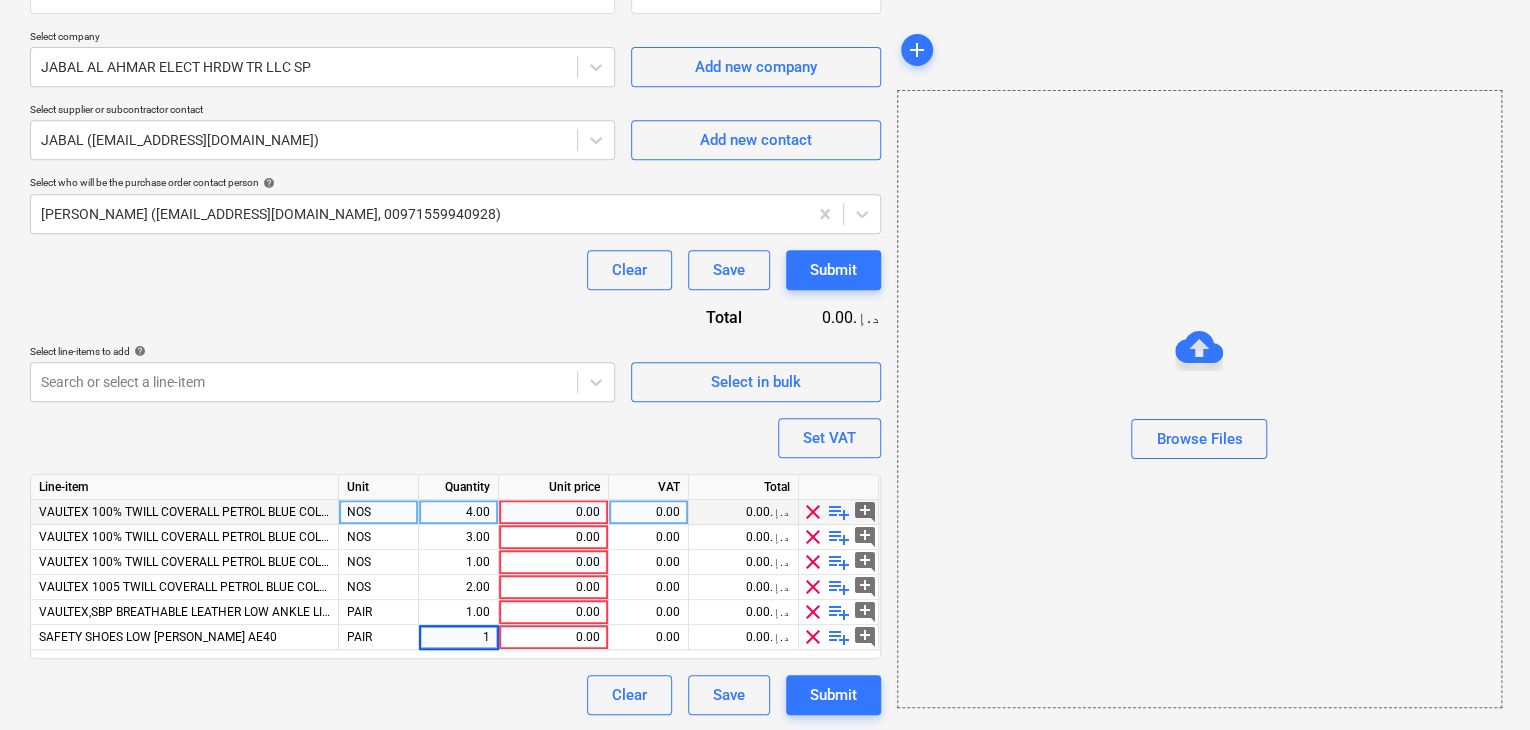 type on "x" 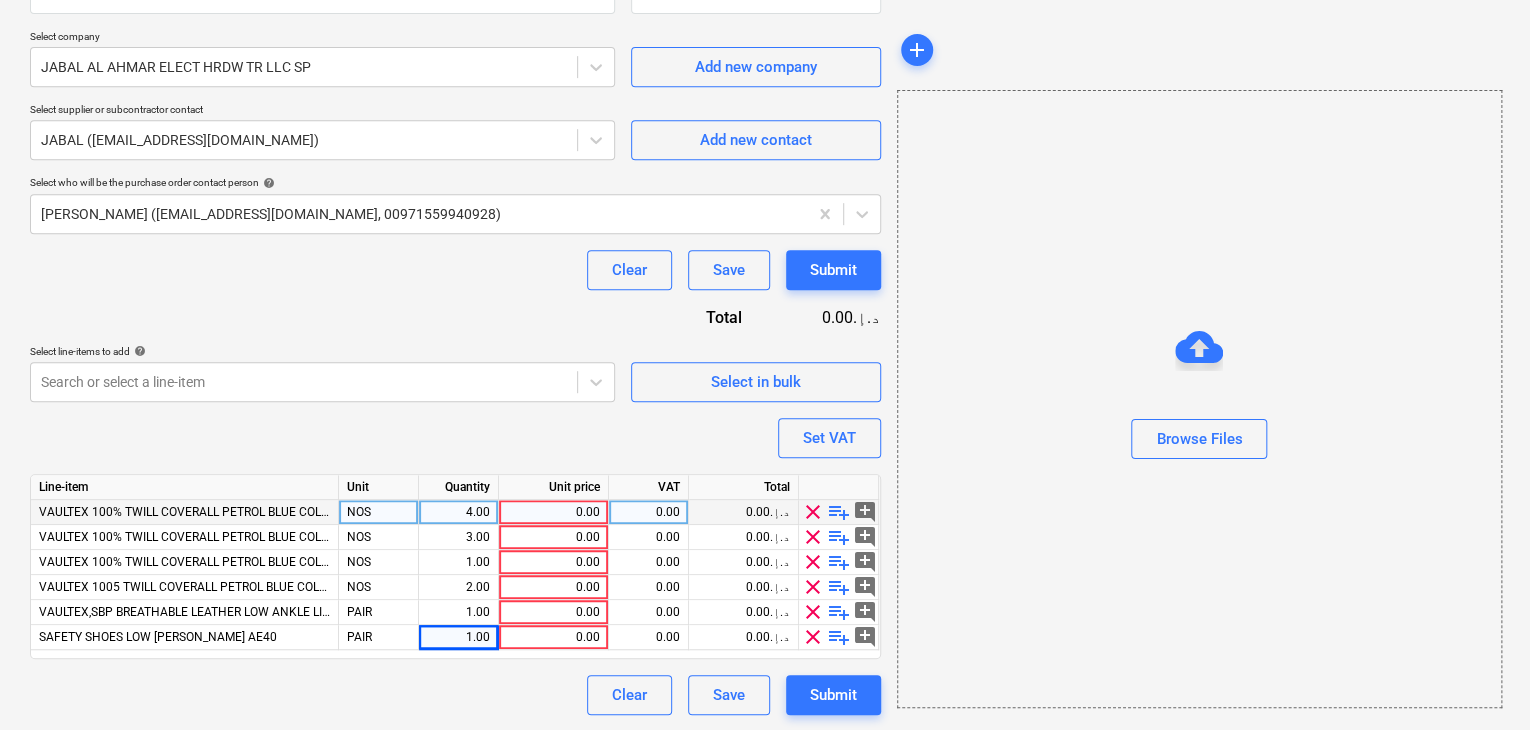 click on "0.00" at bounding box center (553, 512) 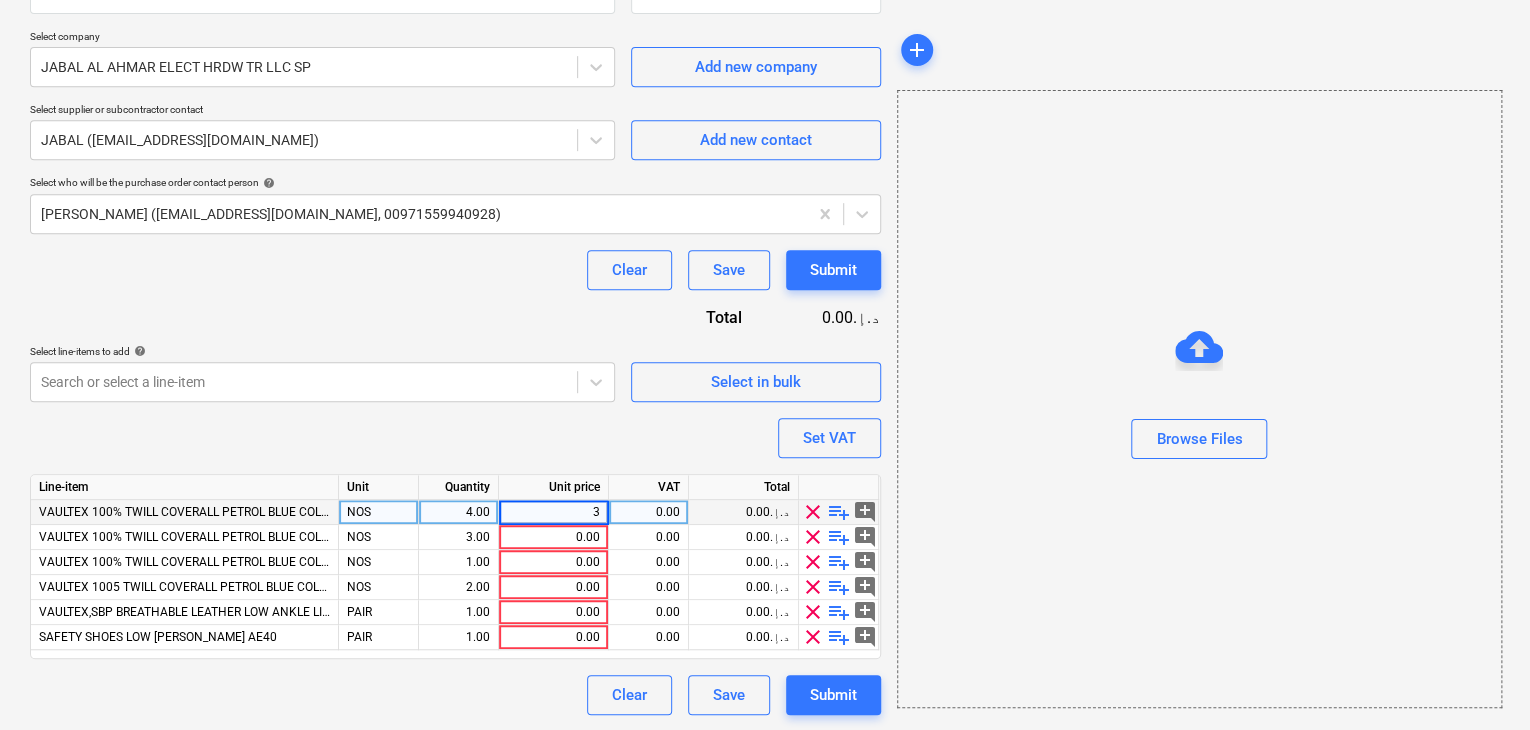 type on "38" 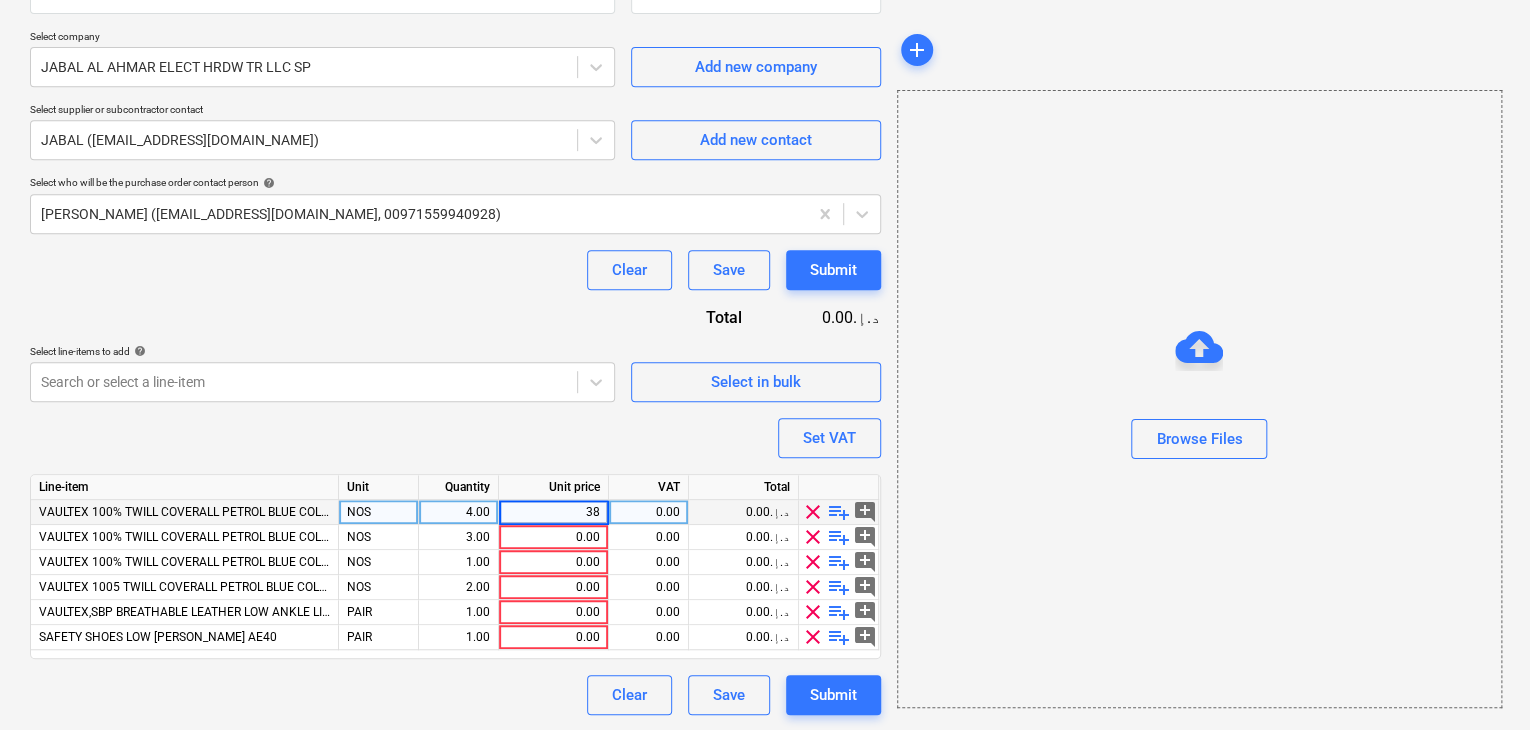 type on "x" 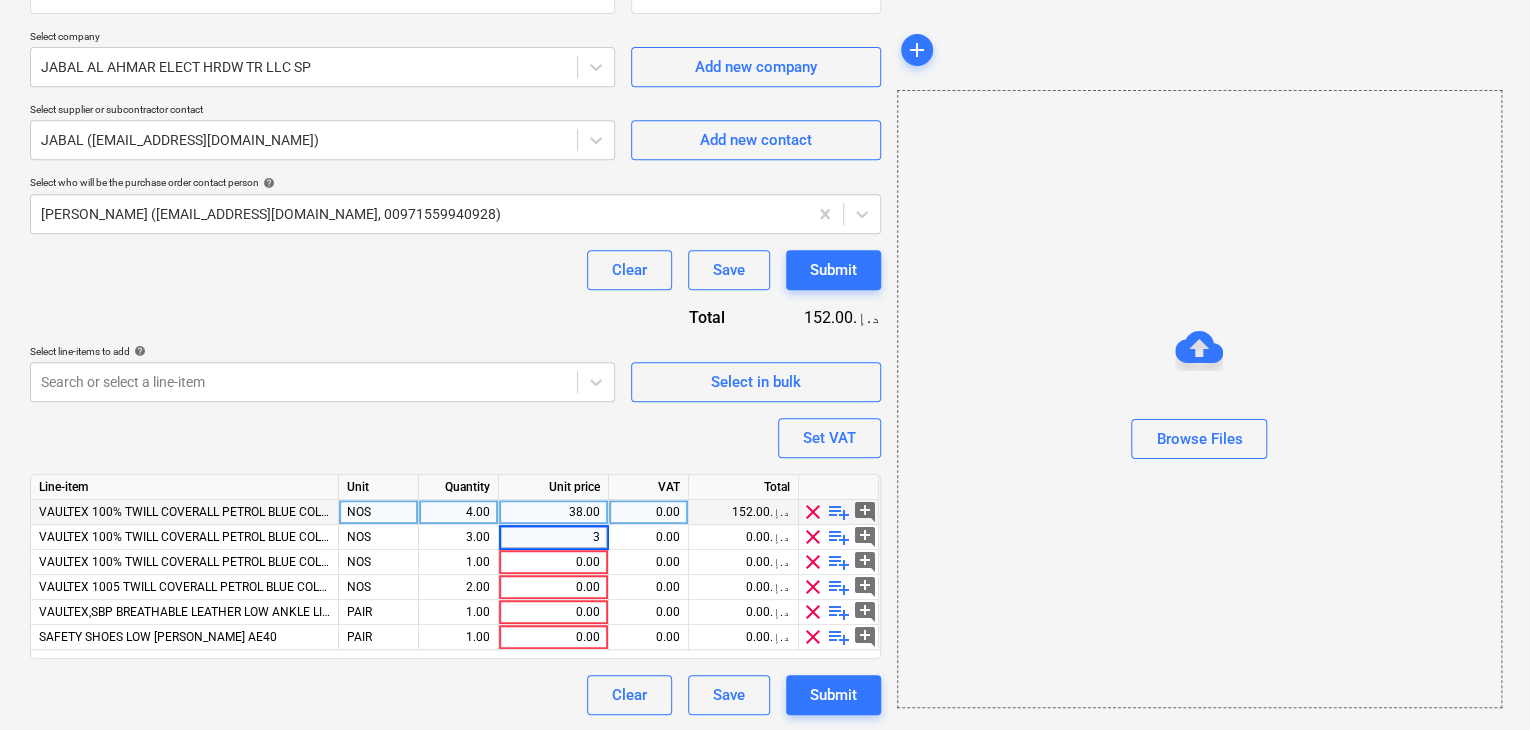 type on "38" 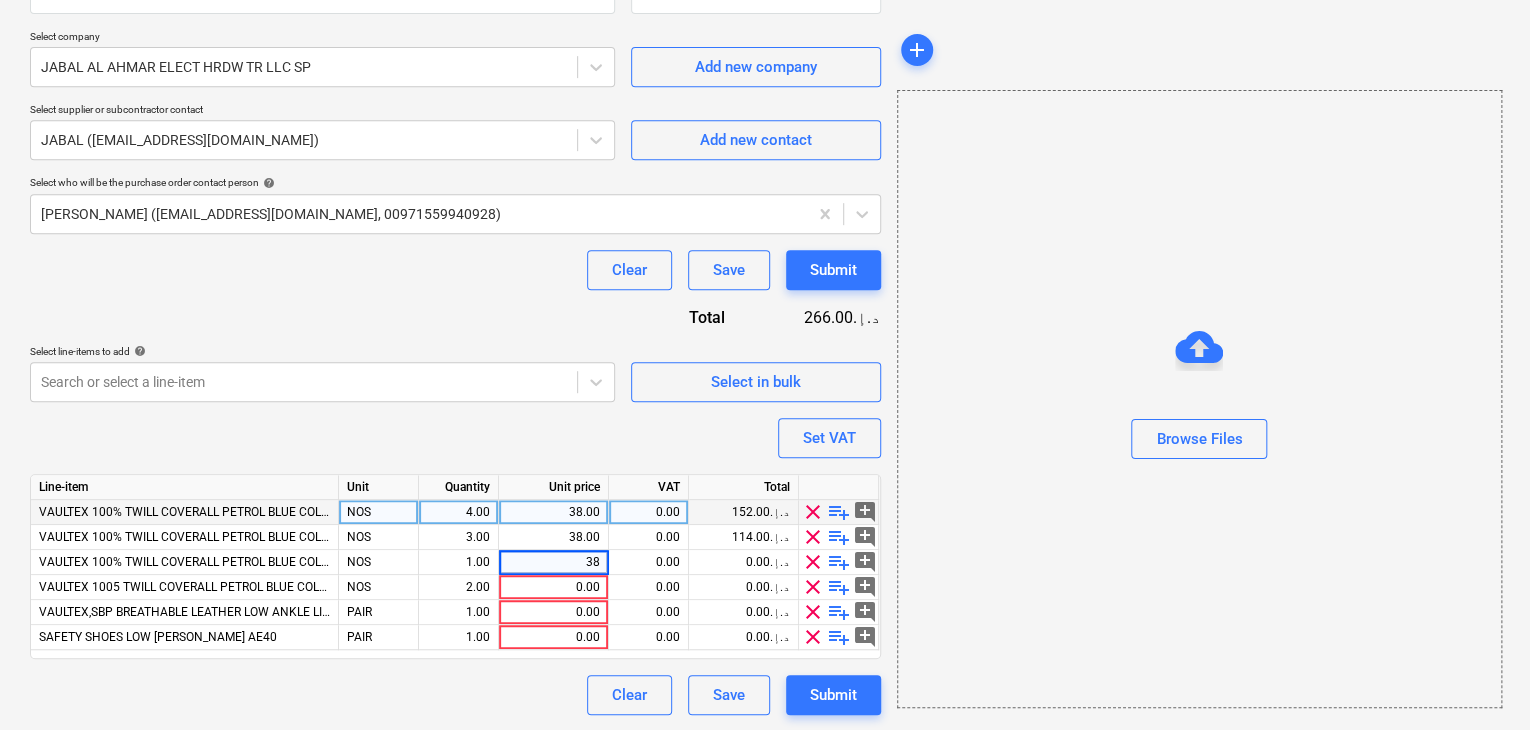 type on "x" 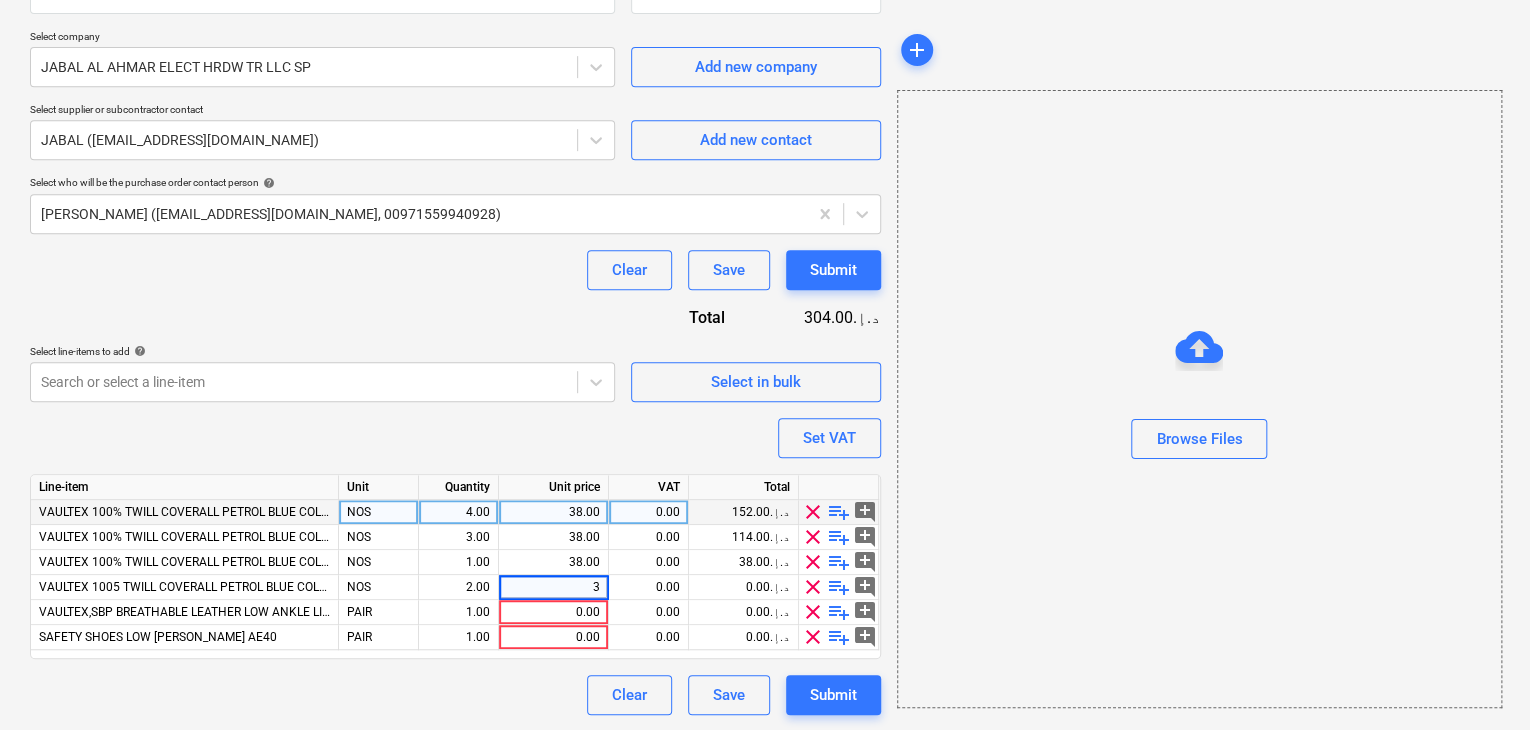 type on "38" 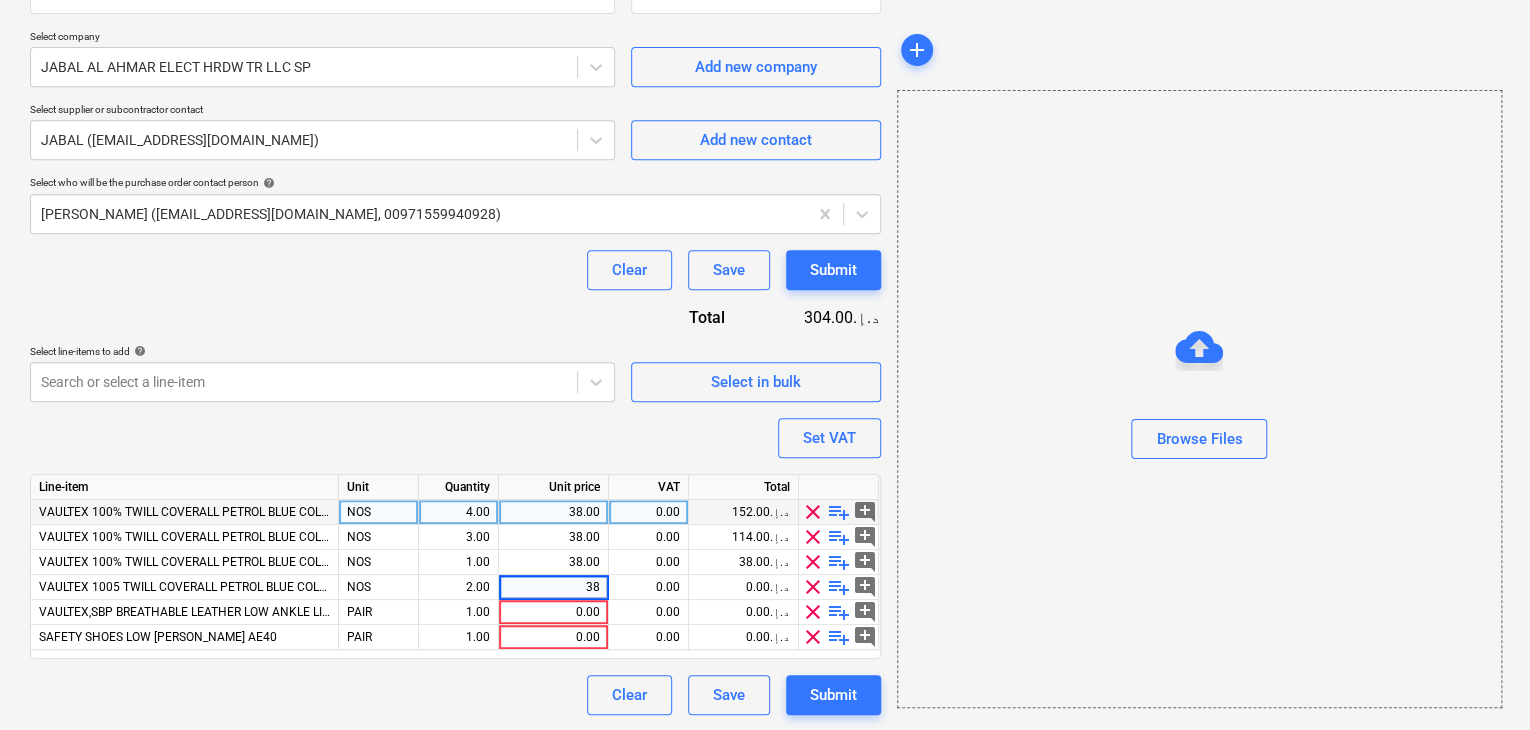 type on "x" 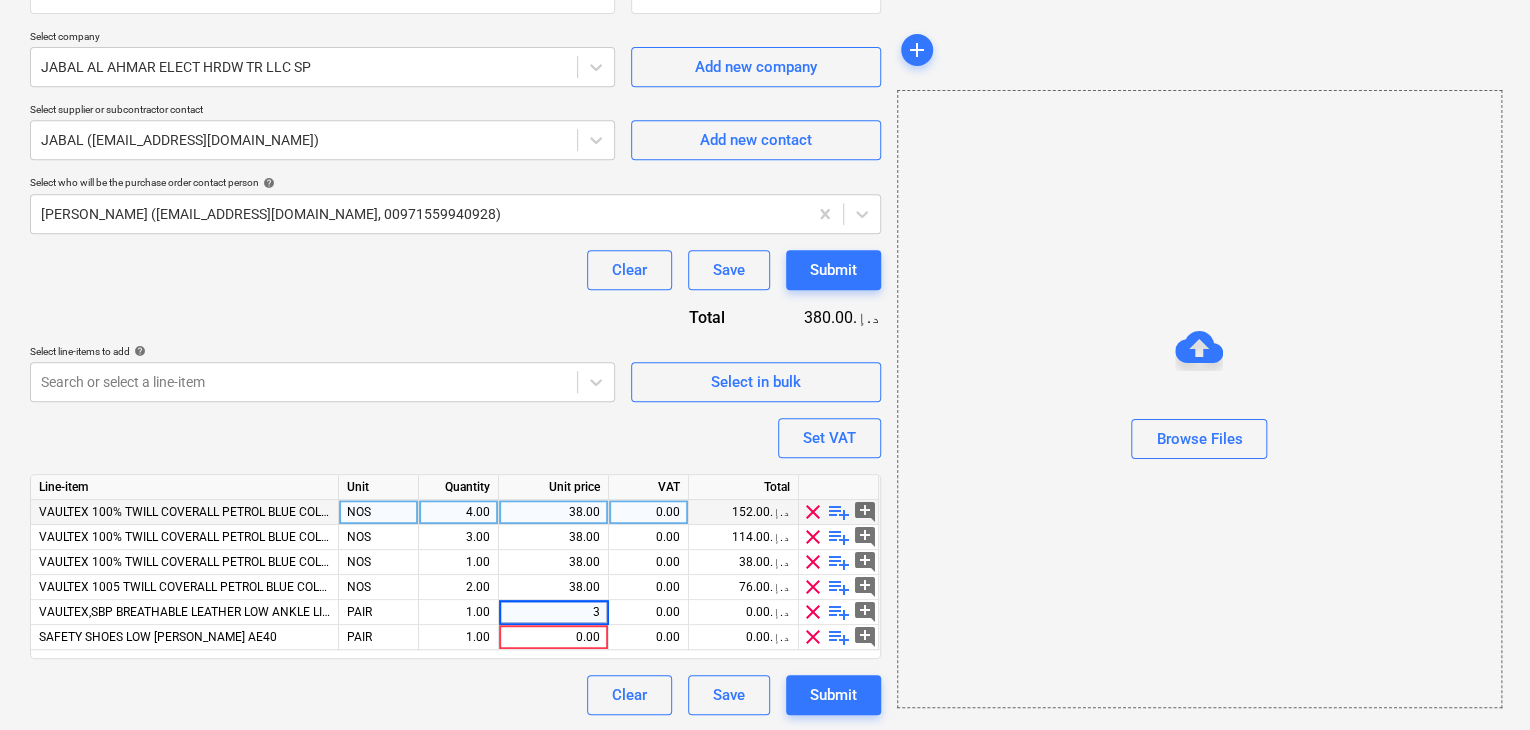type on "30" 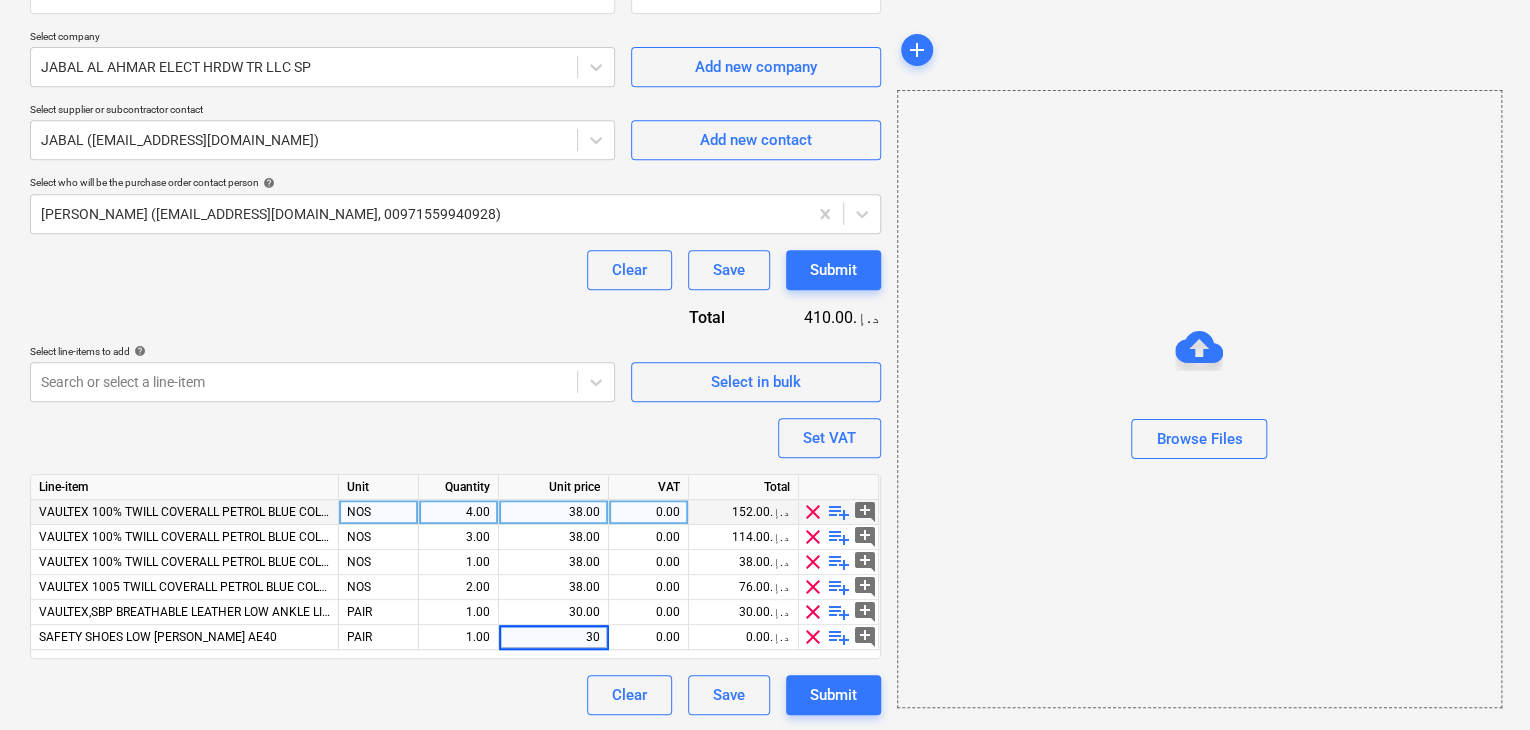 type on "x" 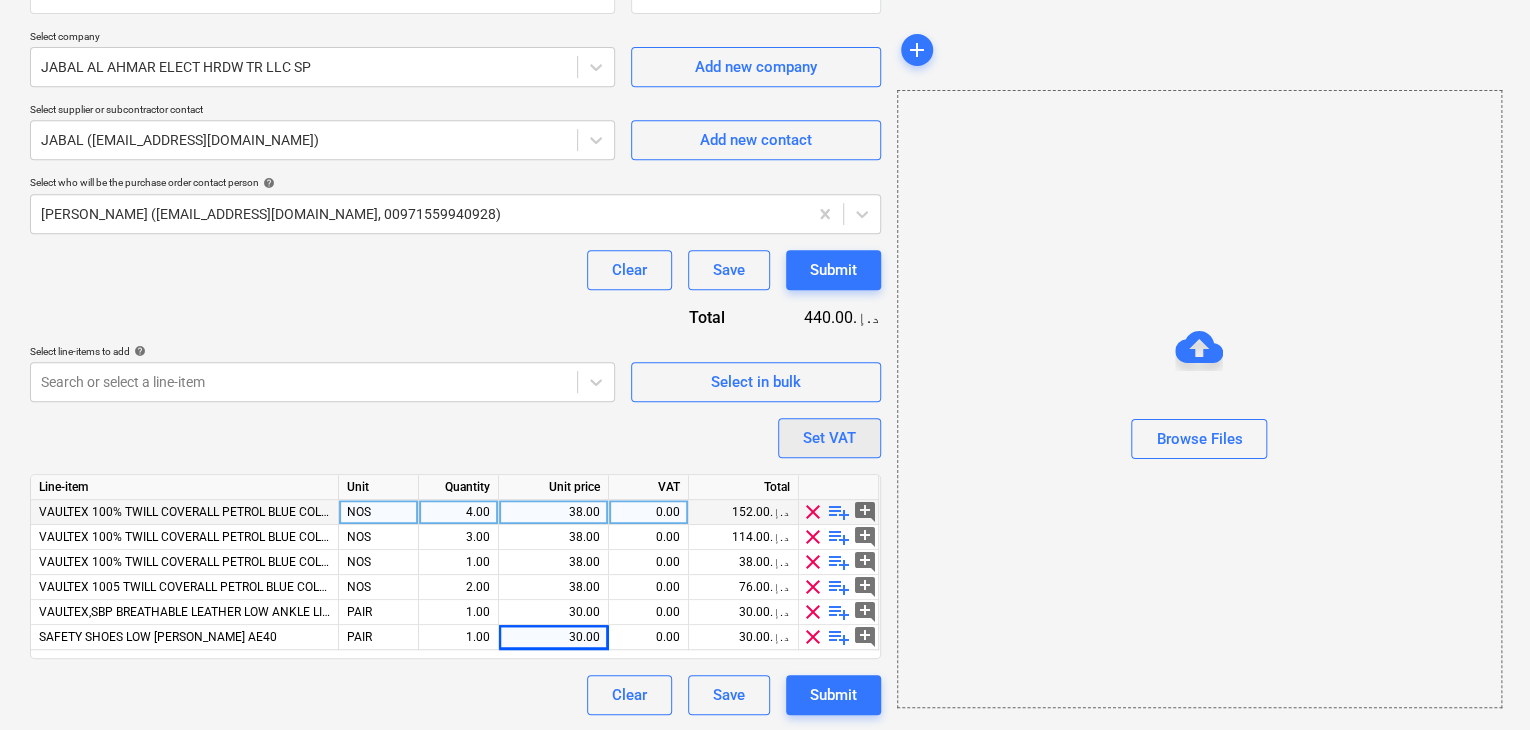 click on "Set VAT" at bounding box center (829, 438) 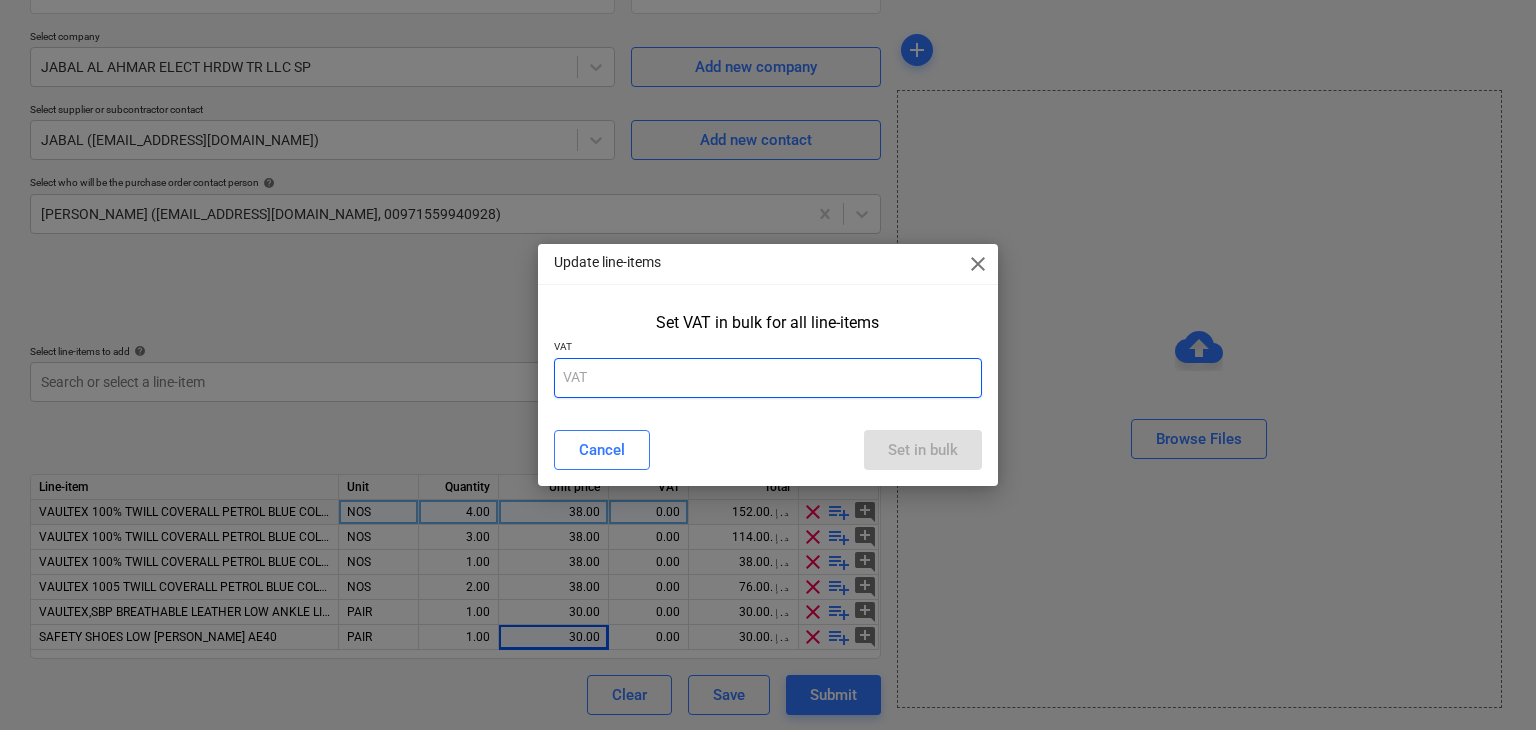 click at bounding box center (768, 378) 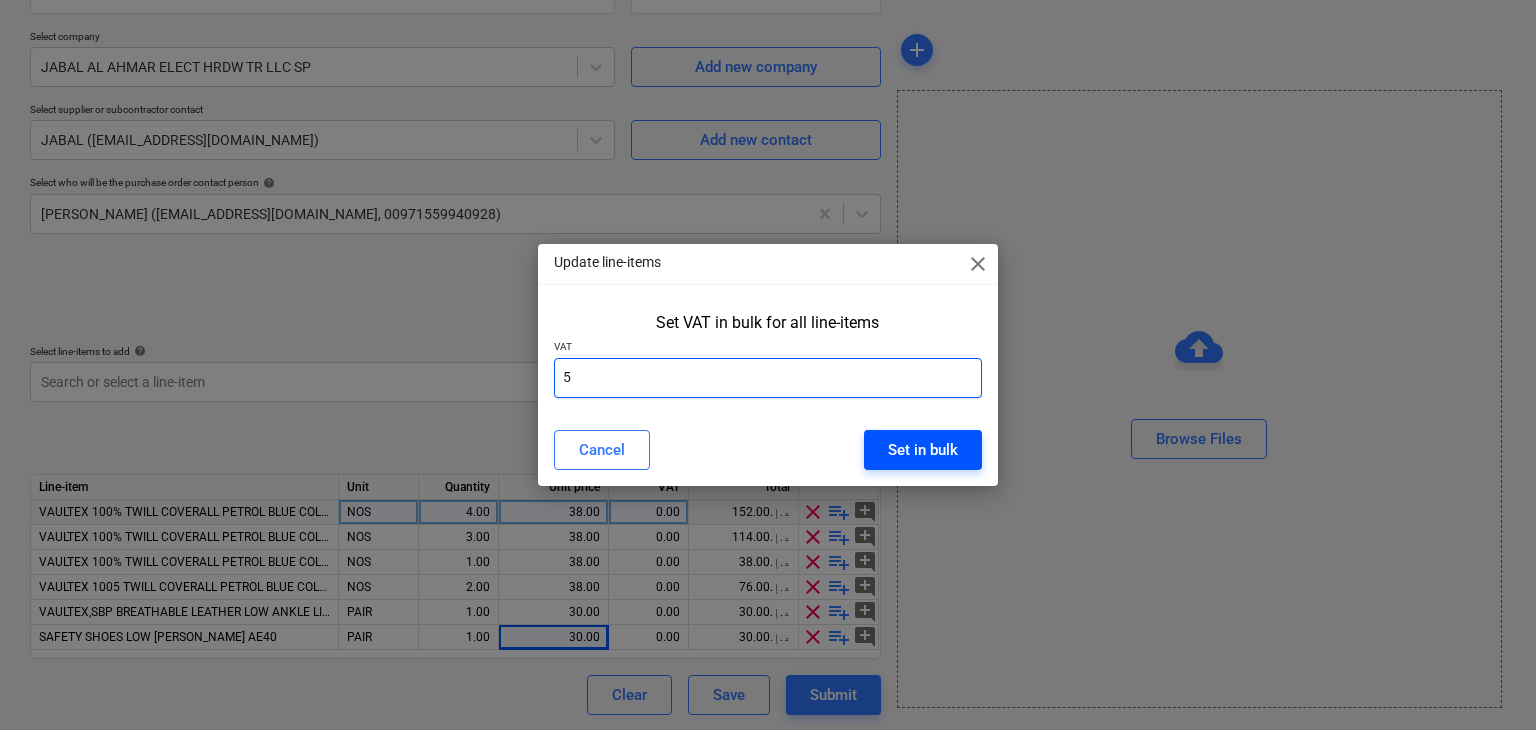 type on "5" 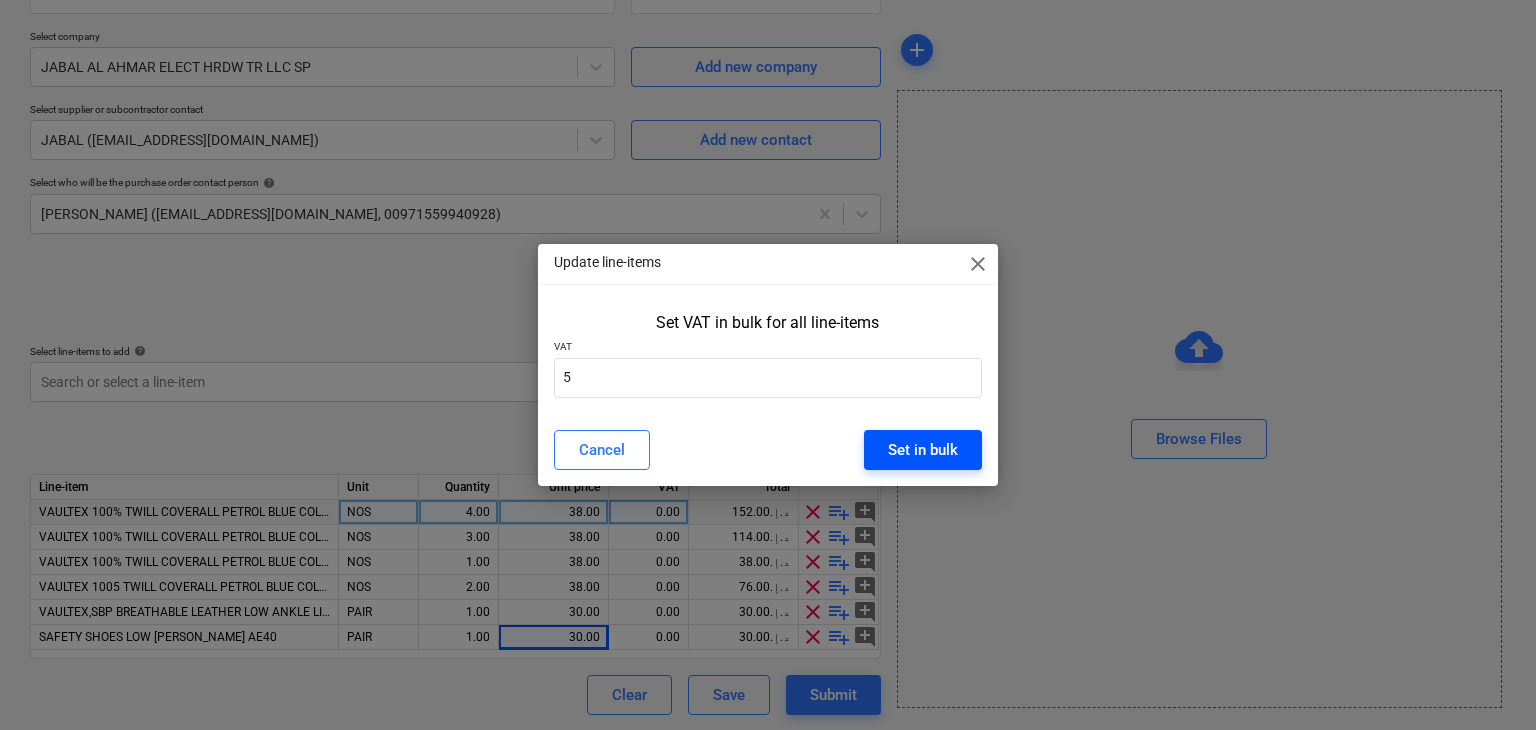 click on "Set in bulk" at bounding box center [923, 450] 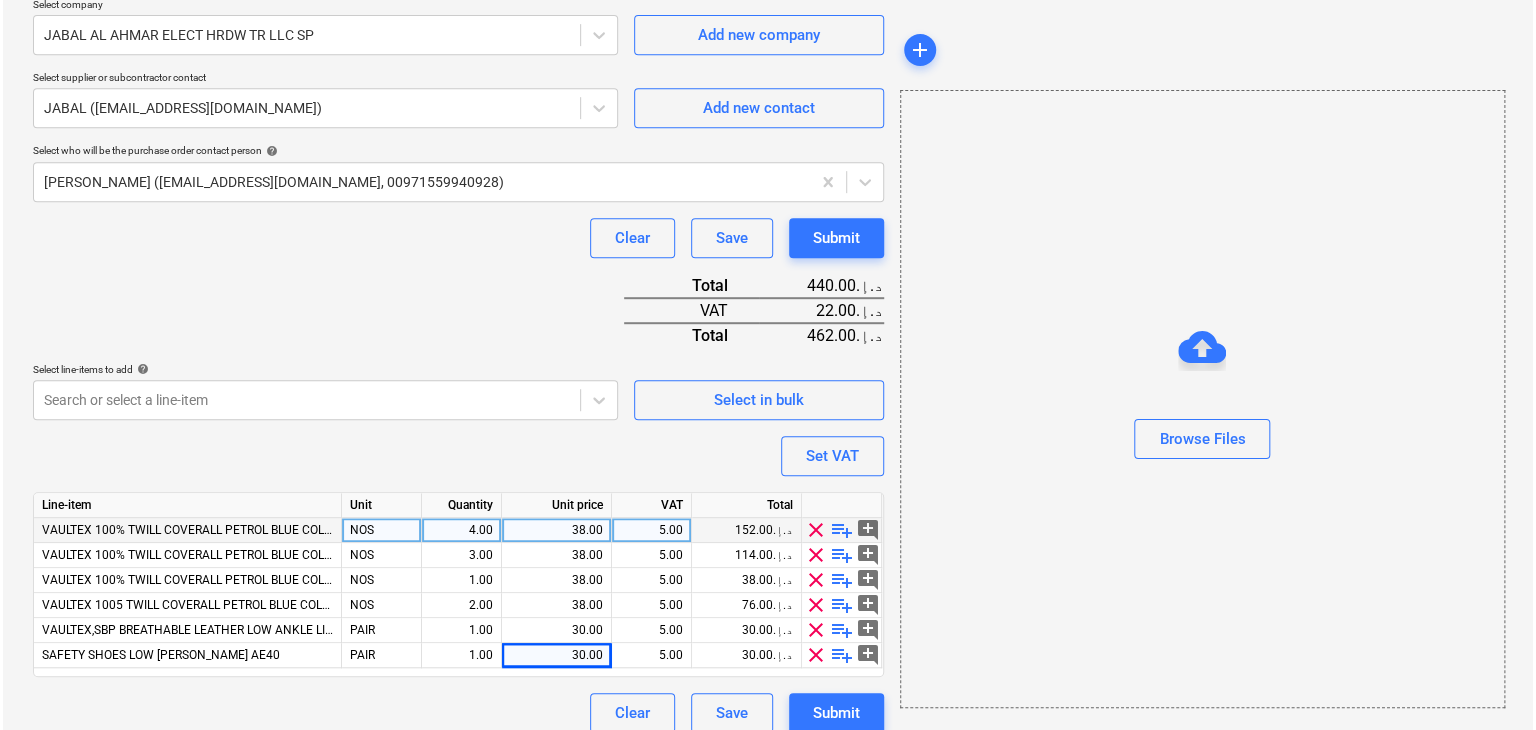 scroll, scrollTop: 467, scrollLeft: 0, axis: vertical 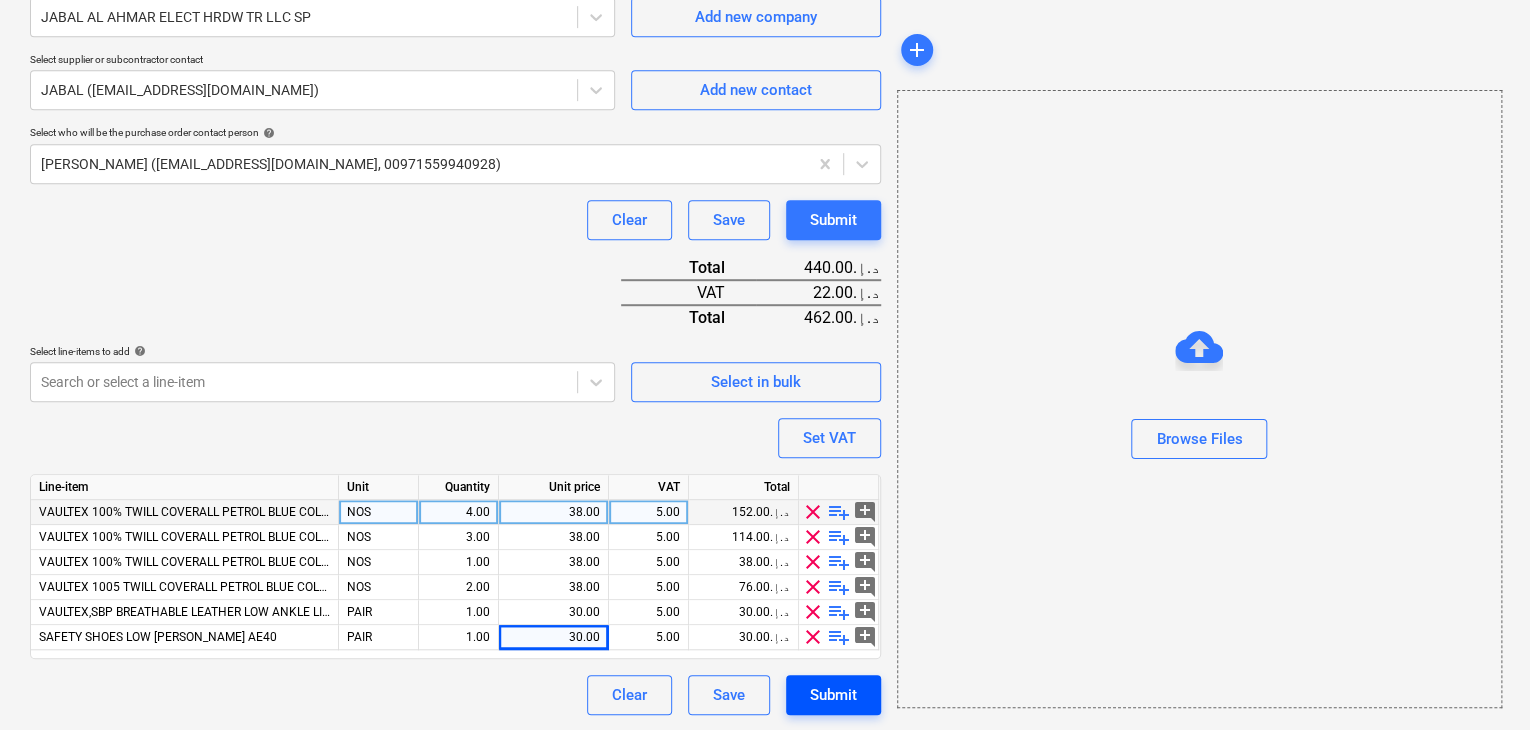 click on "Submit" at bounding box center (833, 695) 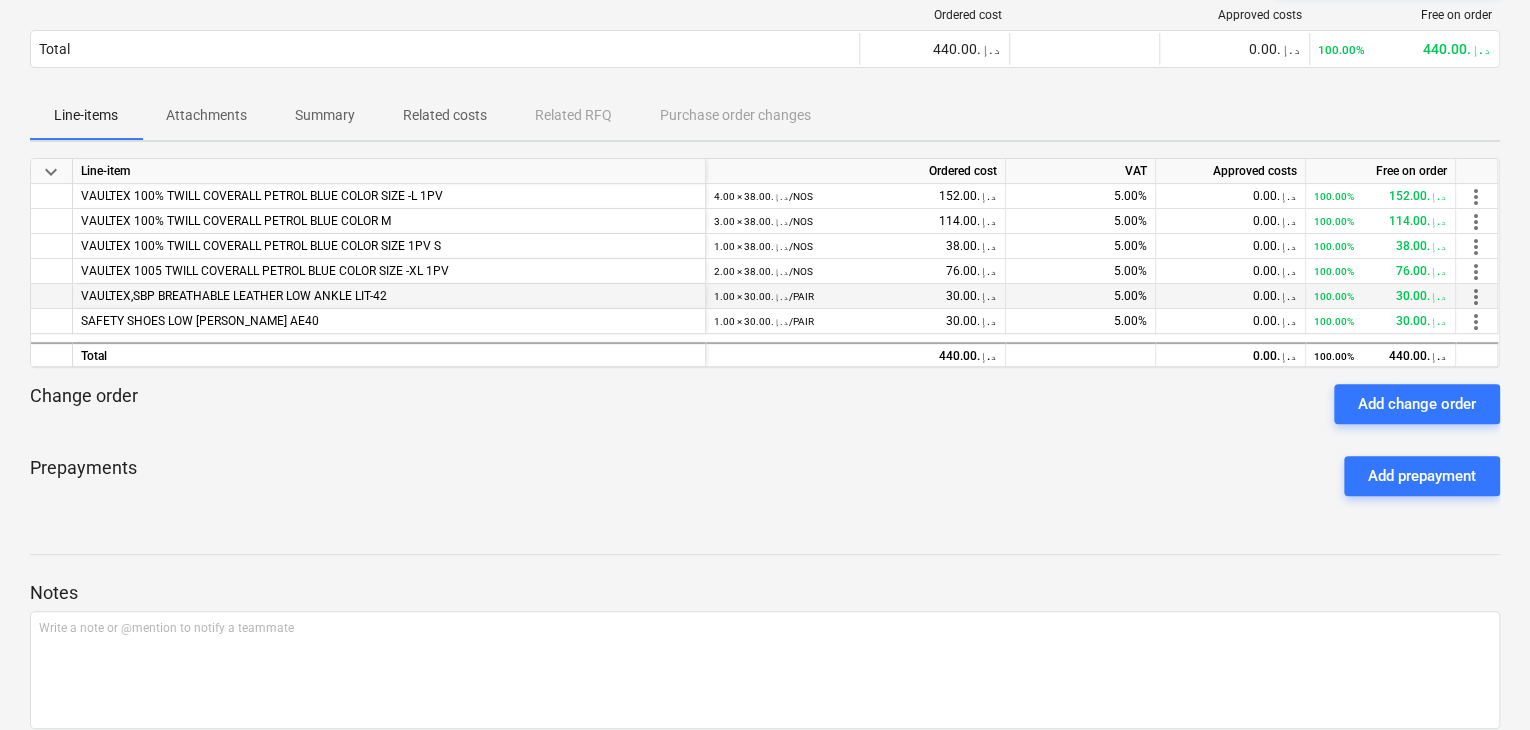 scroll, scrollTop: 282, scrollLeft: 0, axis: vertical 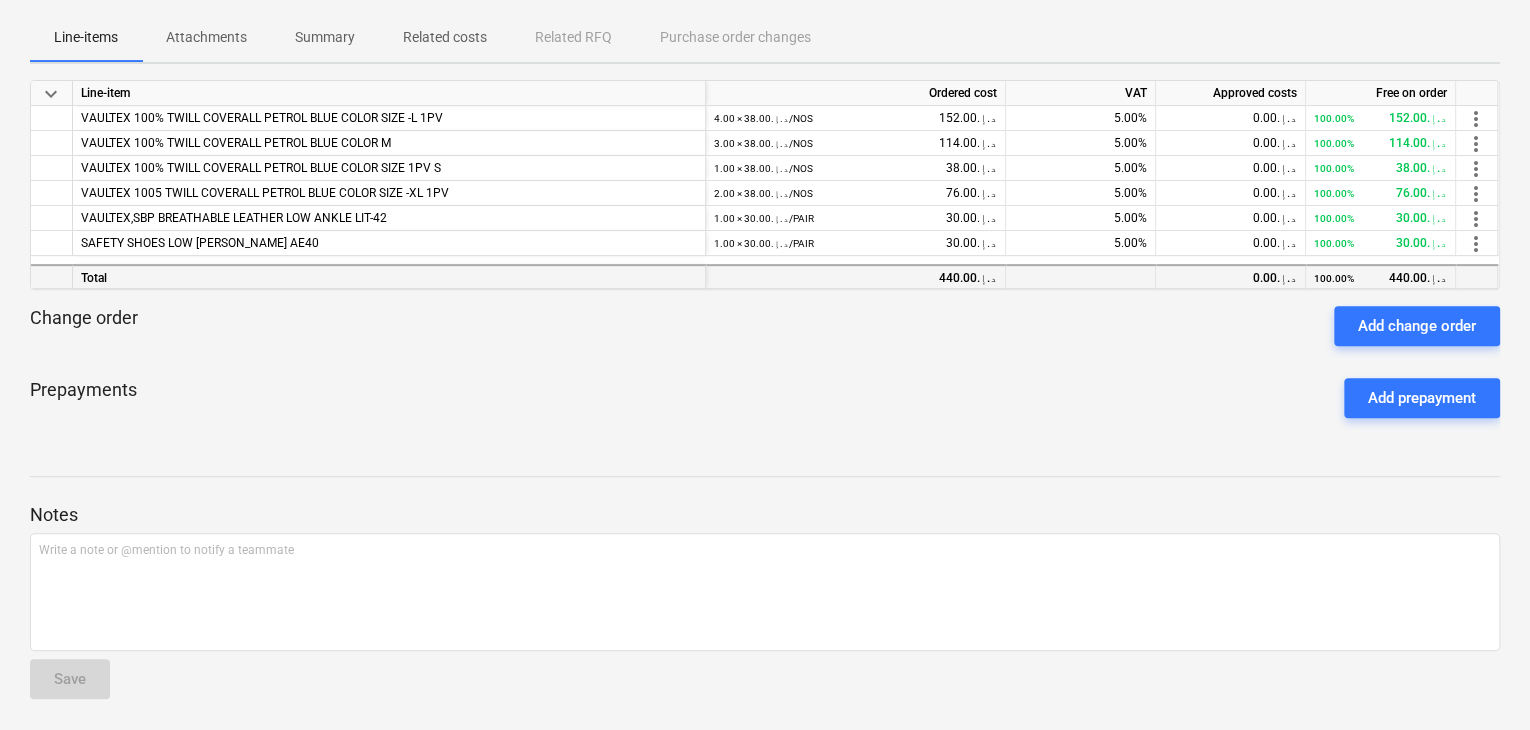 click on "0.00د.إ.‏" at bounding box center [1230, 278] 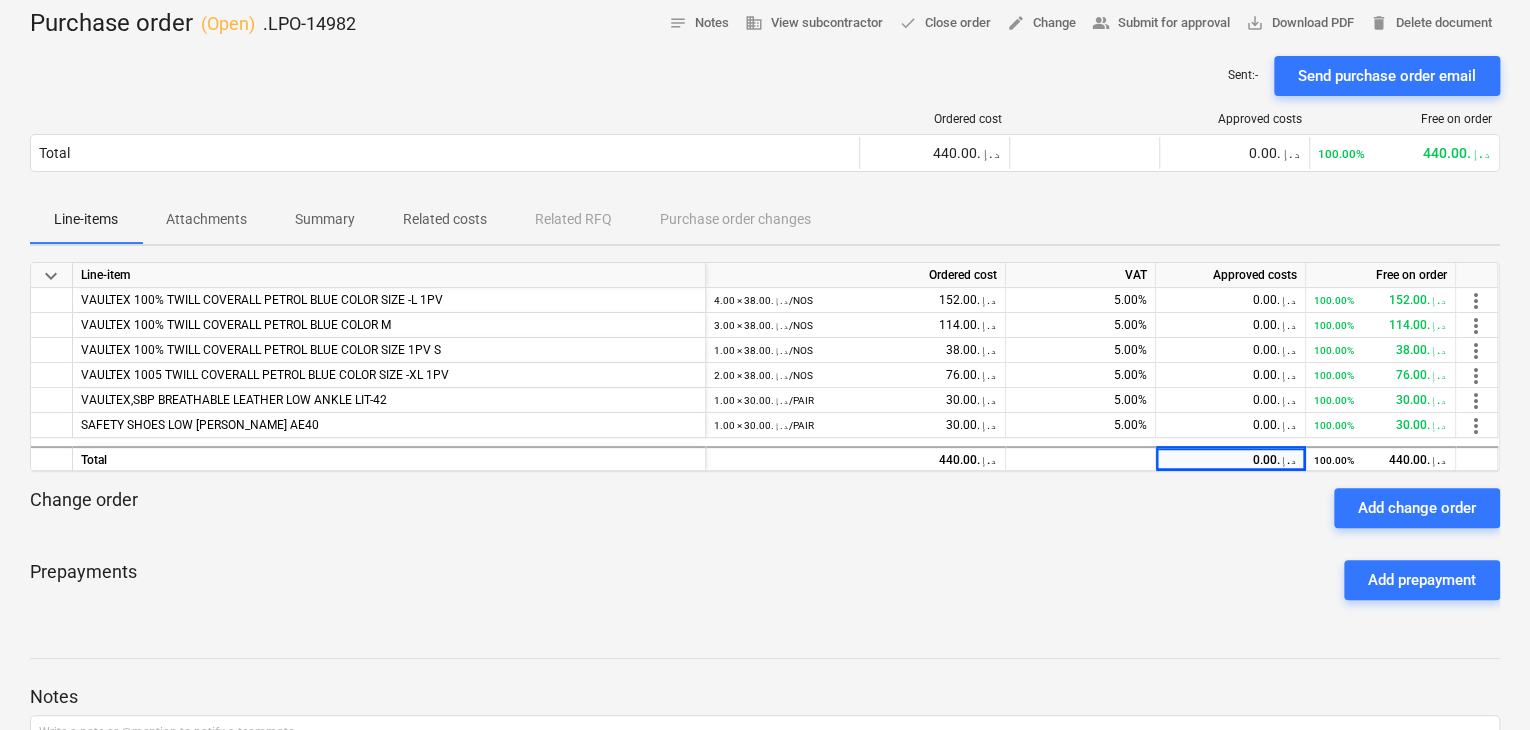 scroll, scrollTop: 0, scrollLeft: 0, axis: both 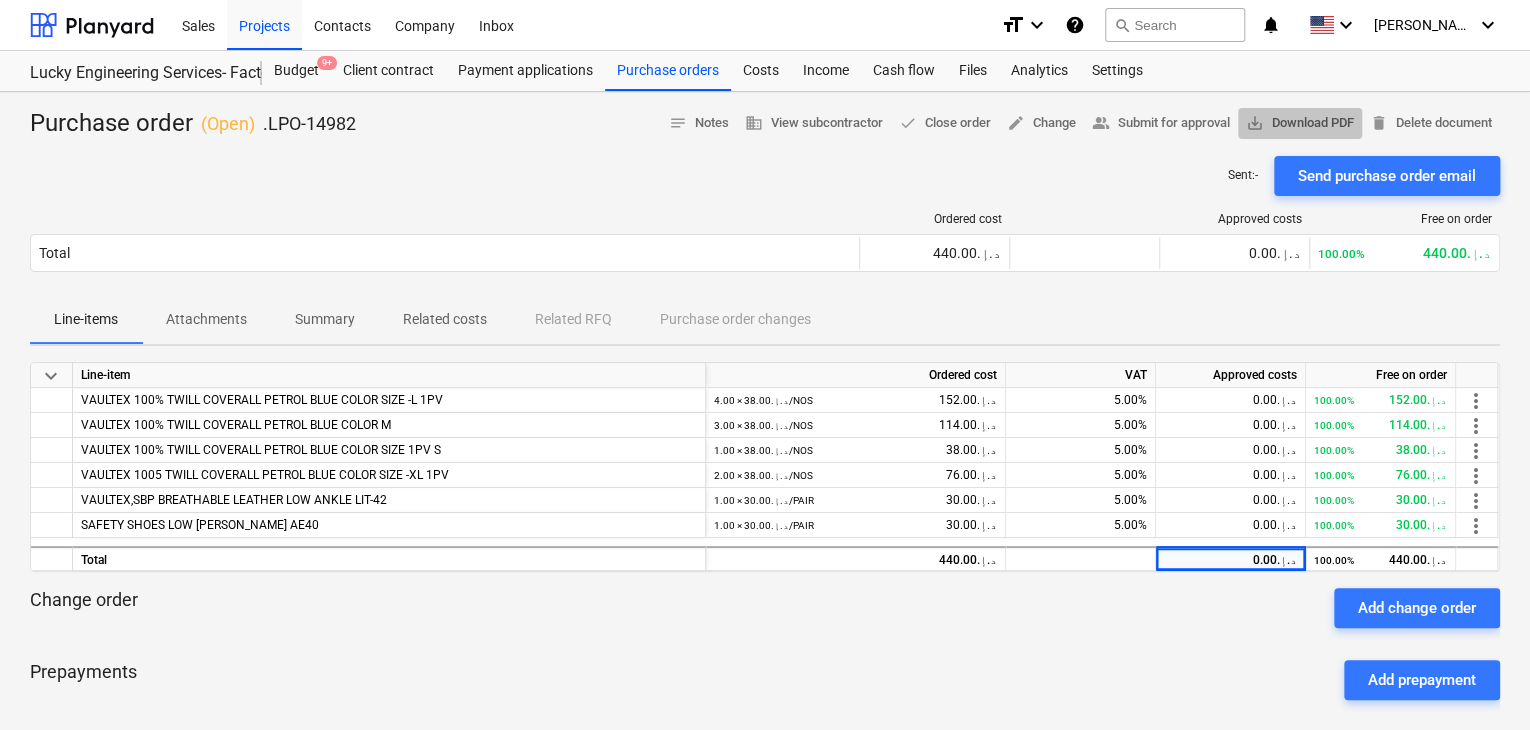 click on "save_alt Download PDF" at bounding box center (1300, 123) 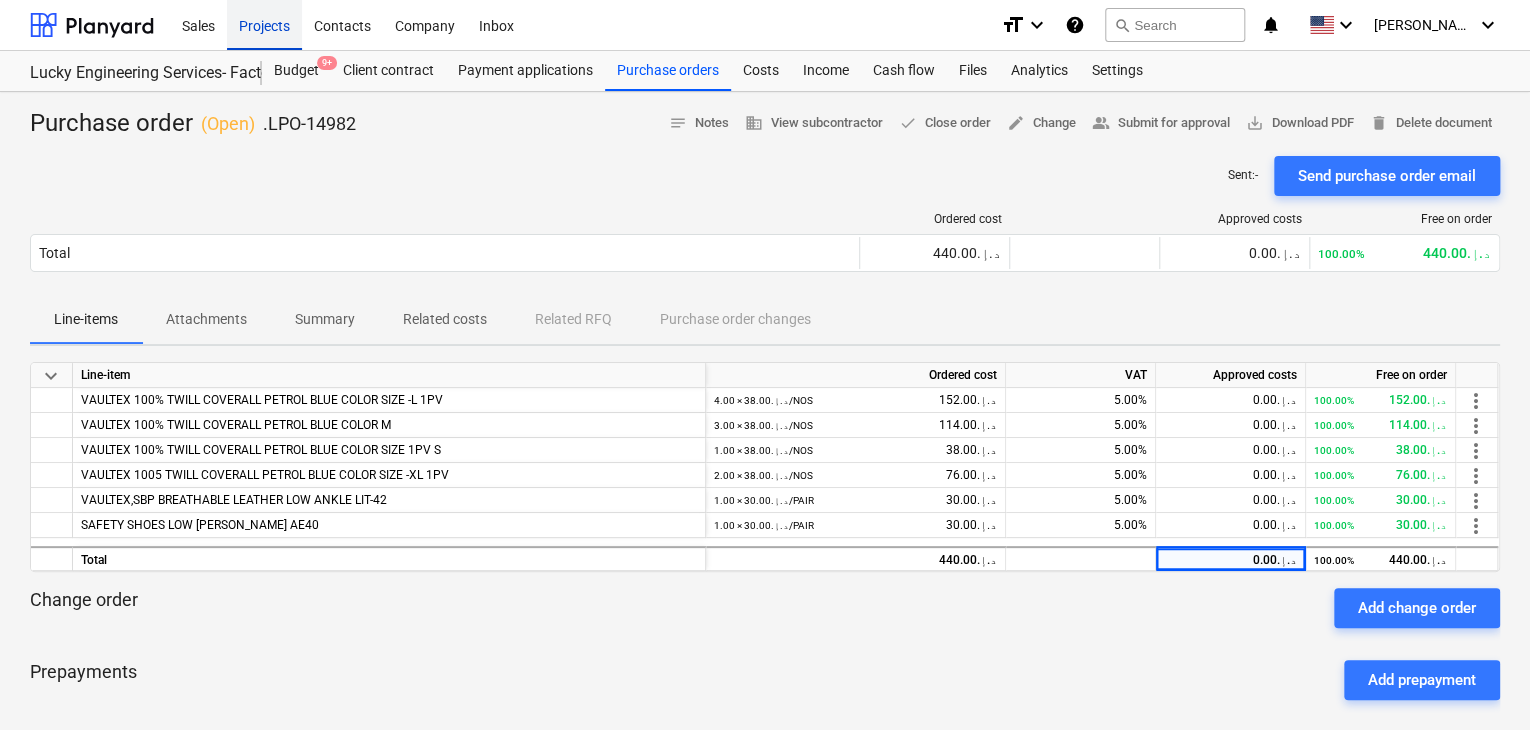 click on "Projects" at bounding box center [264, 24] 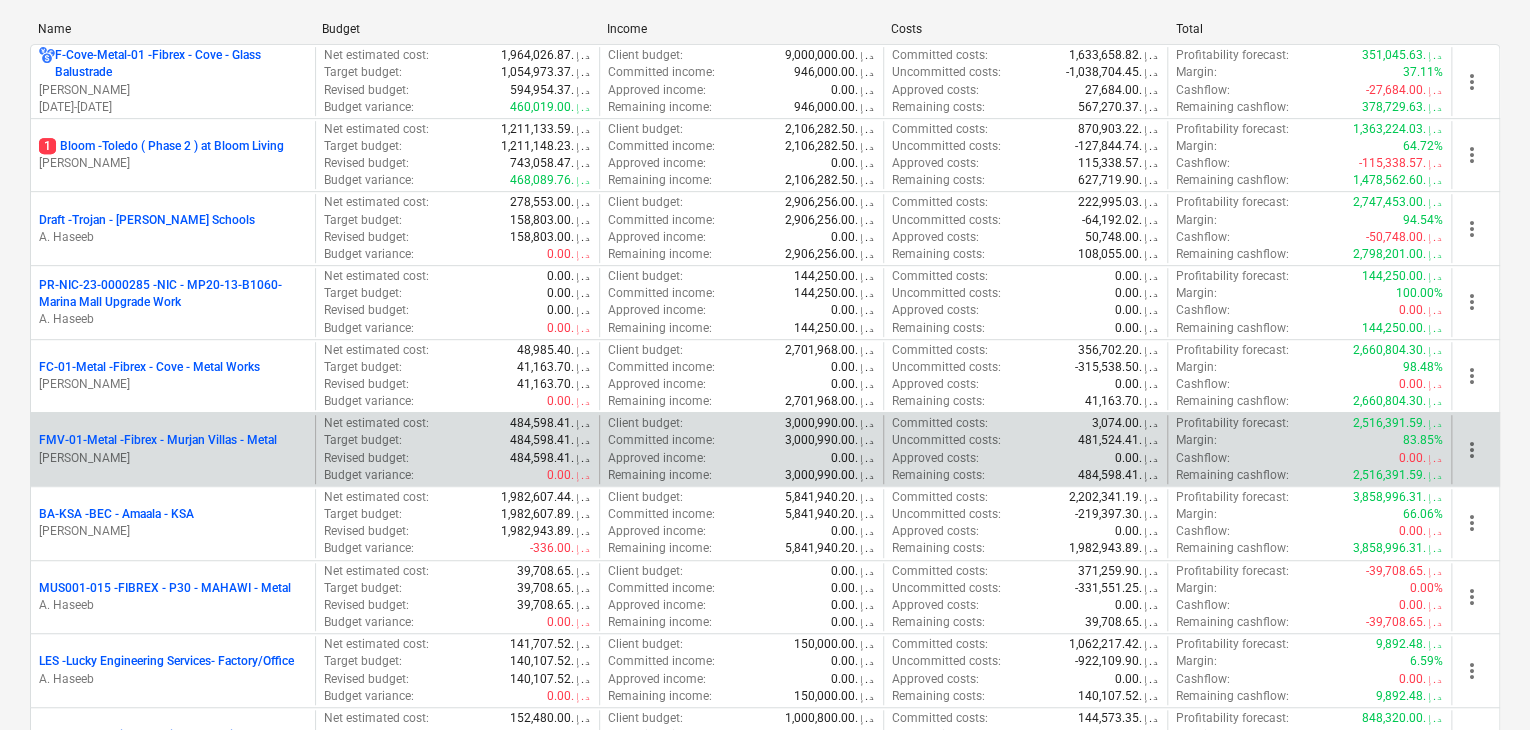 scroll, scrollTop: 200, scrollLeft: 0, axis: vertical 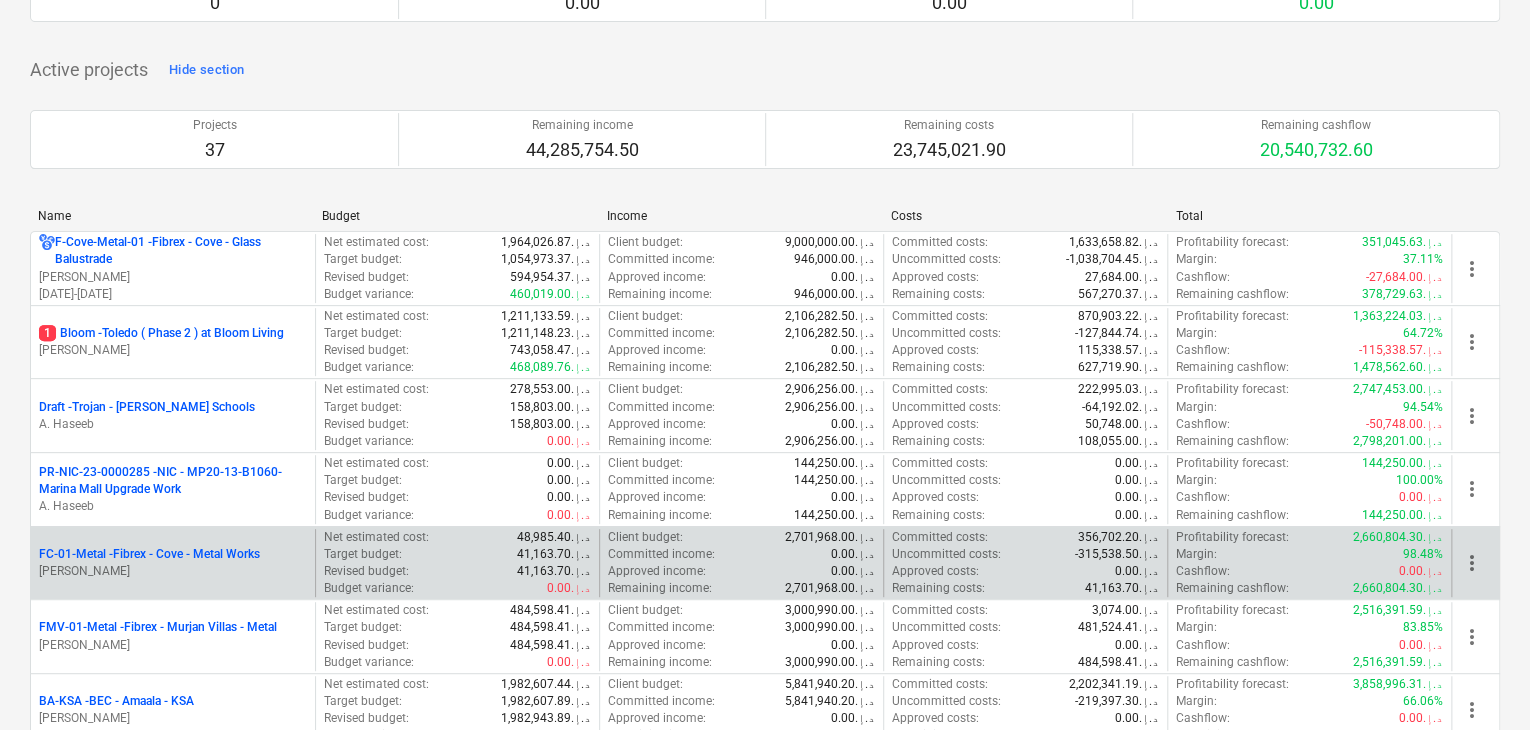 click on "FC-01-Metal -  Fibrex - Cove - Metal Works" at bounding box center [149, 554] 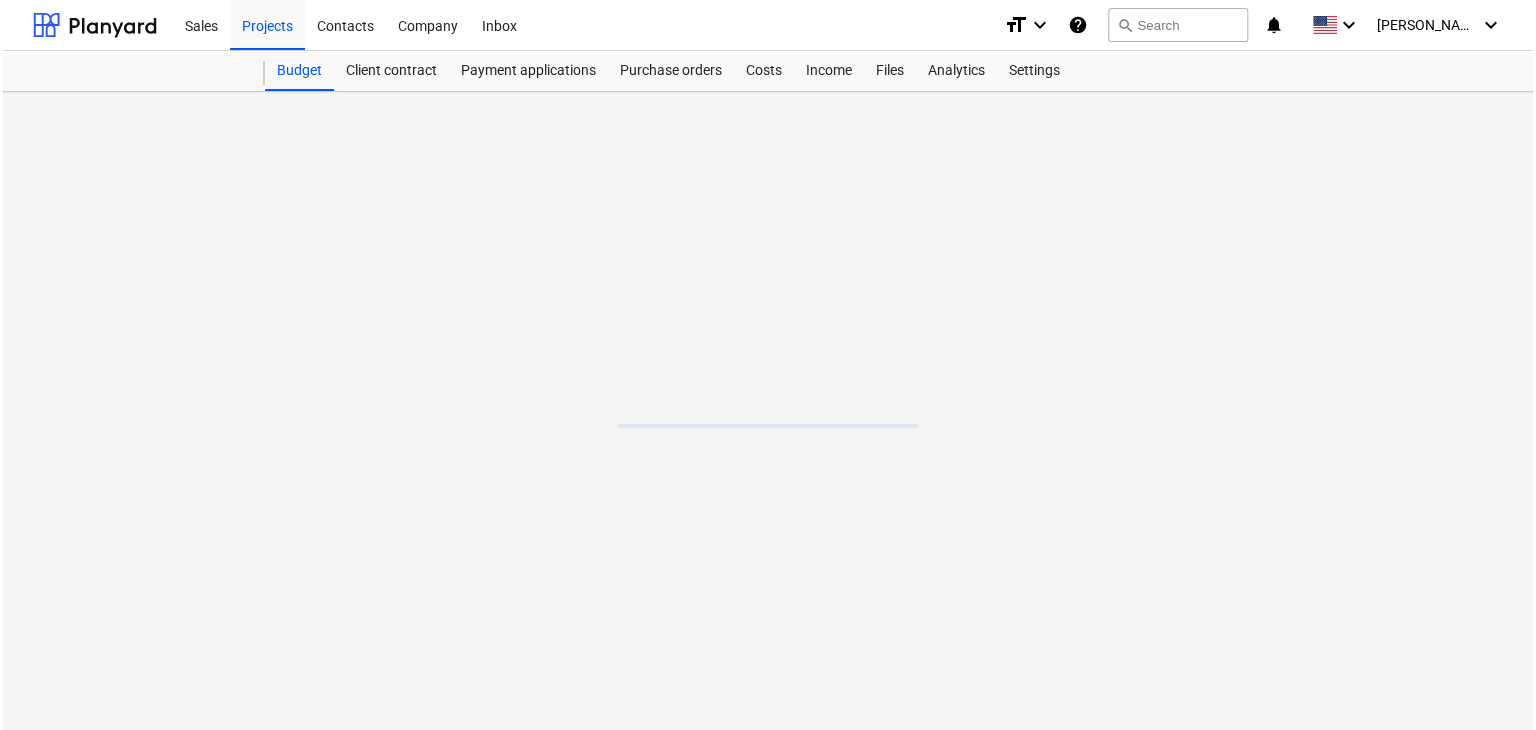 scroll, scrollTop: 0, scrollLeft: 0, axis: both 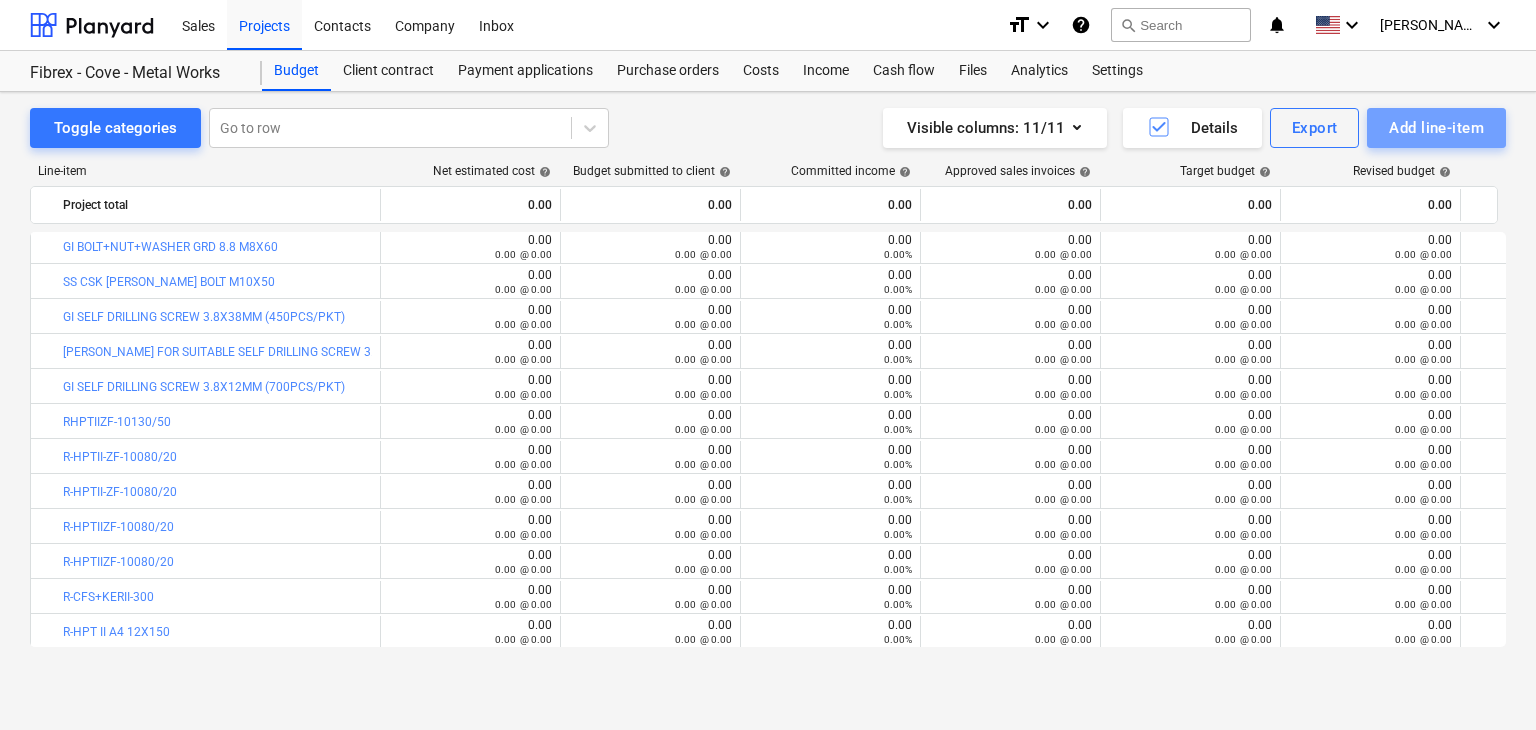 click on "Add line-item" at bounding box center (1436, 128) 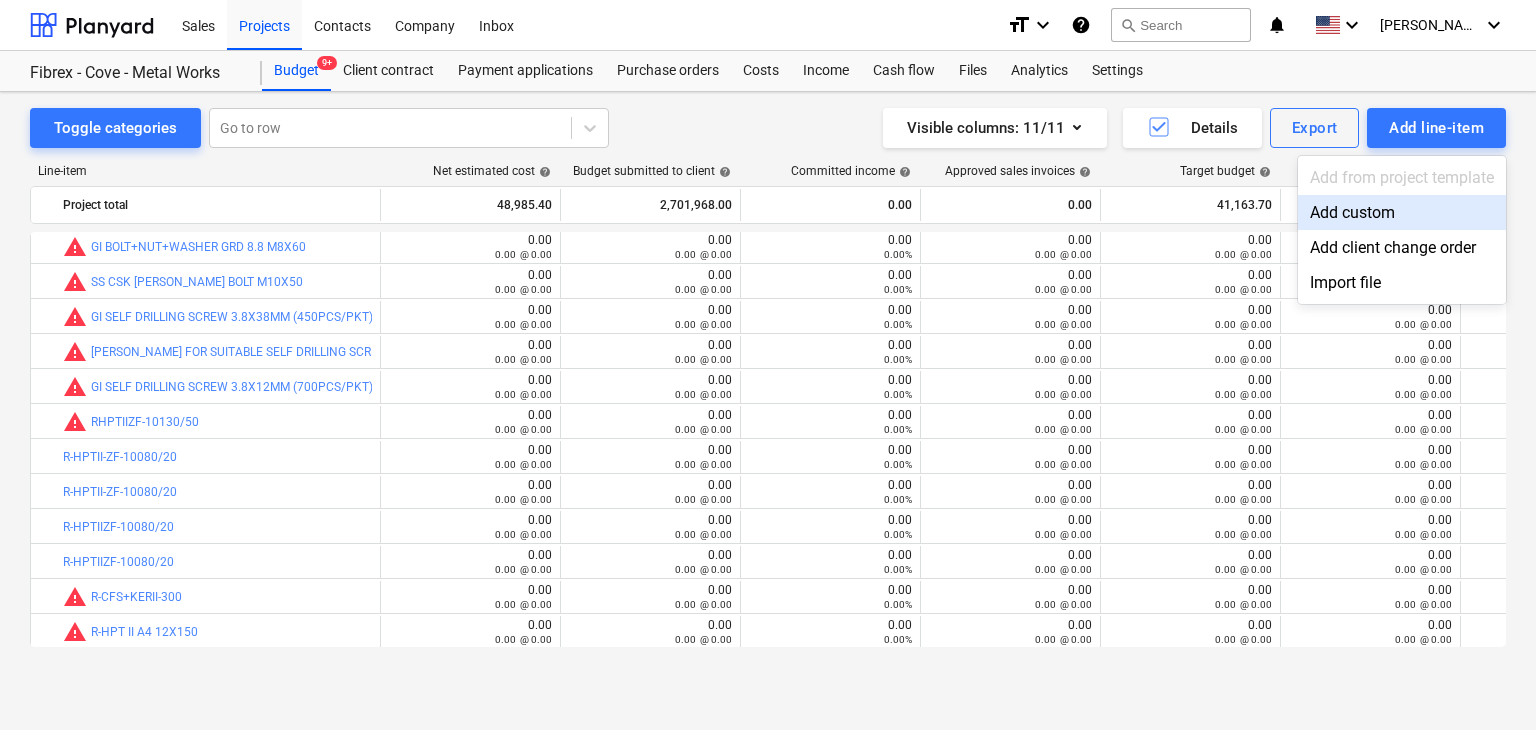click on "Add custom" at bounding box center (1402, 212) 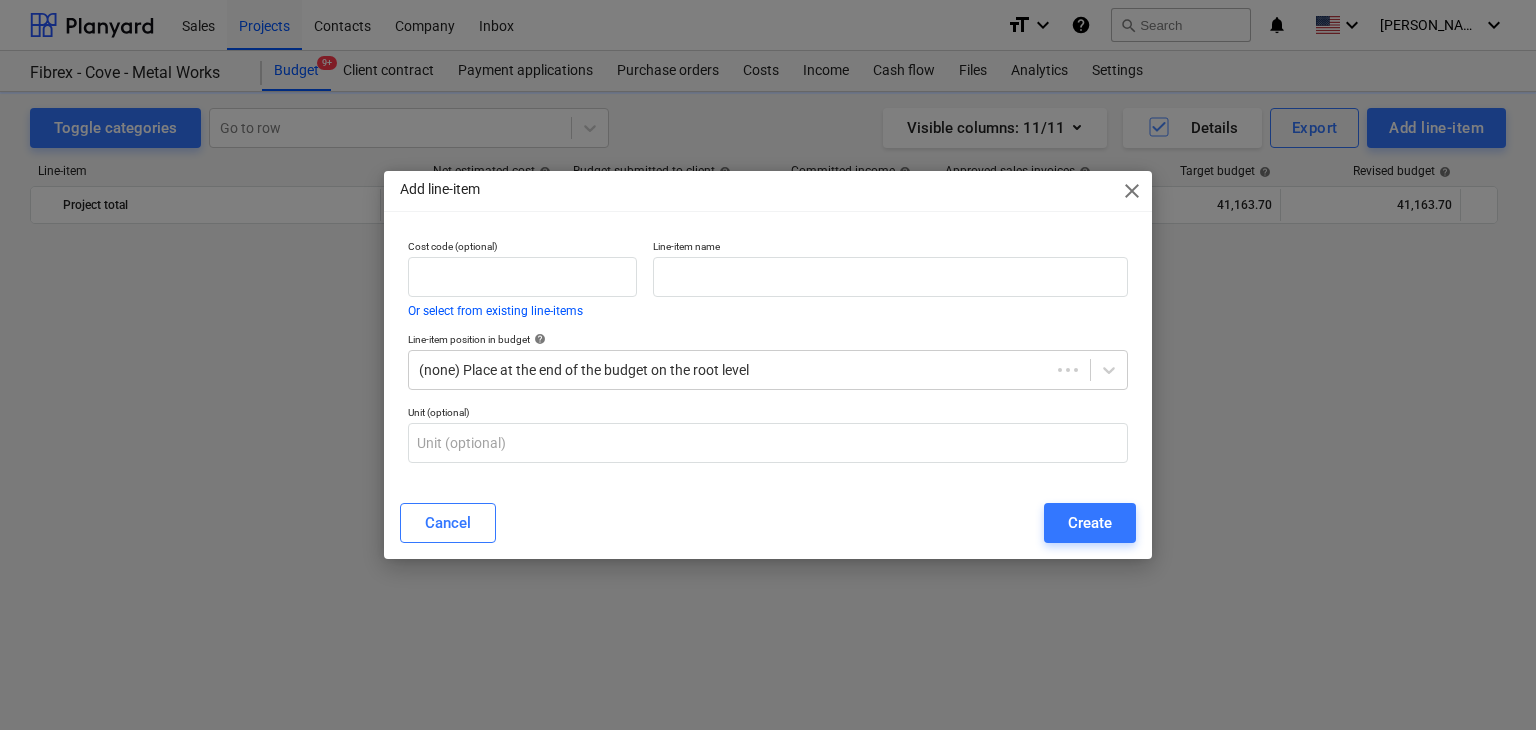 scroll, scrollTop: 23104, scrollLeft: 0, axis: vertical 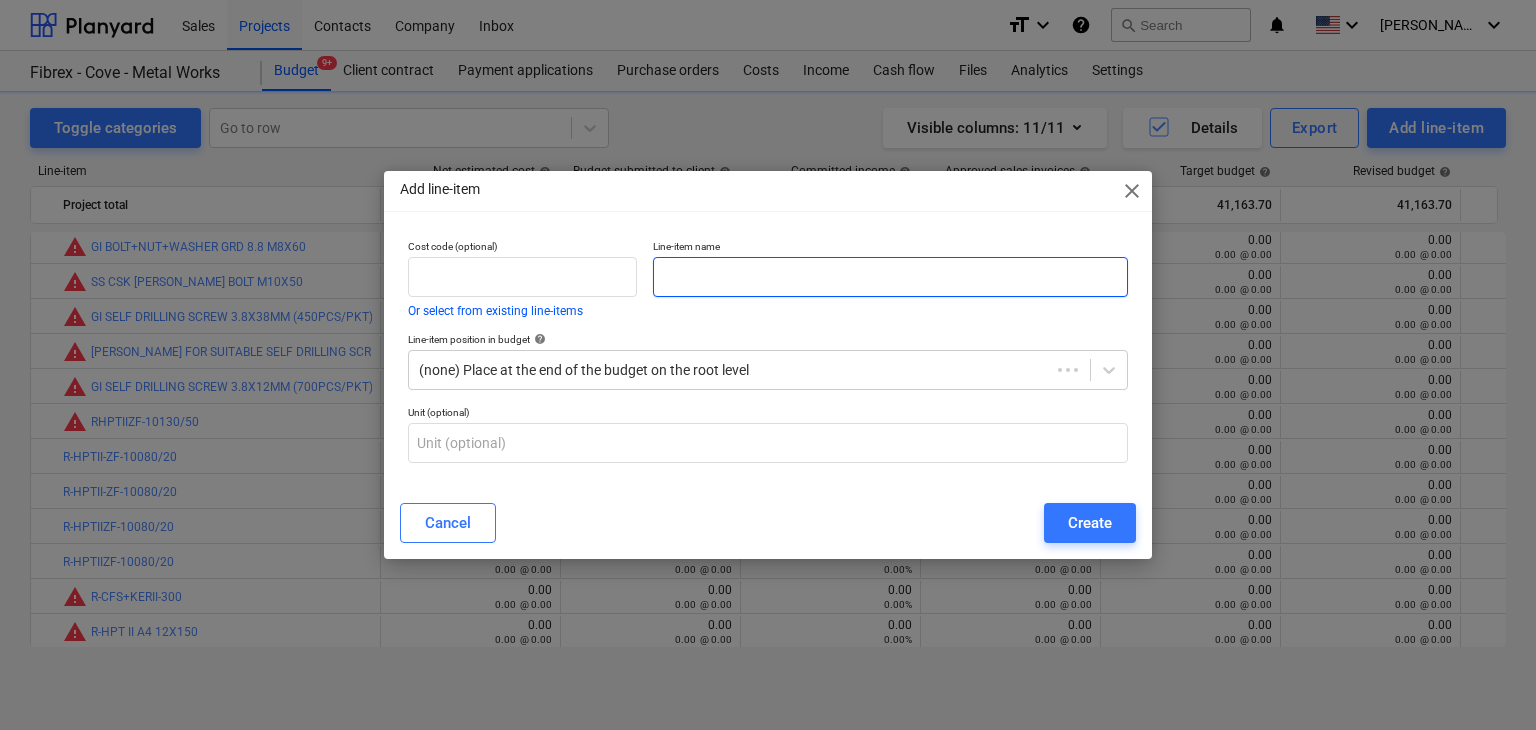 click at bounding box center (890, 277) 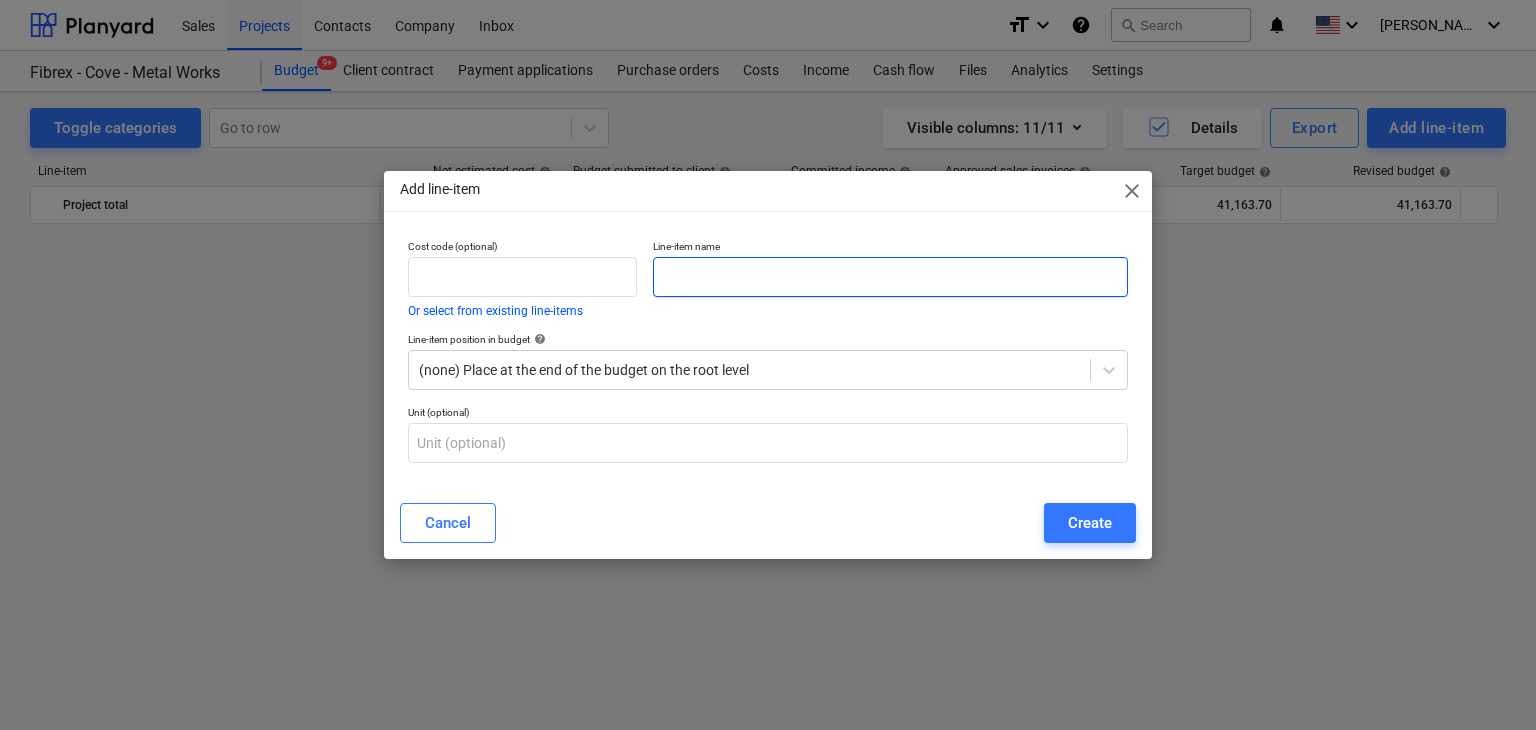 scroll, scrollTop: 23104, scrollLeft: 0, axis: vertical 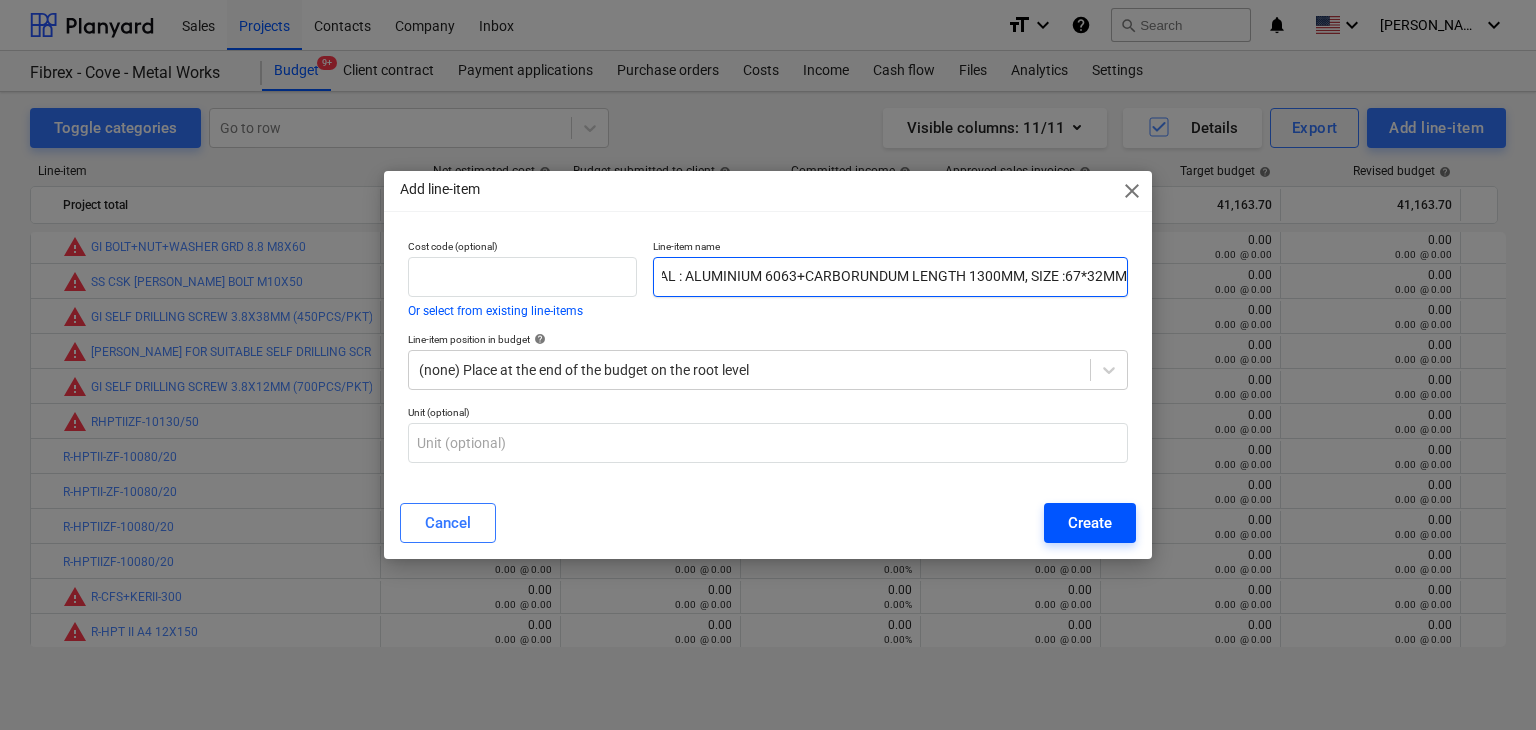 type on "STAIR NOSING MATERIAL : ALUMINIUM 6063+CARBORUNDUM LENGTH 1300MM, SIZE :67*32MM" 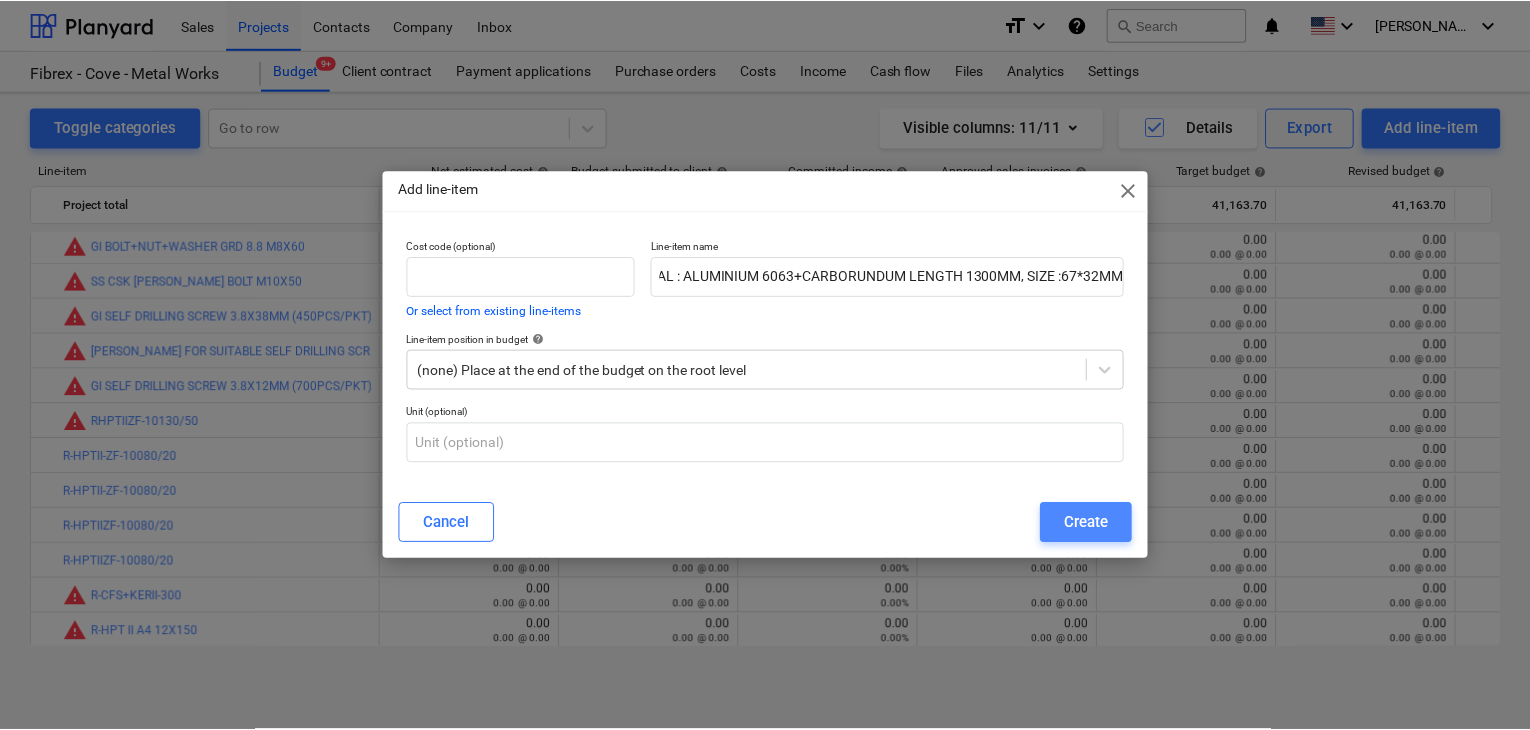 scroll, scrollTop: 0, scrollLeft: 0, axis: both 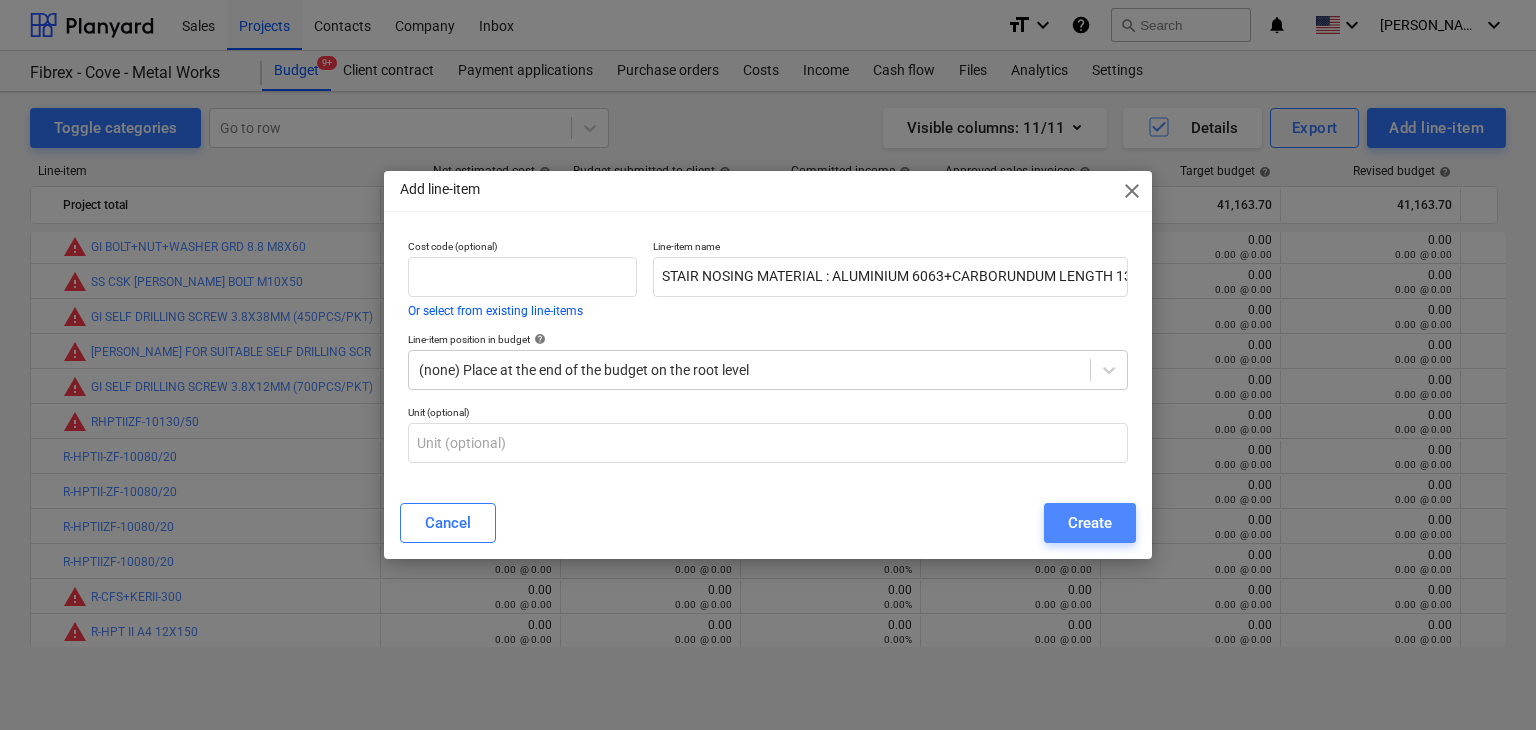 click on "Create" at bounding box center (1090, 523) 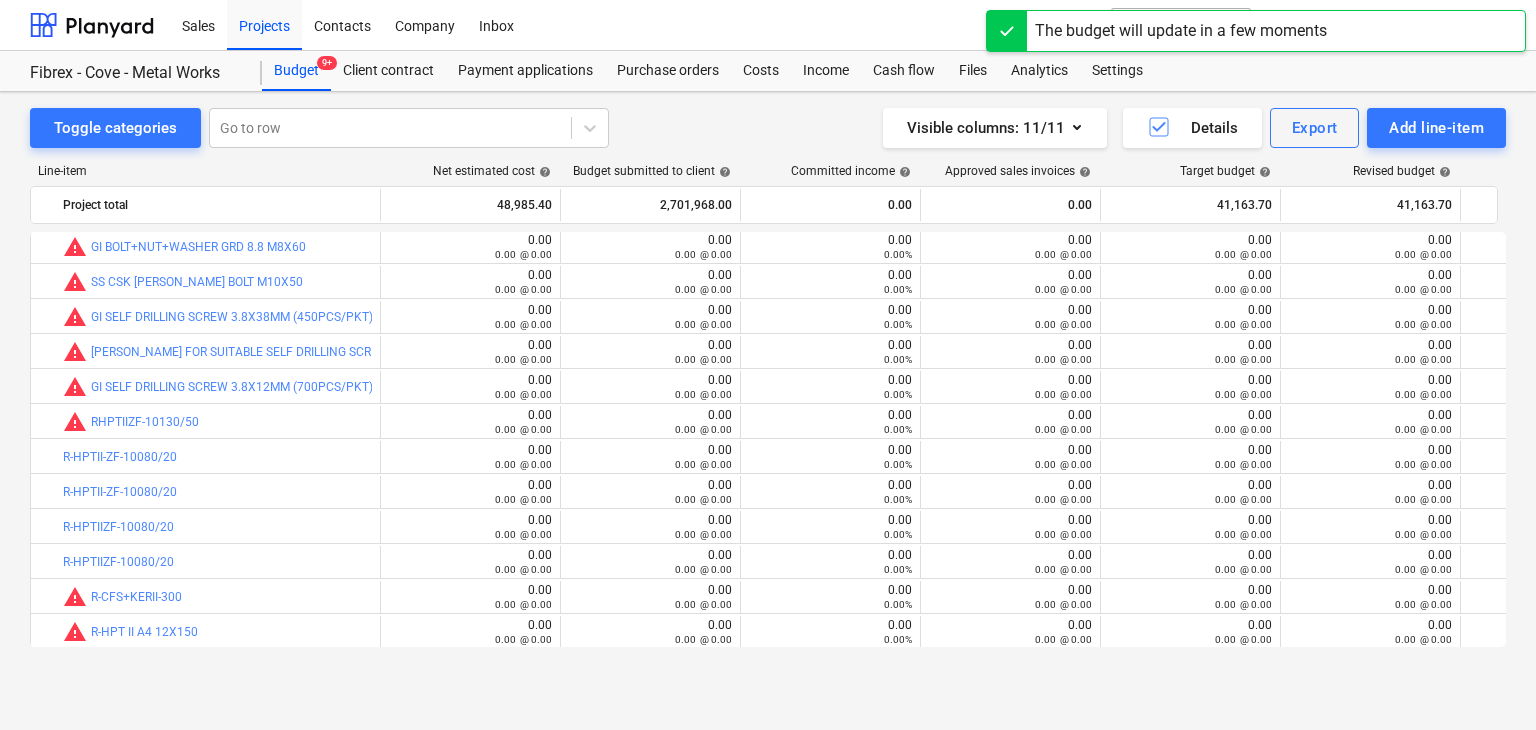 click on "Purchase orders" at bounding box center (668, 71) 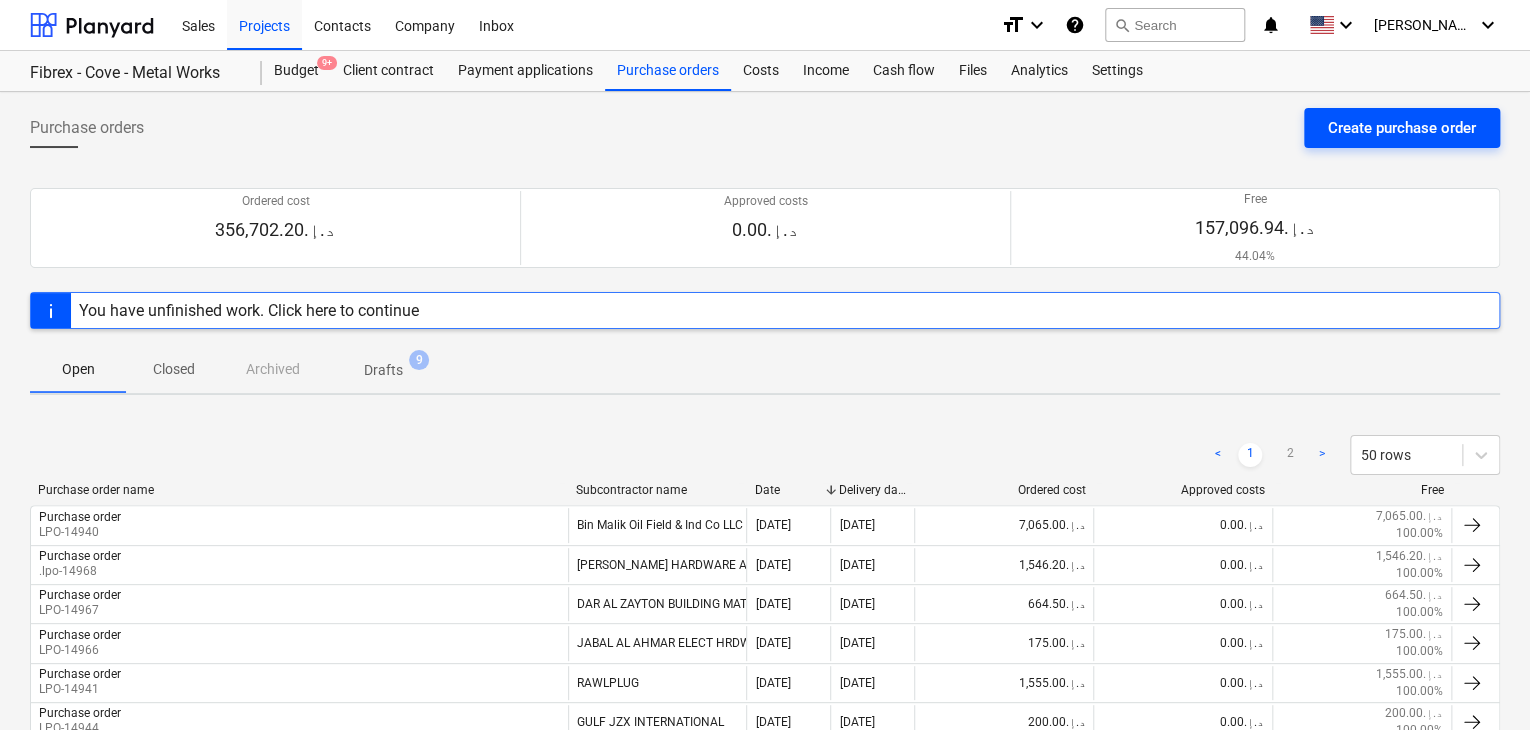 click on "Create purchase order" at bounding box center (1402, 128) 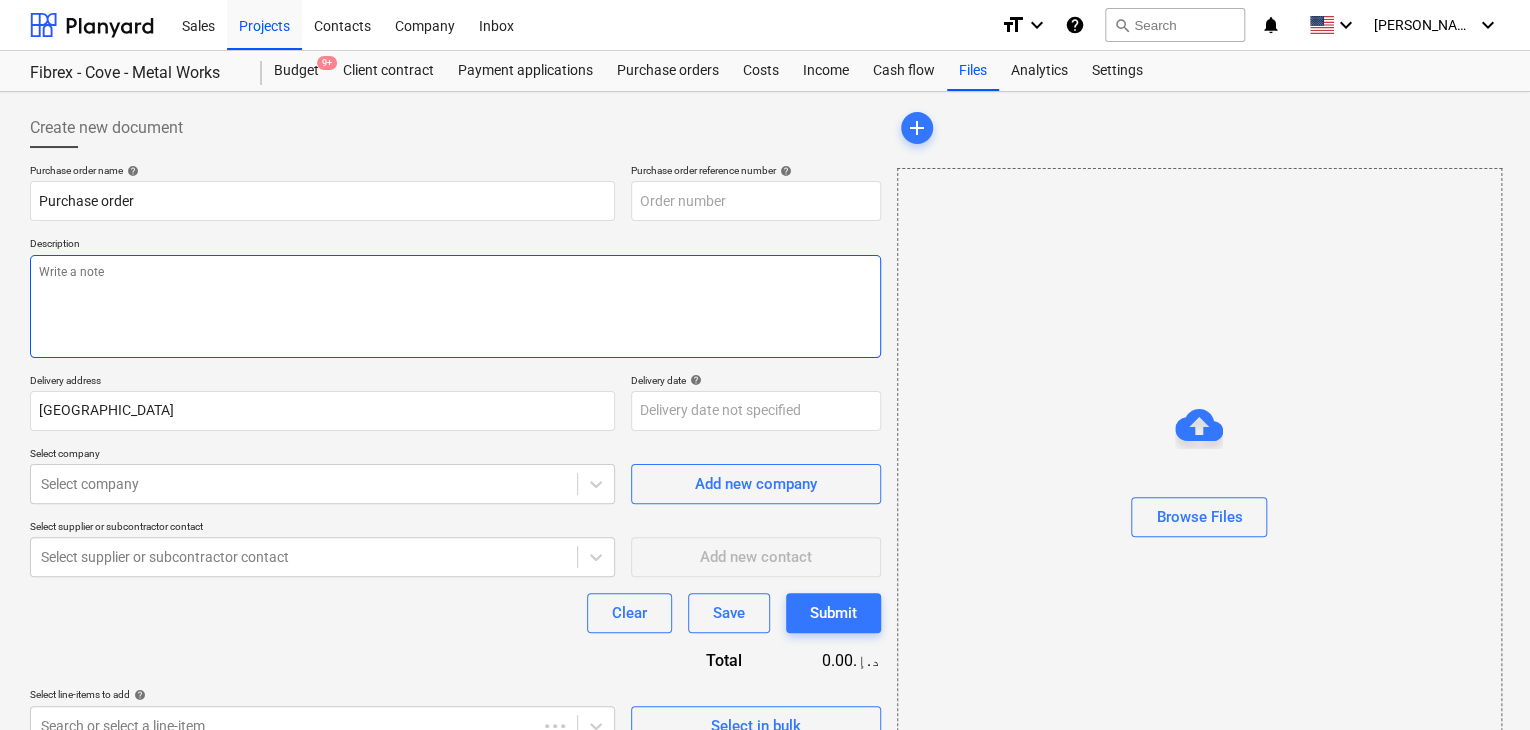 click at bounding box center (455, 306) 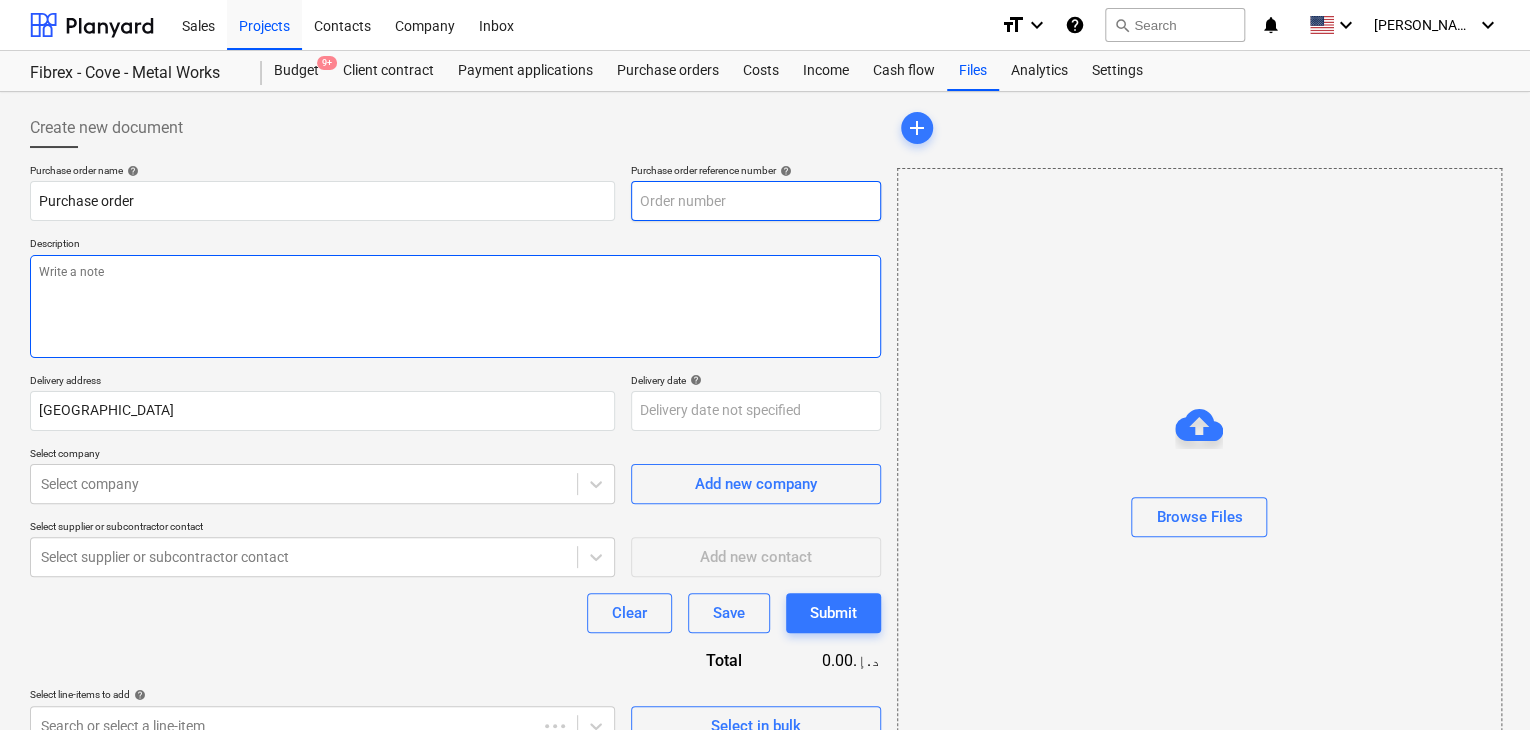 type on "x" 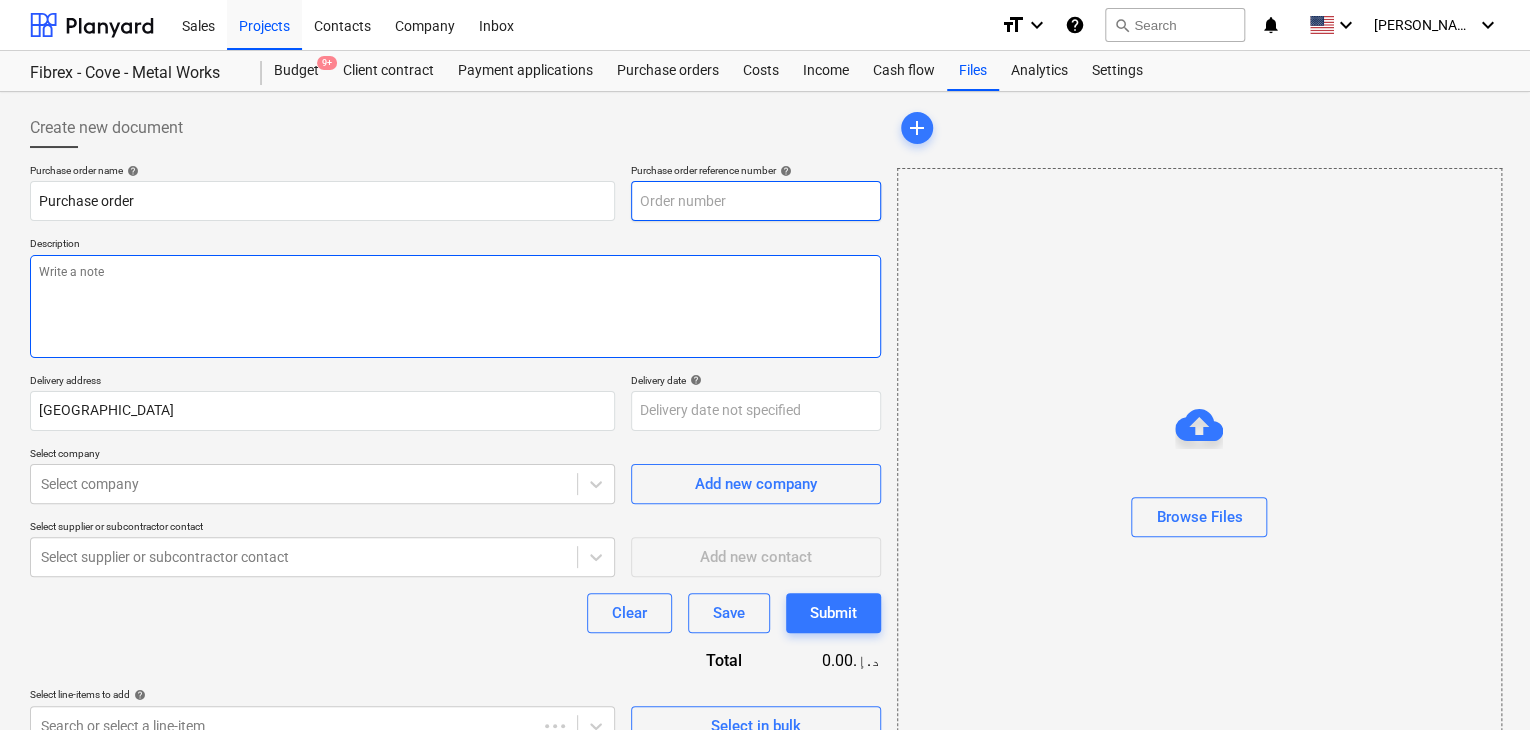 type on "FC-01-Metal-PO-212" 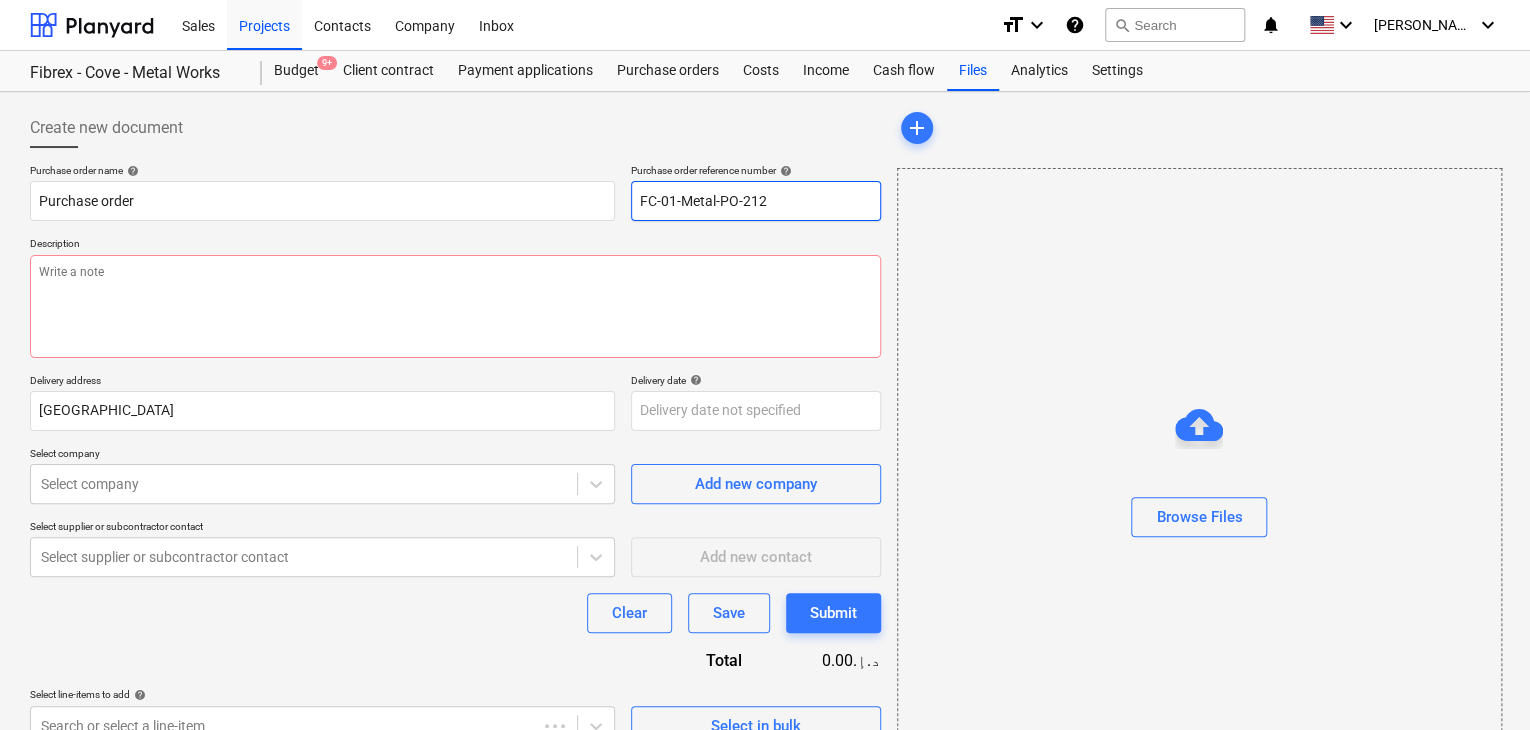 click on "FC-01-Metal-PO-212" at bounding box center (756, 201) 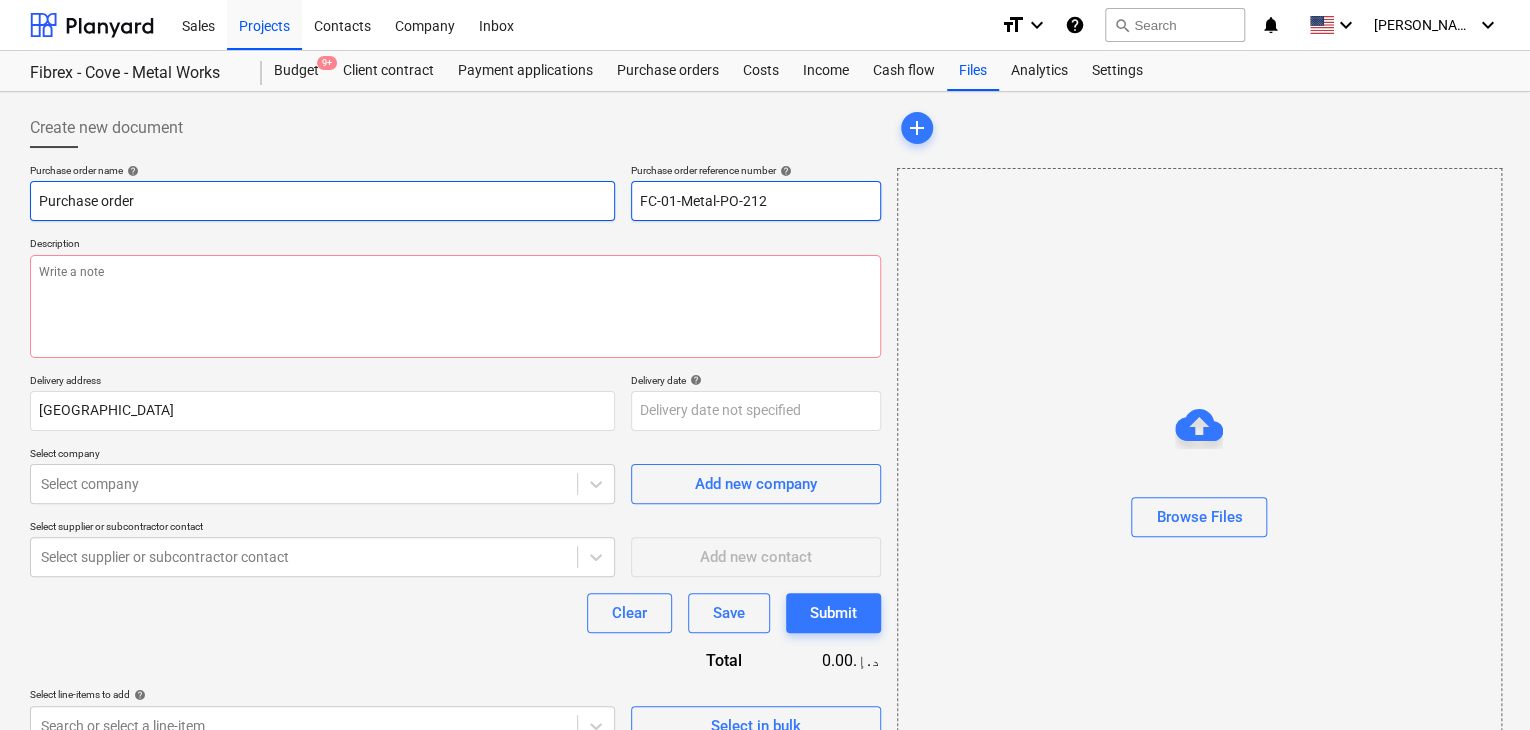 drag, startPoint x: 789, startPoint y: 208, endPoint x: 484, endPoint y: 209, distance: 305.00165 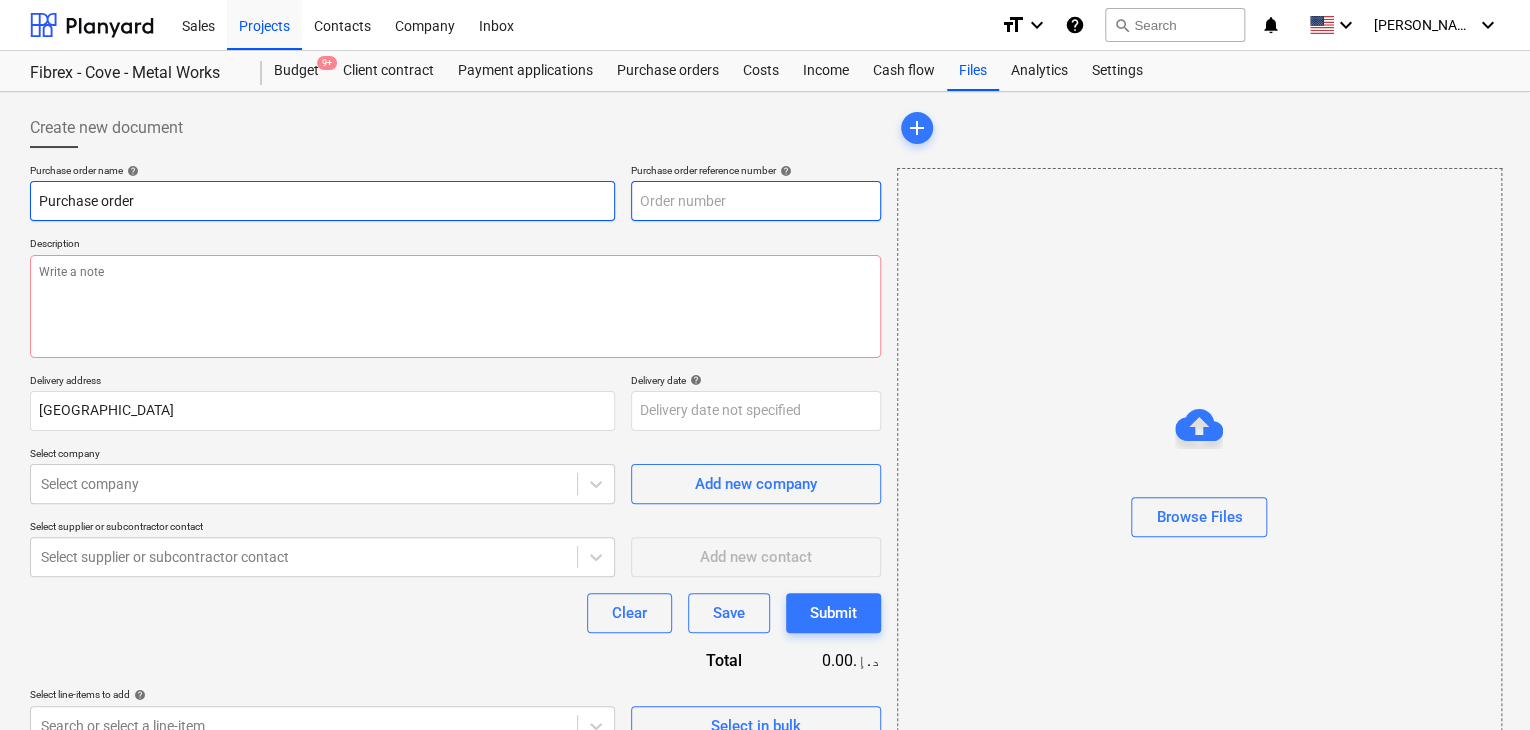type on "x" 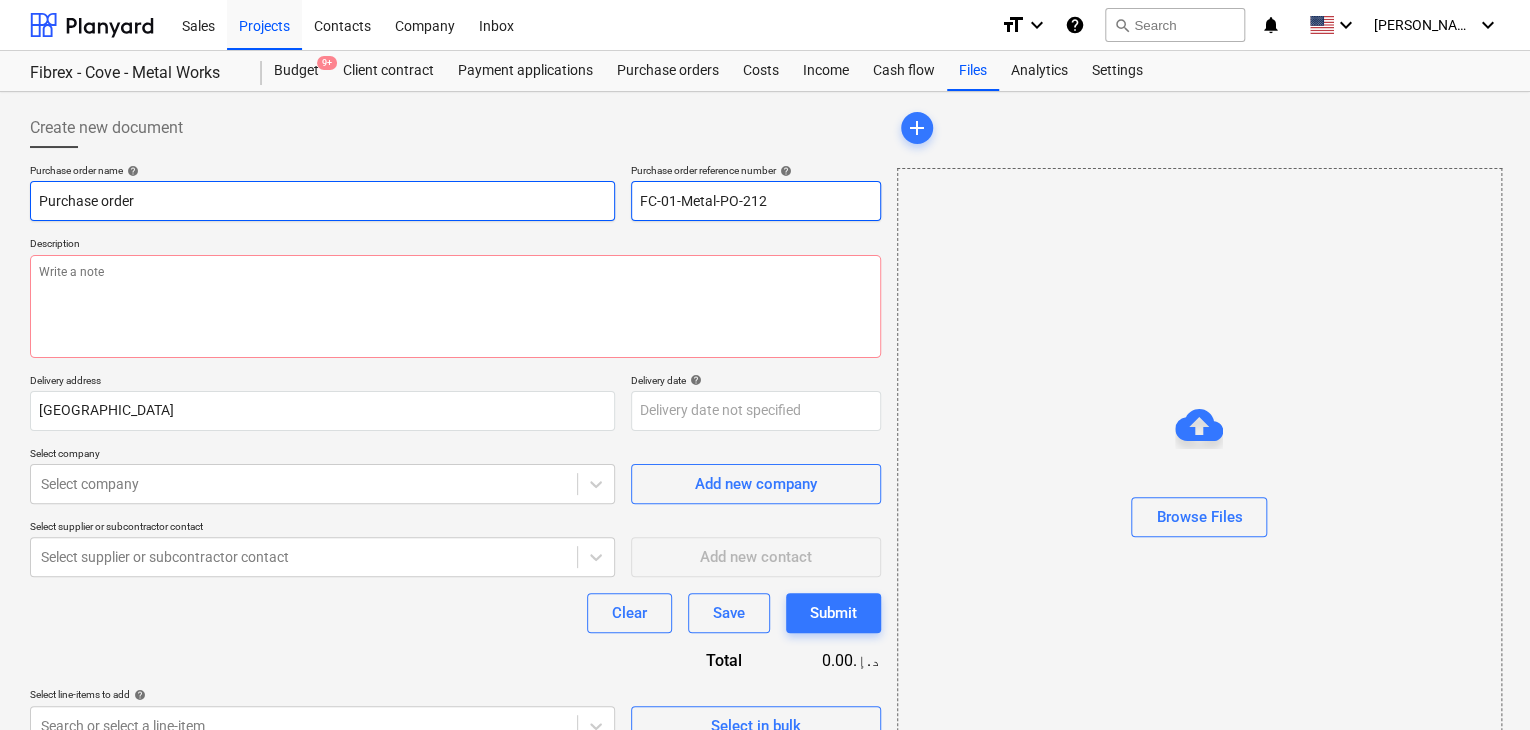 drag, startPoint x: 790, startPoint y: 198, endPoint x: 424, endPoint y: 197, distance: 366.00137 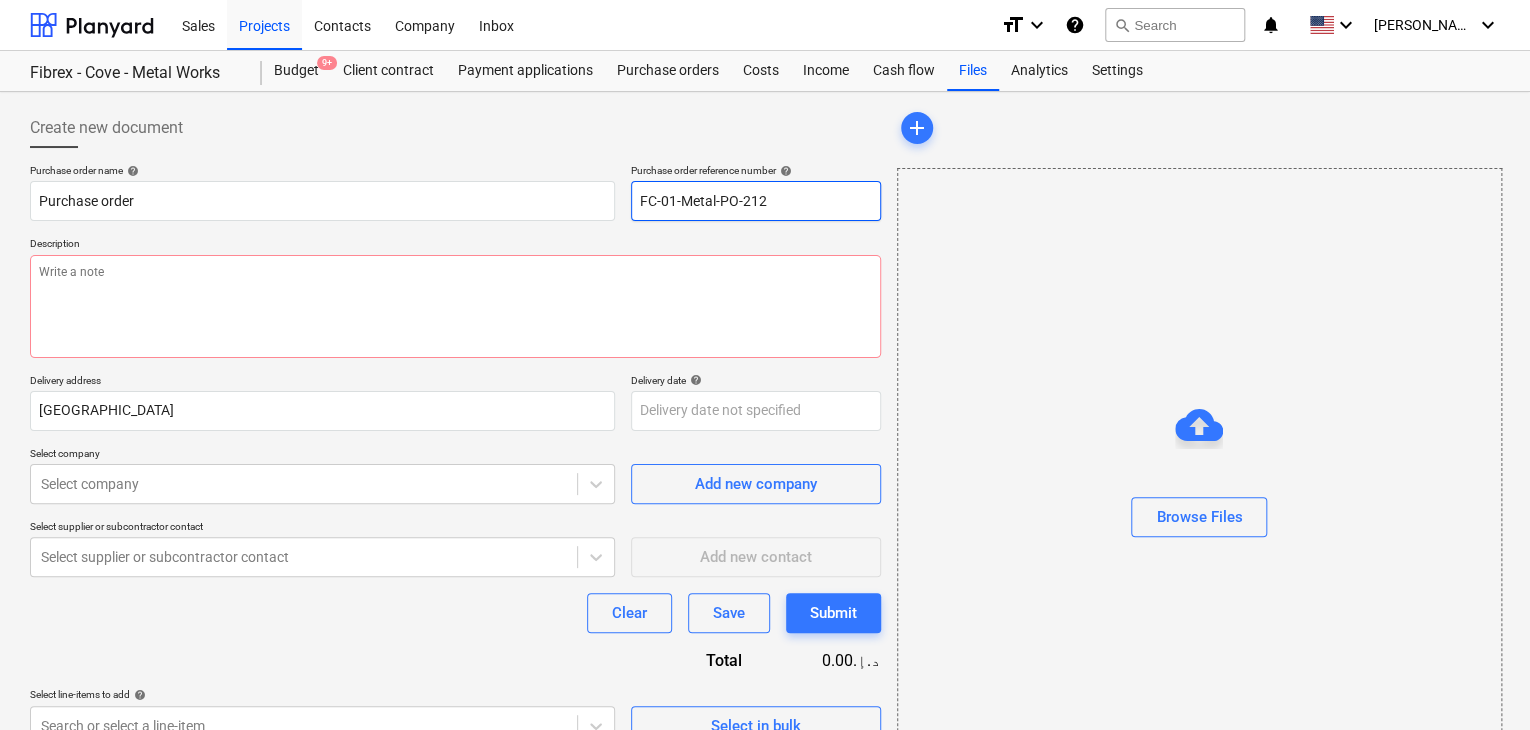 type on "x" 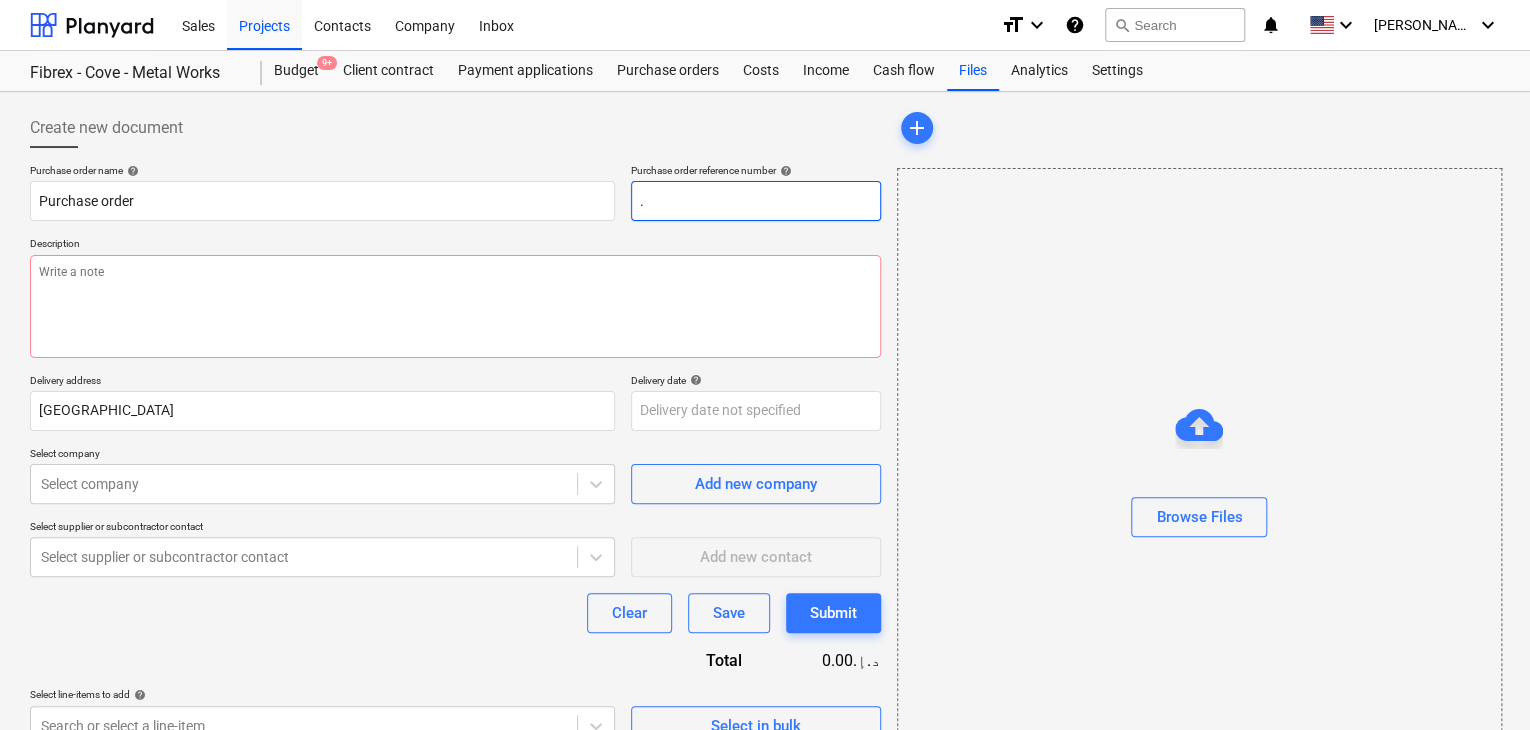 type on "x" 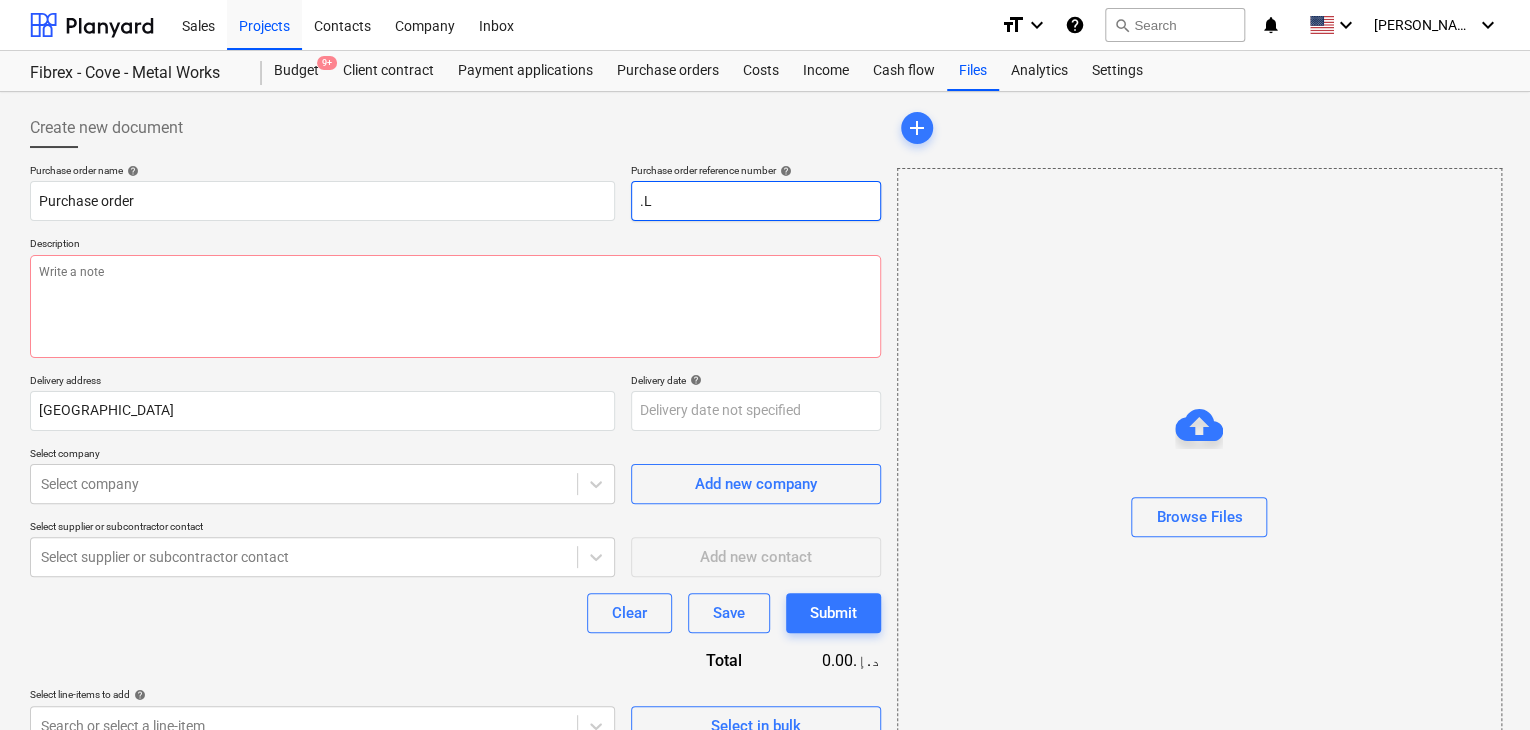 type on "x" 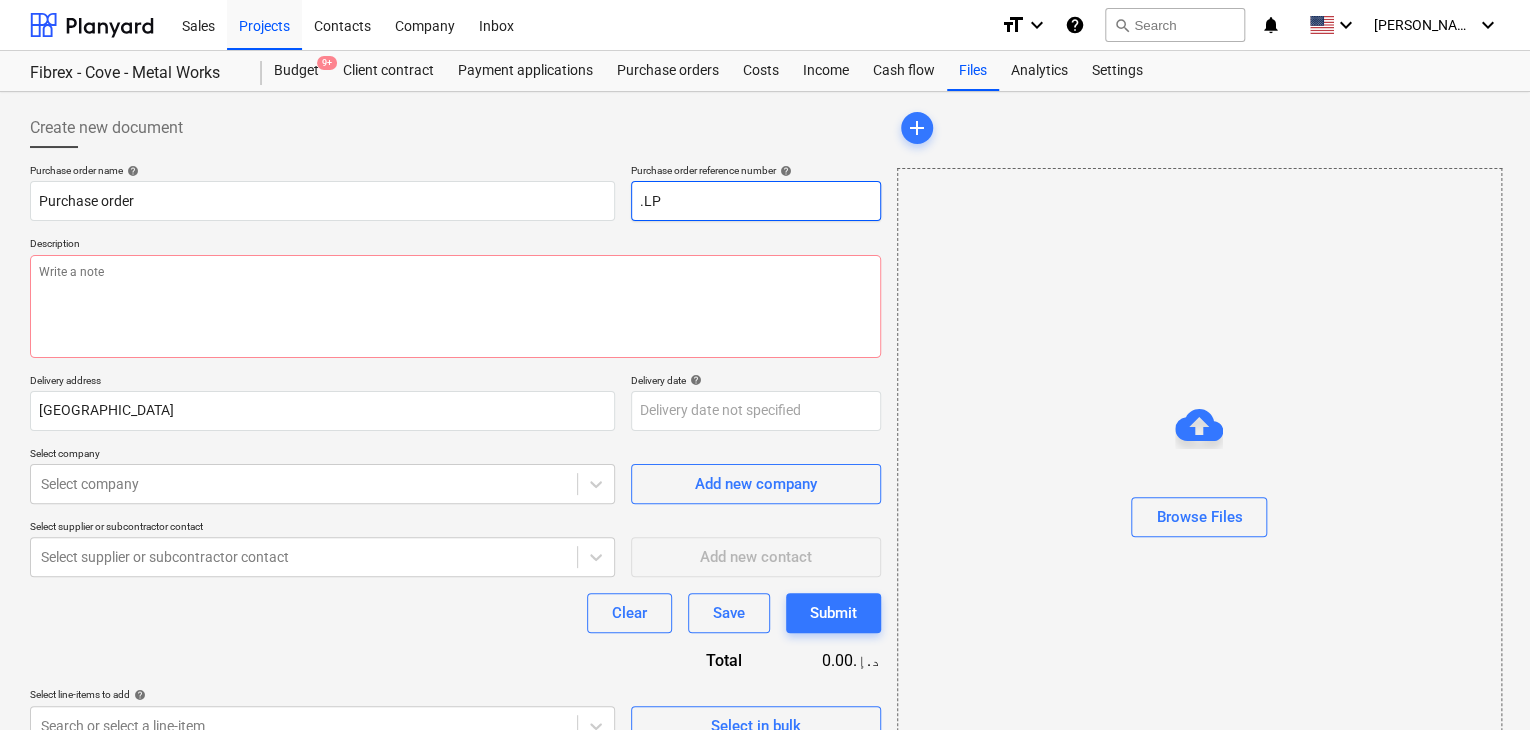 type on "x" 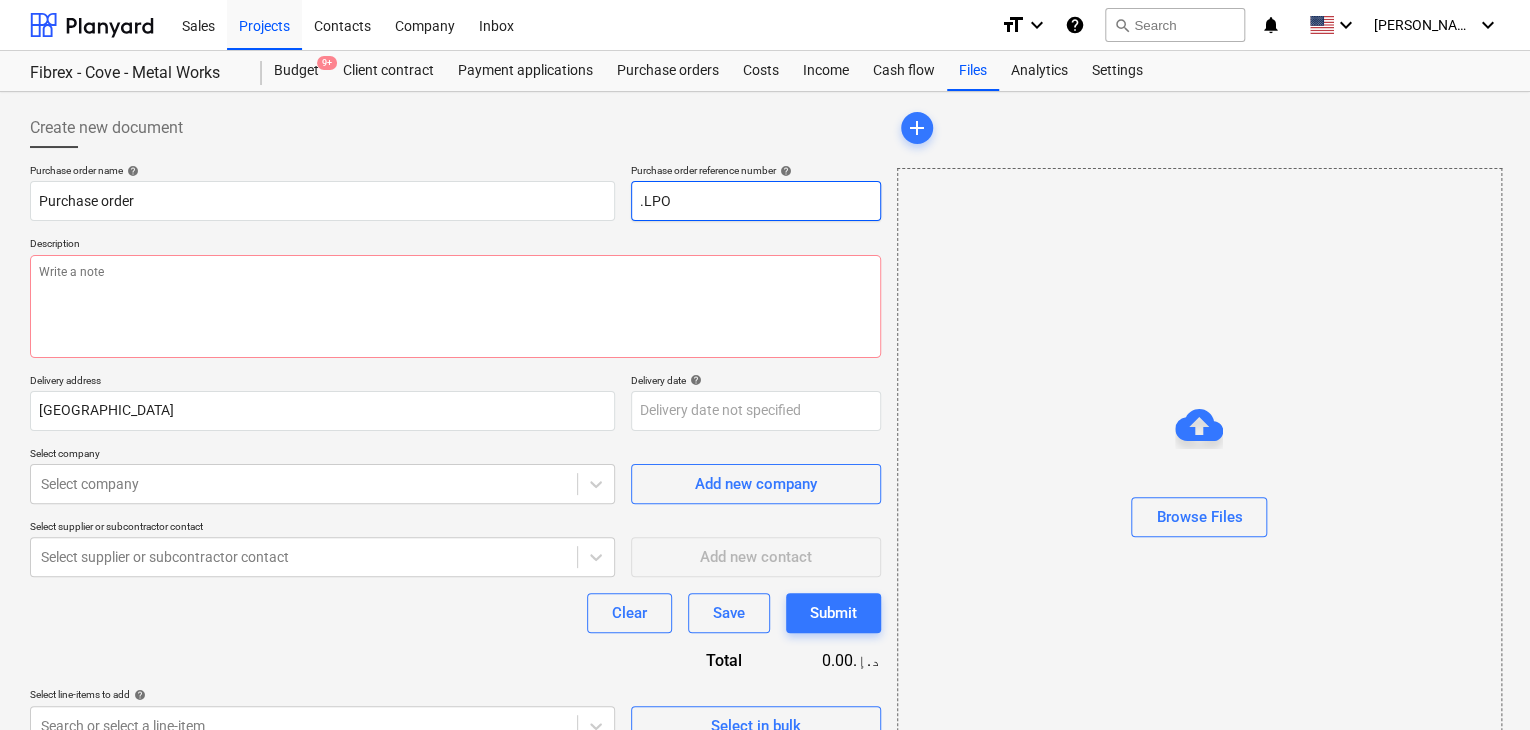 type on "x" 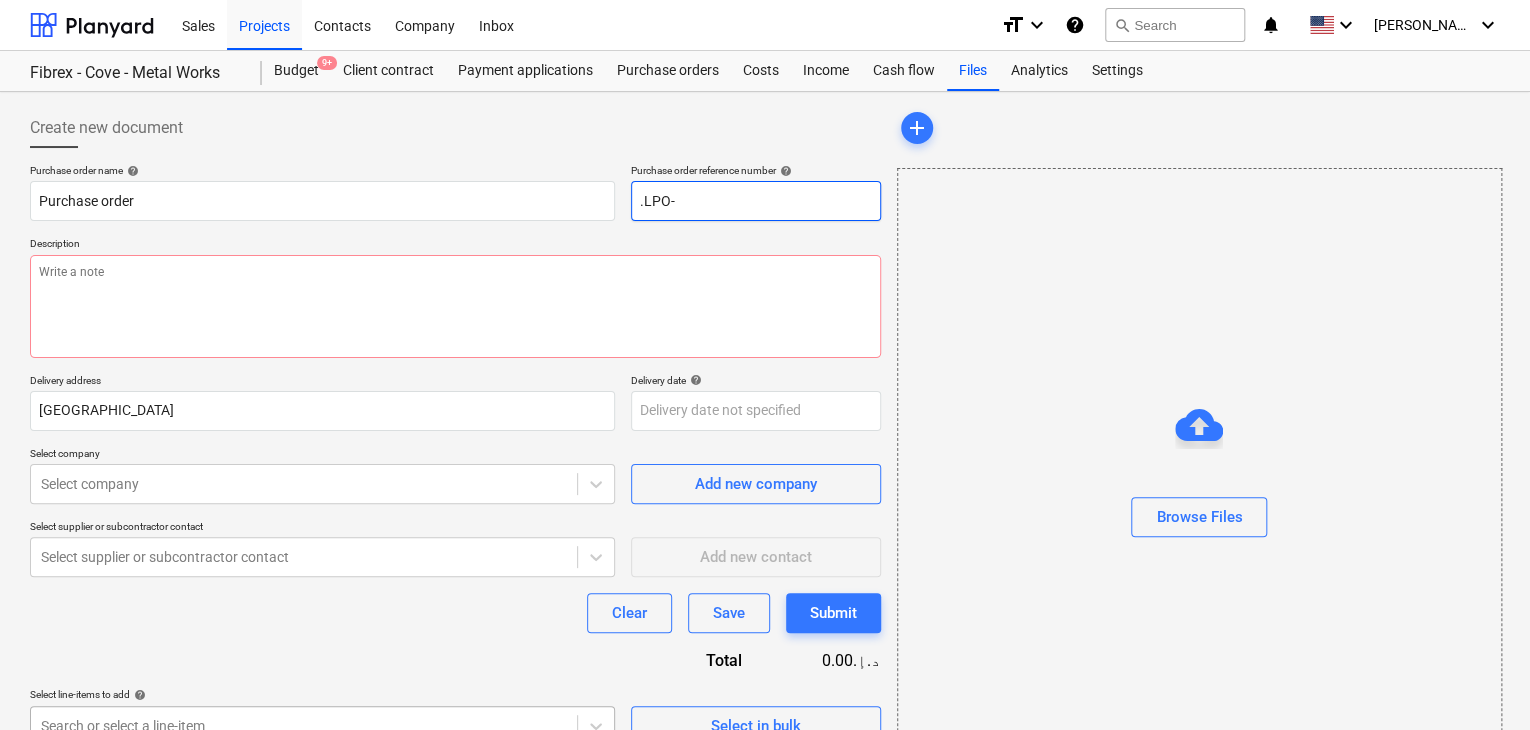 type on ".LPO-" 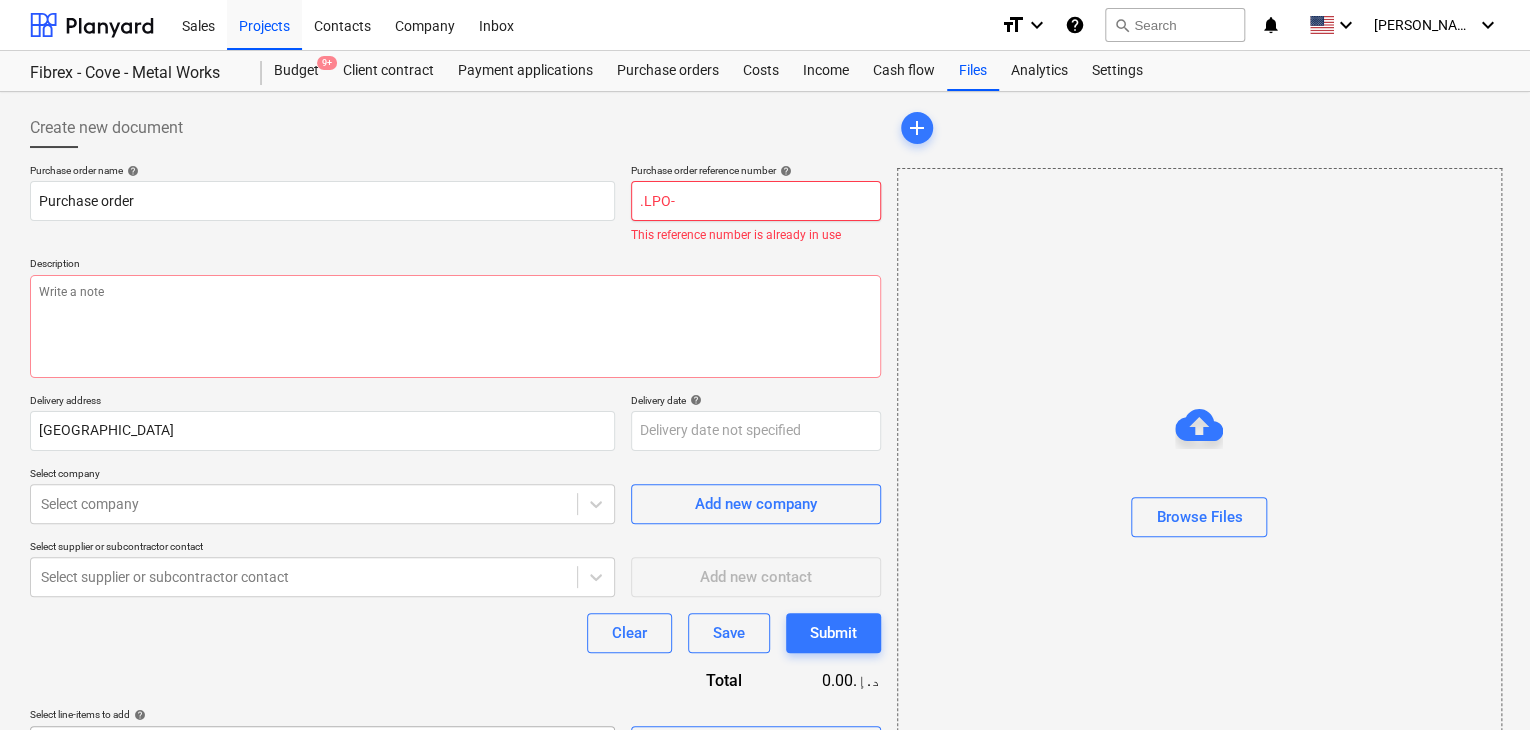 type on "x" 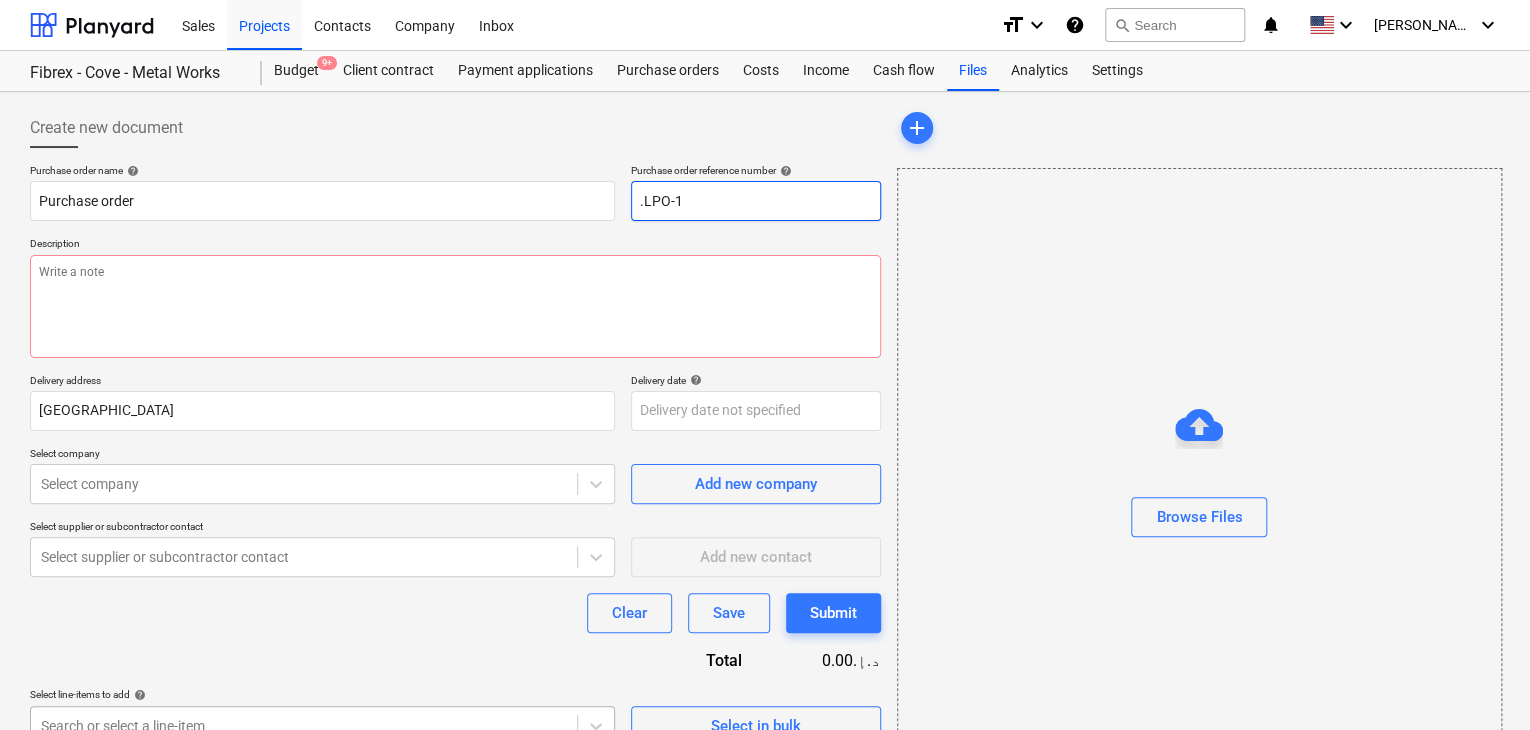 type on "x" 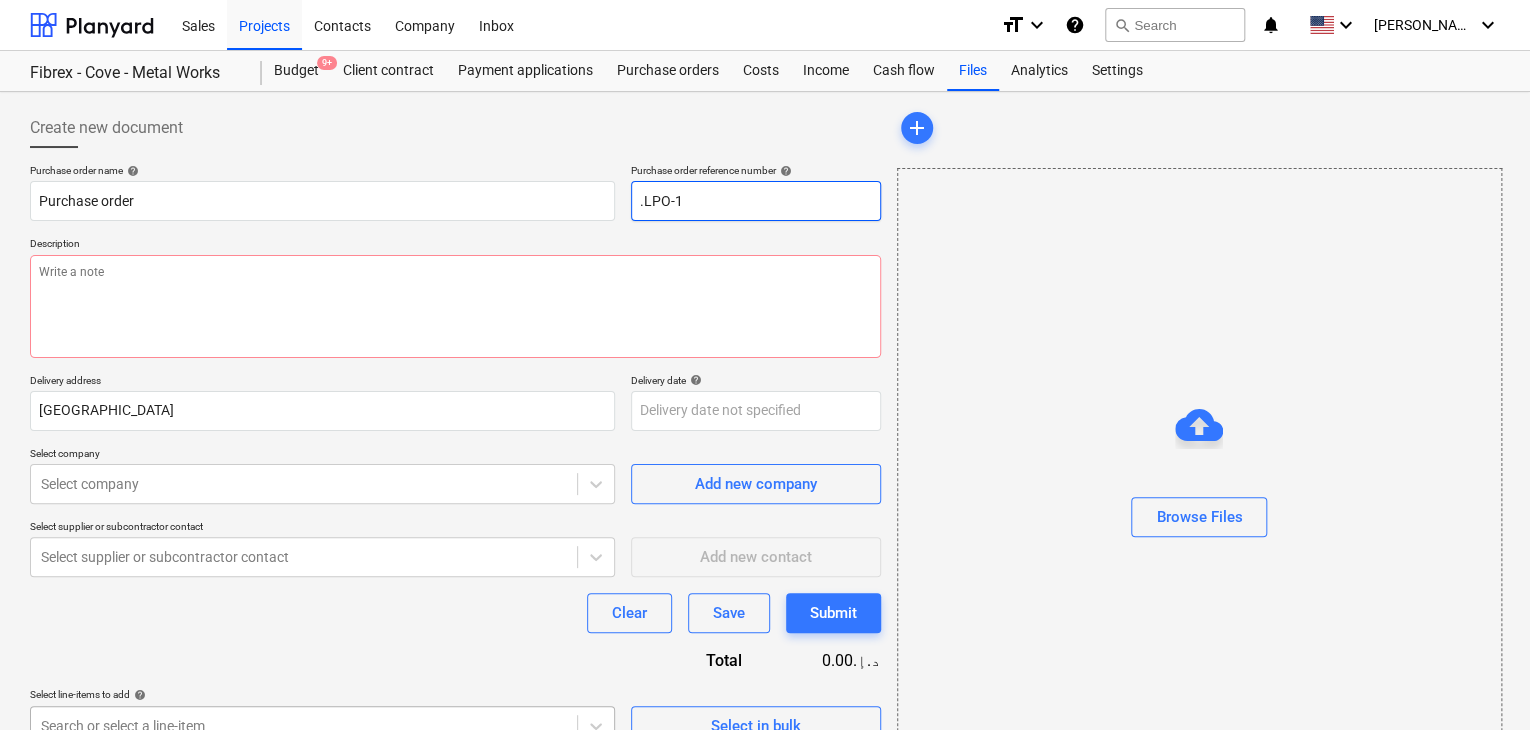 type on ".LPO-14" 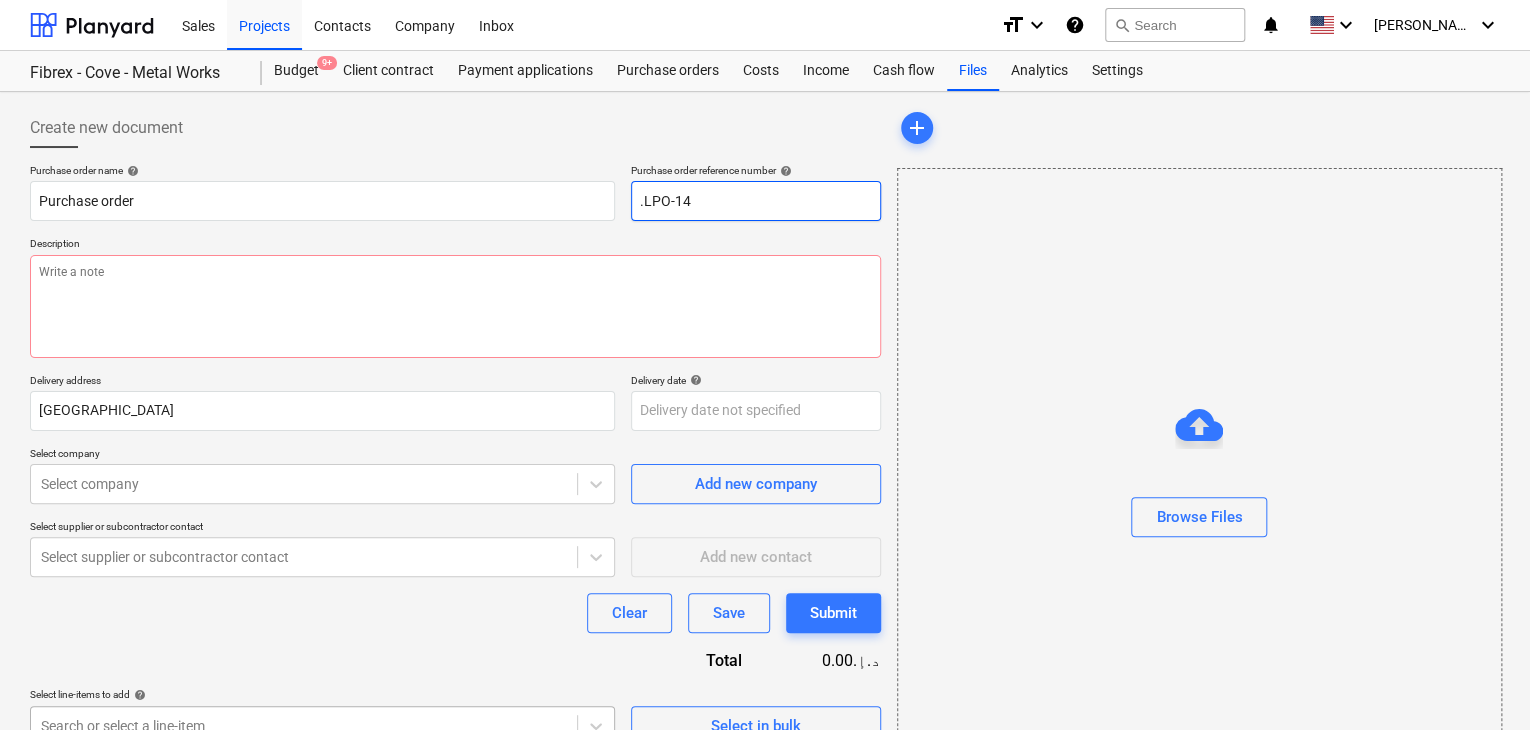 type on "x" 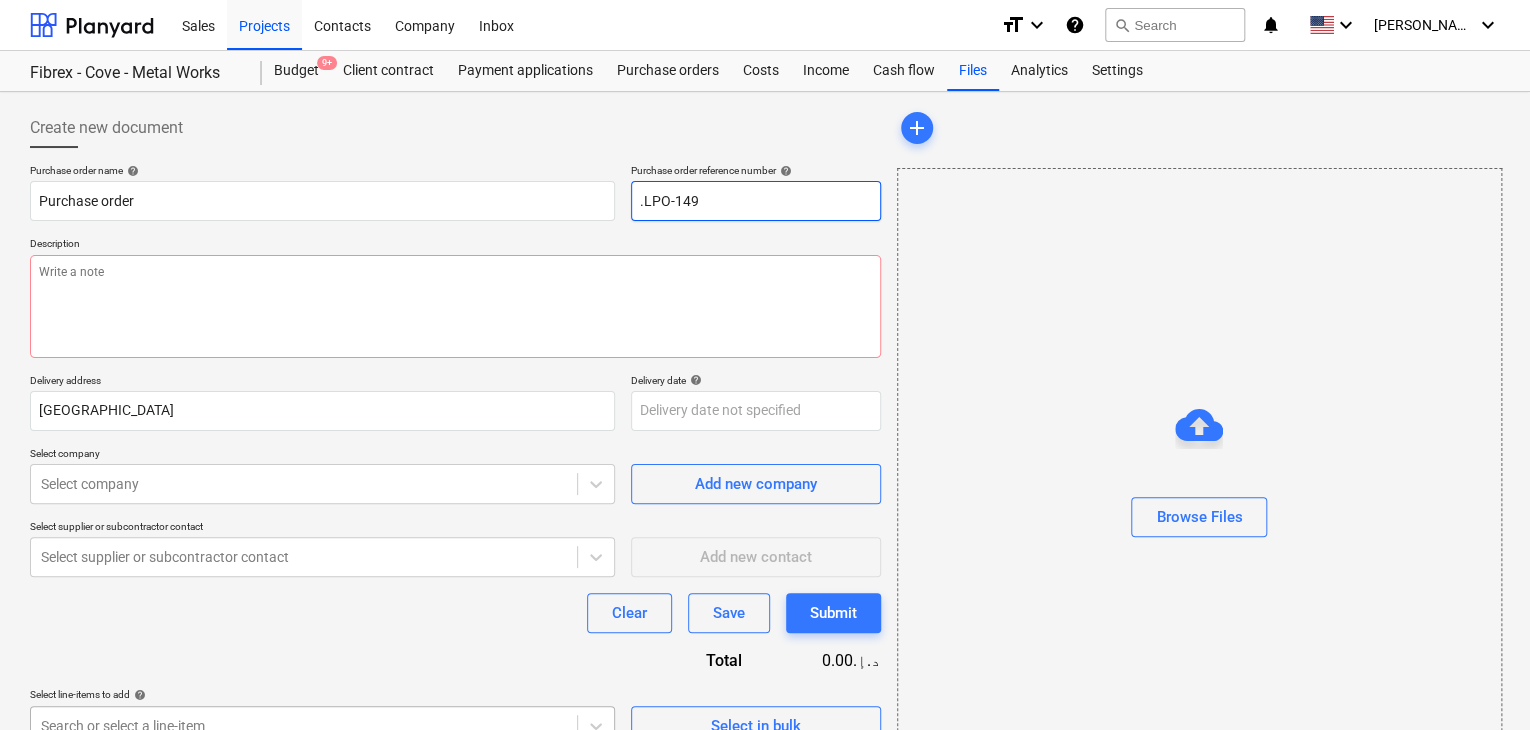 type on "x" 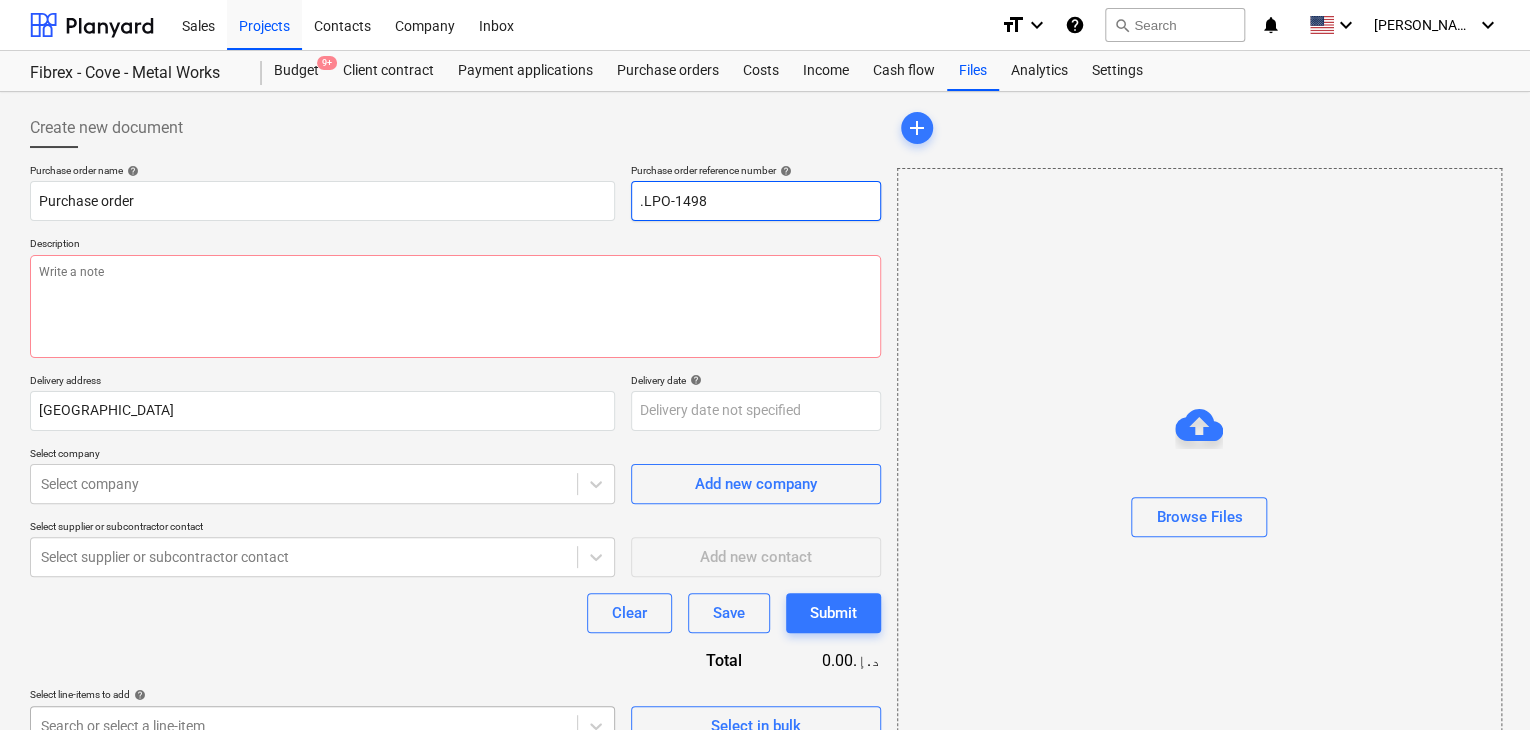 type on "x" 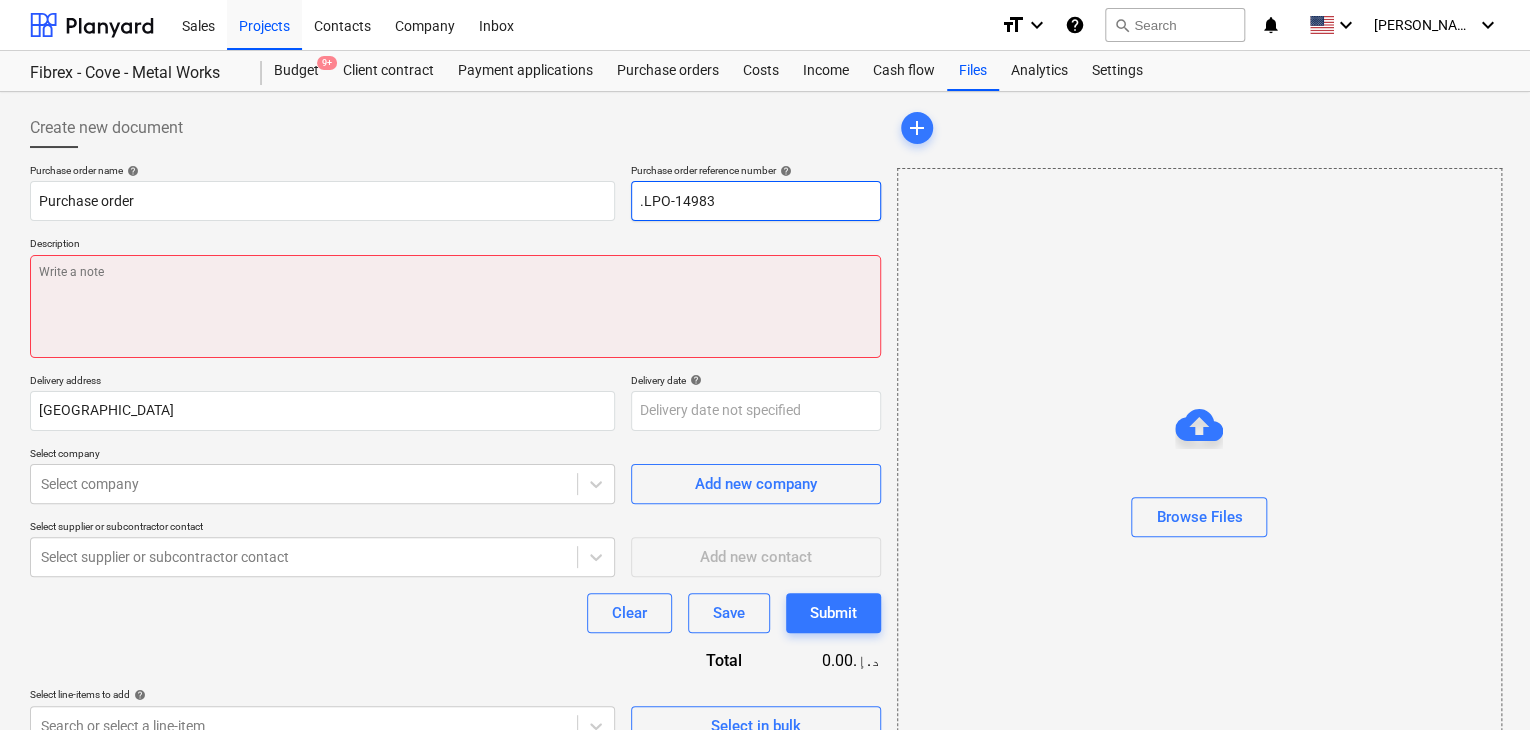 type on ".LPO-14983" 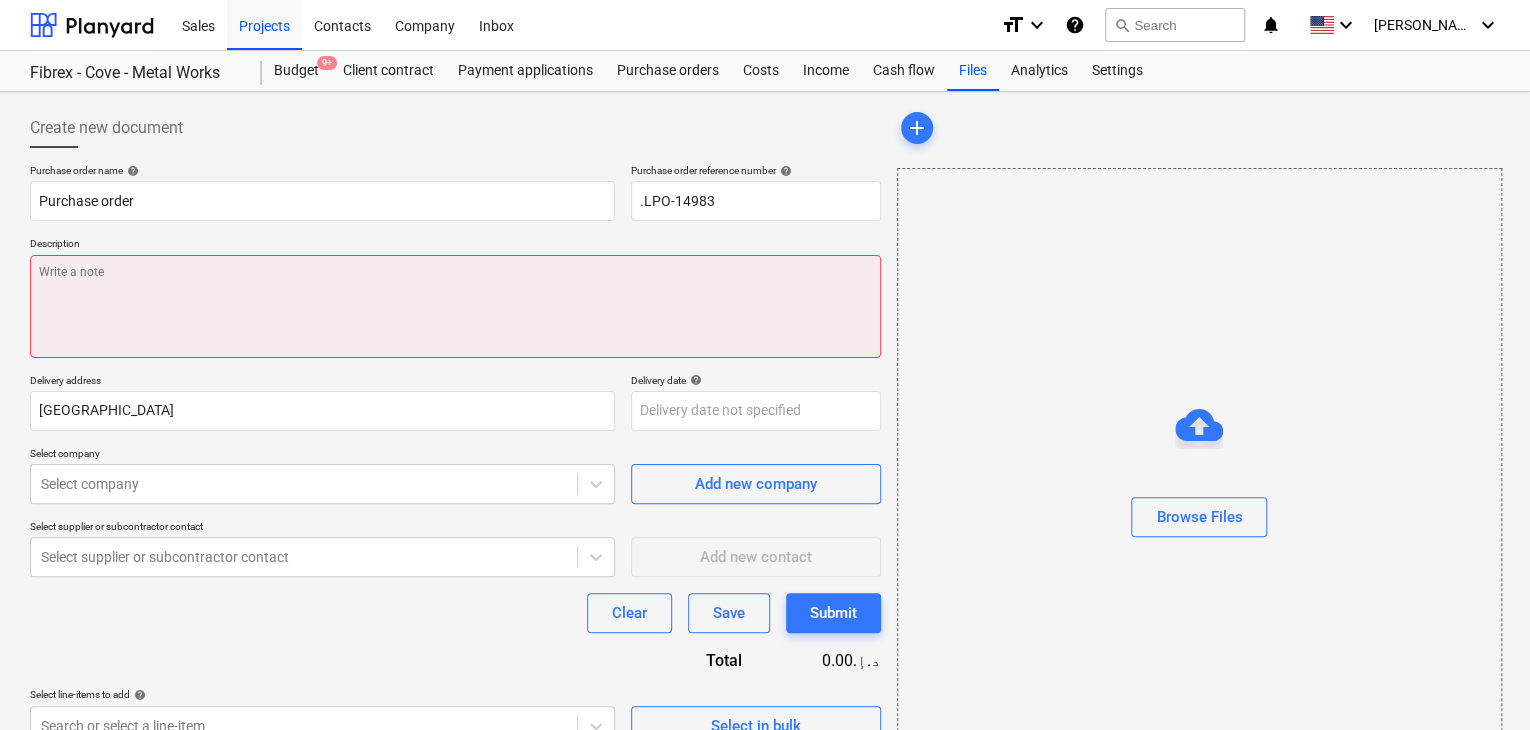 click at bounding box center (455, 306) 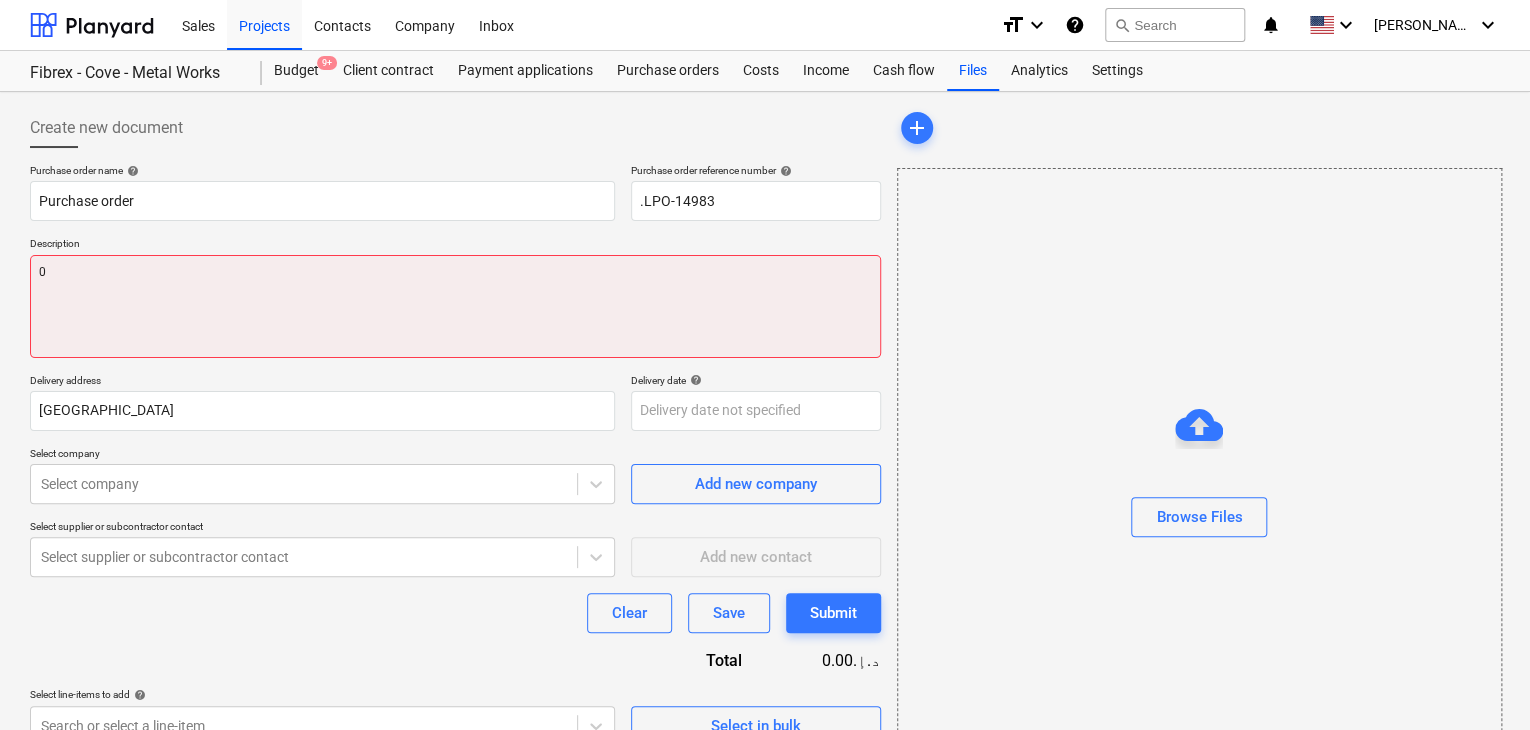 type on "x" 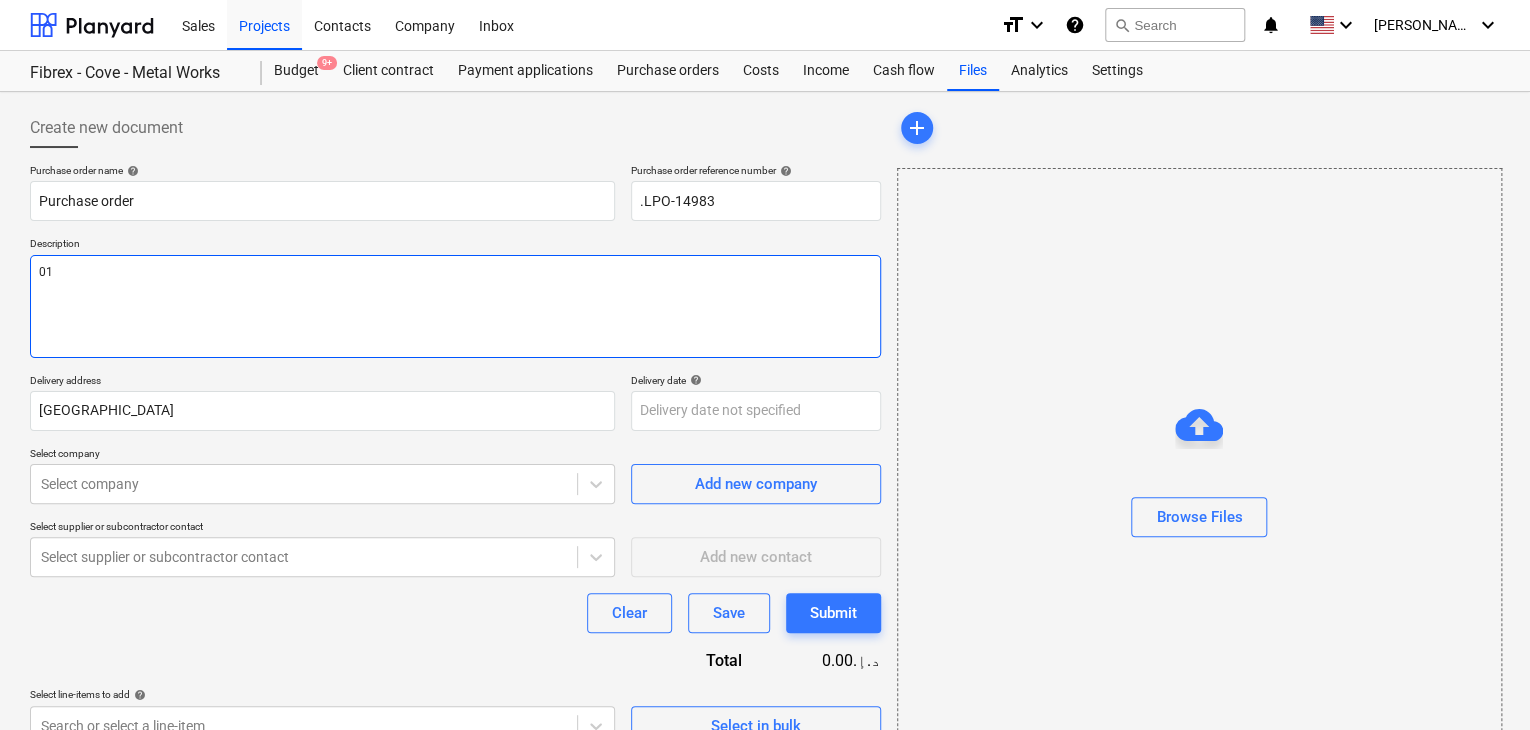type on "x" 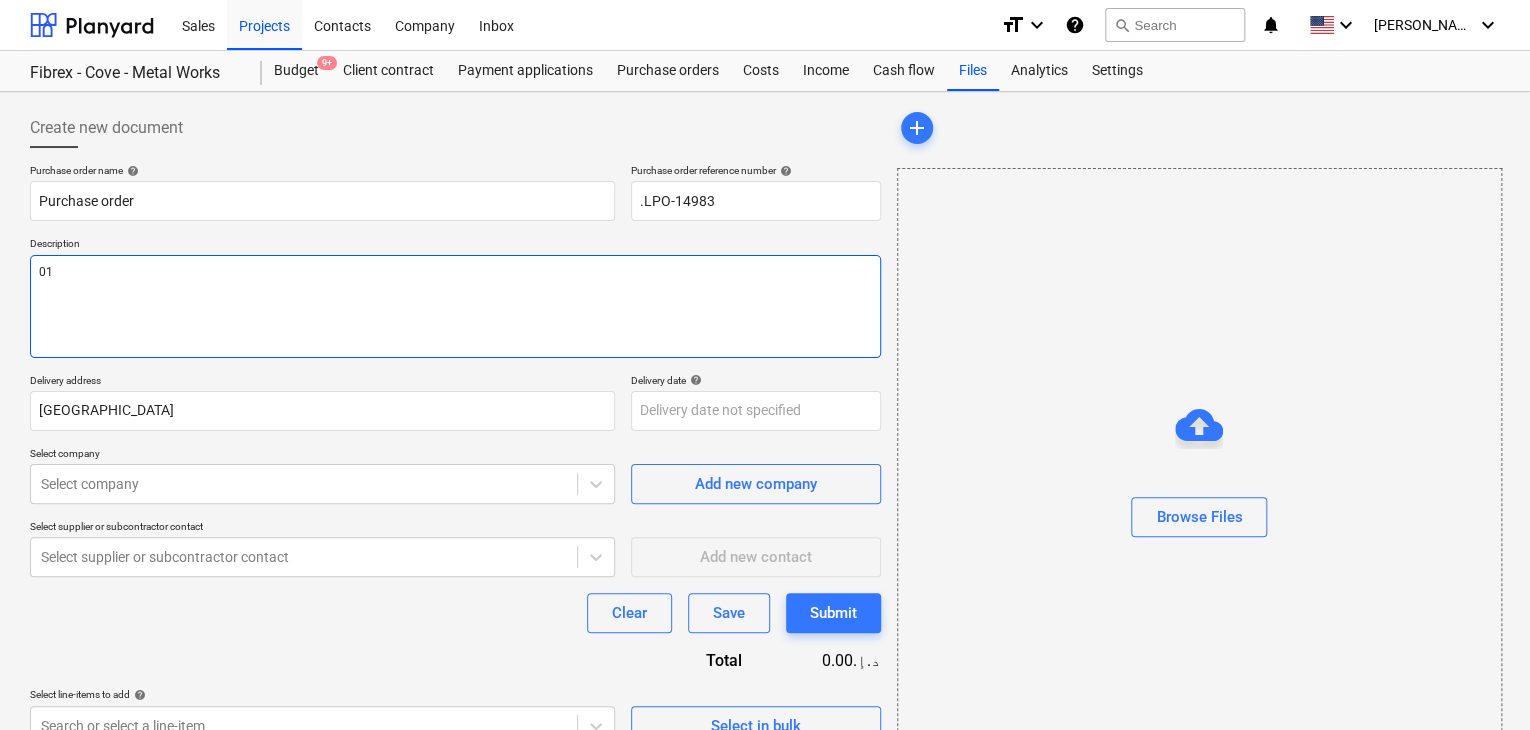 type on "01/" 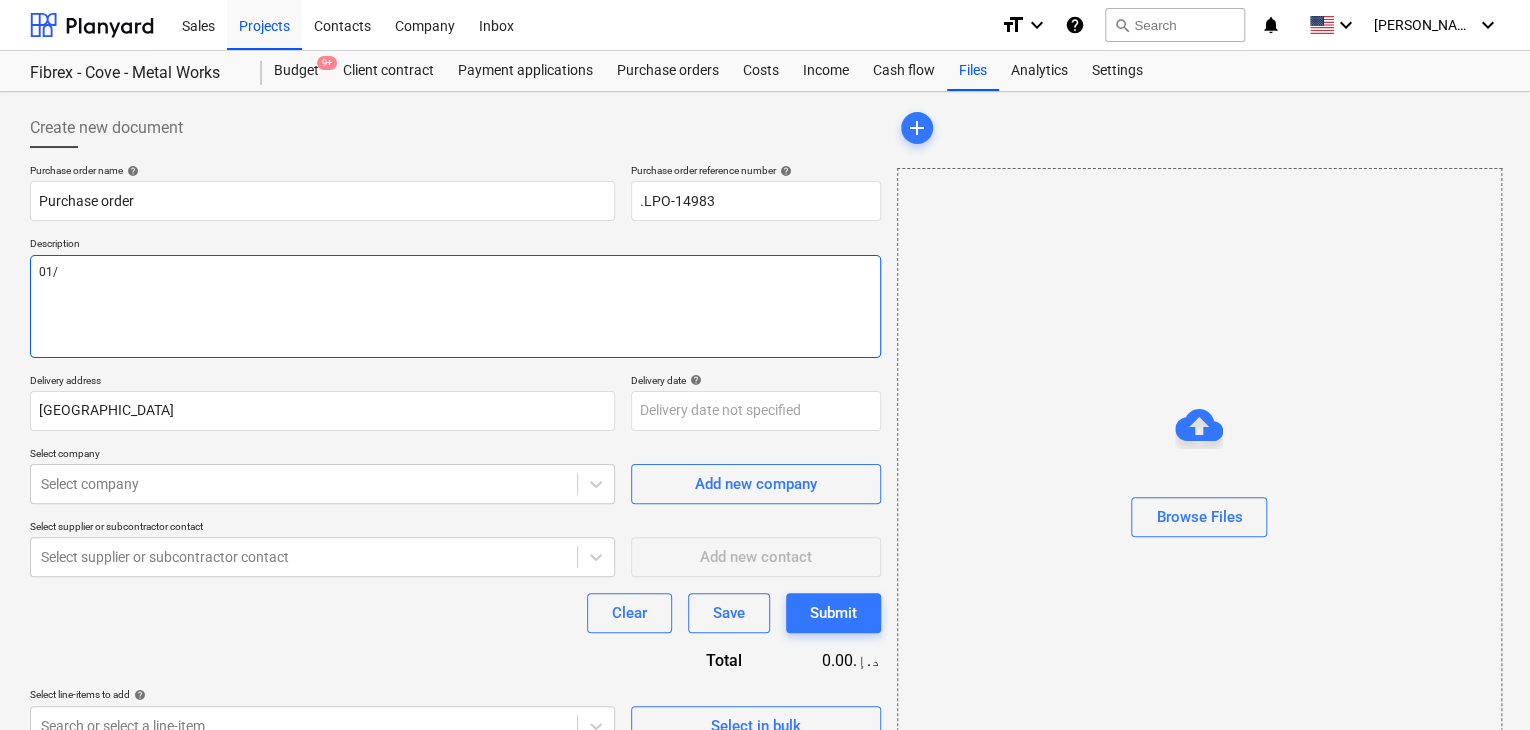 type on "x" 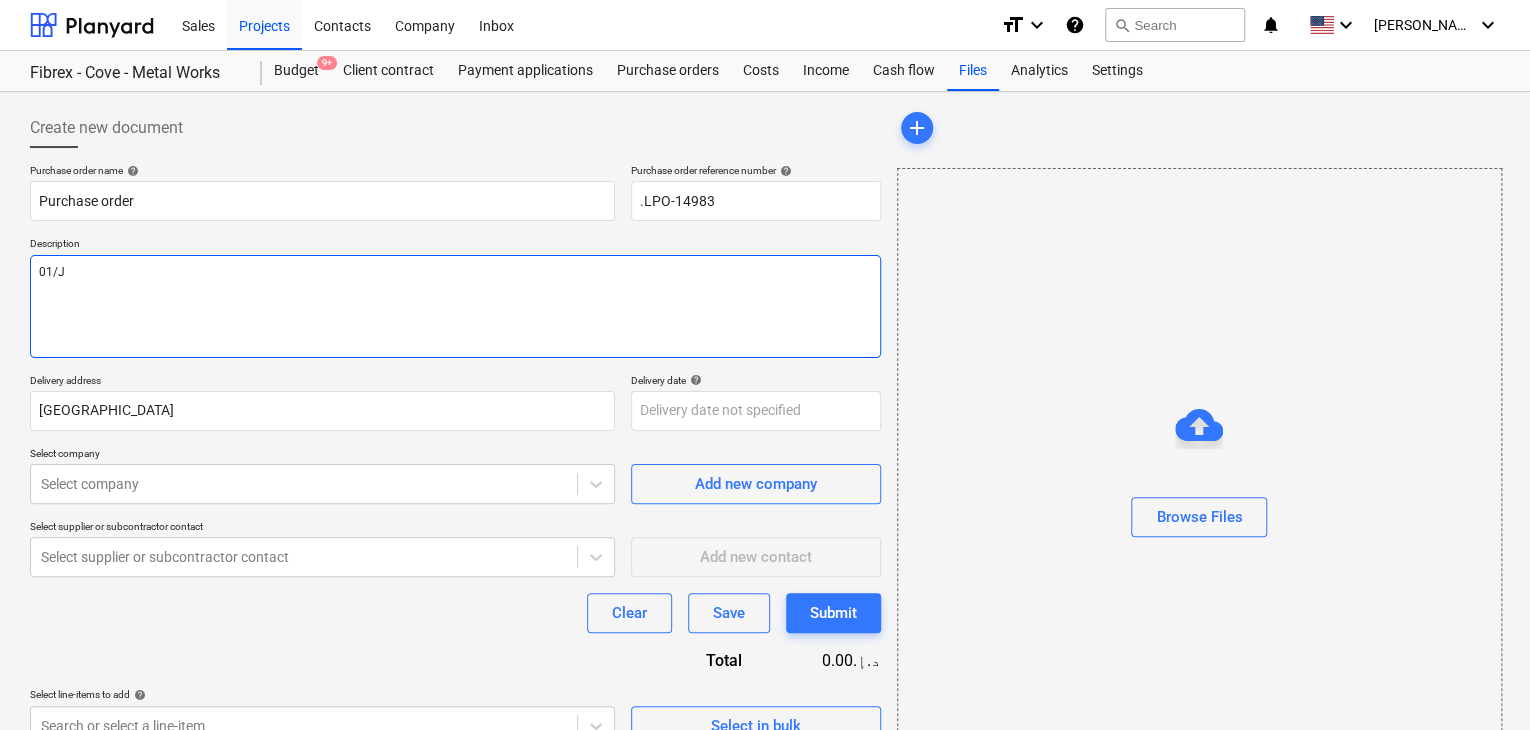 type on "x" 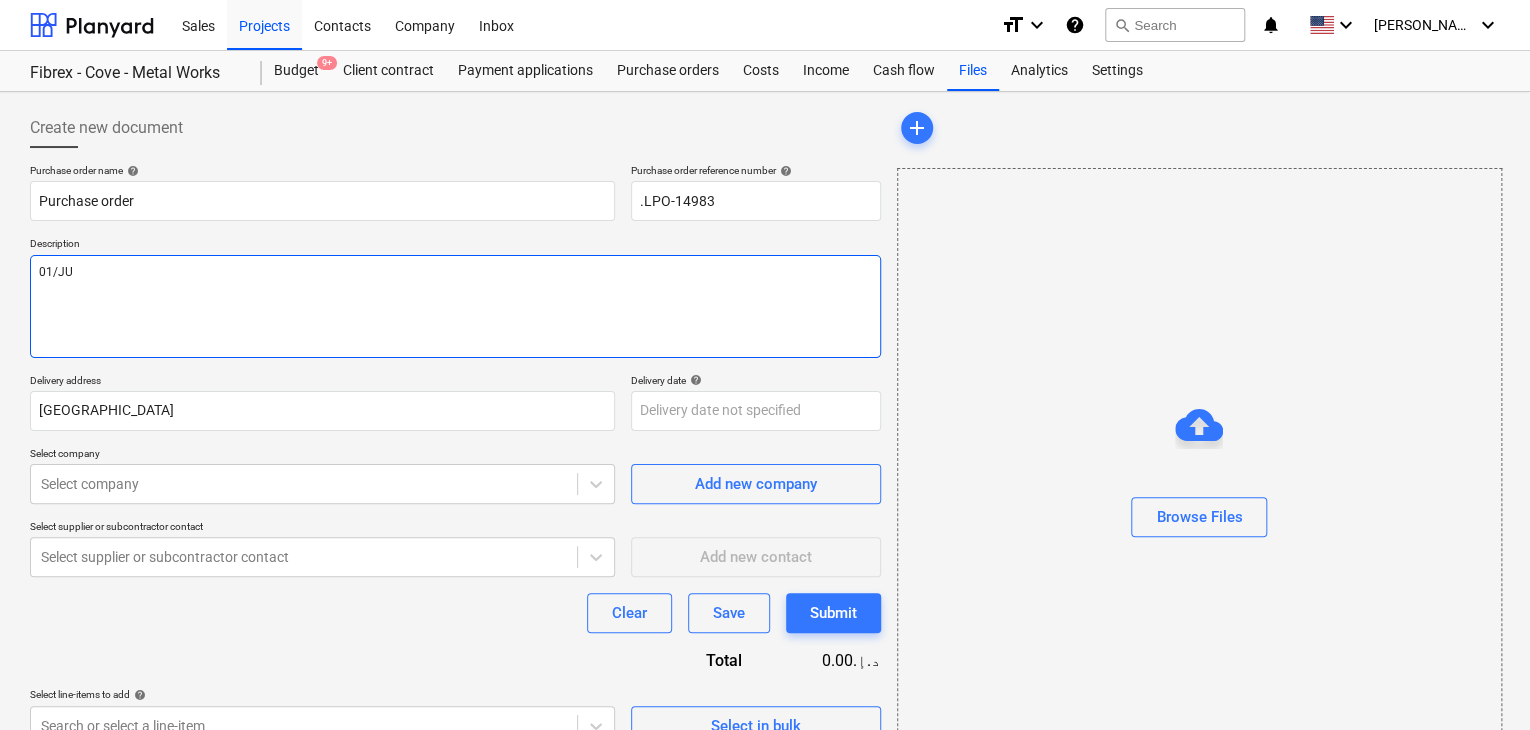 type on "x" 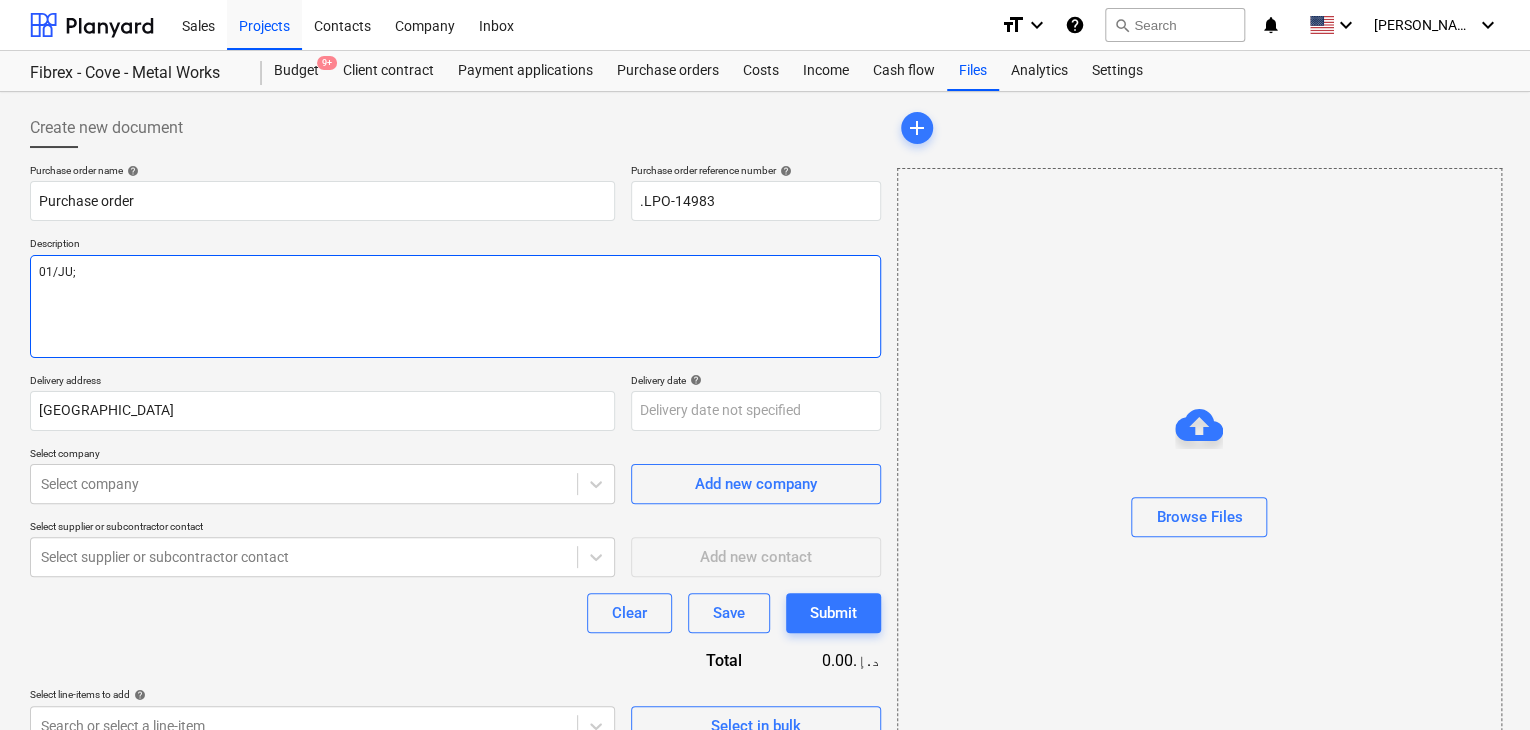 type on "x" 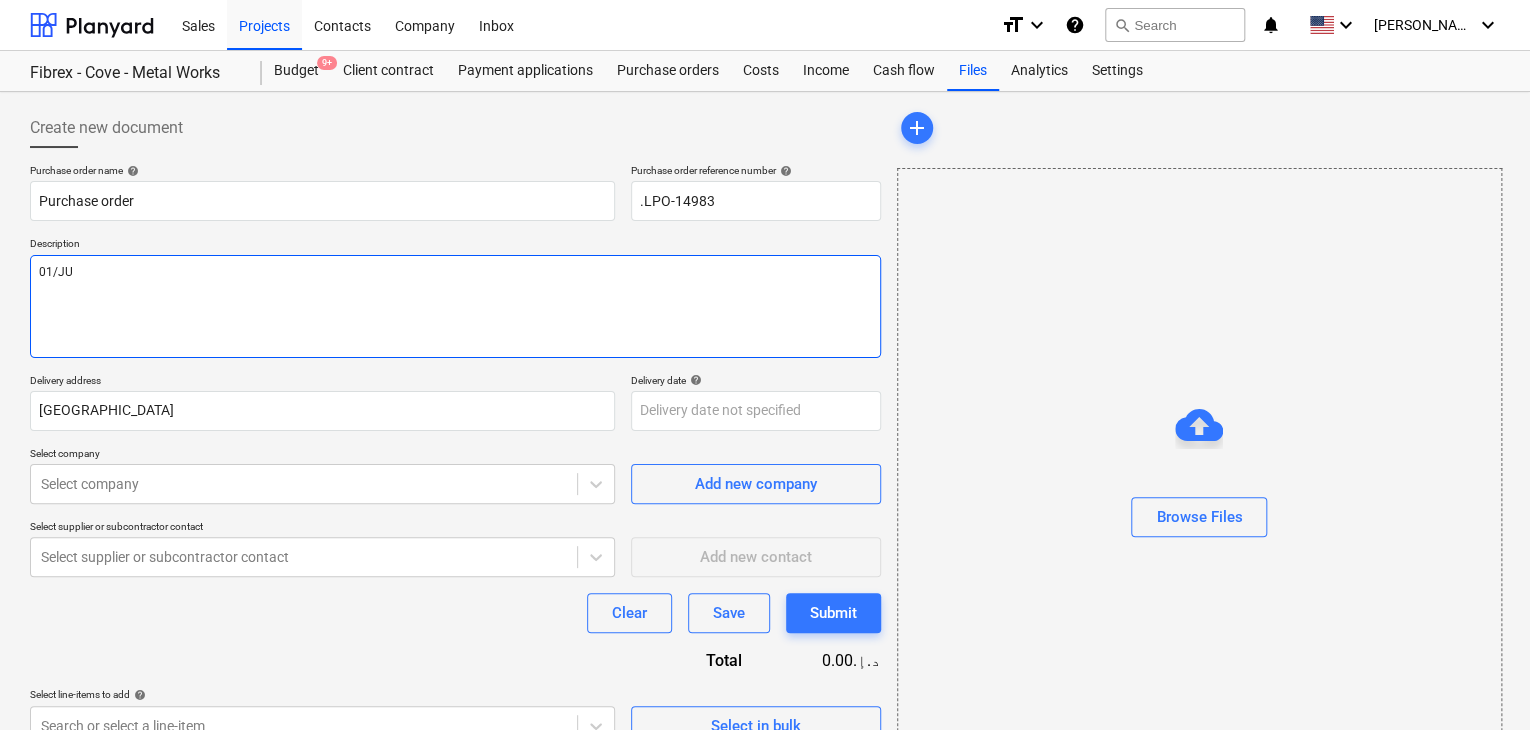 type on "x" 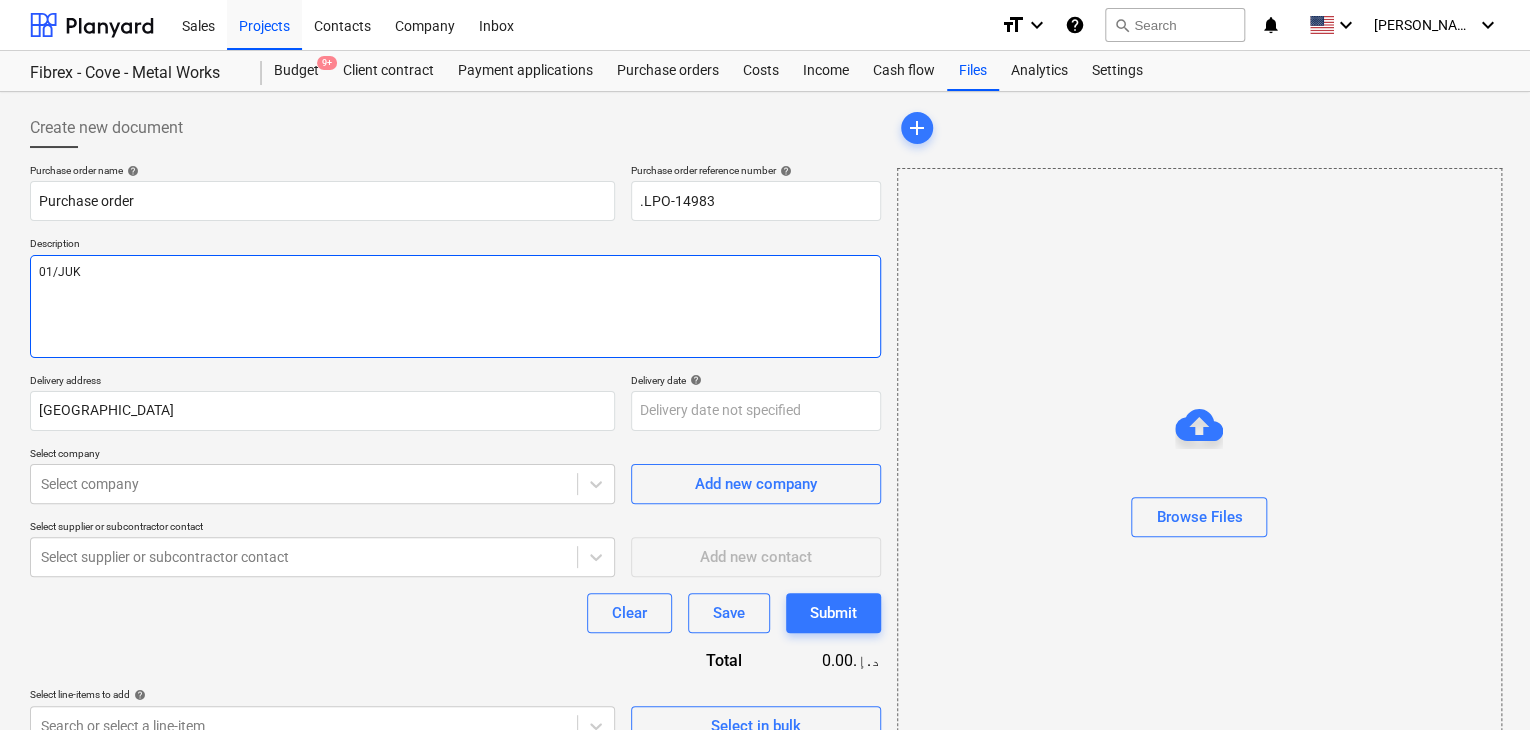 type on "x" 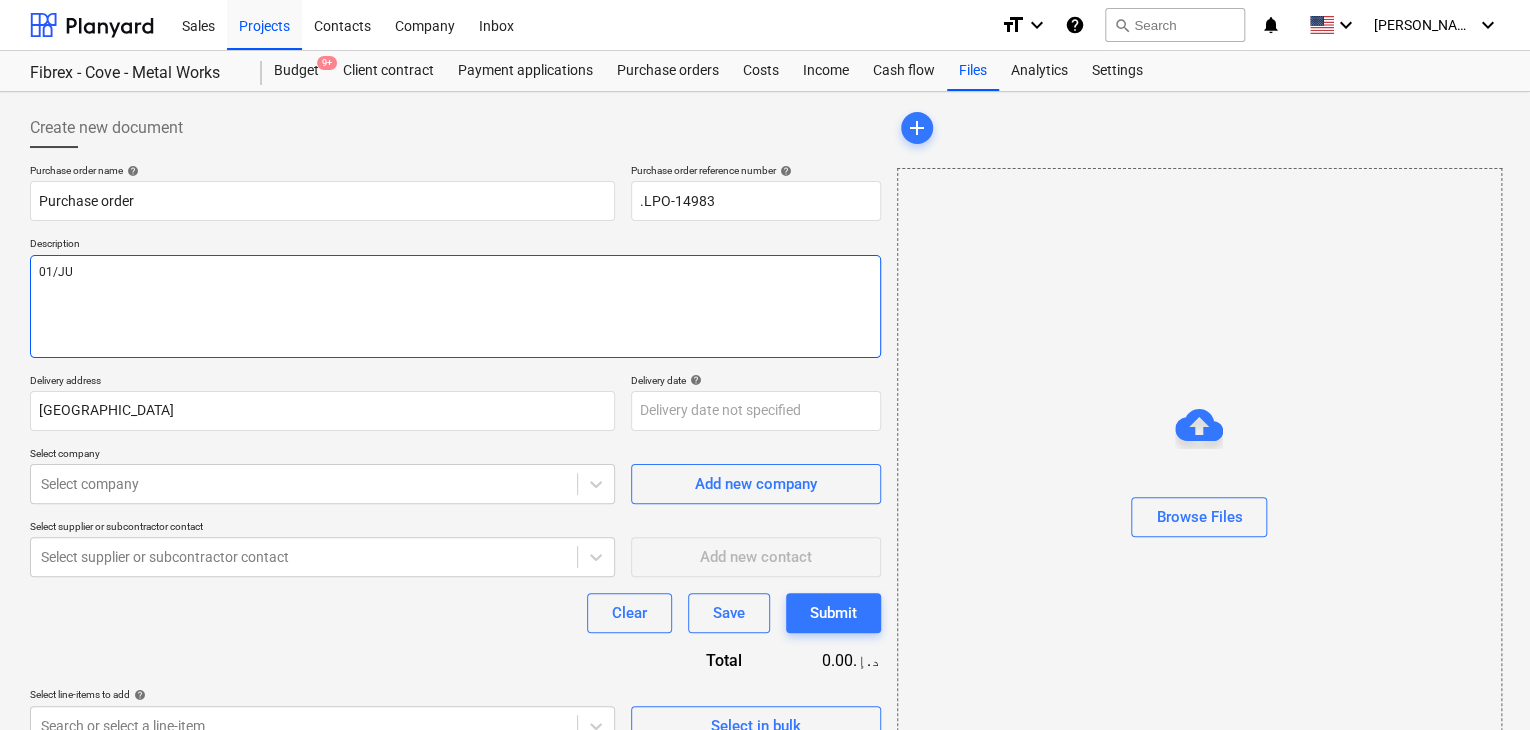 type on "x" 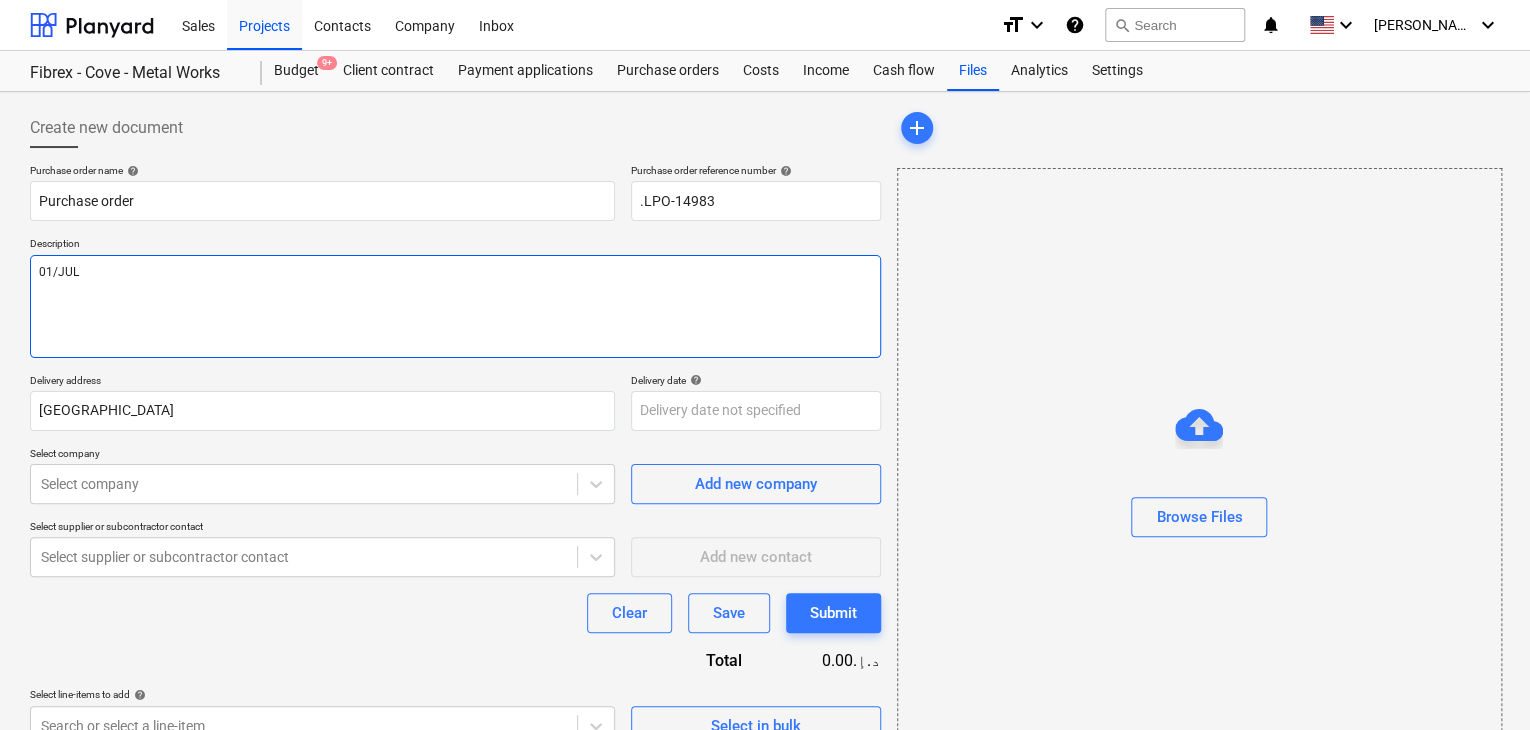 type on "x" 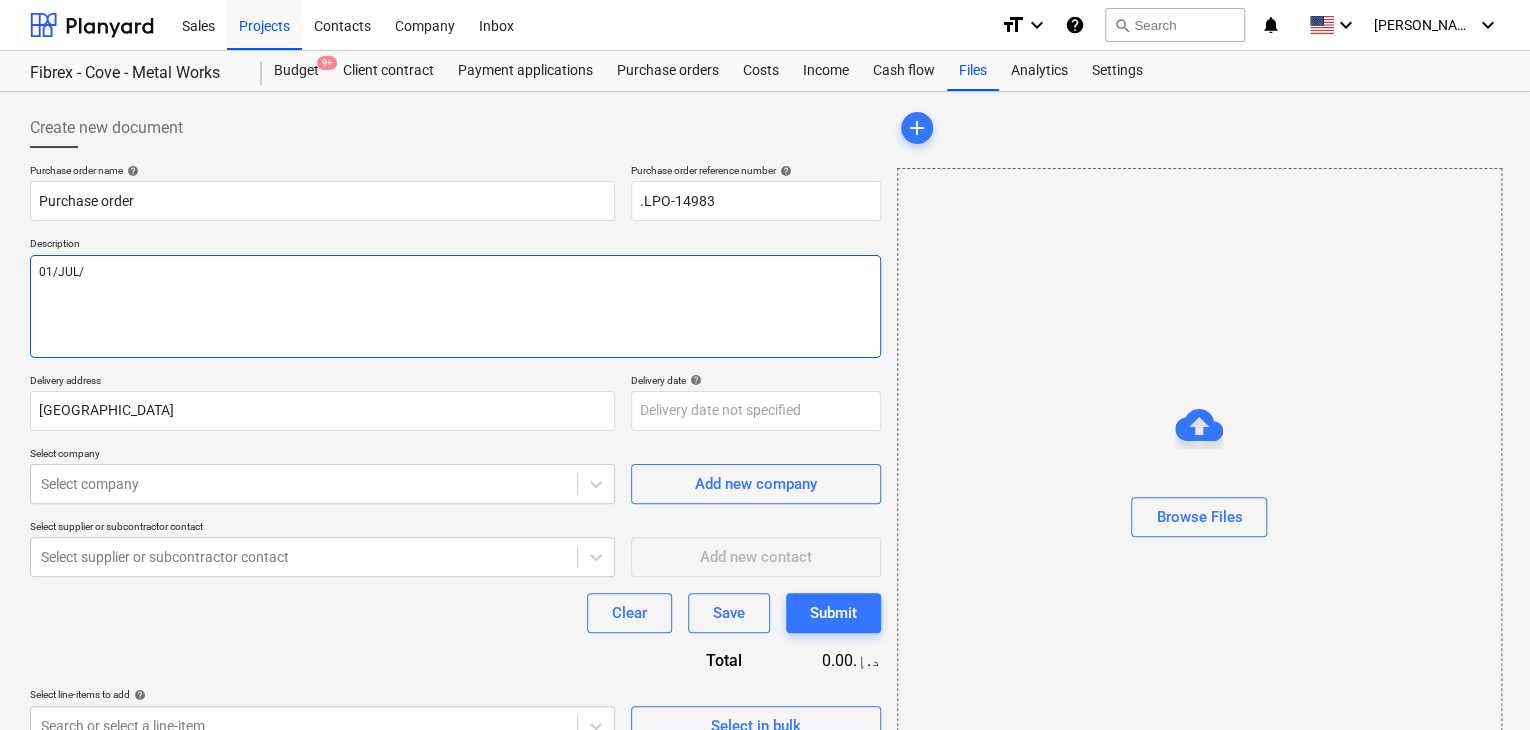 type on "x" 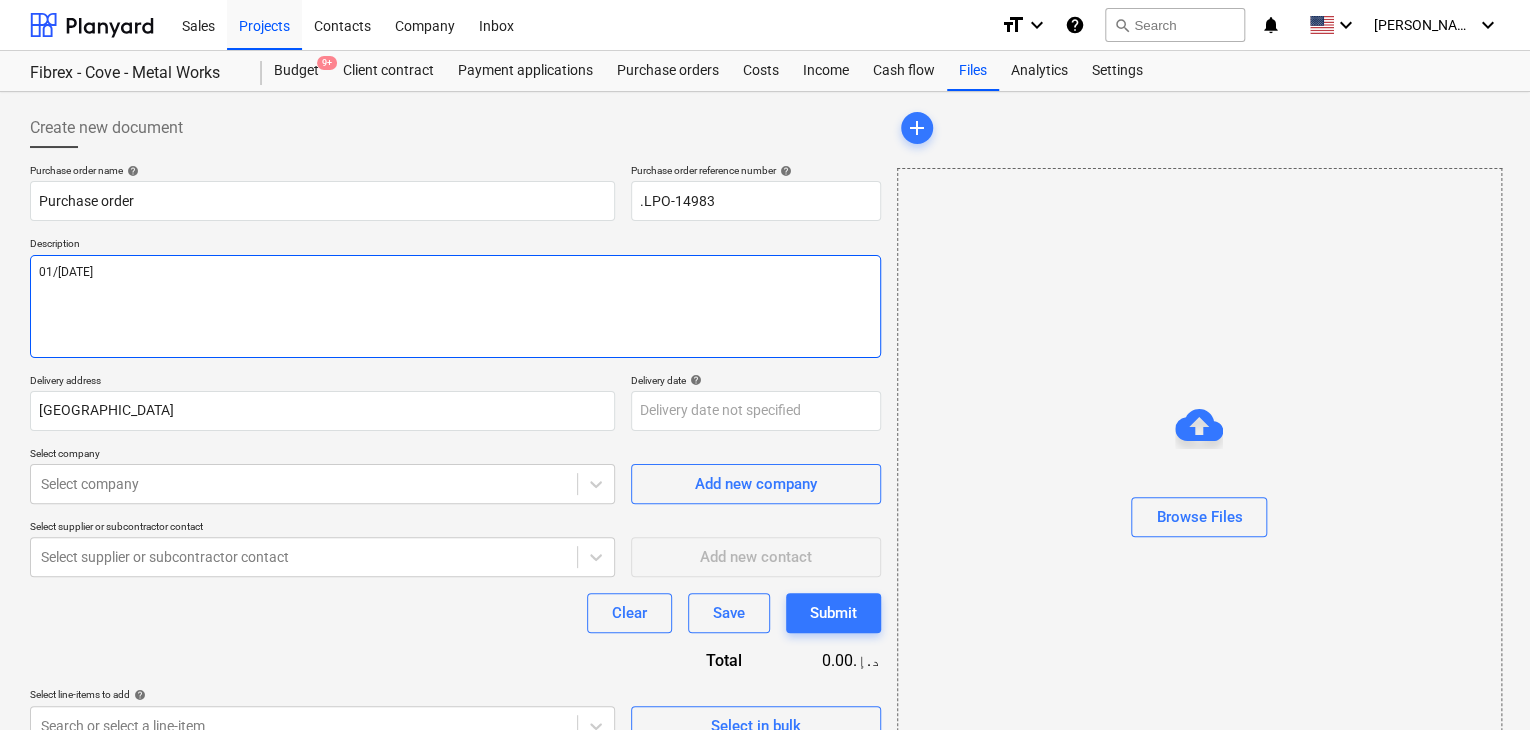 type on "x" 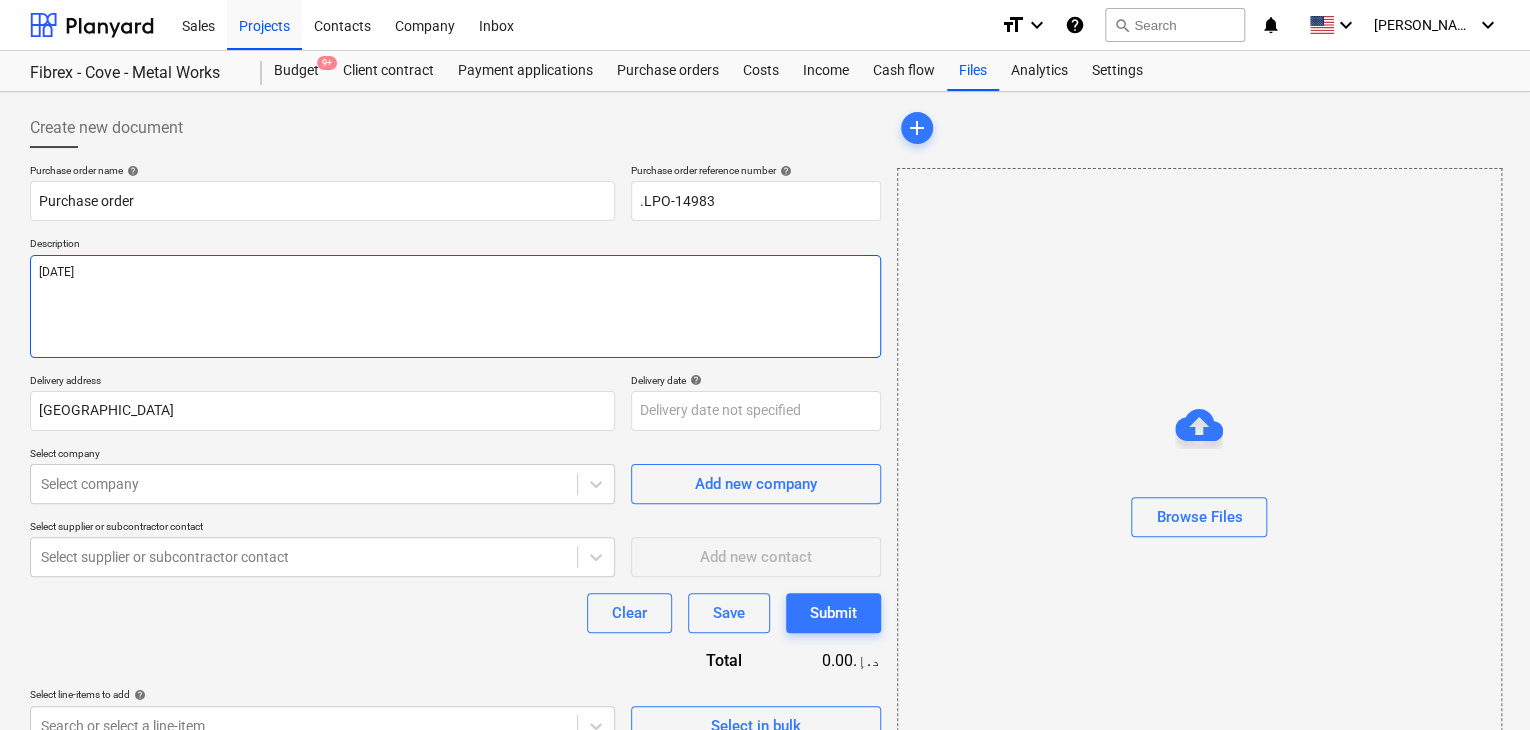type on "x" 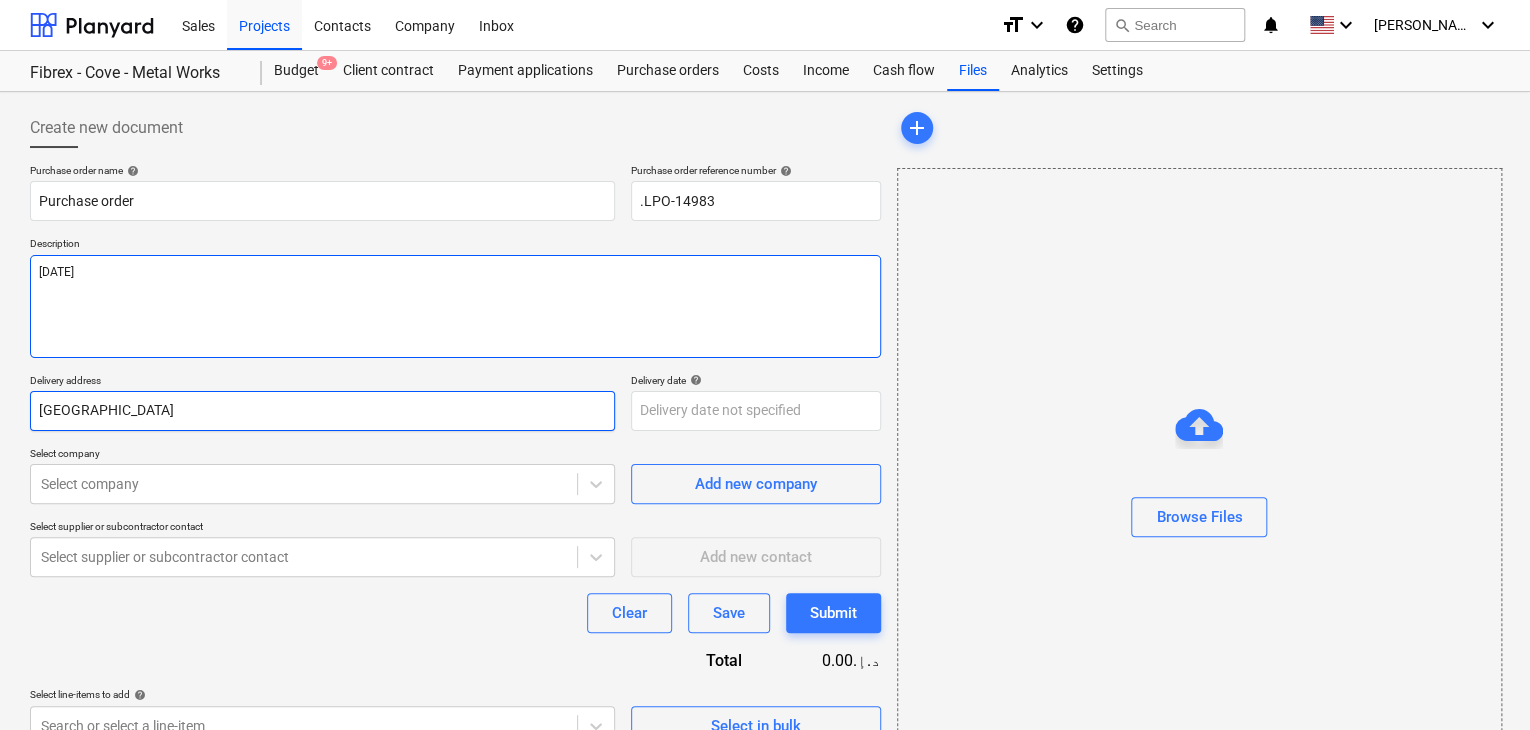 type on "[DATE]" 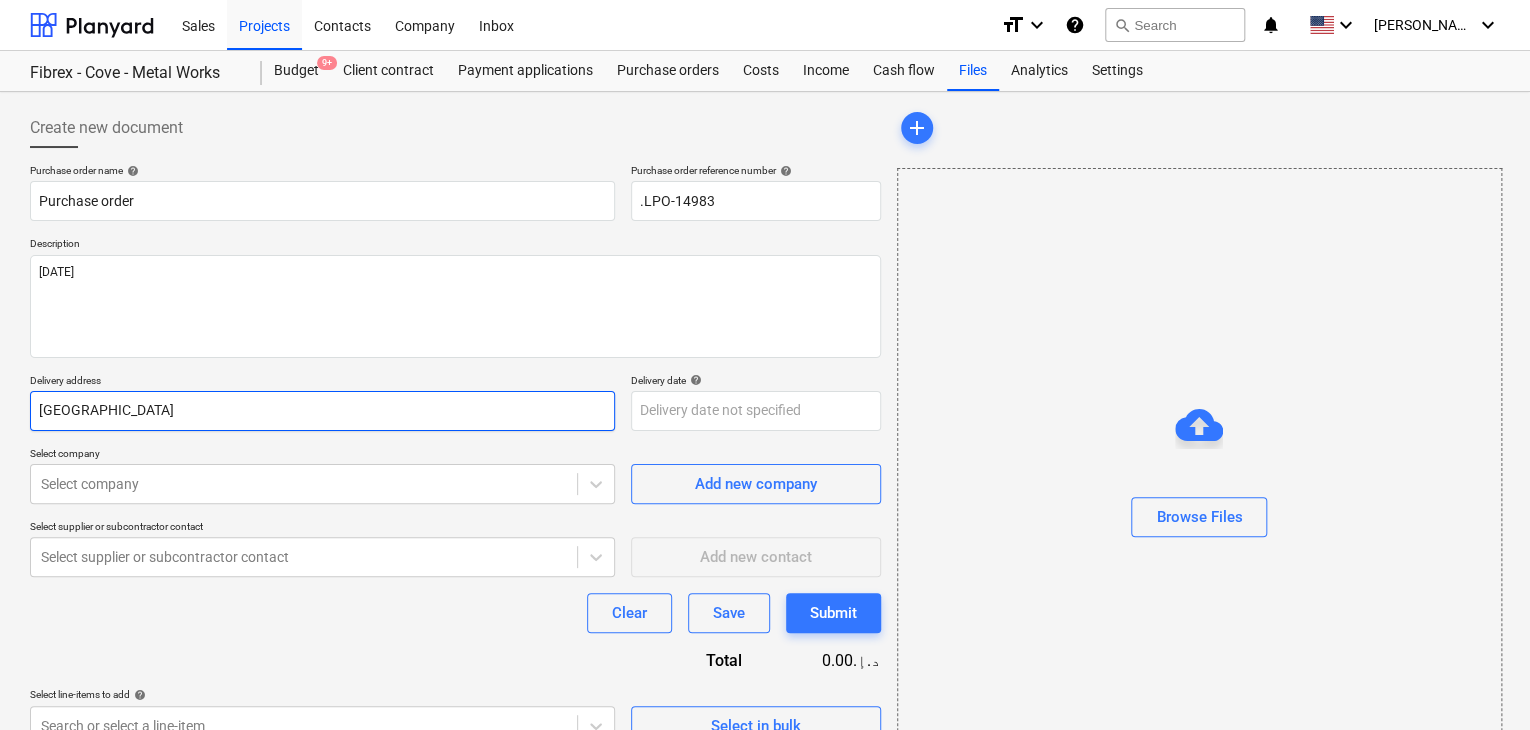 drag, startPoint x: 103, startPoint y: 421, endPoint x: 0, endPoint y: 417, distance: 103.077644 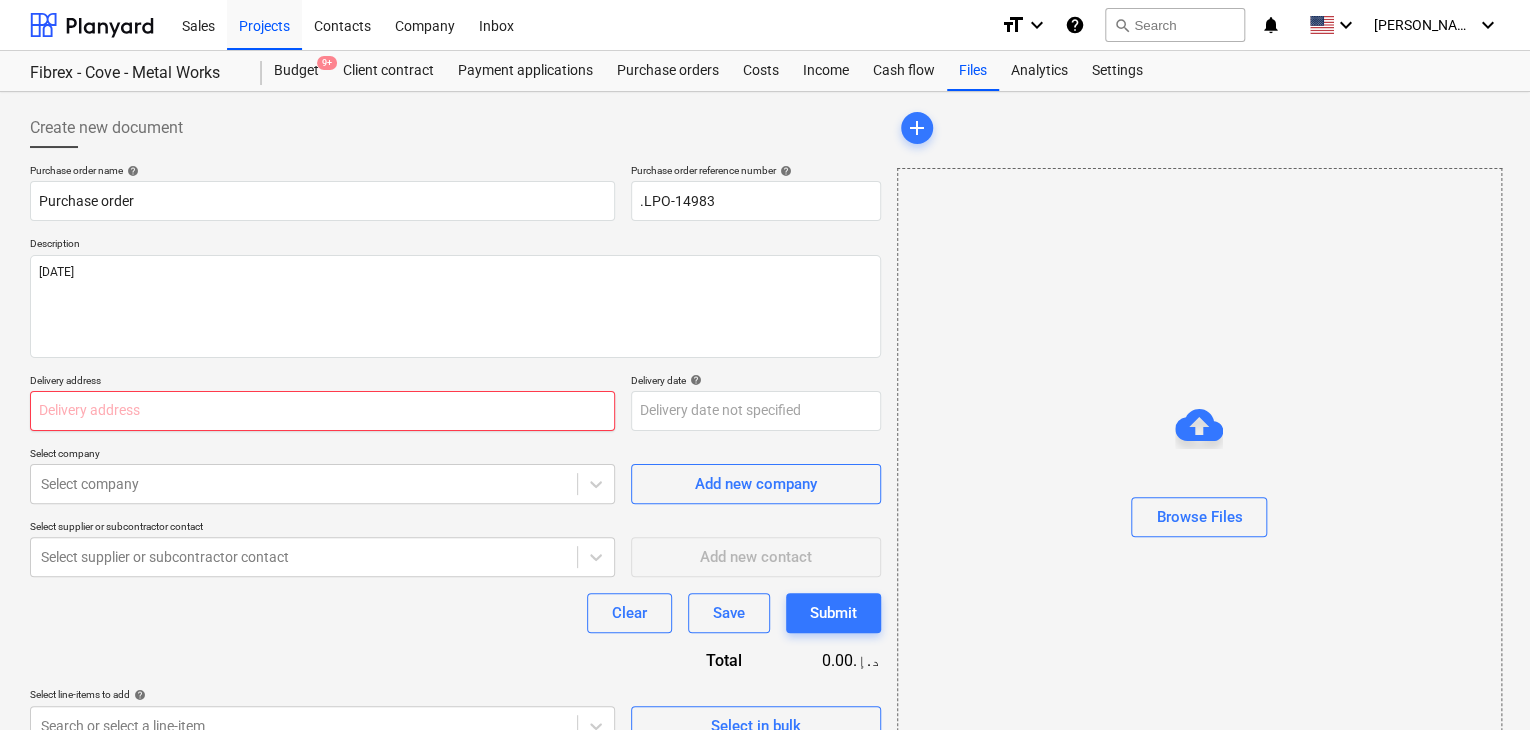 type on "x" 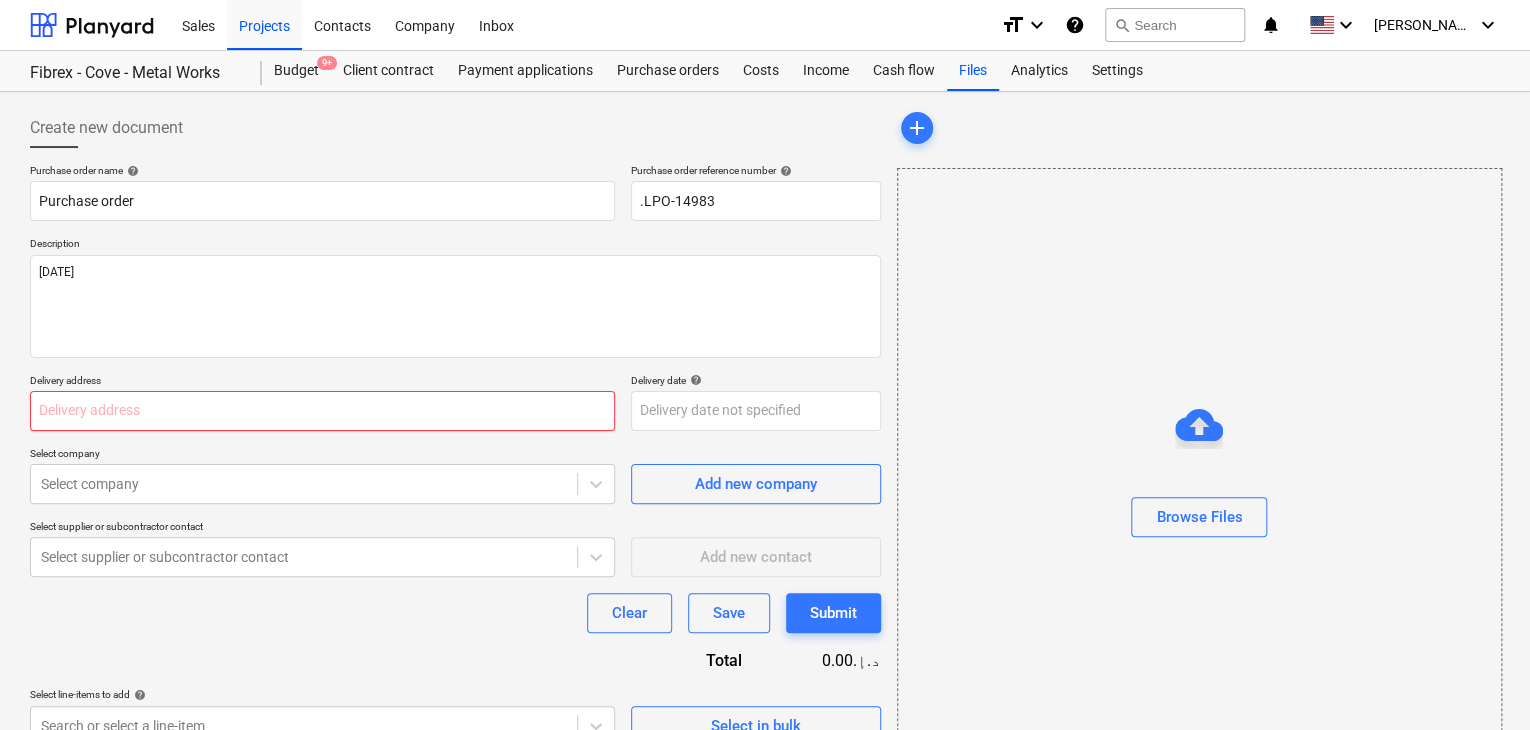 type on "L" 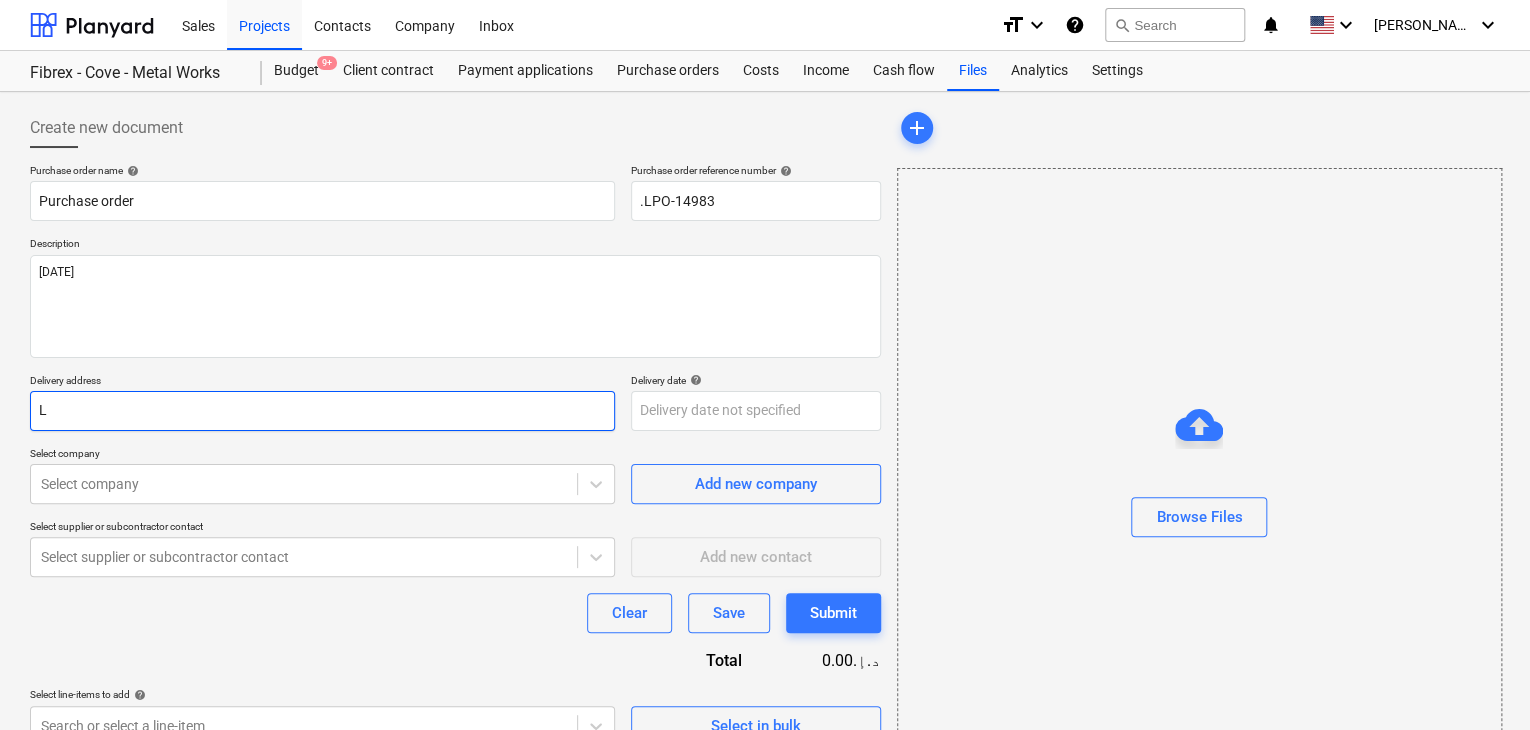 type on "x" 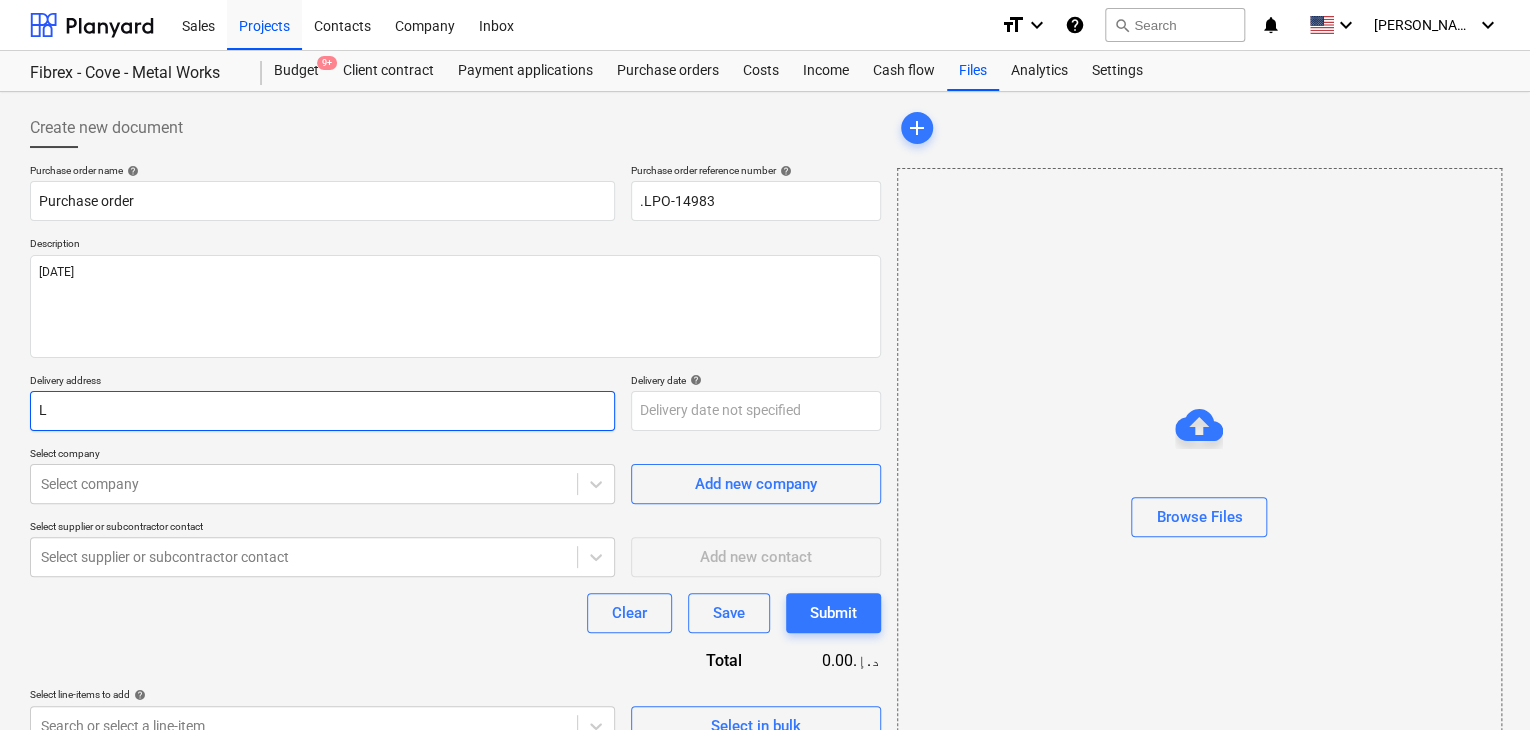 type on "LU" 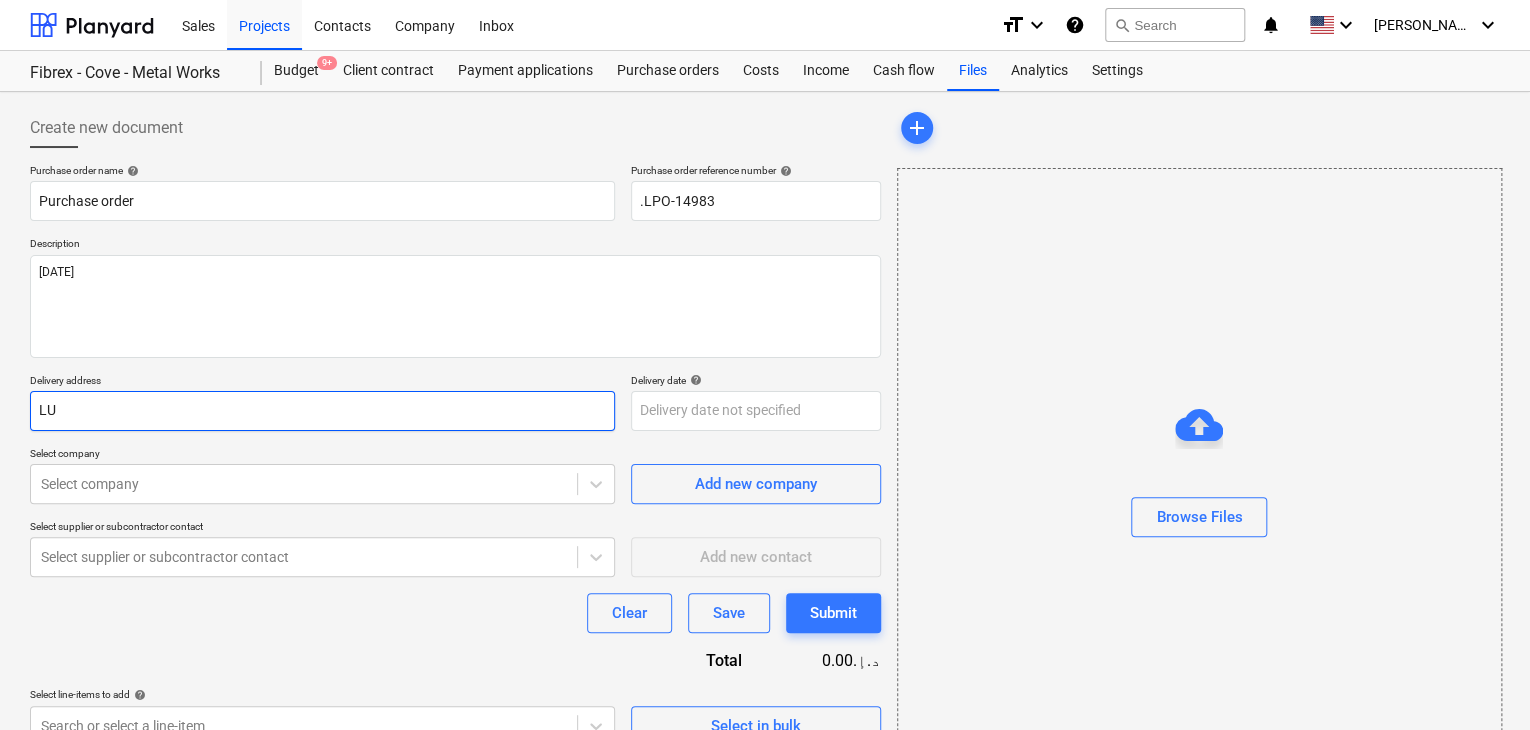 type on "x" 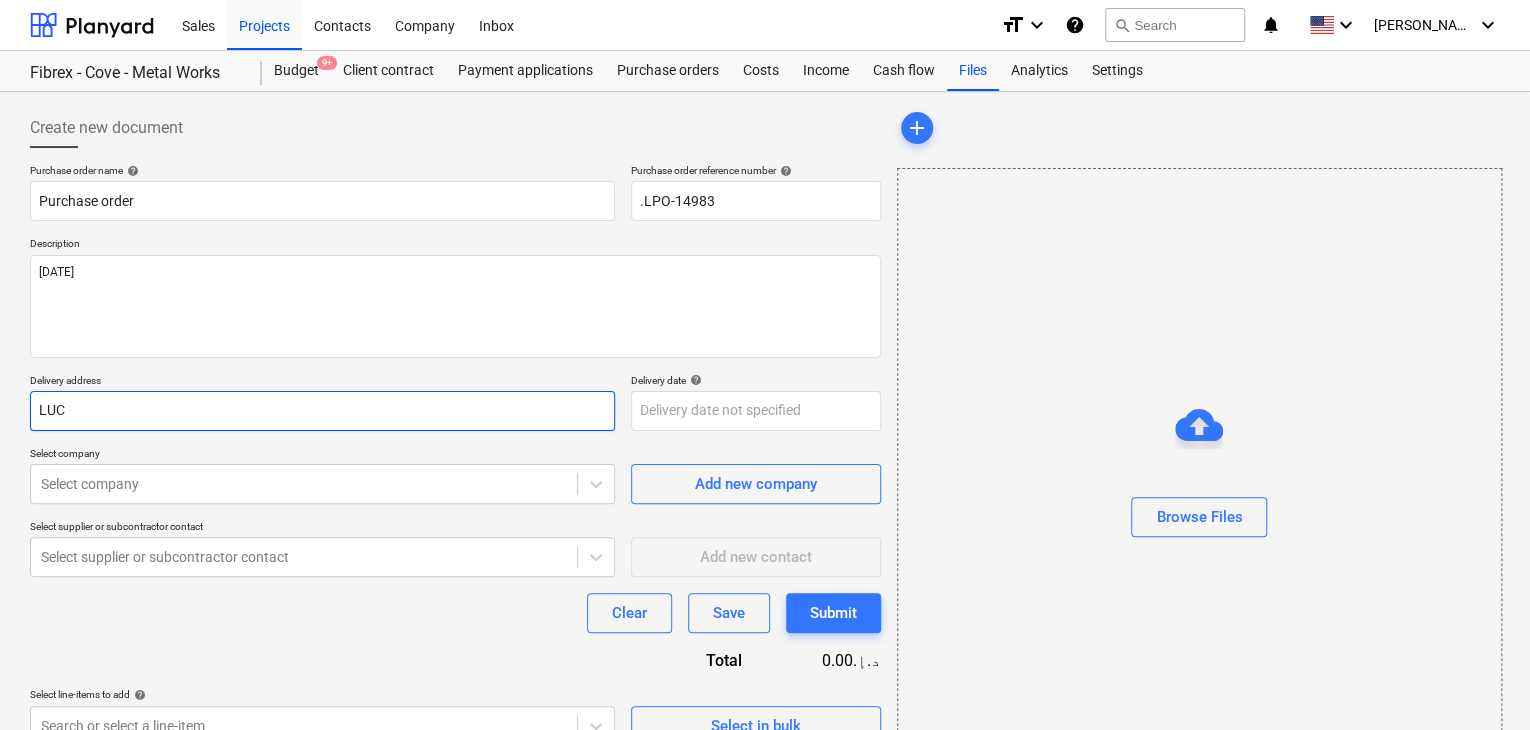 type on "x" 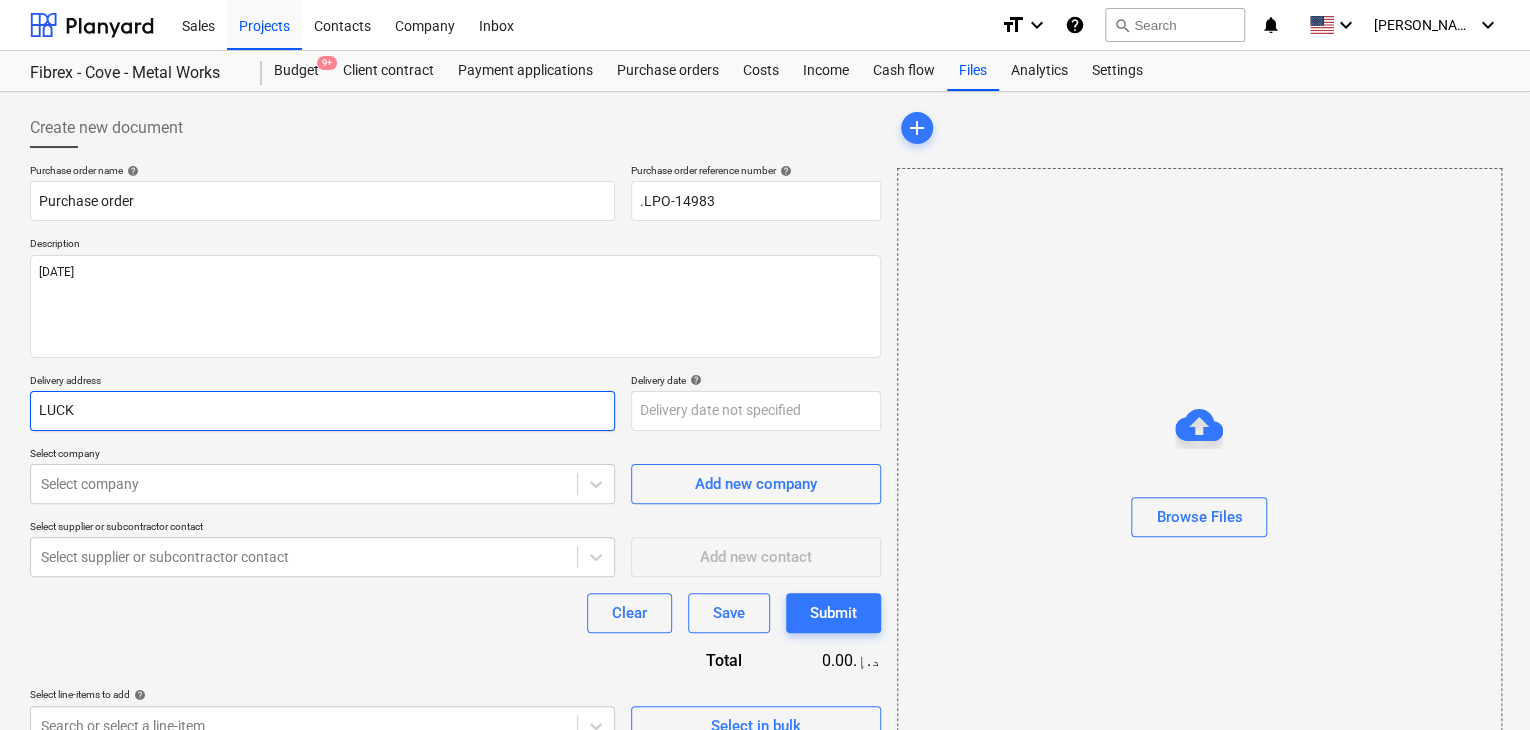 type on "x" 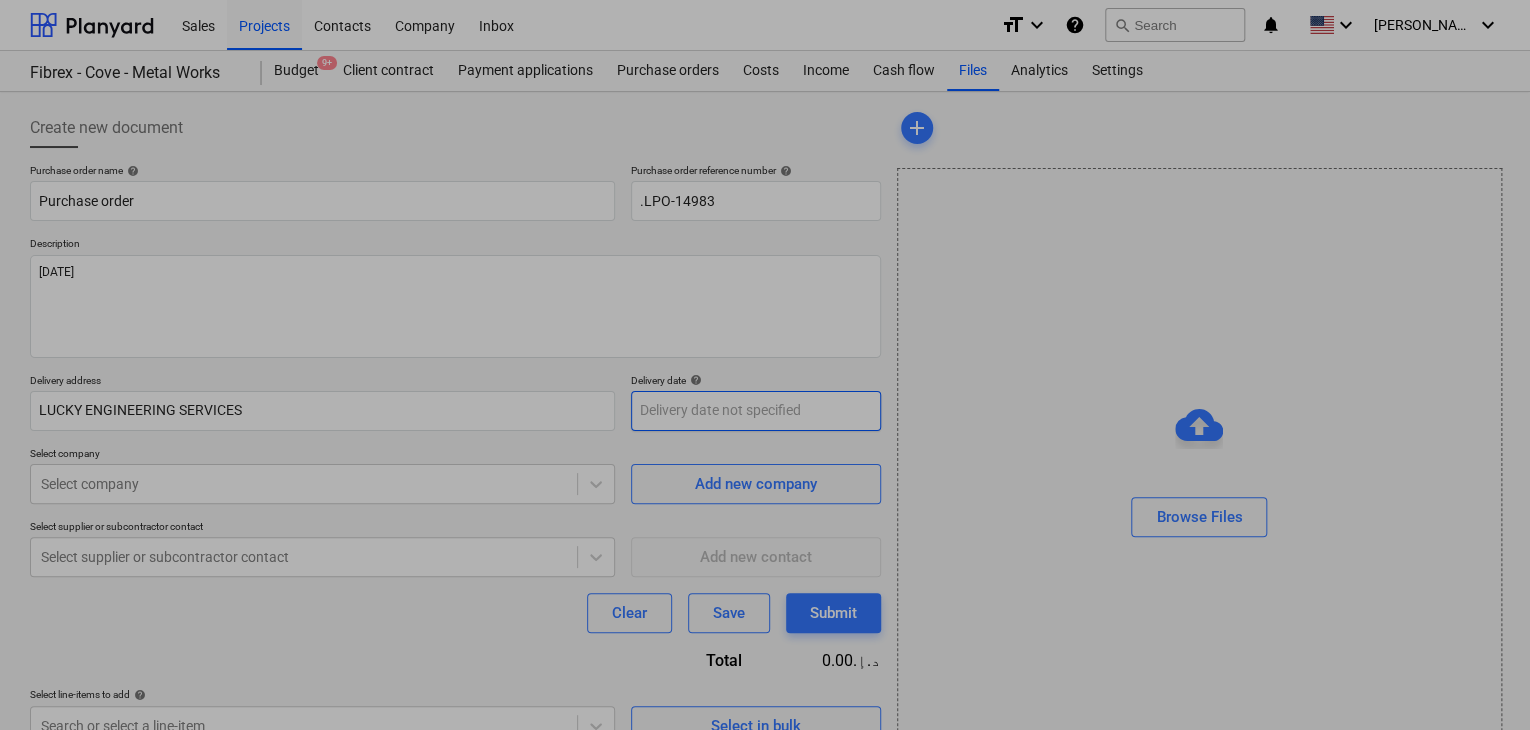 click on "Sales Projects Contacts Company Inbox format_size keyboard_arrow_down help search Search notifications 0 keyboard_arrow_down [PERSON_NAME] keyboard_arrow_down Fibrex - Cove - Metal Works Budget 9+ Client contract Payment applications Purchase orders Costs Income Cash flow Files Analytics Settings Create new document Purchase order name help Purchase order Purchase order reference number help .LPO-14983 Description [DATE] Delivery address LUCKY ENGINEERING SERVICES Delivery date help Press the down arrow key to interact with the calendar and
select a date. Press the question mark key to get the keyboard shortcuts for changing dates. Select company Select company Add new company Select supplier or subcontractor contact Select supplier or subcontractor contact Add new contact Clear Save Submit Total 0.00د.إ.‏ Select line-items to add help Search or select a line-item Select in bulk add Browse Files Project fetching failed Project fetching failed Project fetching failed Project fetching failed
x" at bounding box center (765, 365) 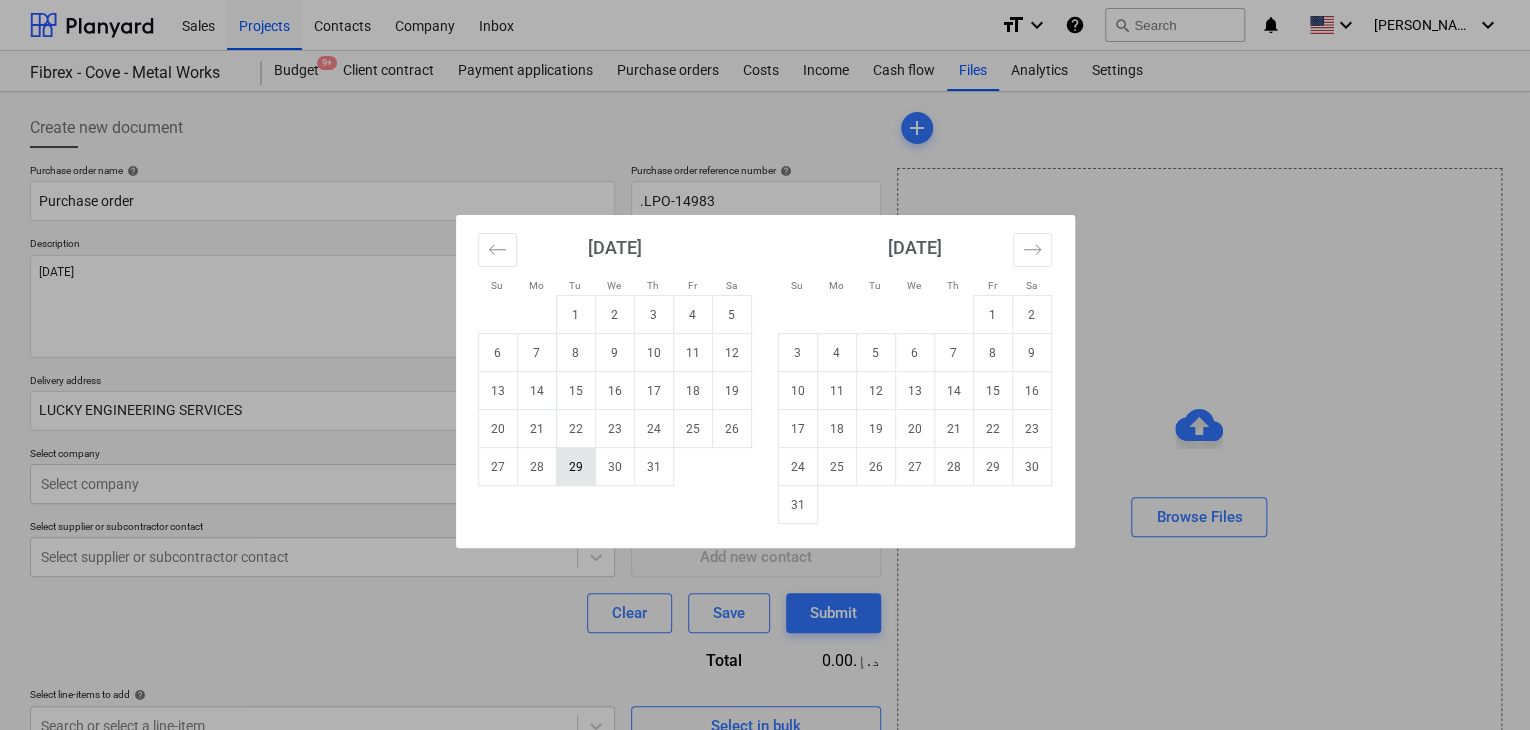 click on "29" at bounding box center [575, 467] 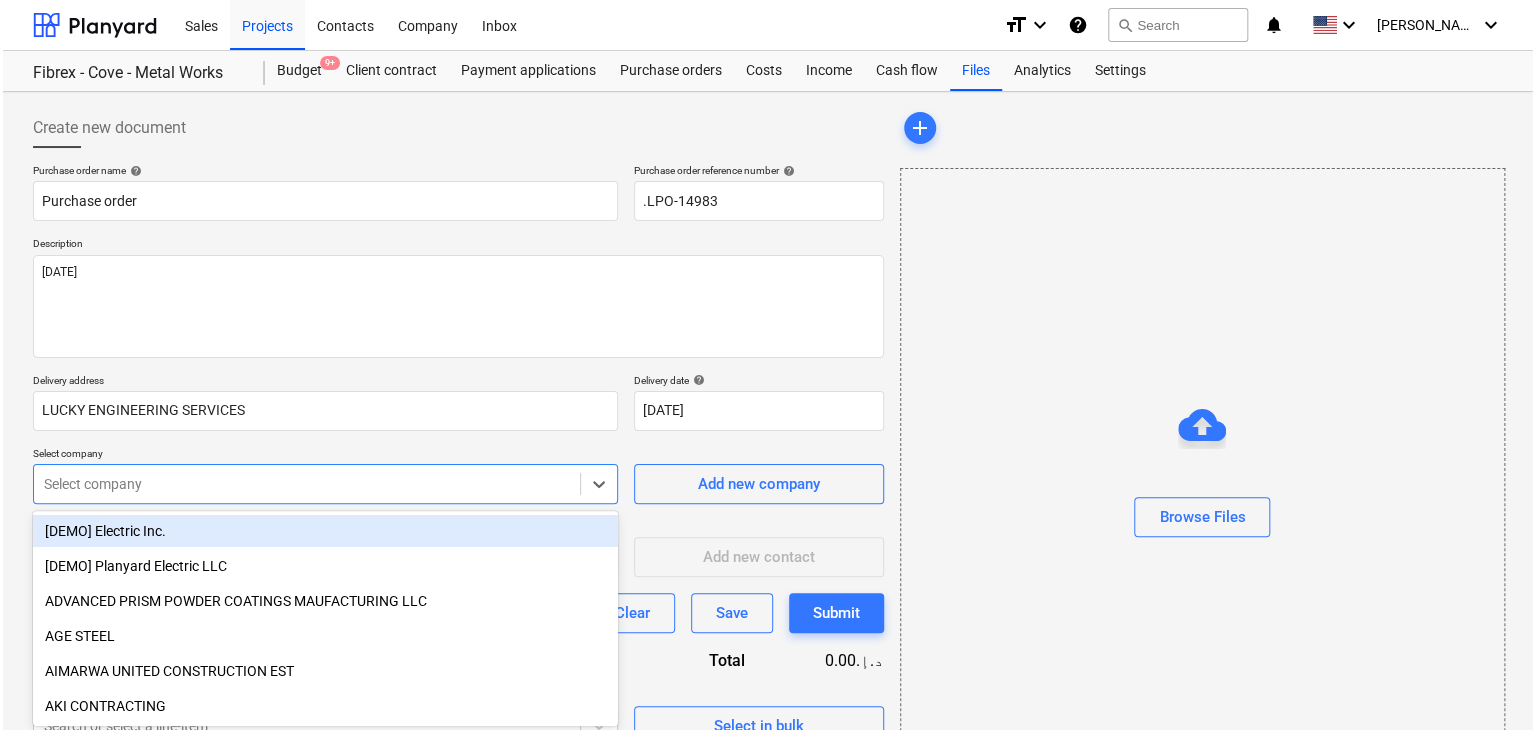 scroll, scrollTop: 71, scrollLeft: 0, axis: vertical 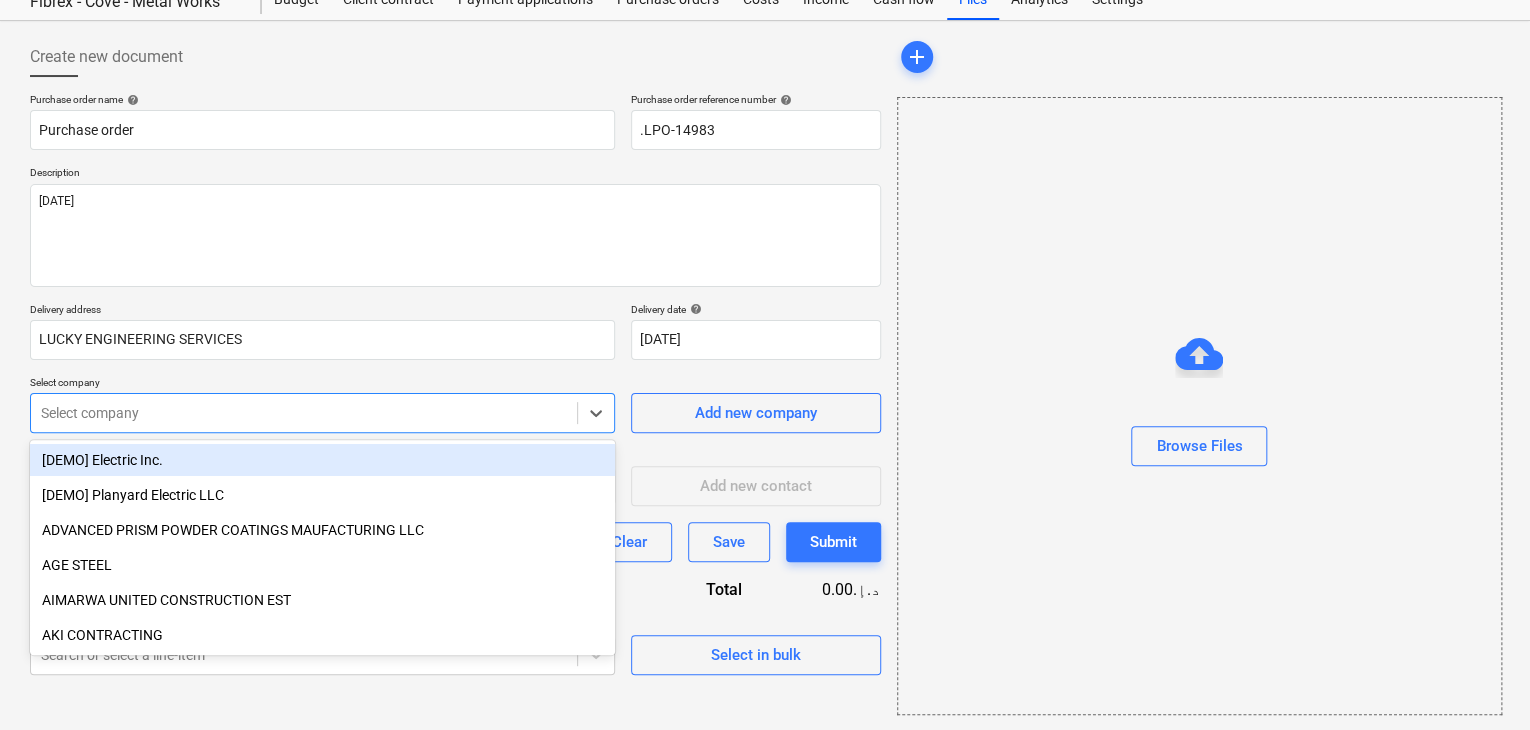 click on "Sales Projects Contacts Company Inbox format_size keyboard_arrow_down help search Search notifications 0 keyboard_arrow_down [PERSON_NAME] keyboard_arrow_down Fibrex - Cove - Metal Works Budget 9+ Client contract Payment applications Purchase orders Costs Income Cash flow Files Analytics Settings Create new document Purchase order name help Purchase order Purchase order reference number help .LPO-14983 Description [DATE] Delivery address LUCKY ENGINEERING SERVICES Delivery date help [DATE] [DATE] Press the down arrow key to interact with the calendar and
select a date. Press the question mark key to get the keyboard shortcuts for changing dates. Select company option [DEMO] Electric Inc.   focused, 1 of 198. 198 results available. Use Up and Down to choose options, press Enter to select the currently focused option, press Escape to exit the menu, press Tab to select the option and exit the menu. Select company Add new company Select supplier or subcontractor contact Add new contact Clear Save" at bounding box center [765, 294] 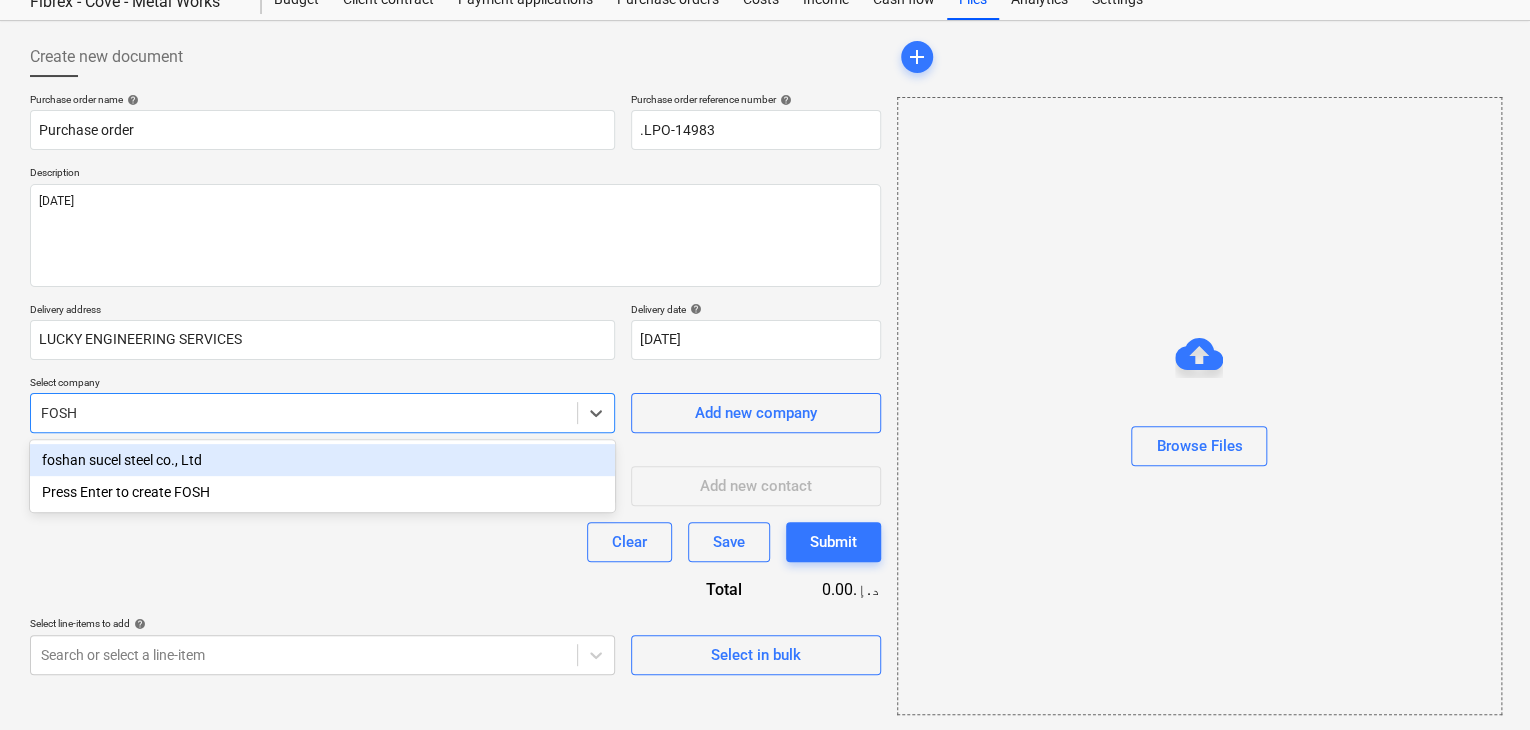 click on "foshan sucel steel co., Ltd" at bounding box center (322, 460) 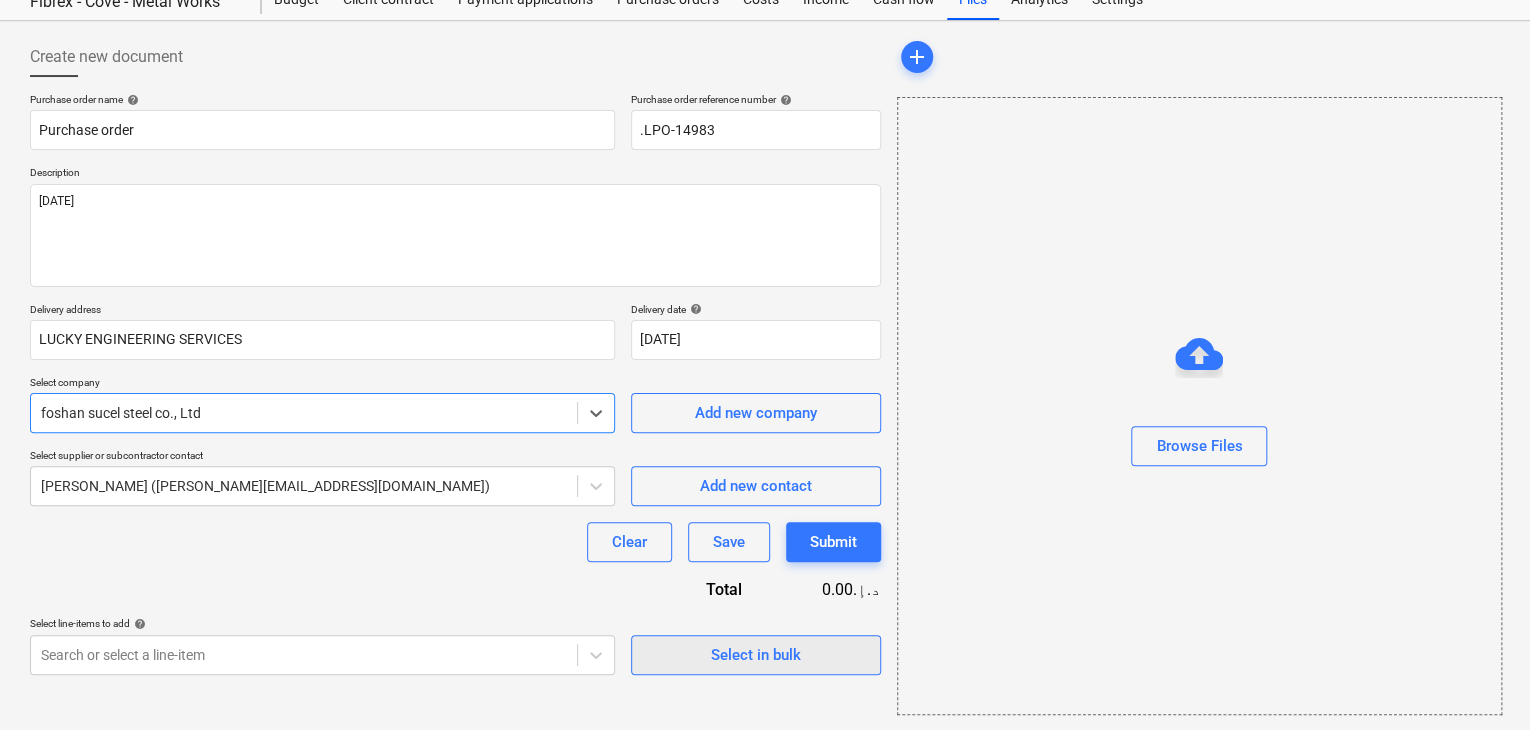 click on "Select in bulk" at bounding box center (756, 655) 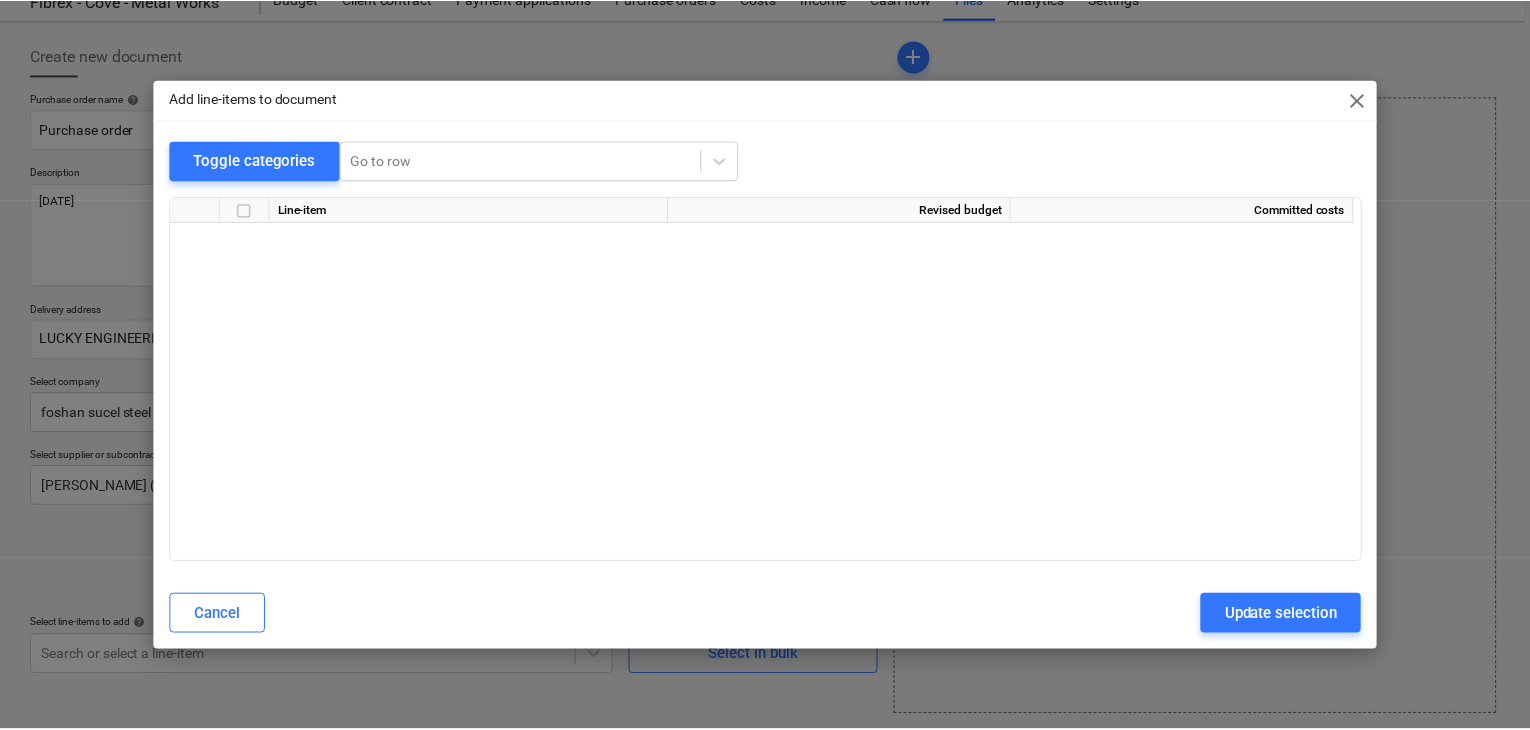 scroll, scrollTop: 19512, scrollLeft: 0, axis: vertical 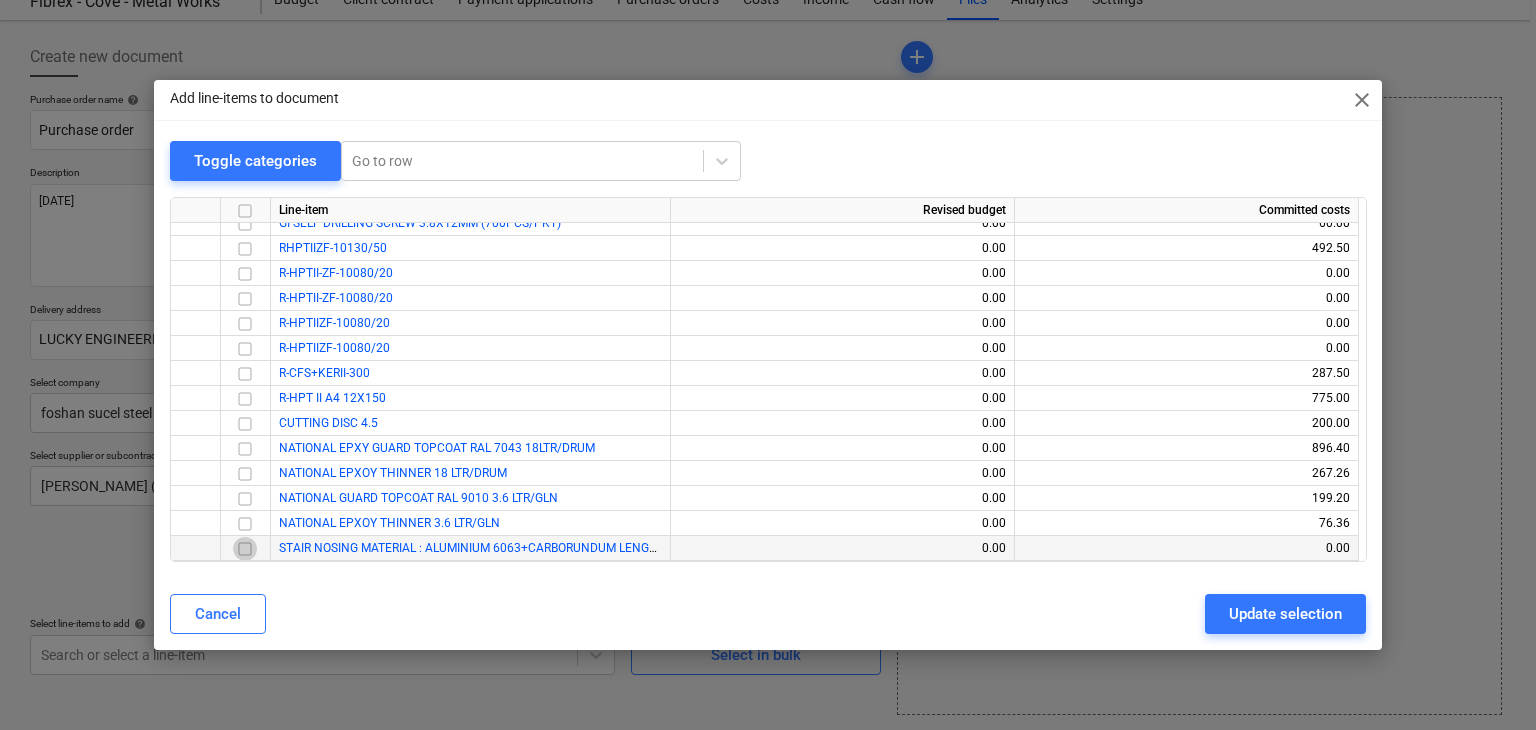 click at bounding box center [245, 549] 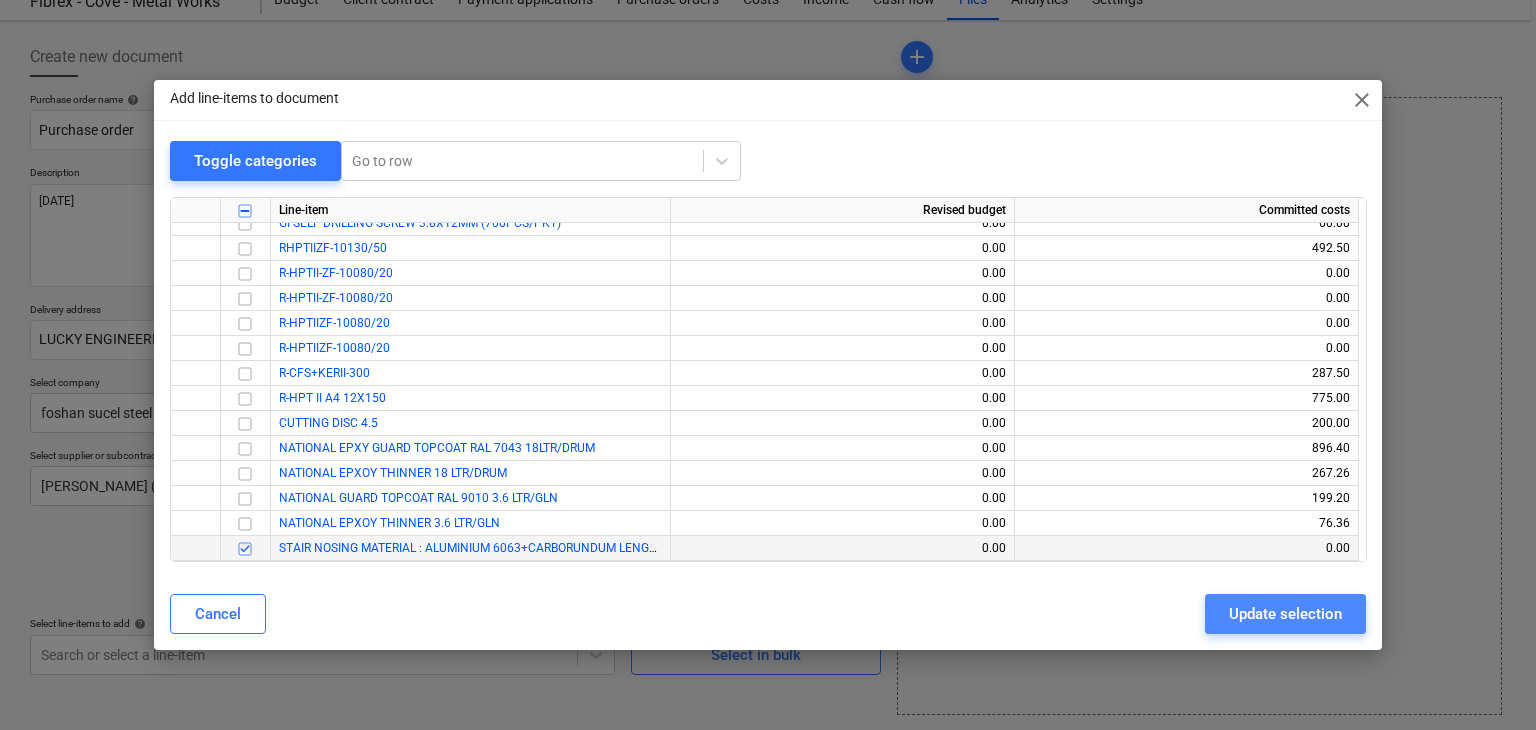 click on "Update selection" at bounding box center [1285, 614] 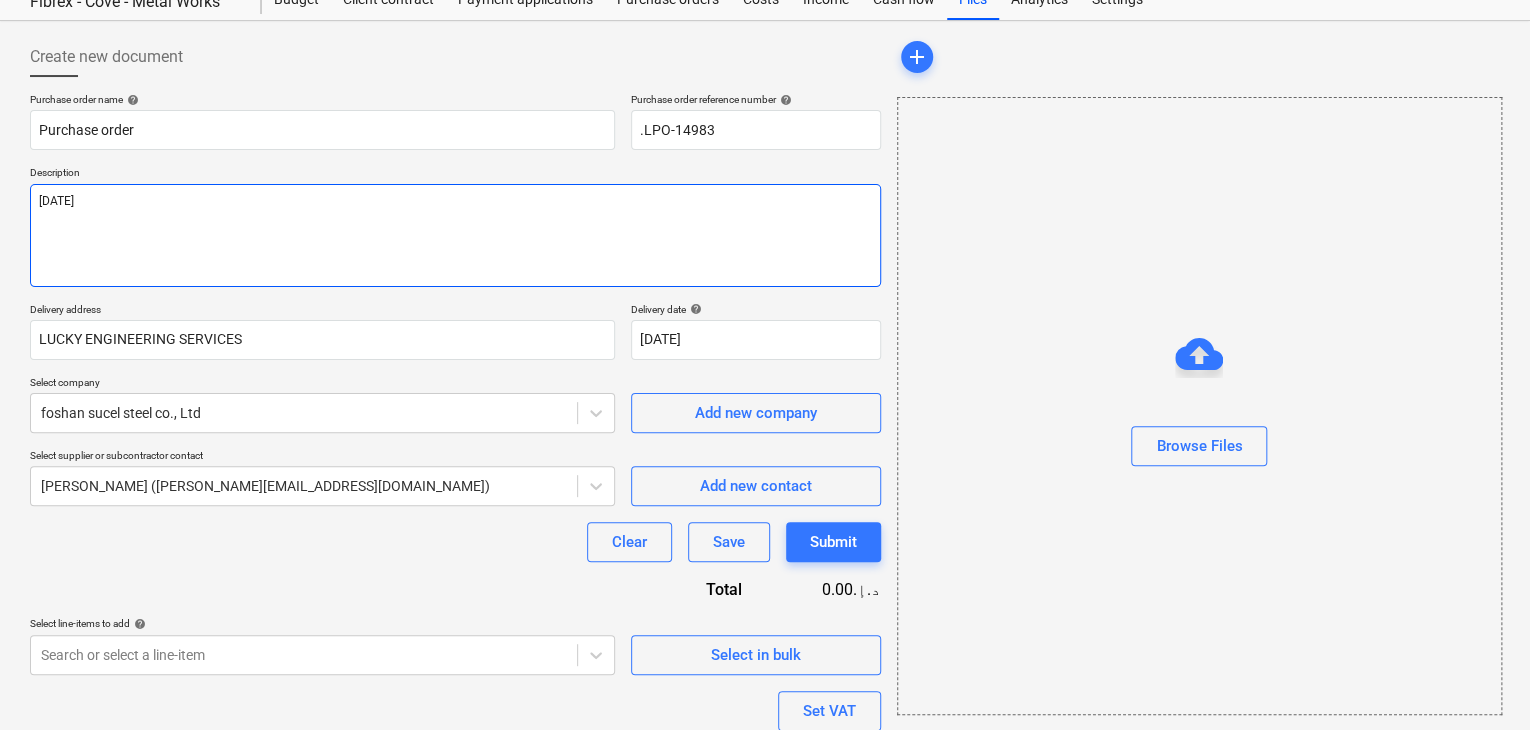 click on "[DATE]" at bounding box center [455, 235] 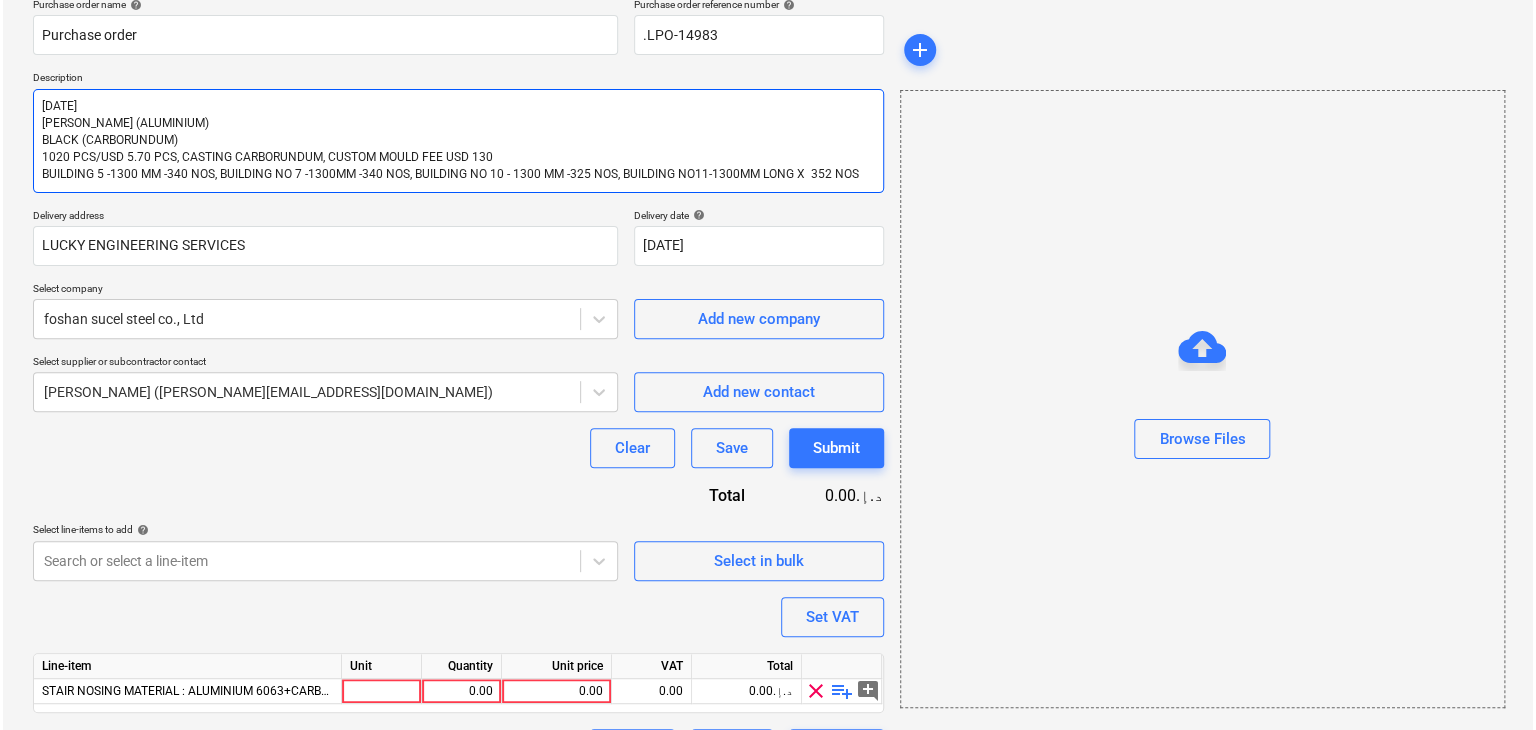 scroll, scrollTop: 220, scrollLeft: 0, axis: vertical 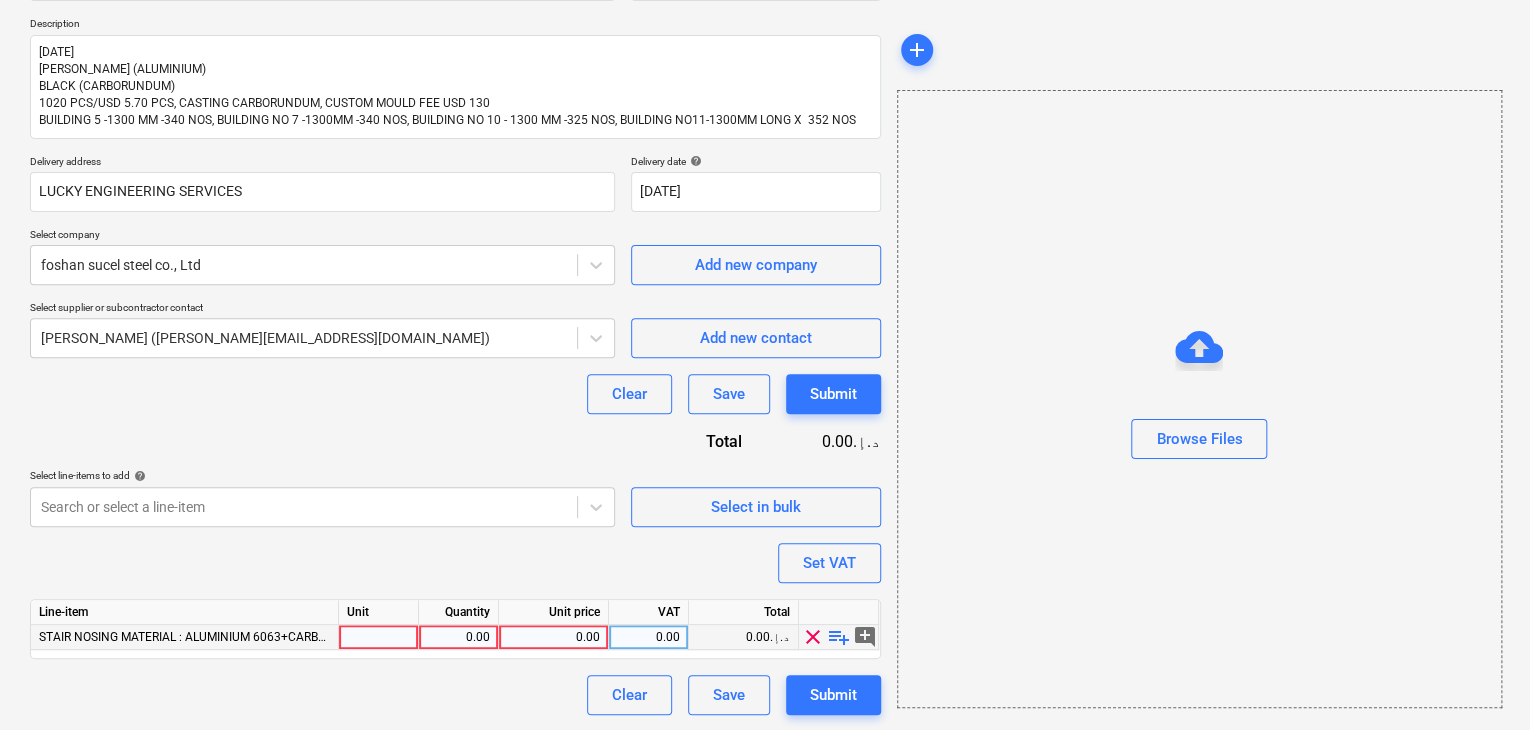 click at bounding box center (379, 637) 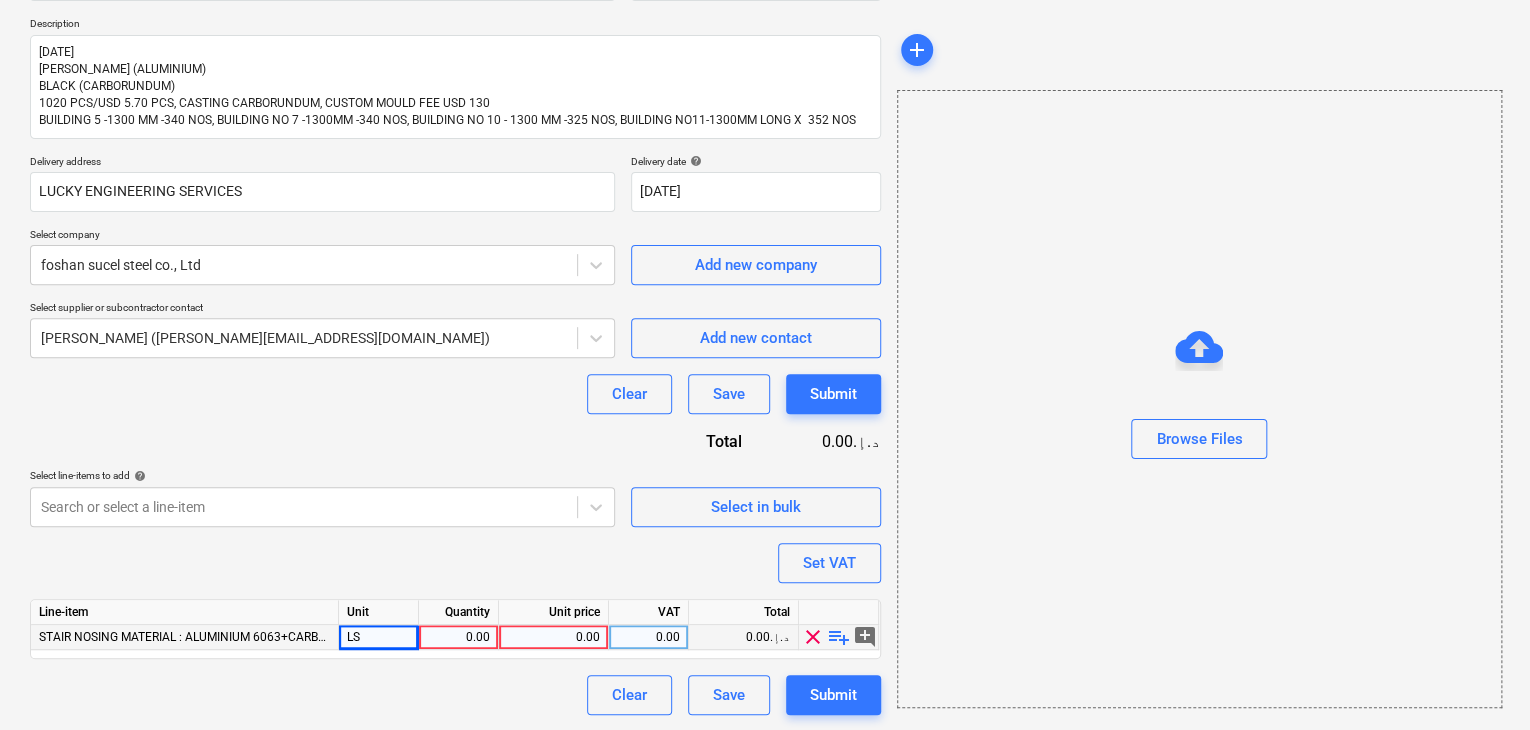 click on "0.00" at bounding box center (458, 637) 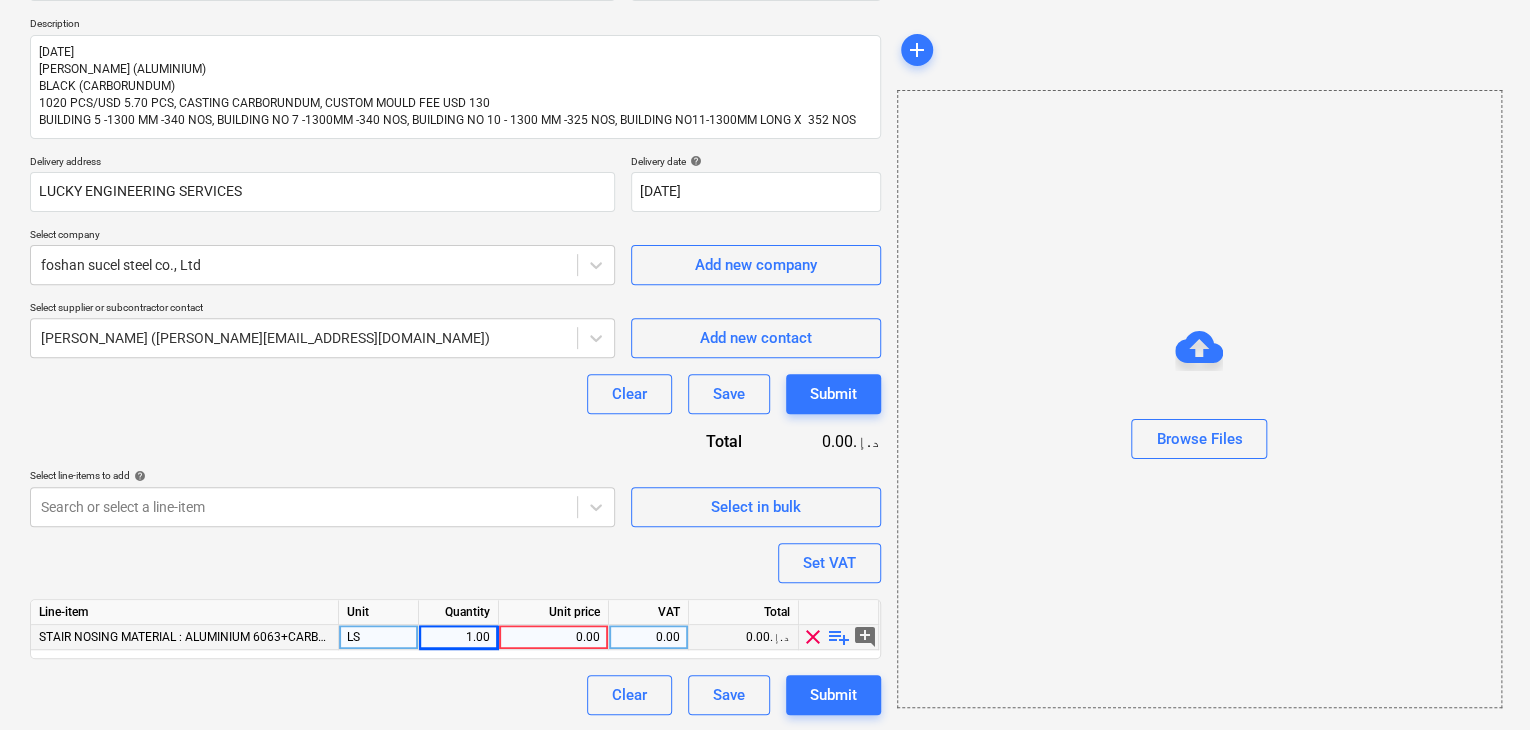 click on "0.00" at bounding box center (553, 637) 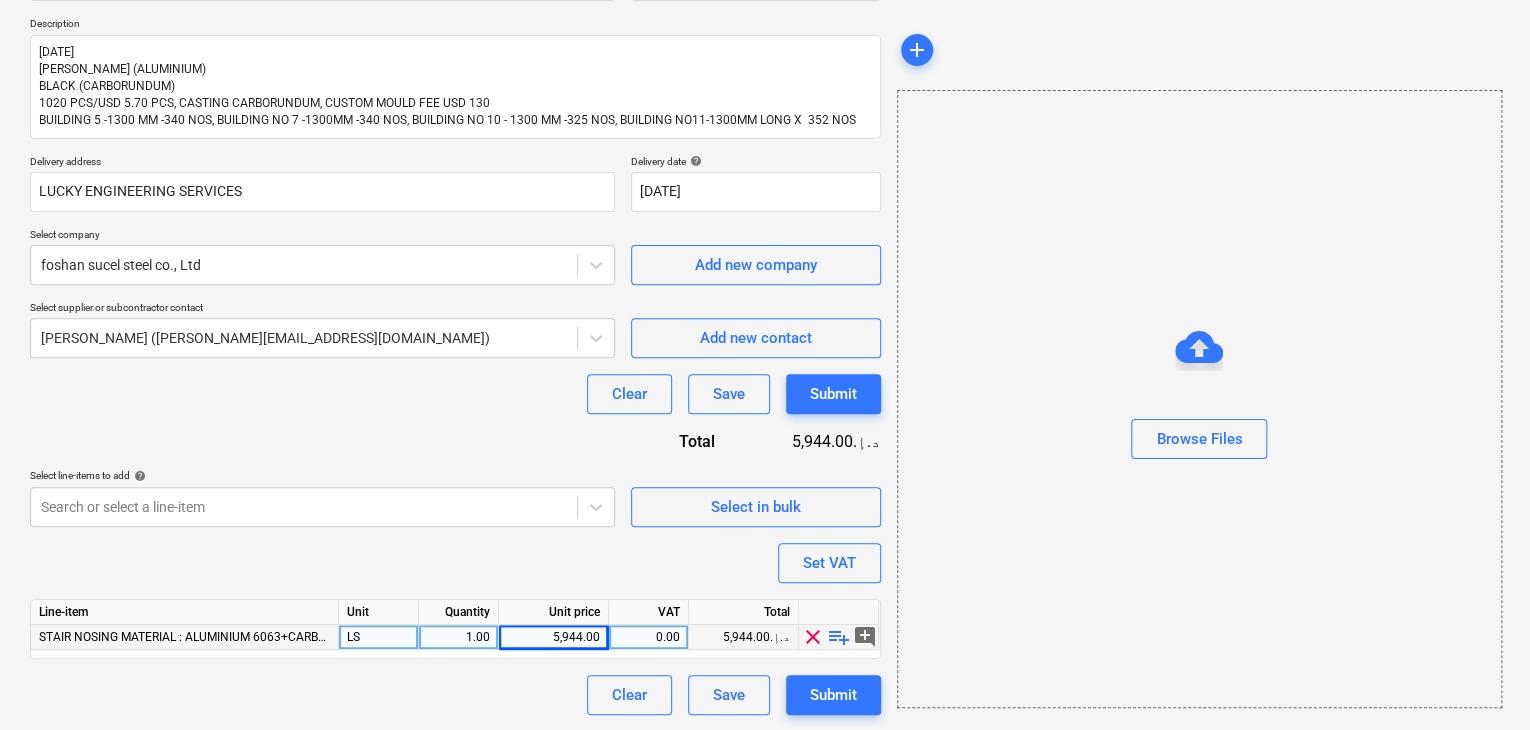 click on "Browse Files" at bounding box center [1199, 399] 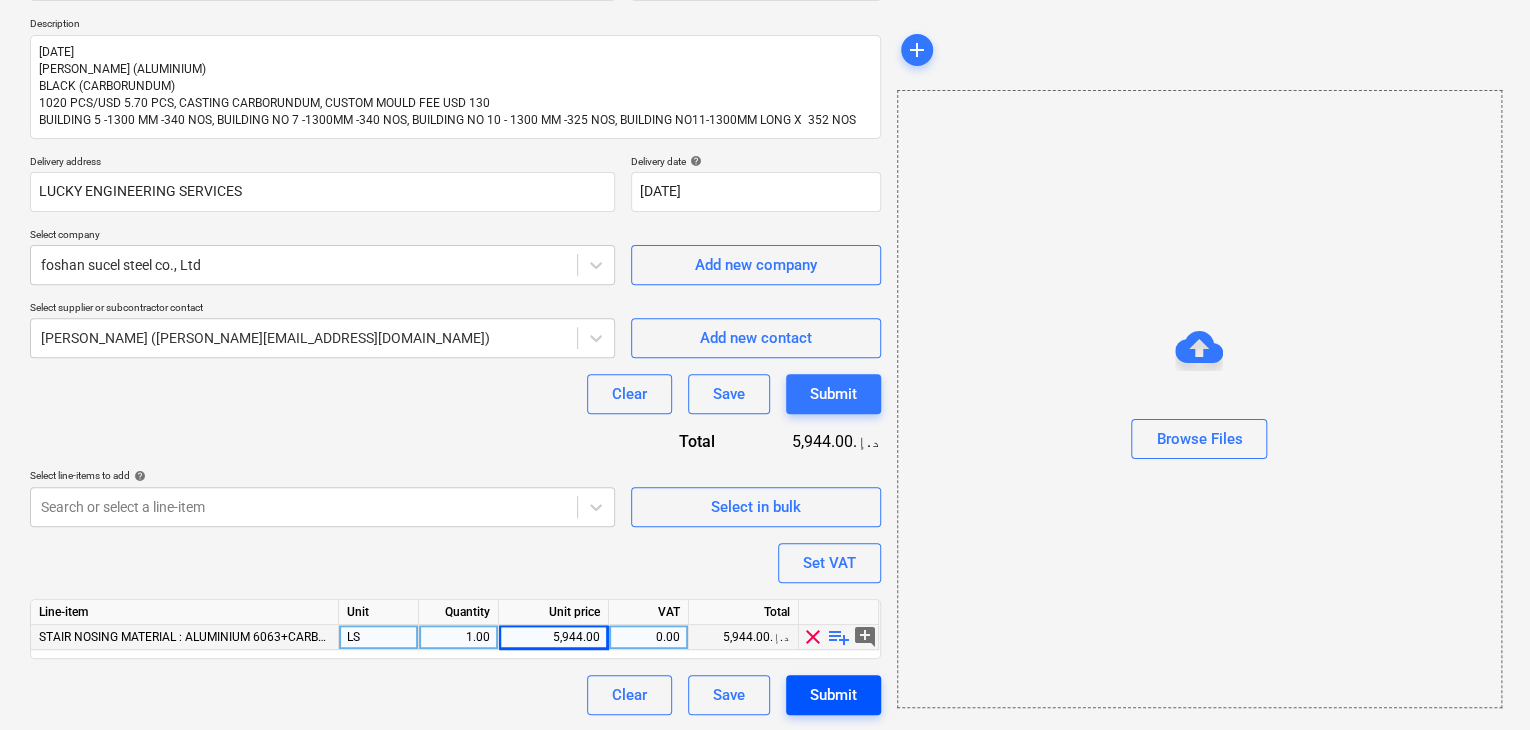 click on "Submit" at bounding box center [833, 695] 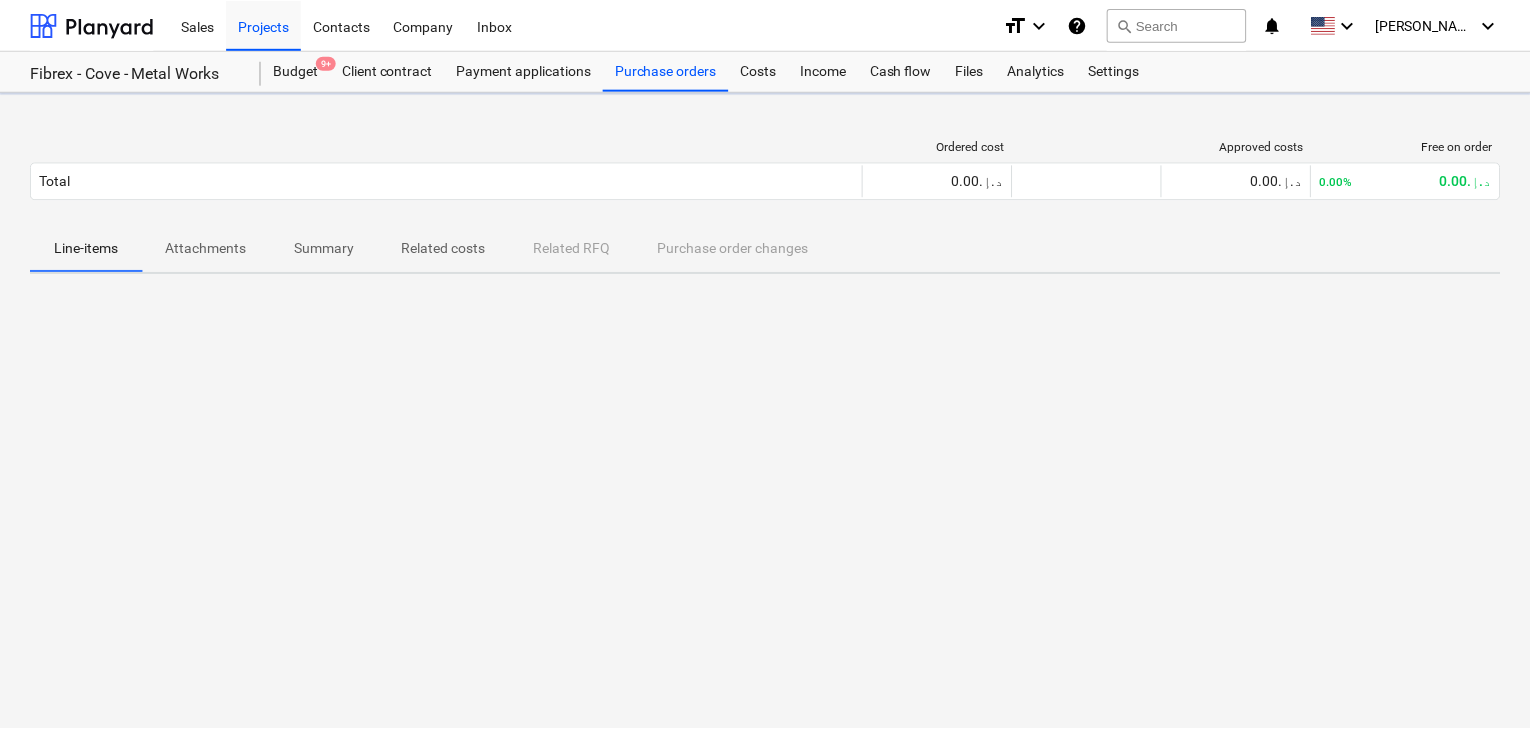 scroll, scrollTop: 0, scrollLeft: 0, axis: both 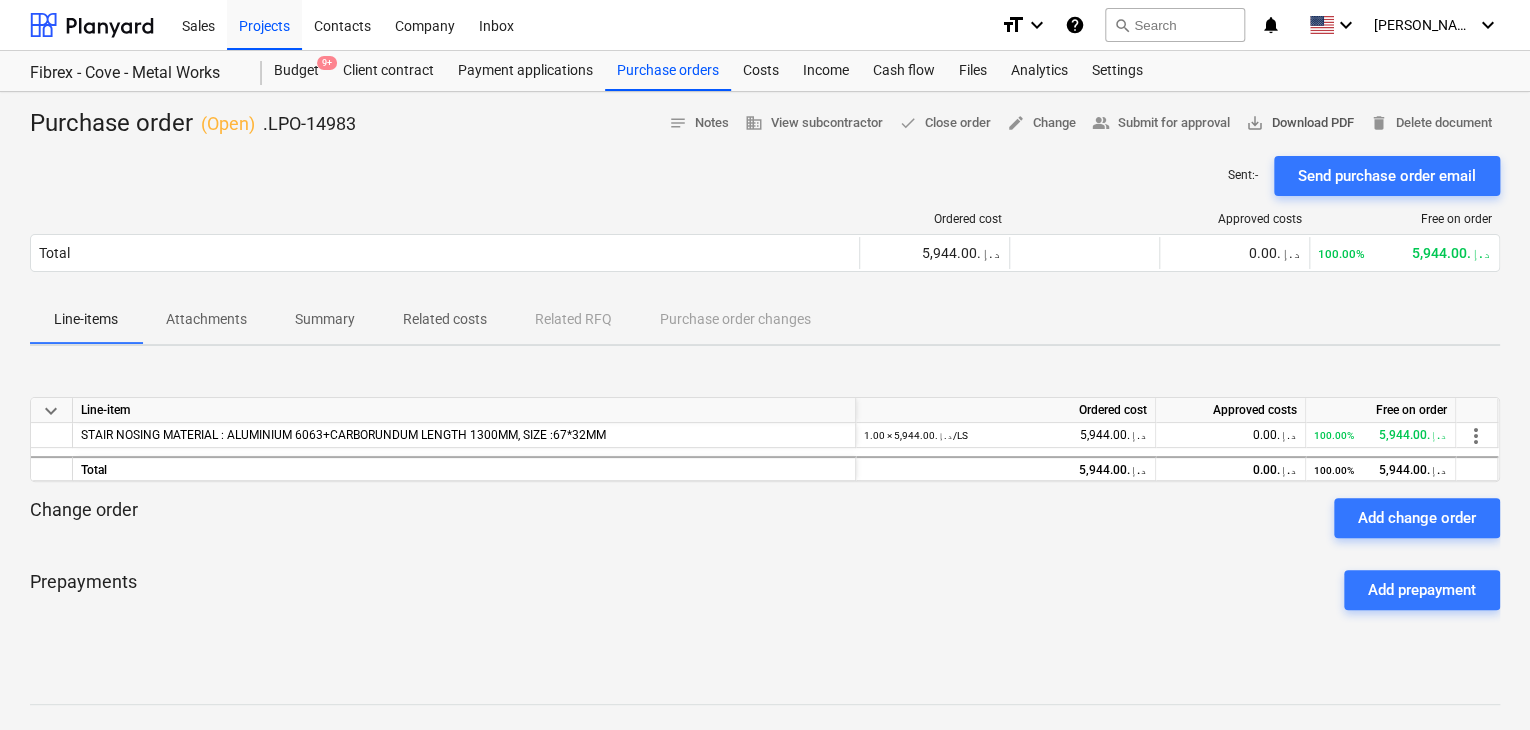 click on "save_alt Download PDF" at bounding box center (1300, 123) 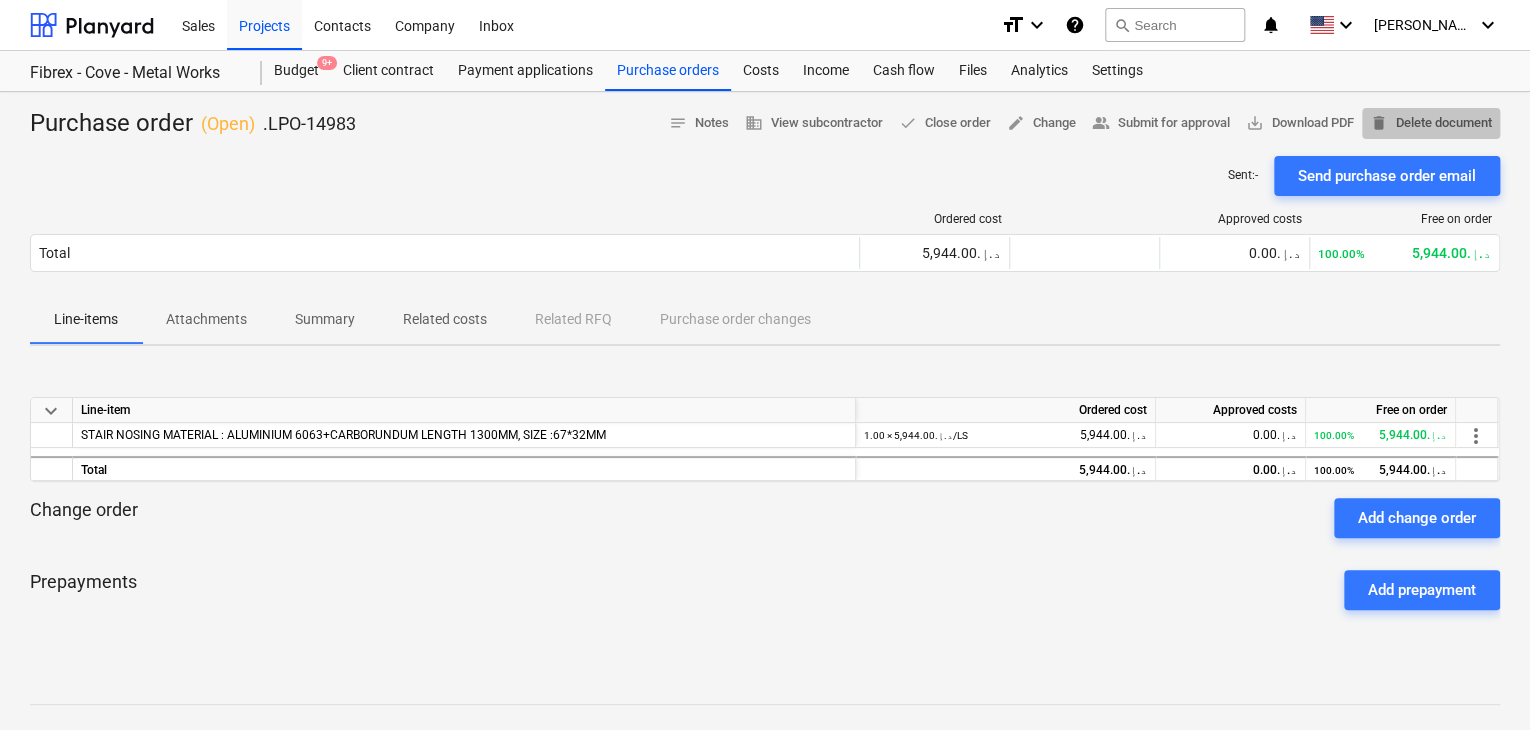 click on "delete Delete document" at bounding box center [1431, 123] 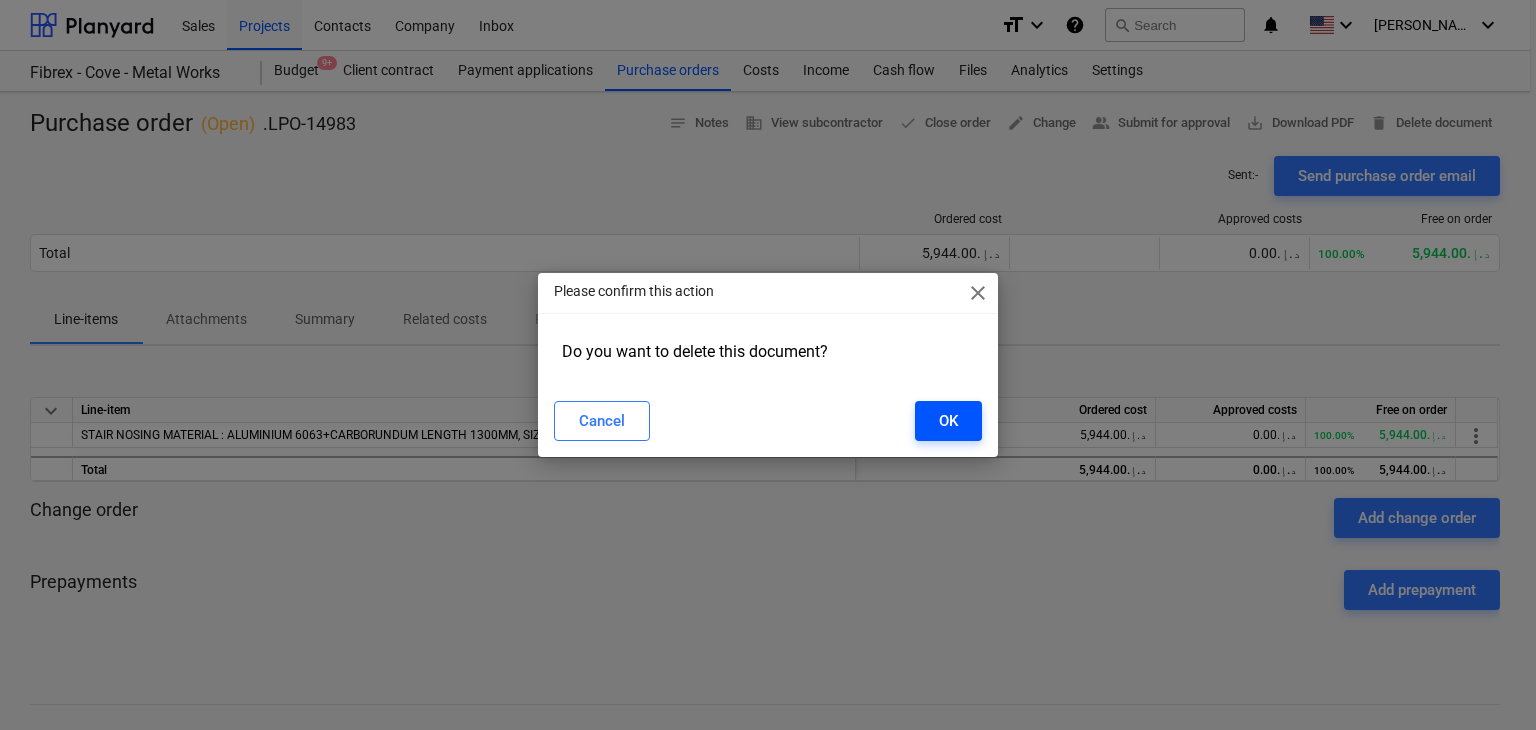 click on "OK" at bounding box center [948, 421] 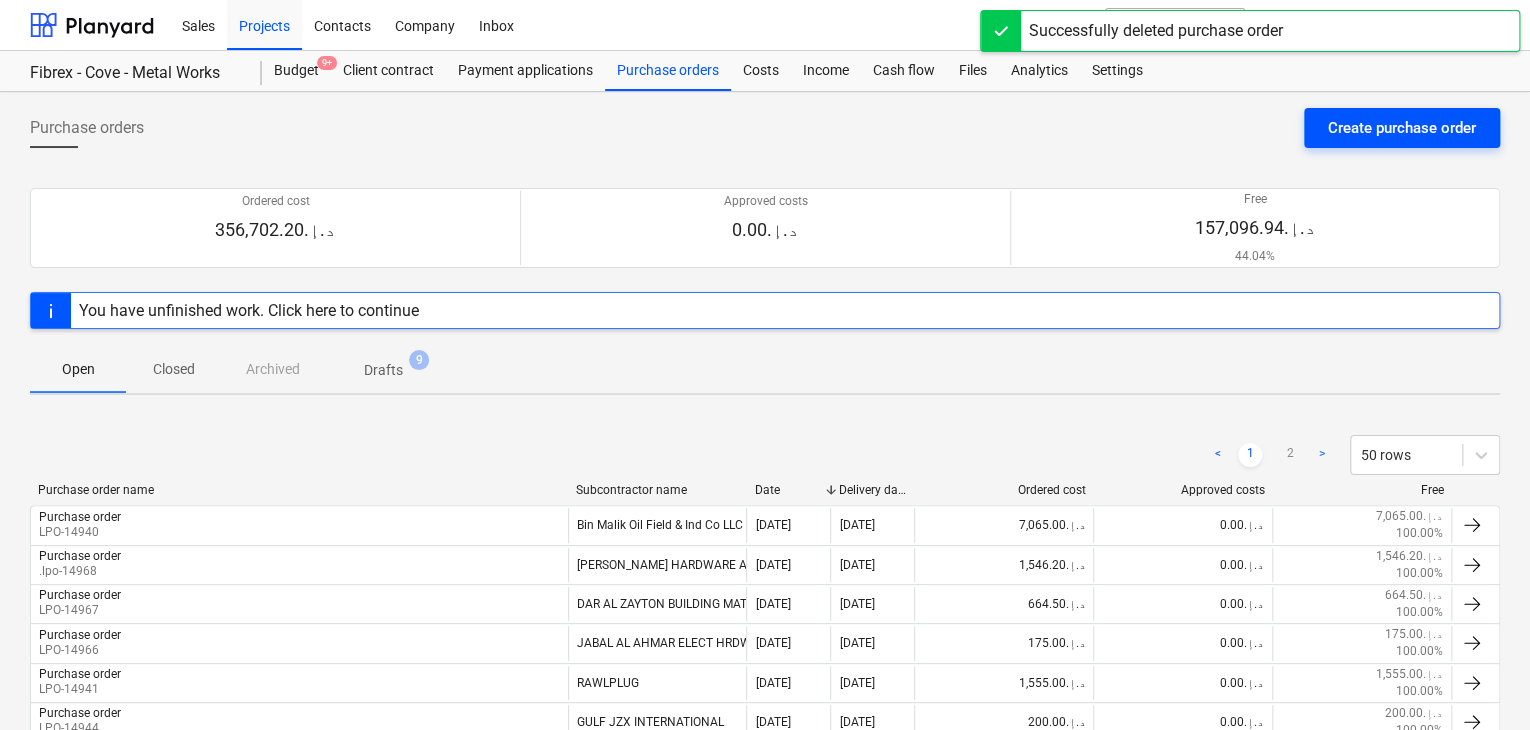 click on "Create purchase order" at bounding box center [1402, 128] 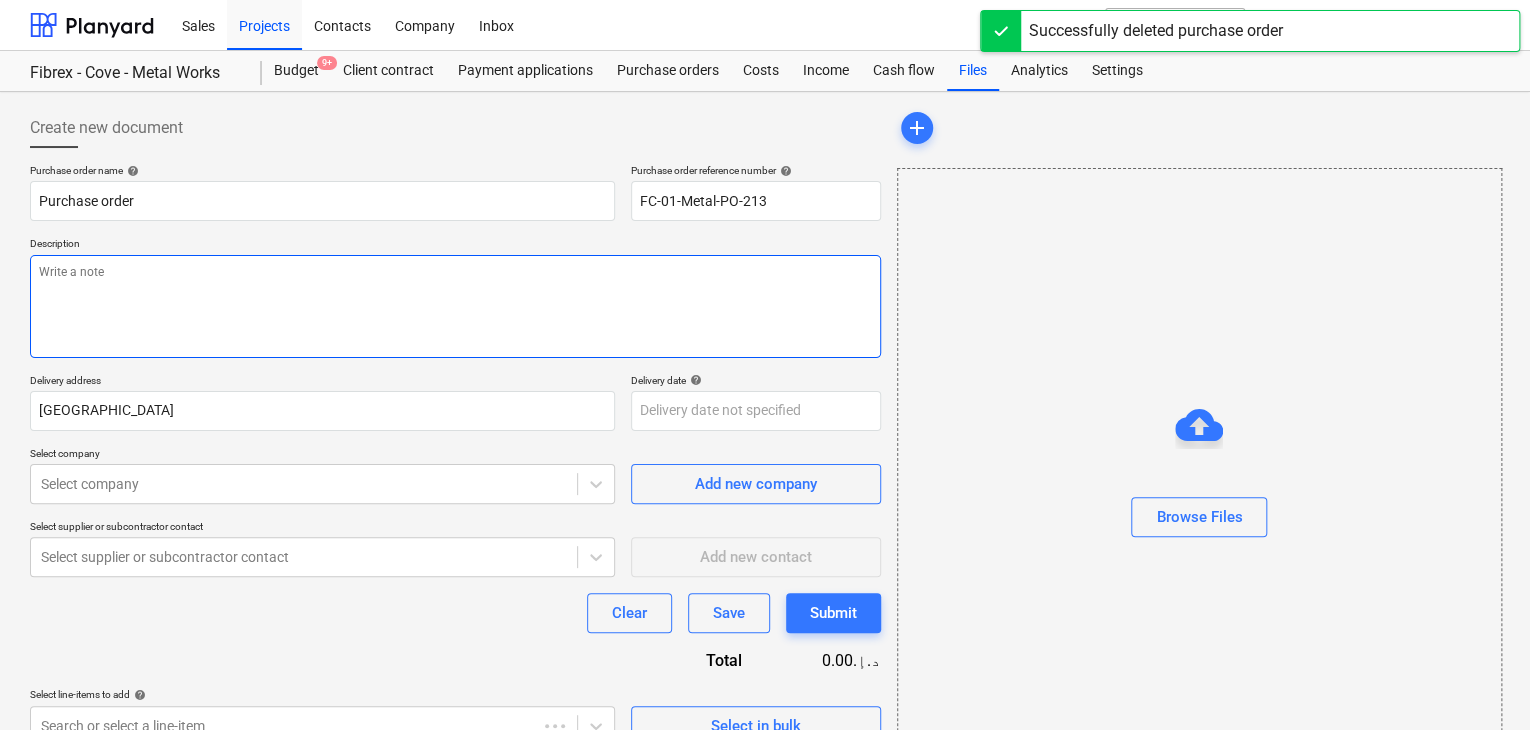 click at bounding box center (455, 306) 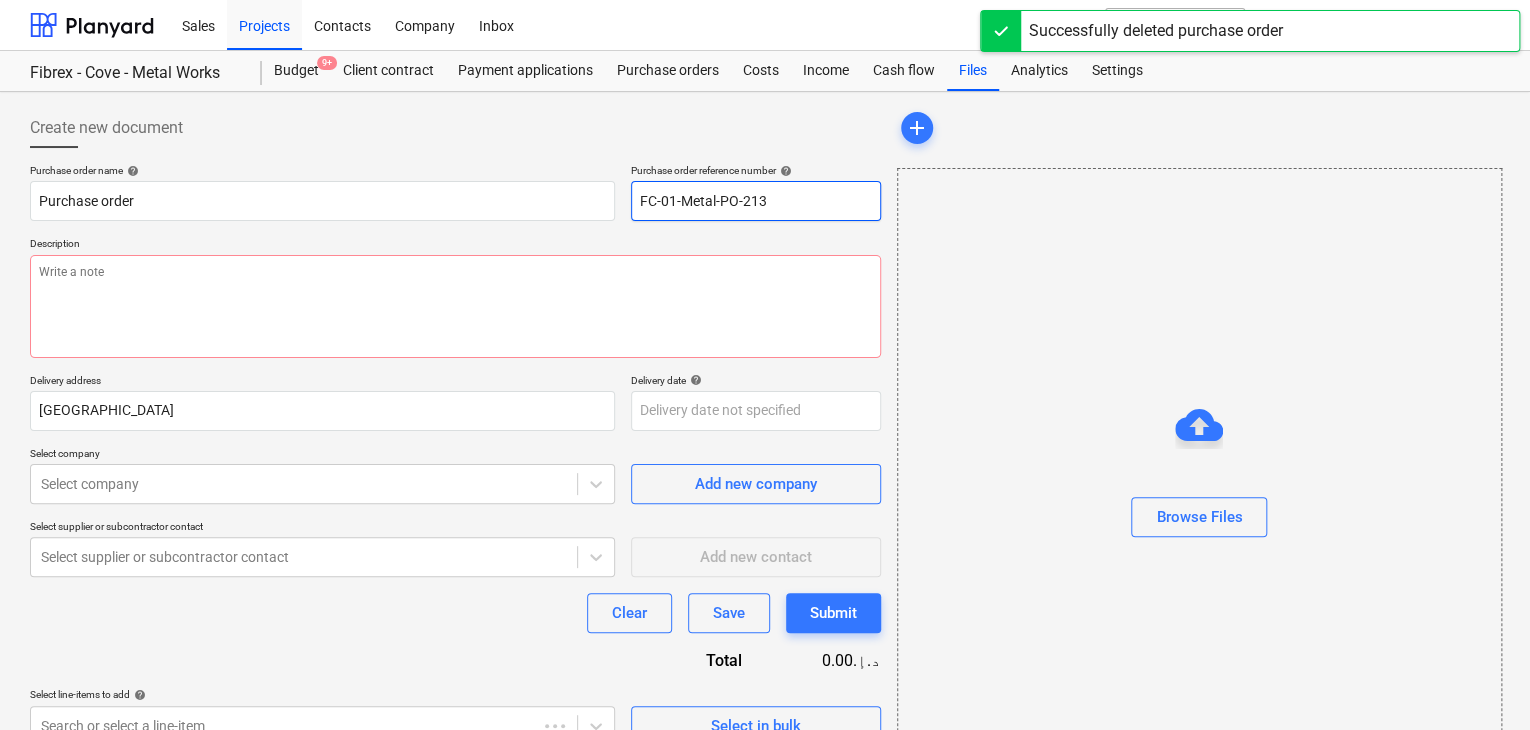 drag, startPoint x: 818, startPoint y: 207, endPoint x: 504, endPoint y: 165, distance: 316.79648 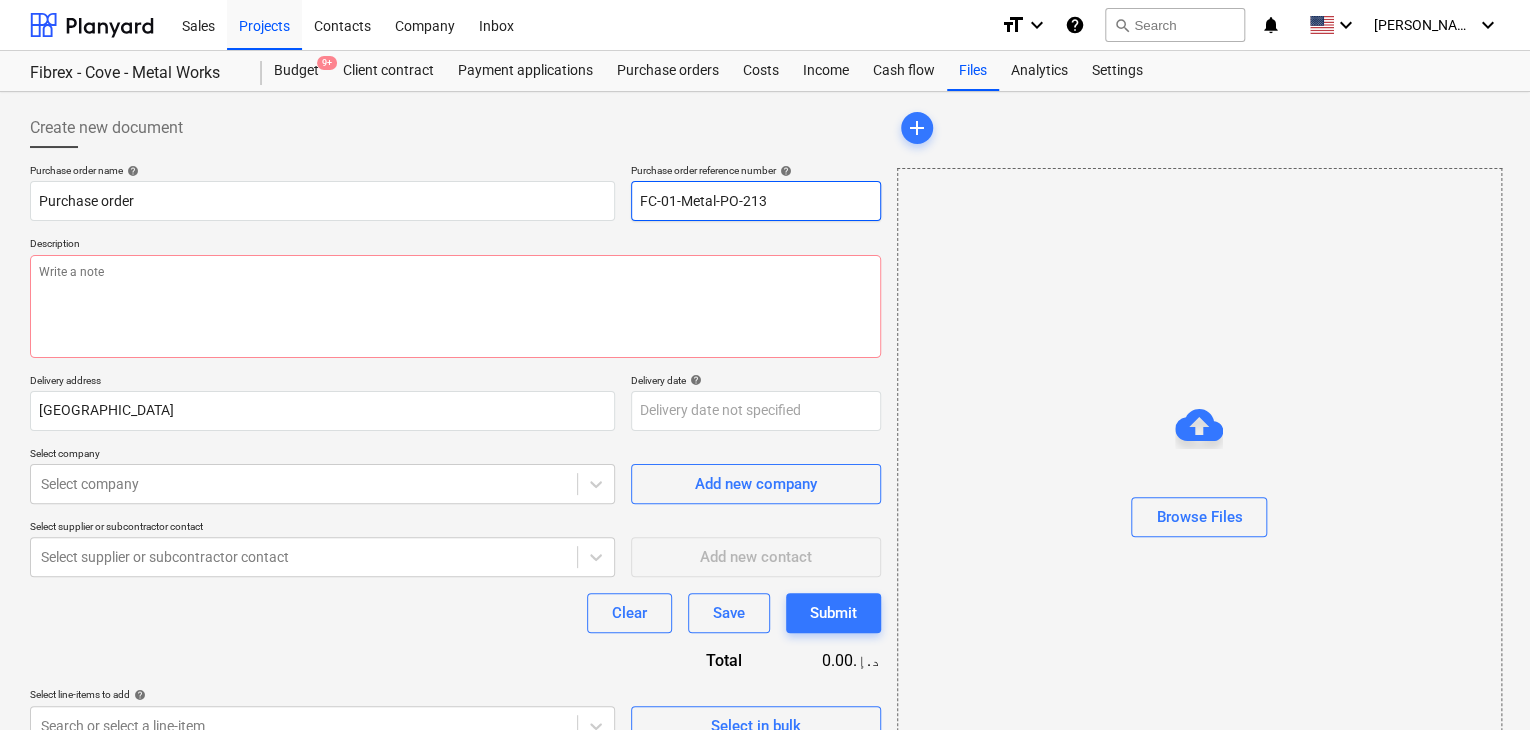drag, startPoint x: 761, startPoint y: 194, endPoint x: 646, endPoint y: 228, distance: 119.92081 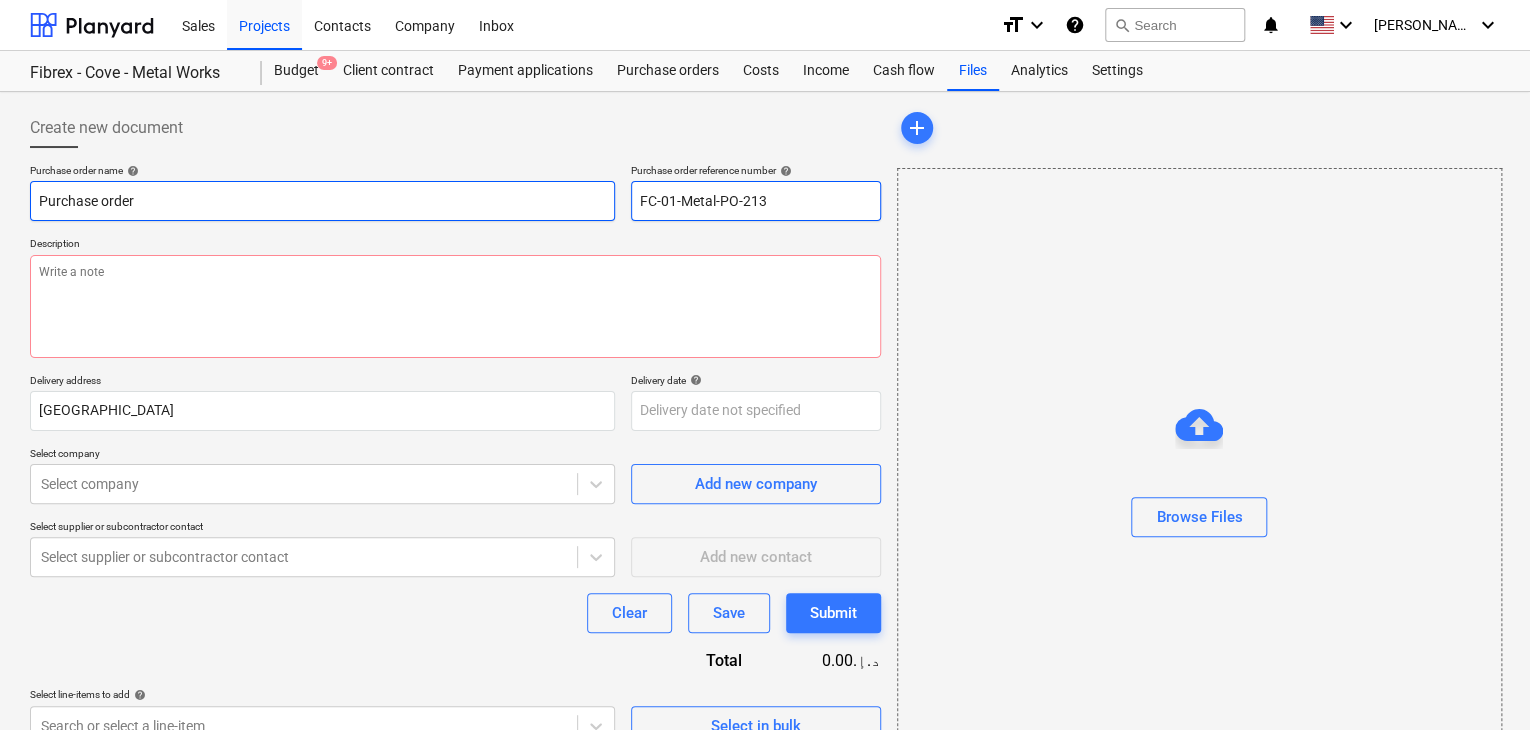 drag, startPoint x: 810, startPoint y: 209, endPoint x: 604, endPoint y: 213, distance: 206.03883 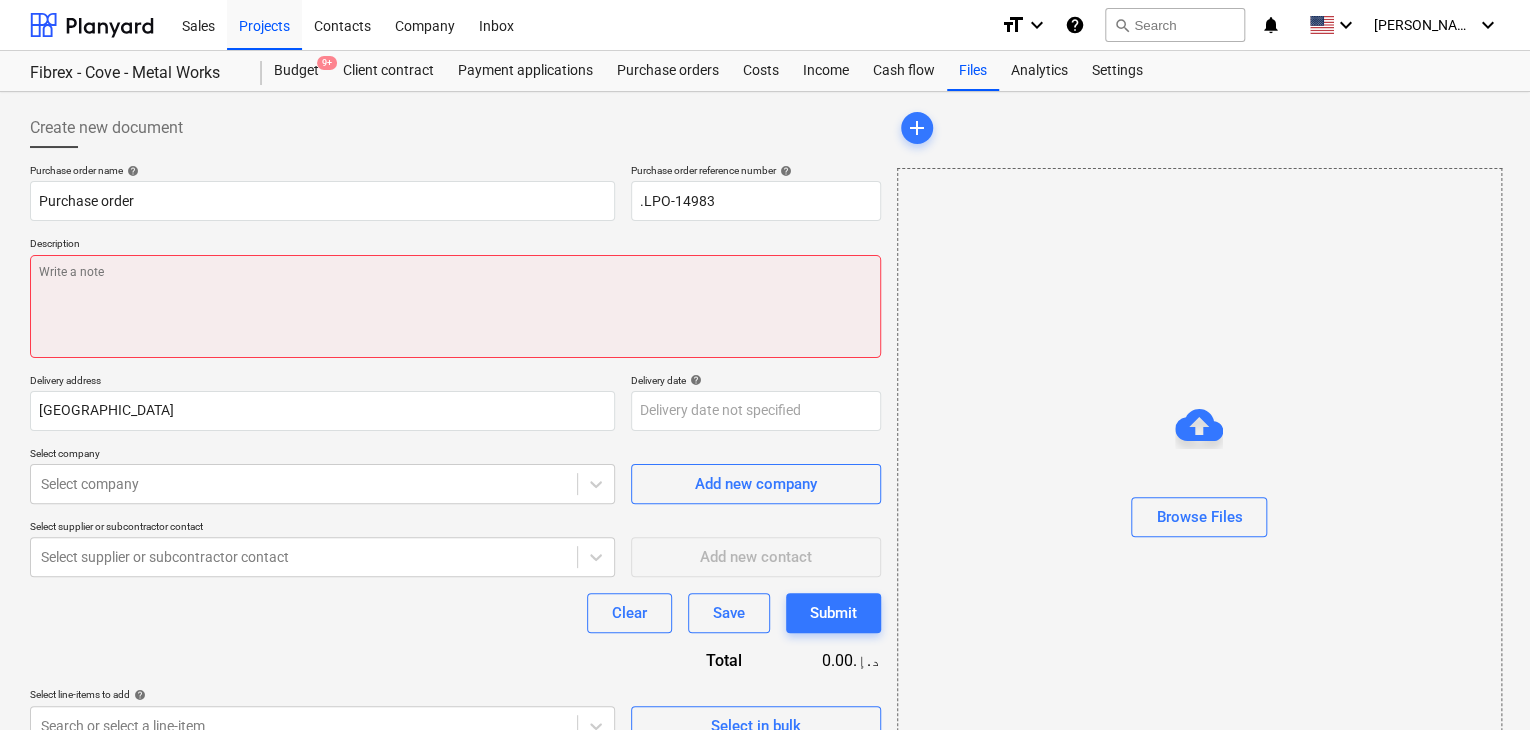 click at bounding box center (455, 306) 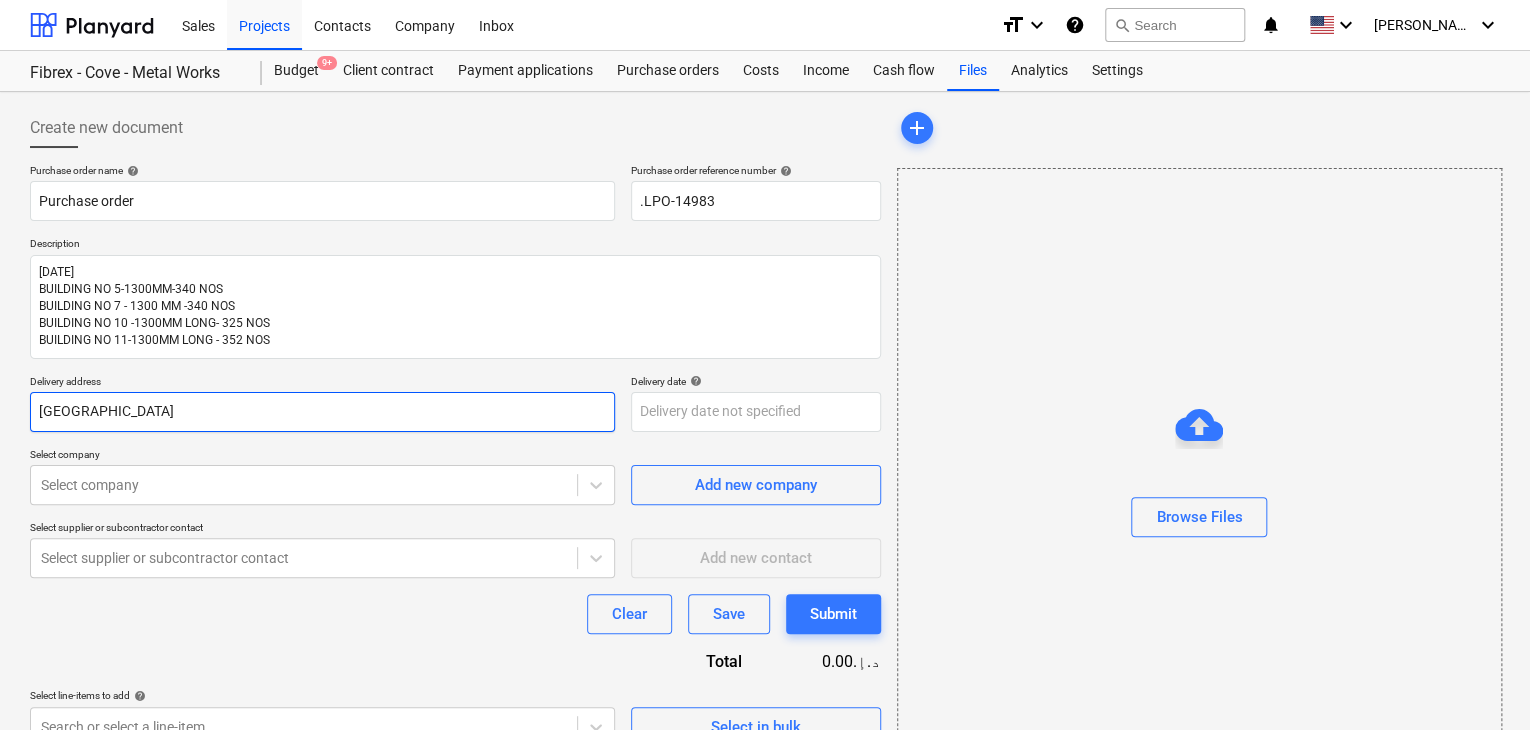 click on "[GEOGRAPHIC_DATA]" at bounding box center (322, 412) 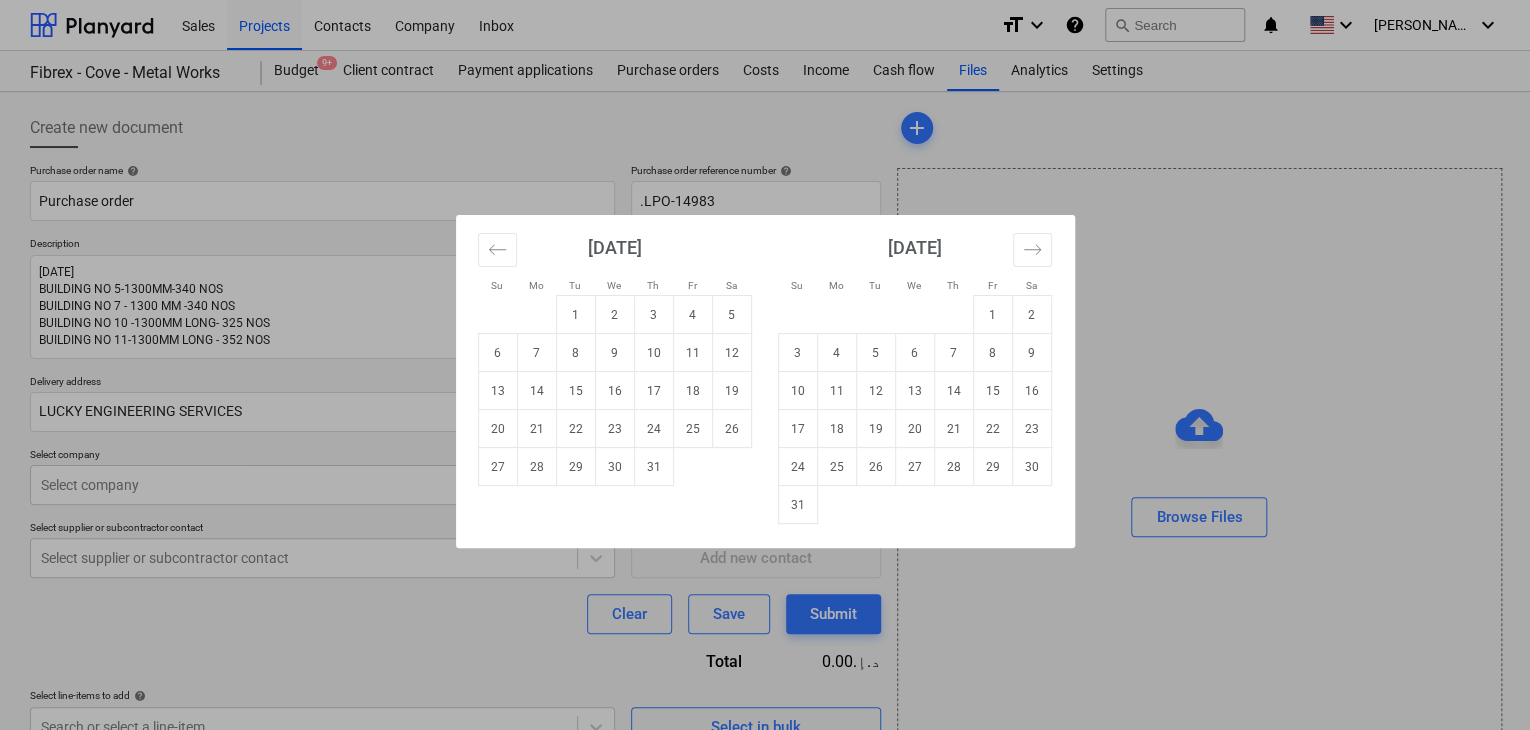 click on "Sales Projects Contacts Company Inbox format_size keyboard_arrow_down help search Search notifications 0 keyboard_arrow_down [PERSON_NAME] keyboard_arrow_down Fibrex - Cove - Metal Works Fibrex - Cove - Metal Works Budget 9+ Client contract Payment applications Purchase orders Costs Income Cash flow Files Analytics Settings Create new document Purchase order name help Purchase order Purchase order reference number help .LPO-14983 Description [DATE]
BUILDING NO 5-1300MM-340 NOS
BUILDING NO 7 - 1300 MM -340 NOS
BUILDING NO 10 -1300MM LONG- 325 NOS
BUILDING NO 11-1300MM LONG - 352 NOS Delivery address LUCKY ENGINEERING SERVICES Delivery date help Press the down arrow key to interact with the calendar and
select a date. Press the question mark key to get the keyboard shortcuts for changing dates. Select company Select company Add new company Select supplier or subcontractor contact Select supplier or subcontractor contact Add new contact Clear Save Submit Total 0.00د.إ.‏ Select line-items to add help" at bounding box center (765, 365) 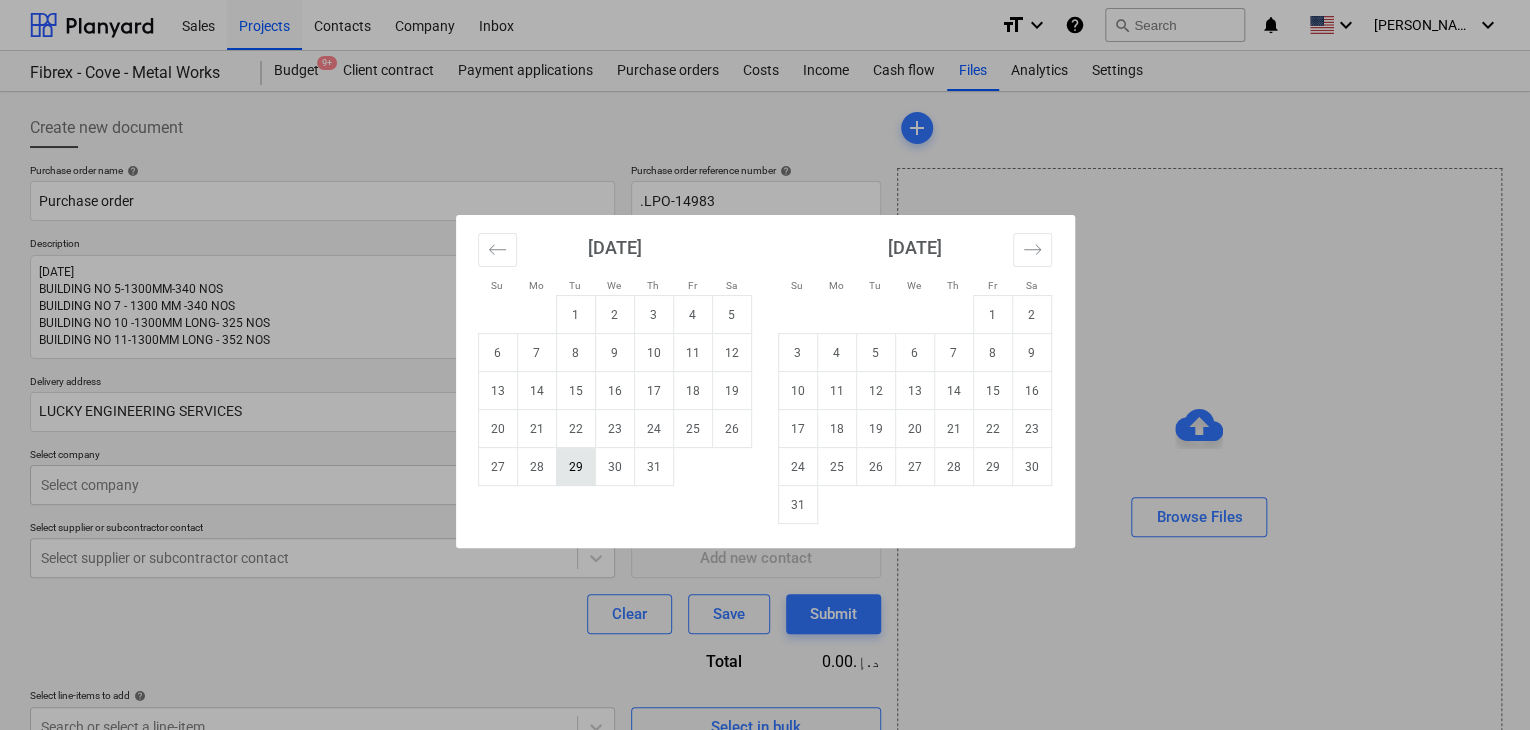 click on "29" at bounding box center [575, 467] 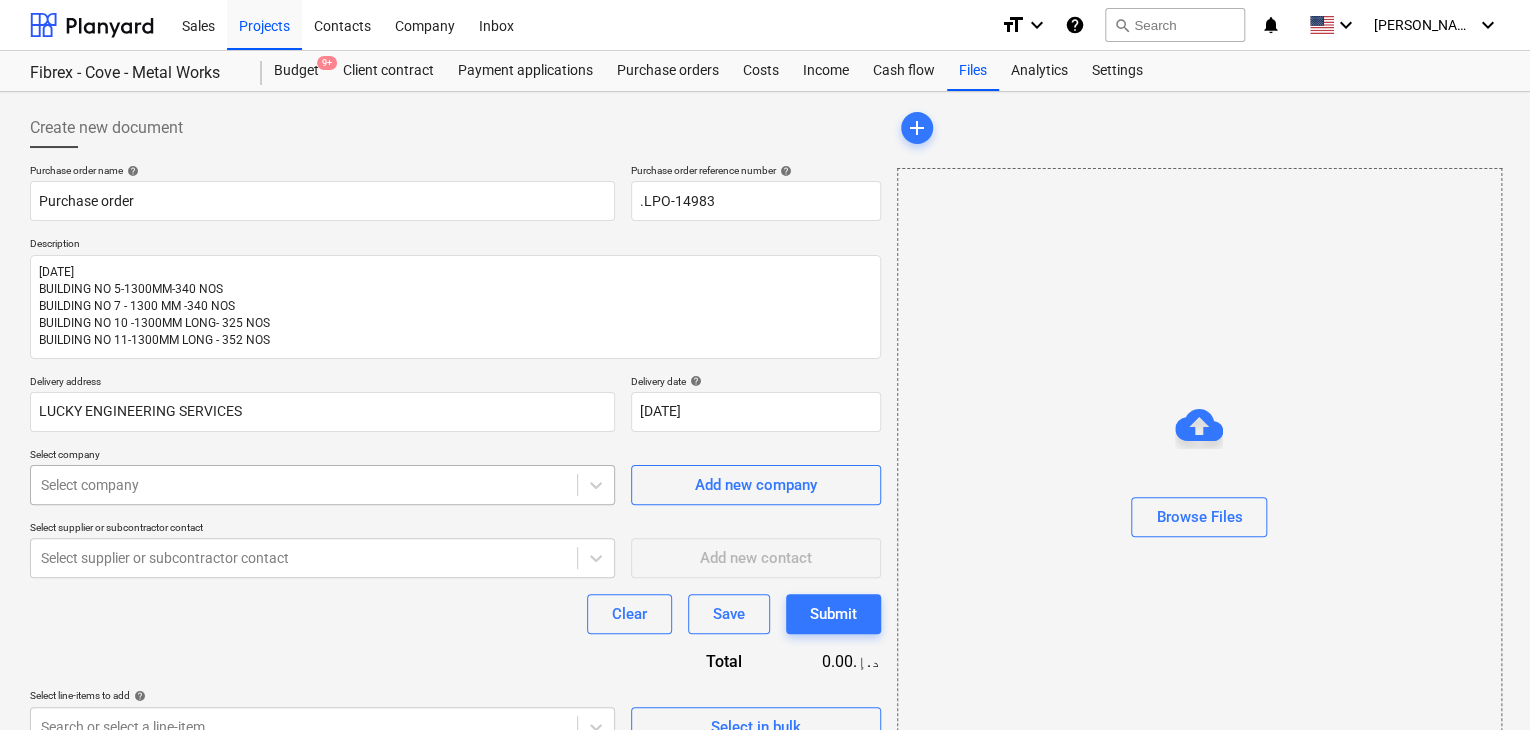 click on "Sales Projects Contacts Company Inbox format_size keyboard_arrow_down help search Search notifications 0 keyboard_arrow_down [PERSON_NAME] keyboard_arrow_down Fibrex - Cove - Metal Works Fibrex - Cove - Metal Works Budget 9+ Client contract Payment applications Purchase orders Costs Income Cash flow Files Analytics Settings Create new document Purchase order name help Purchase order Purchase order reference number help .LPO-14983 Description [DATE]
BUILDING NO 5-1300MM-340 NOS
BUILDING NO 7 - 1300 MM -340 NOS
BUILDING NO 10 -1300MM LONG- 325 NOS
BUILDING NO 11-1300MM LONG - 352 NOS Delivery address LUCKY ENGINEERING SERVICES Delivery date help [DATE] [DATE] Press the down arrow key to interact with the calendar and
select a date. Press the question mark key to get the keyboard shortcuts for changing dates. Select company Select company Add new company Select supplier or subcontractor contact Select supplier or subcontractor contact Add new contact Clear Save Submit Total 0.00د.إ.‏ help" at bounding box center (765, 365) 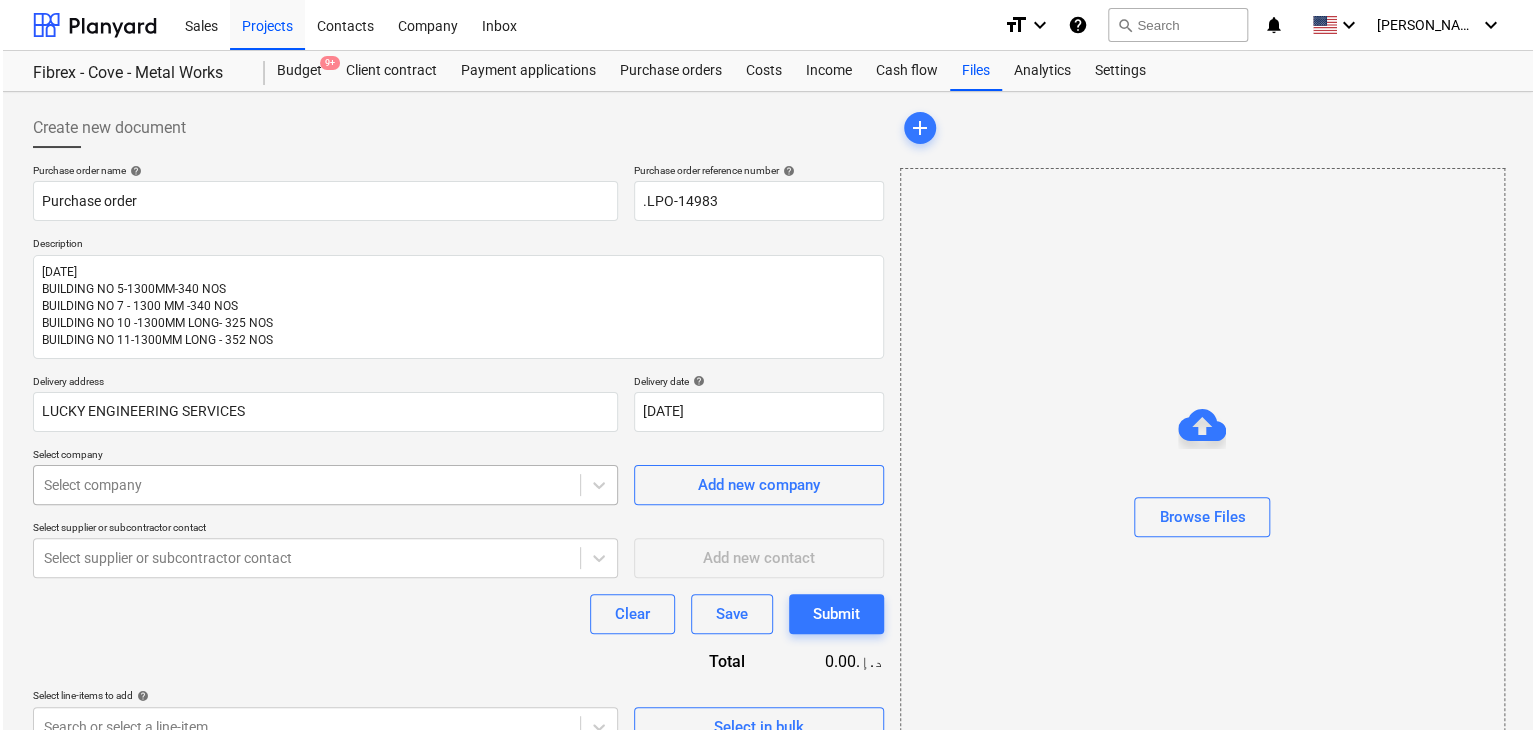 scroll, scrollTop: 71, scrollLeft: 0, axis: vertical 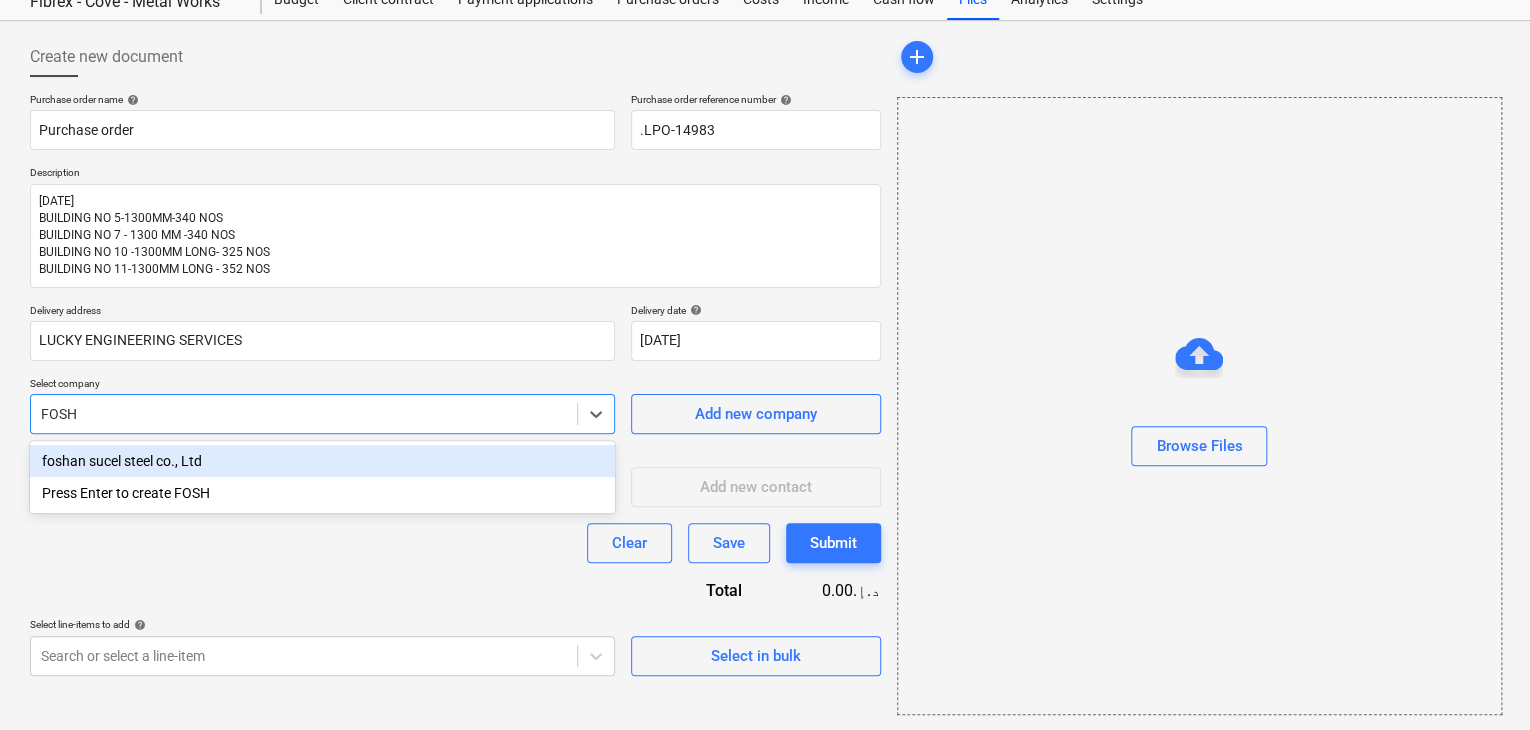 click on "foshan sucel steel co., Ltd" at bounding box center [322, 461] 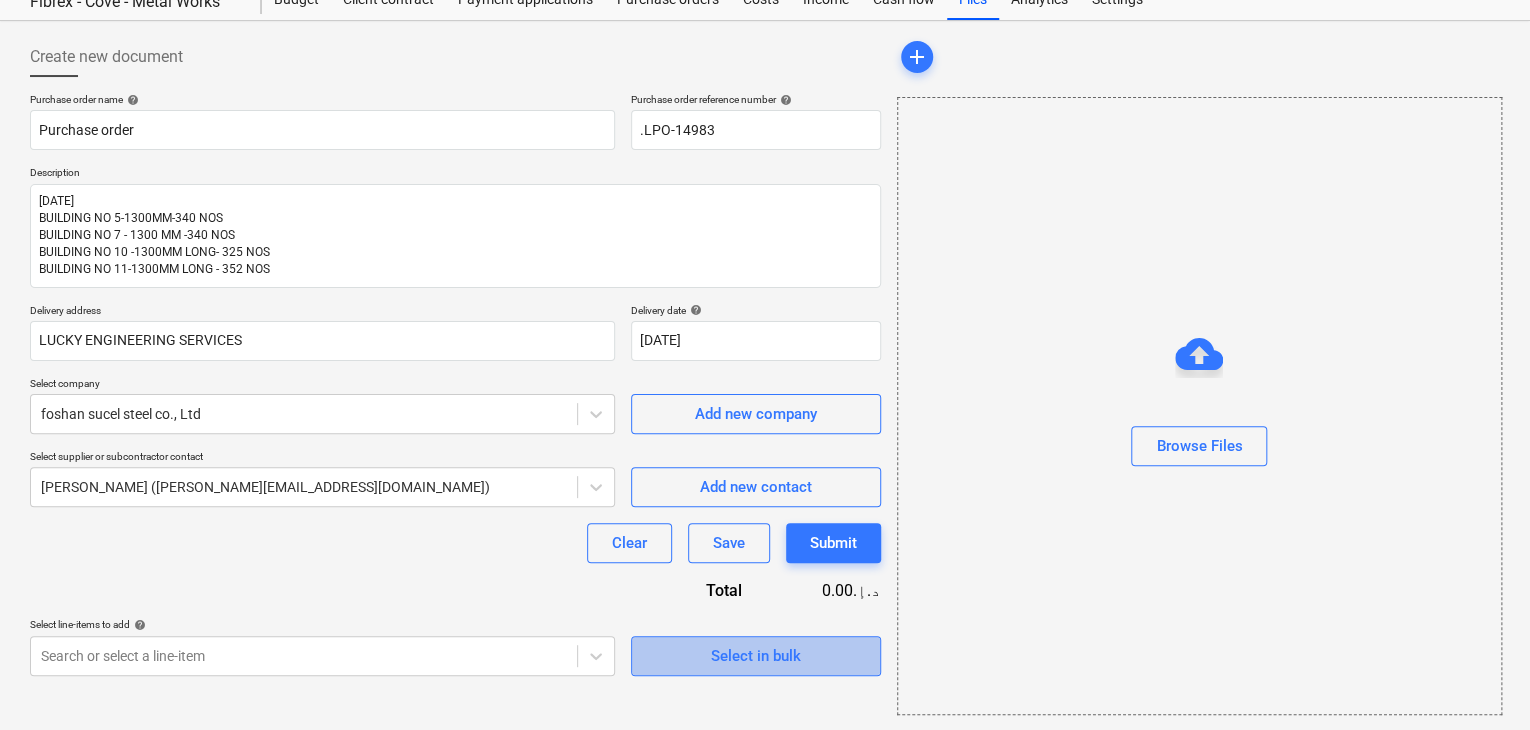 click on "Select in bulk" at bounding box center (756, 656) 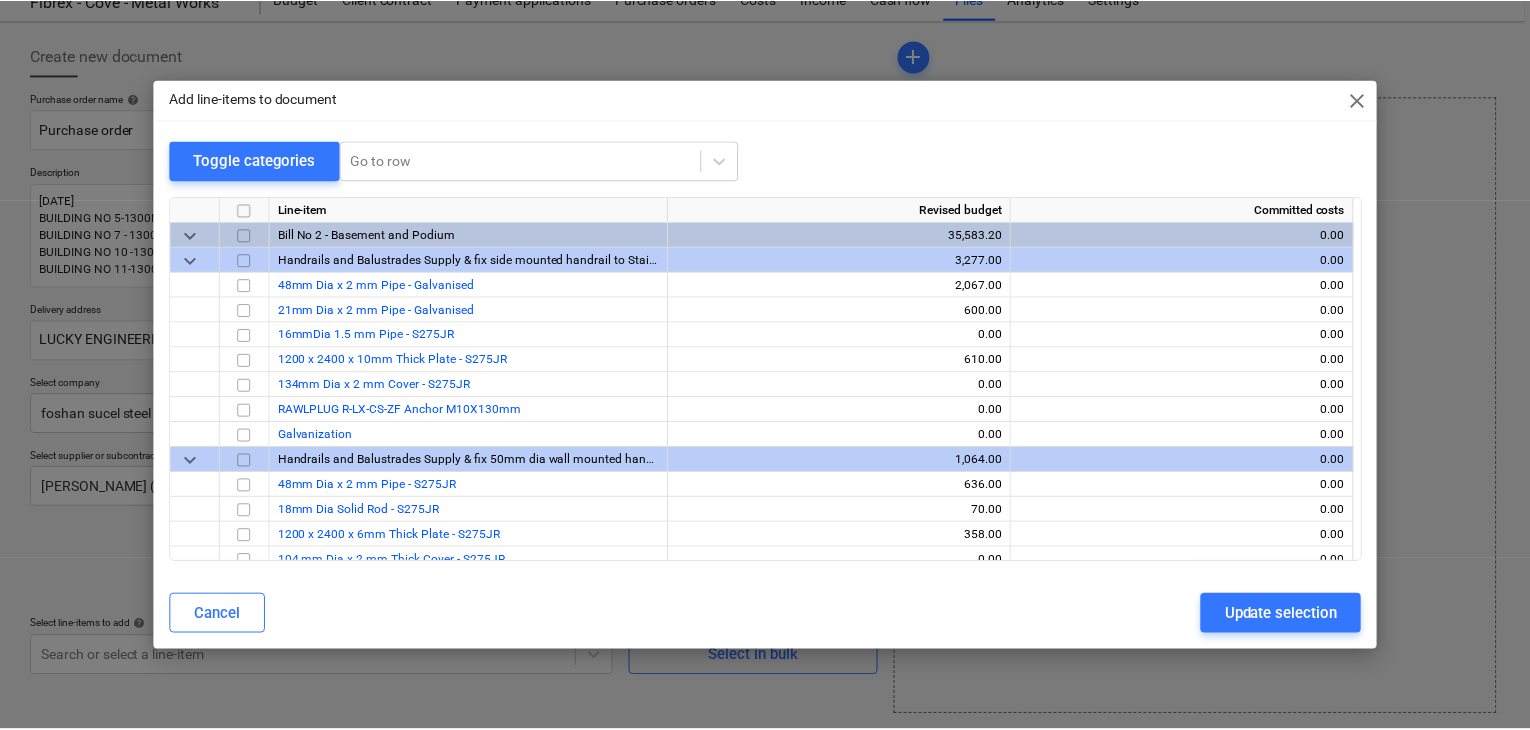 scroll, scrollTop: 19512, scrollLeft: 0, axis: vertical 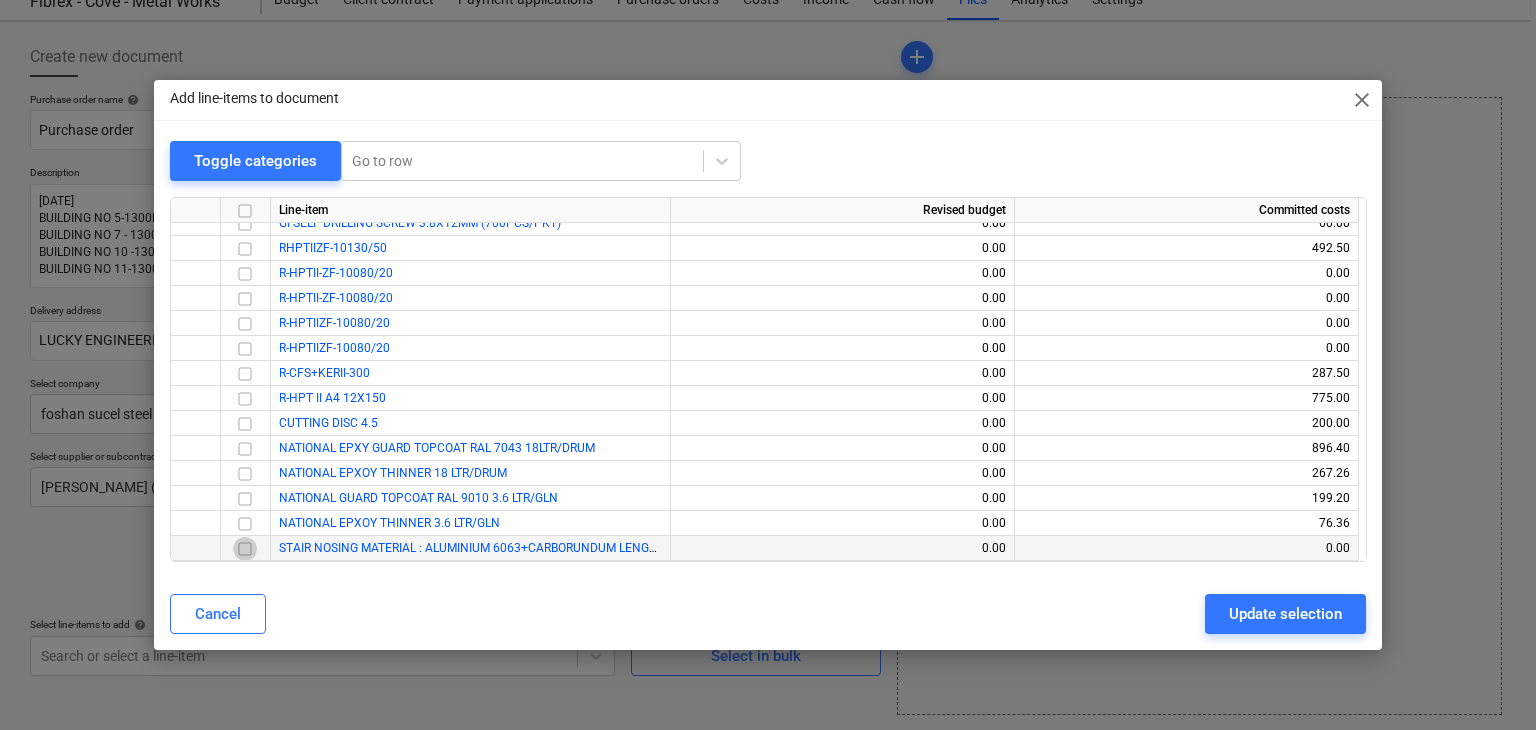 click at bounding box center [245, 549] 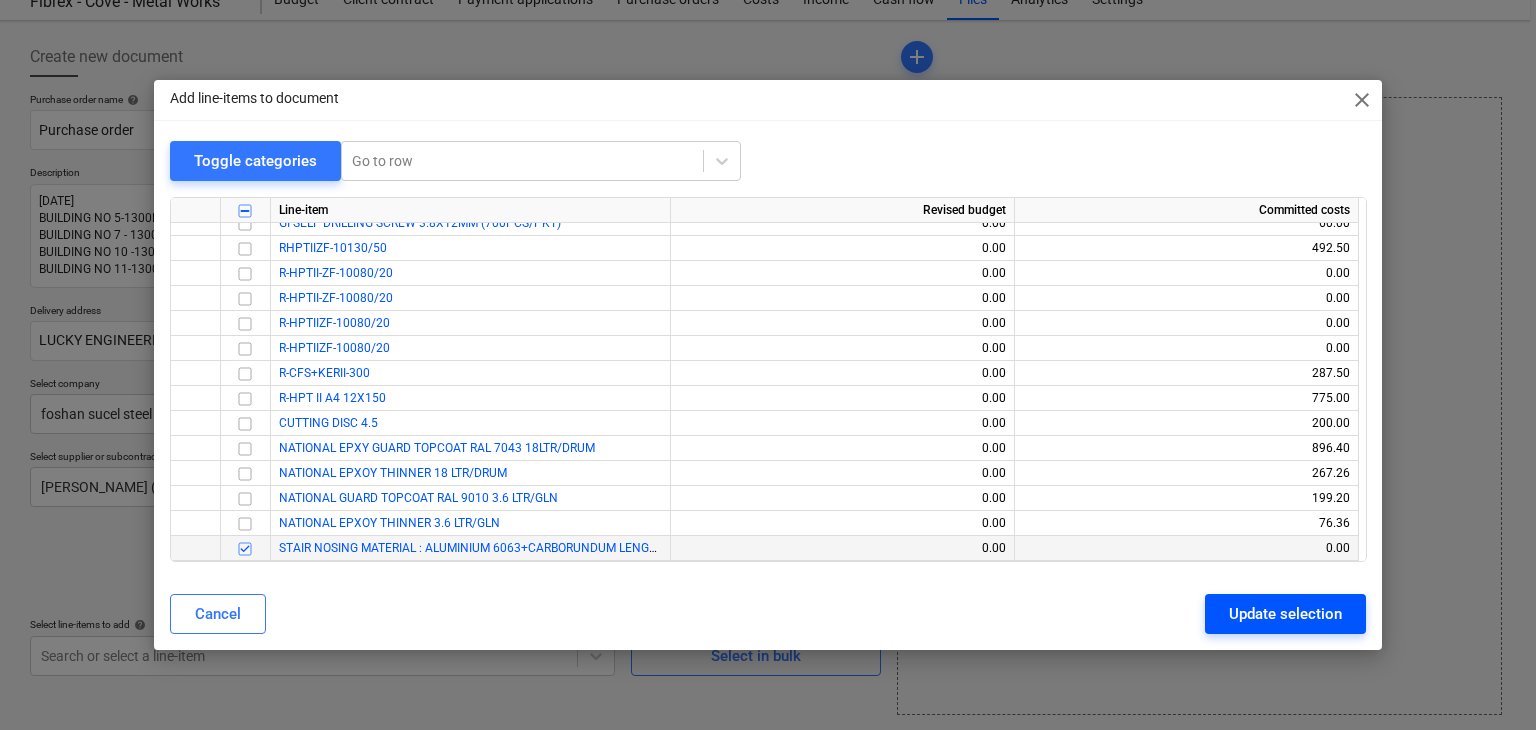 click on "Update selection" at bounding box center (1285, 614) 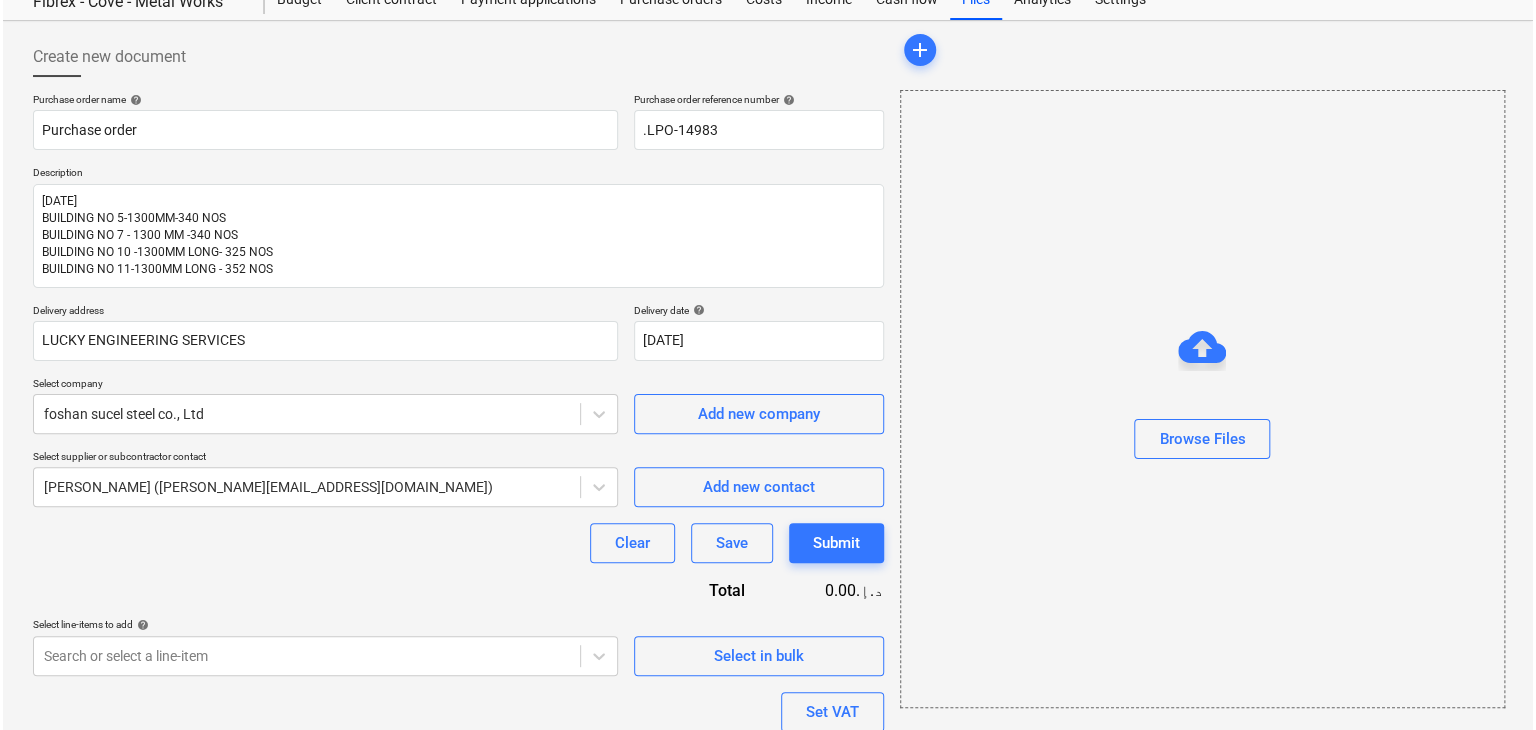 scroll, scrollTop: 220, scrollLeft: 0, axis: vertical 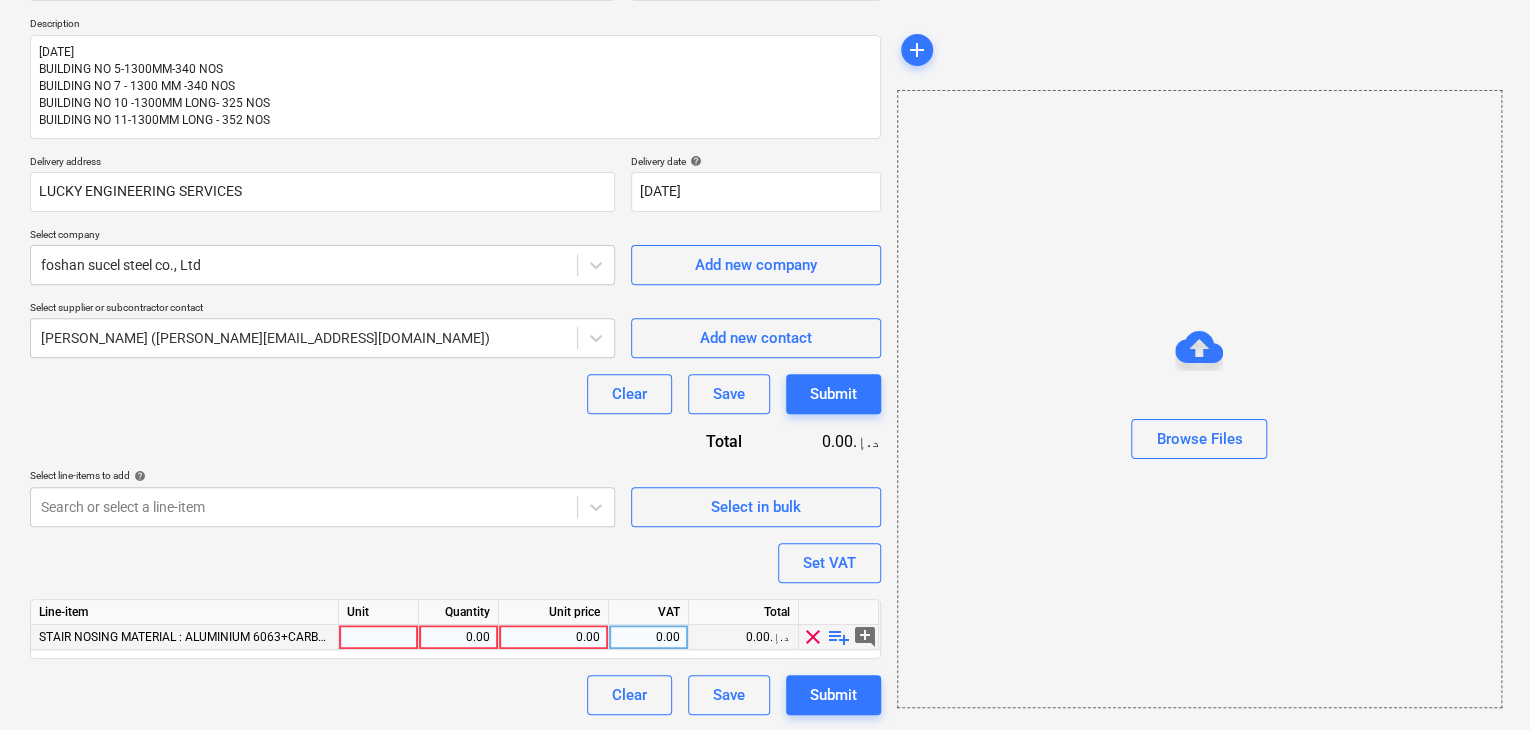 click at bounding box center (379, 637) 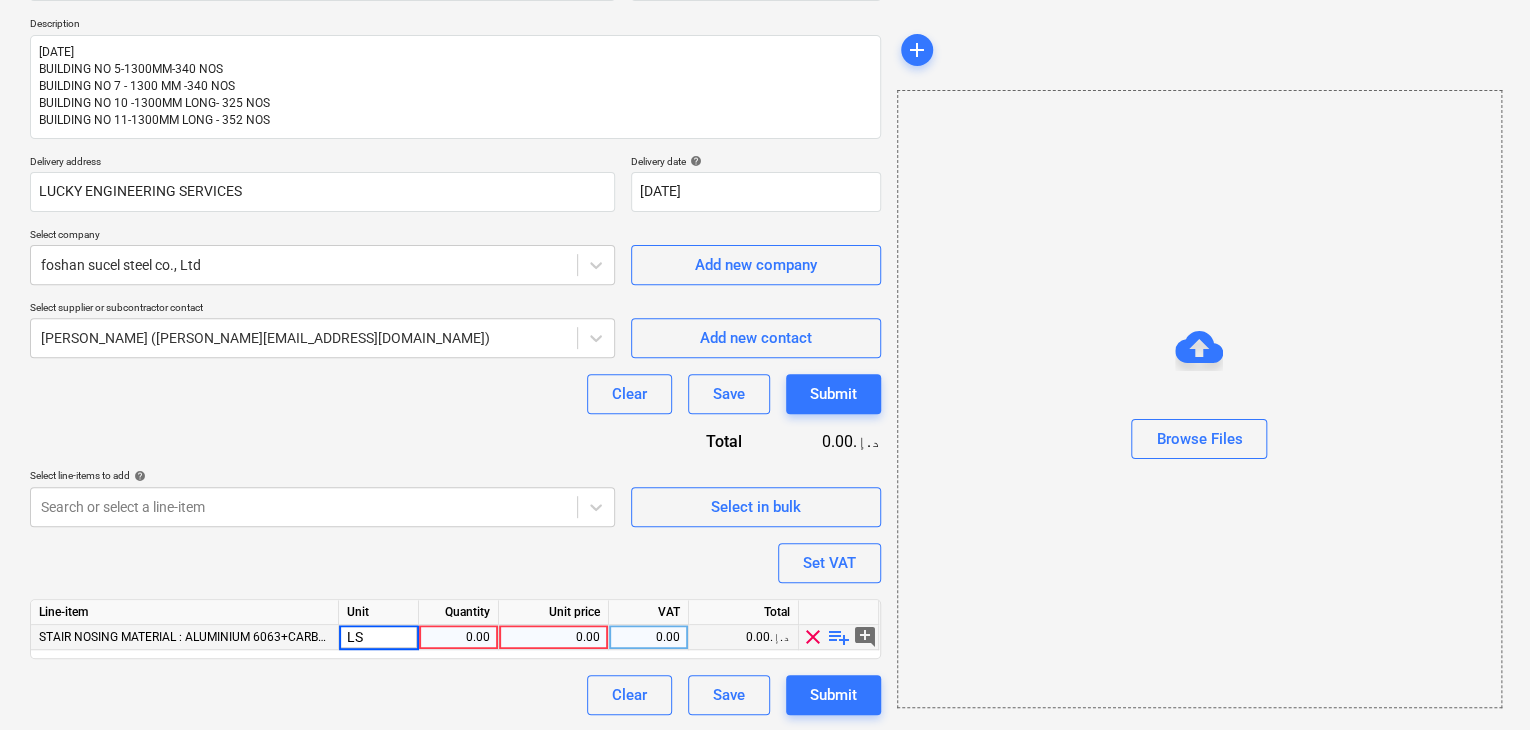 click on "0.00" at bounding box center [458, 637] 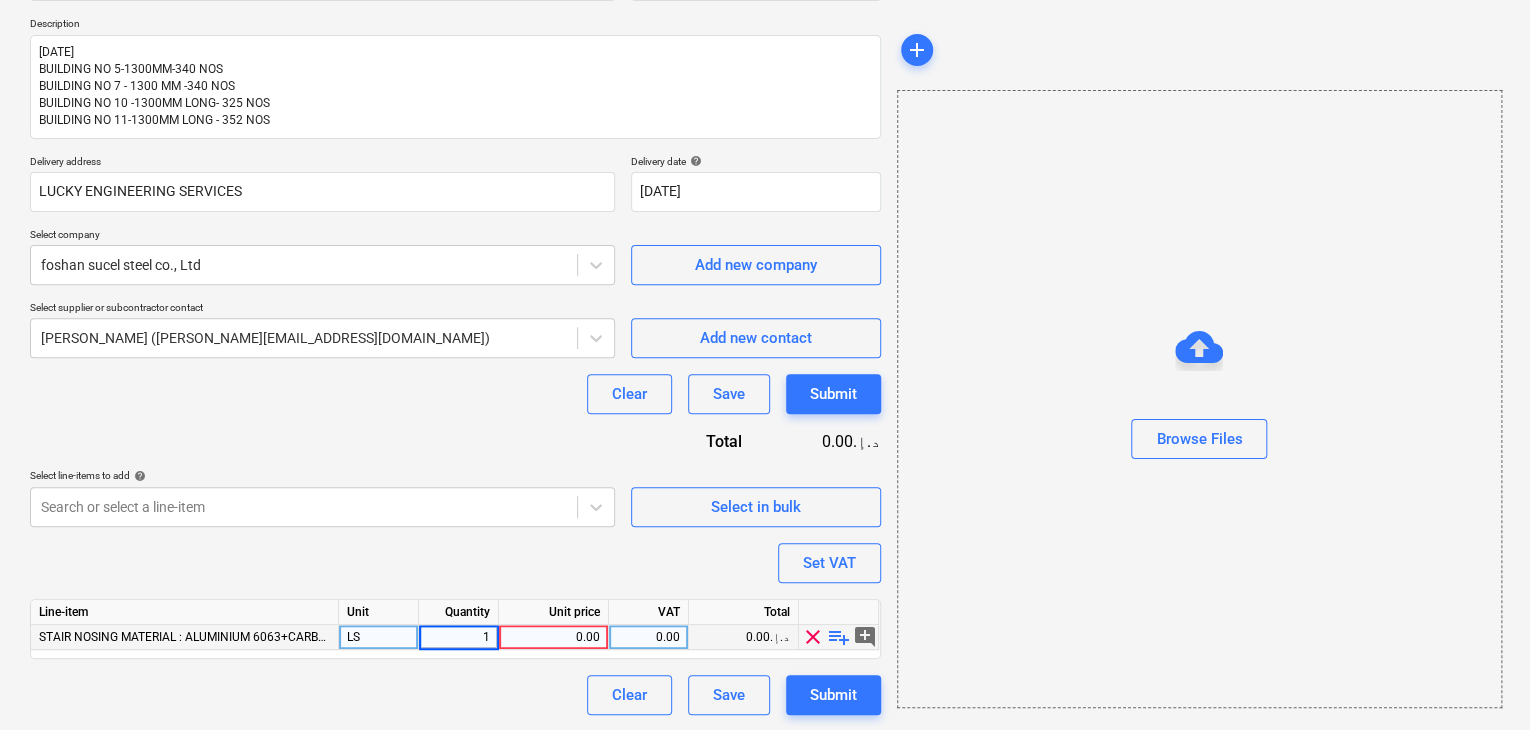 click on "0.00" at bounding box center (553, 637) 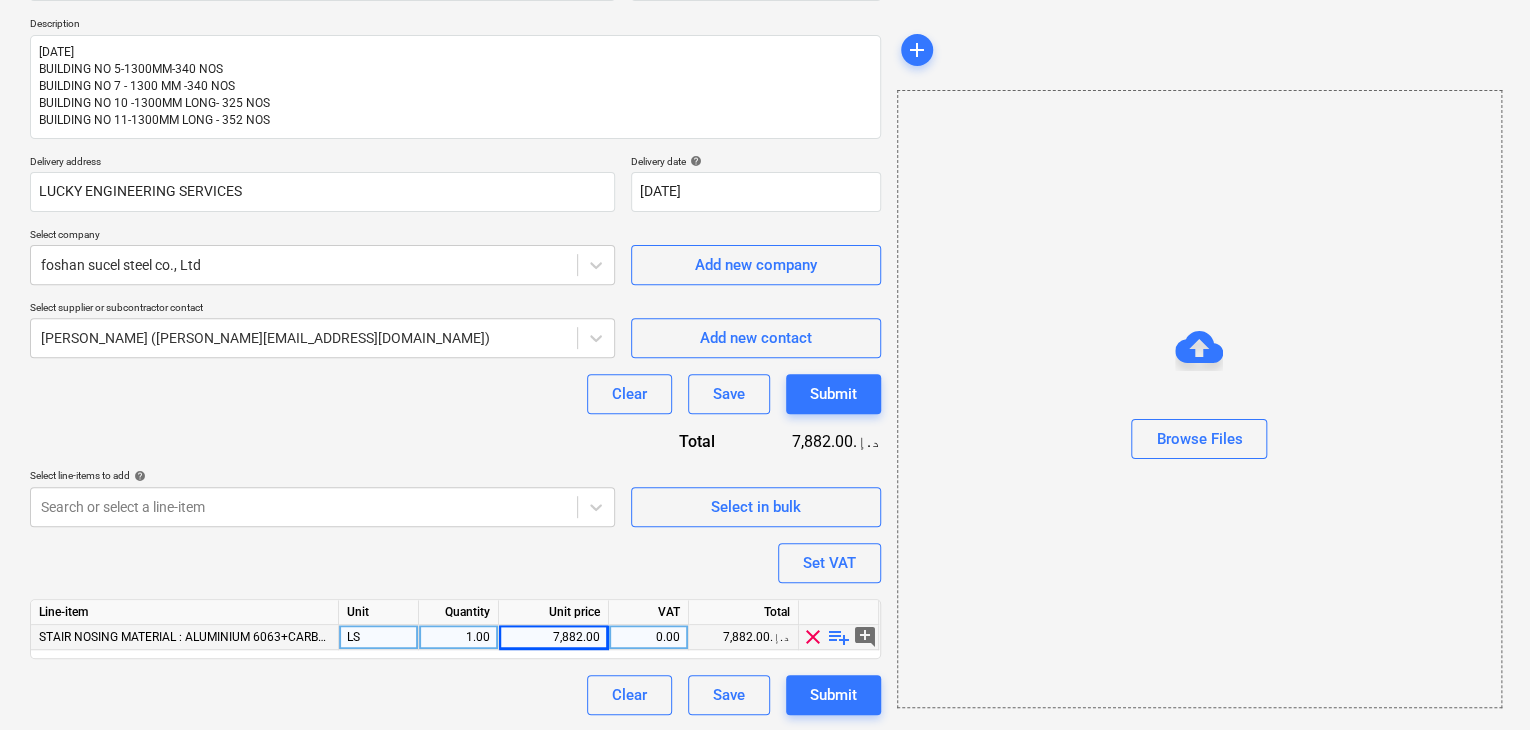 click on "Browse Files" at bounding box center [1199, 399] 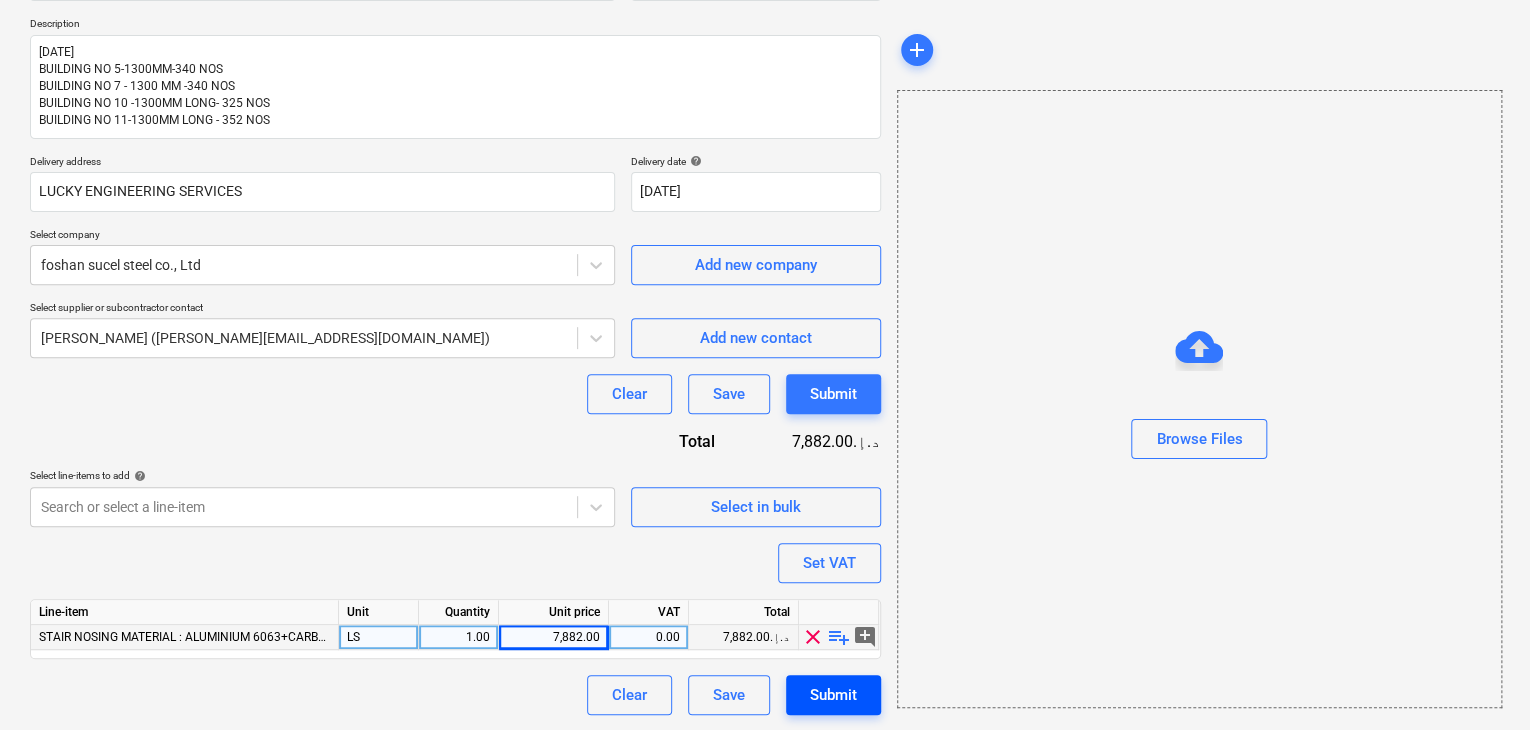 click on "Submit" at bounding box center [833, 695] 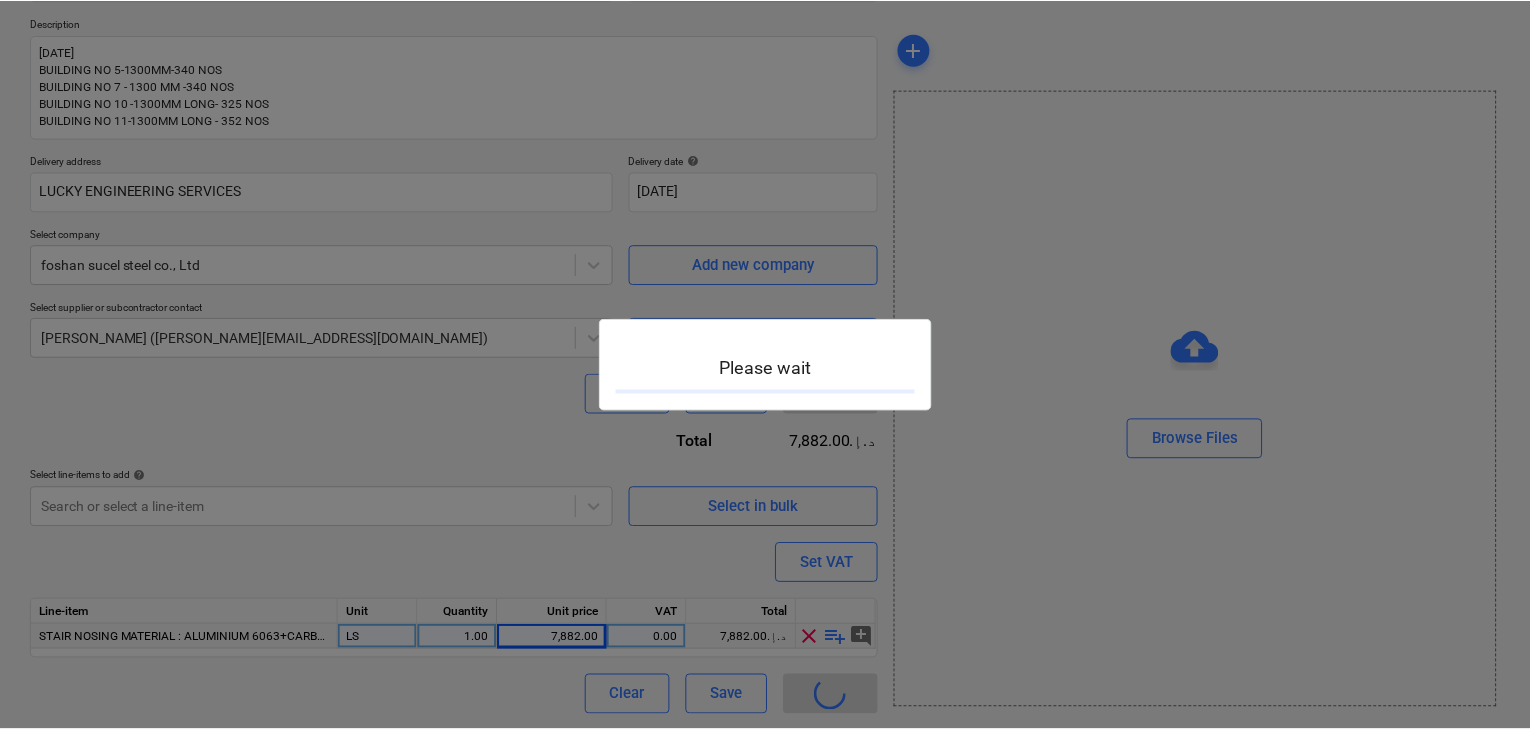 scroll, scrollTop: 0, scrollLeft: 0, axis: both 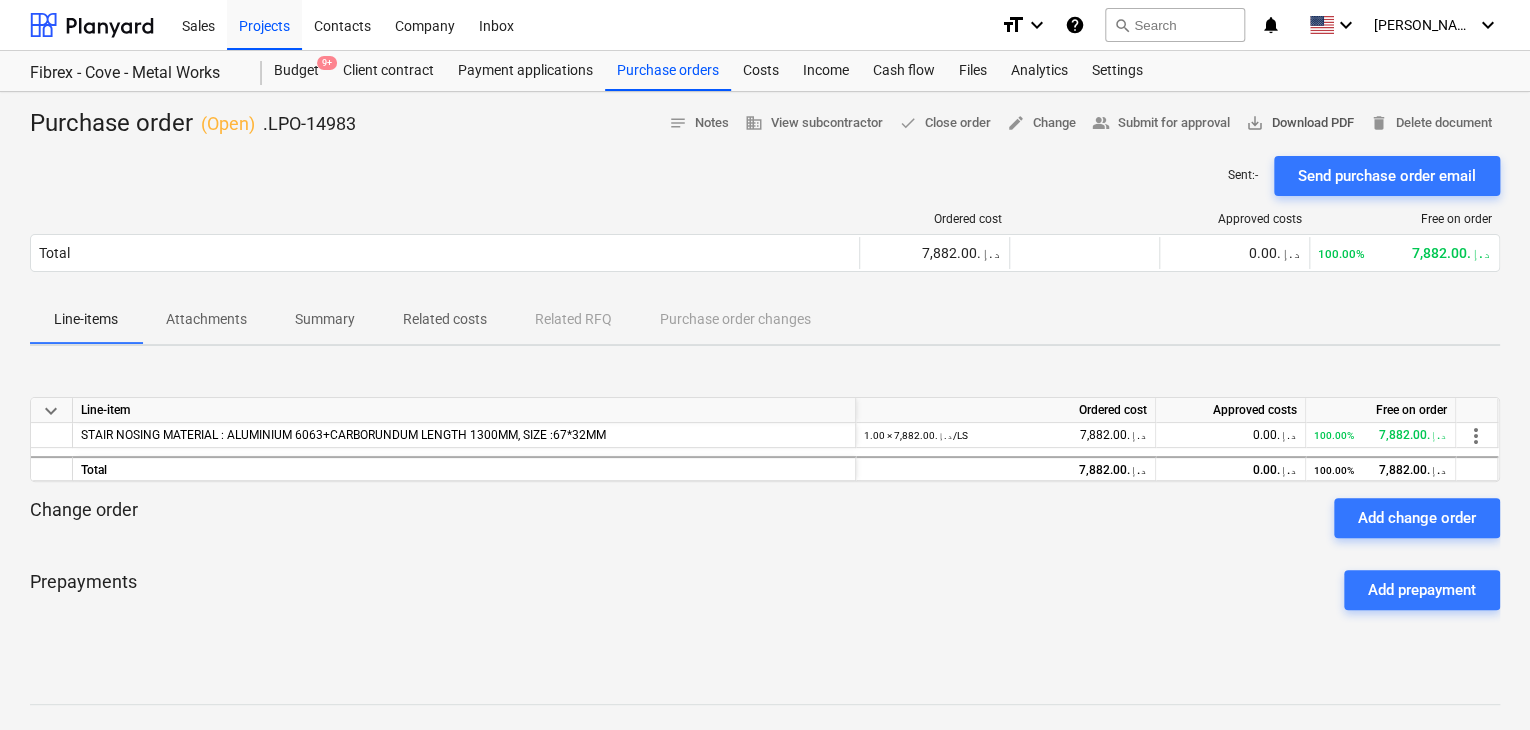 click on "save_alt Download PDF" at bounding box center [1300, 123] 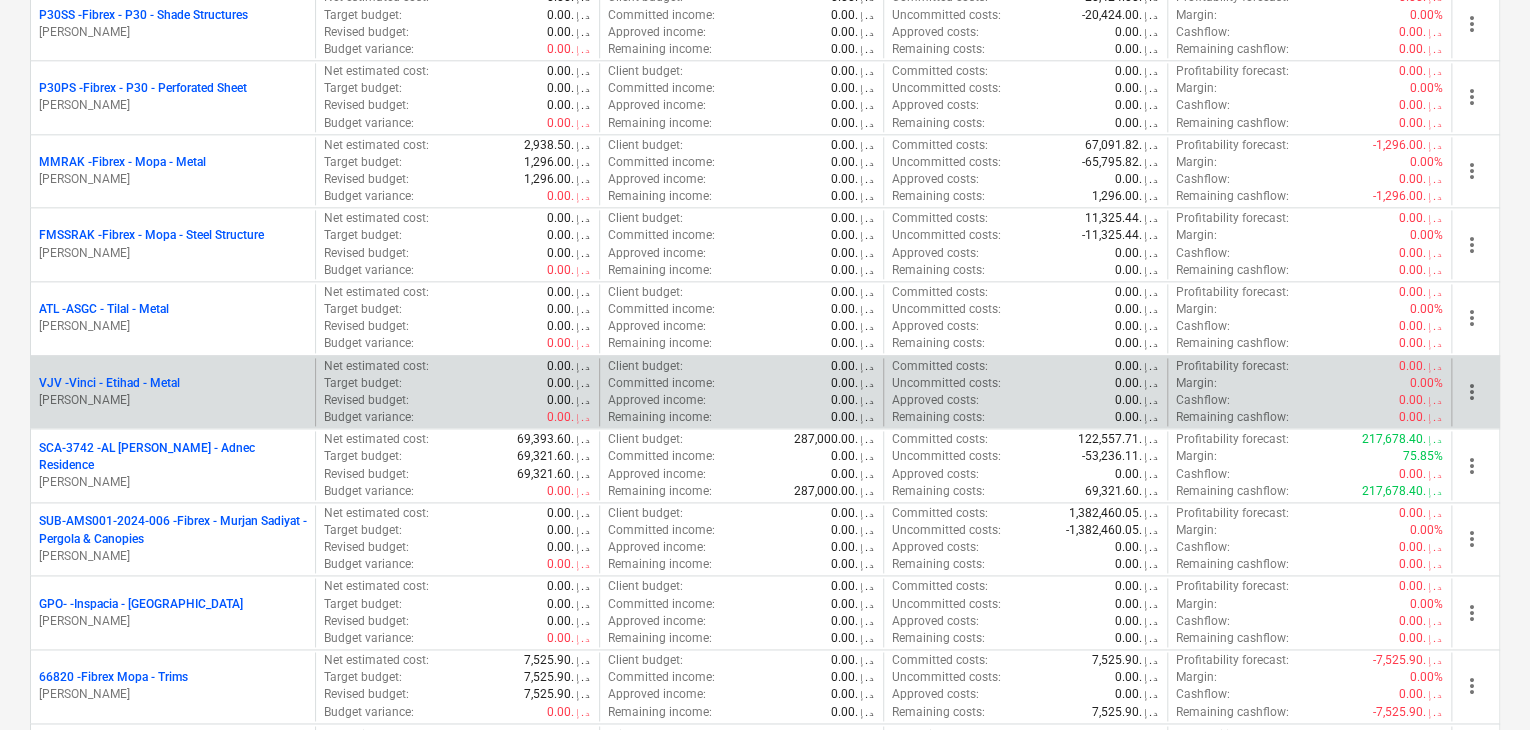 scroll, scrollTop: 1300, scrollLeft: 0, axis: vertical 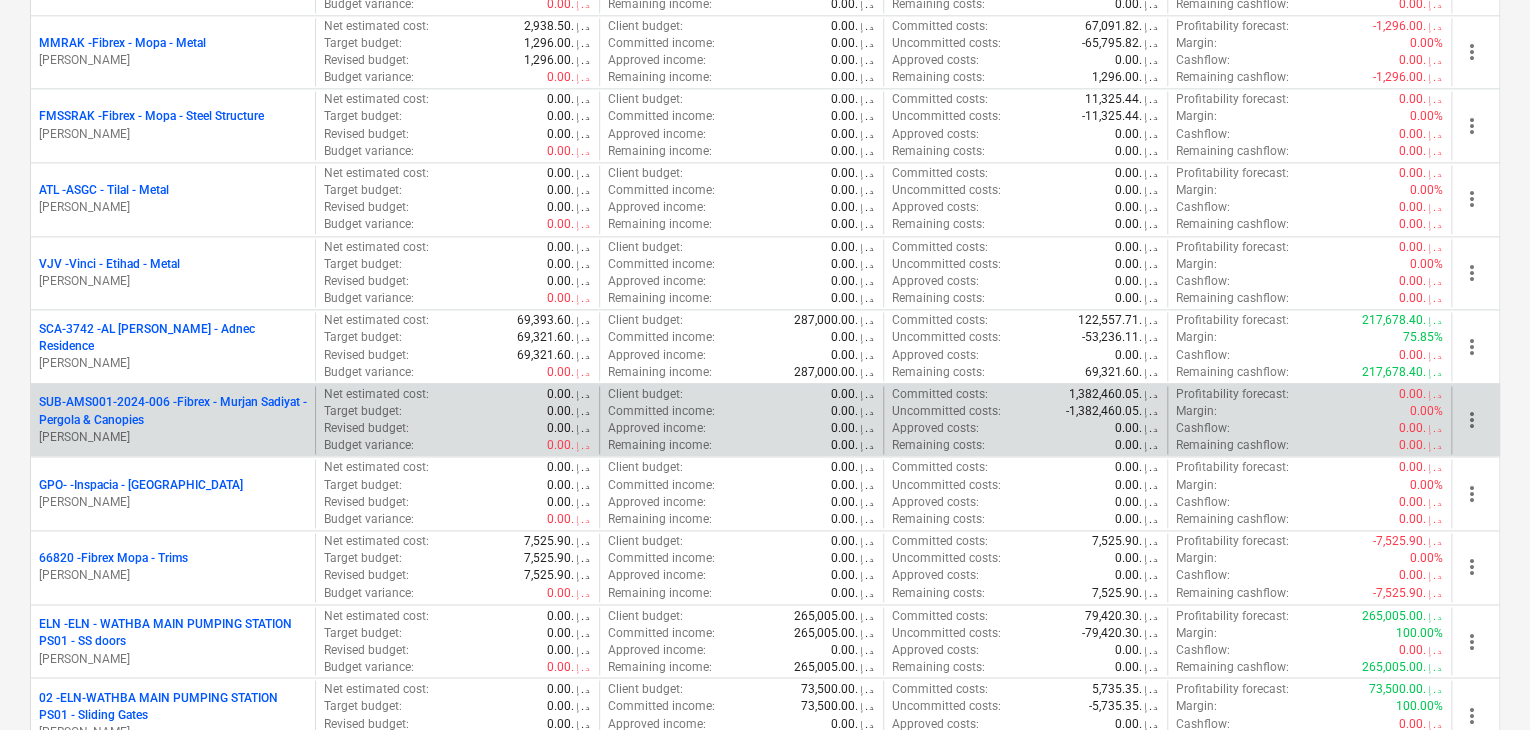 click on "SUB-AMS001-2024-006 -  Fibrex - Murjan Sadiyat - Pergola & Canopies" at bounding box center [173, 411] 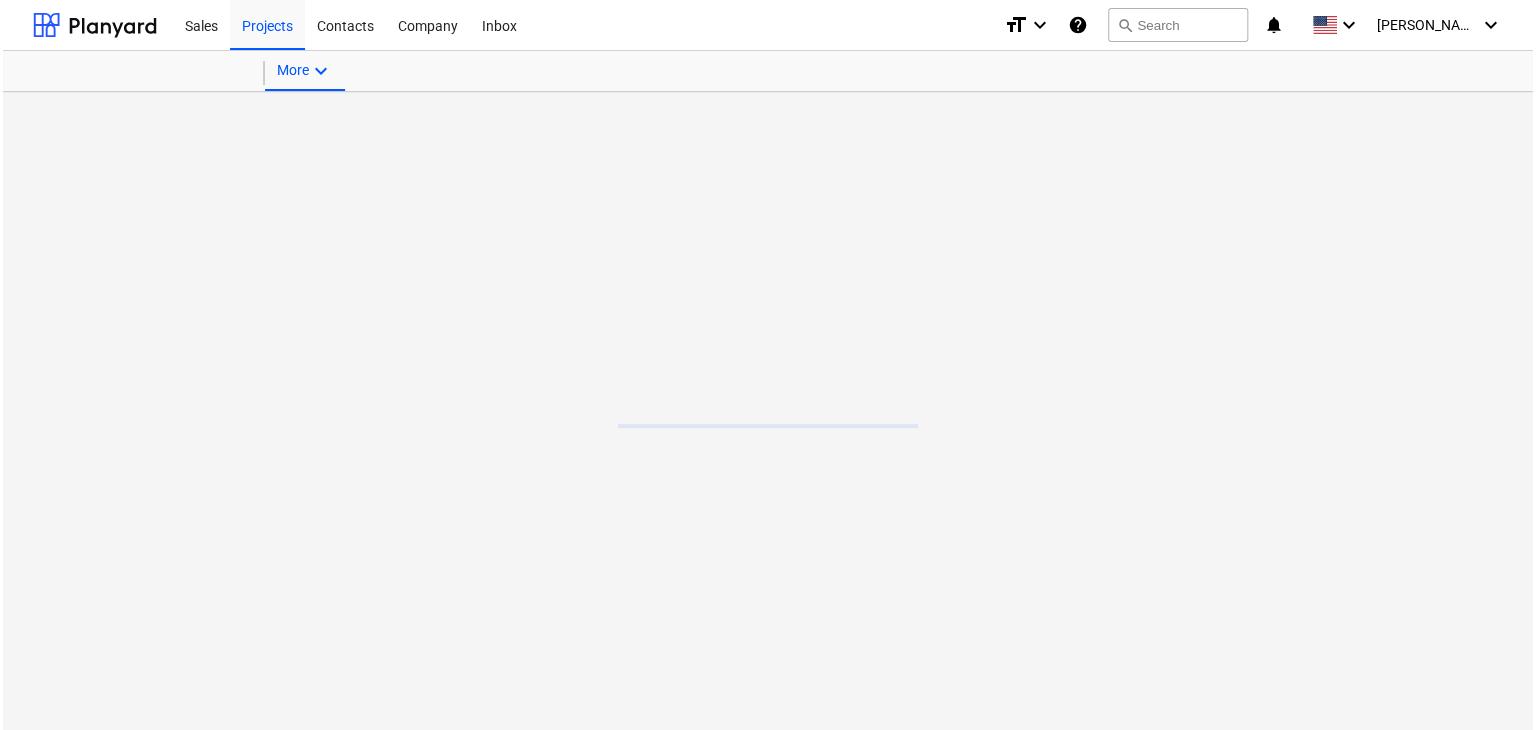 scroll, scrollTop: 0, scrollLeft: 0, axis: both 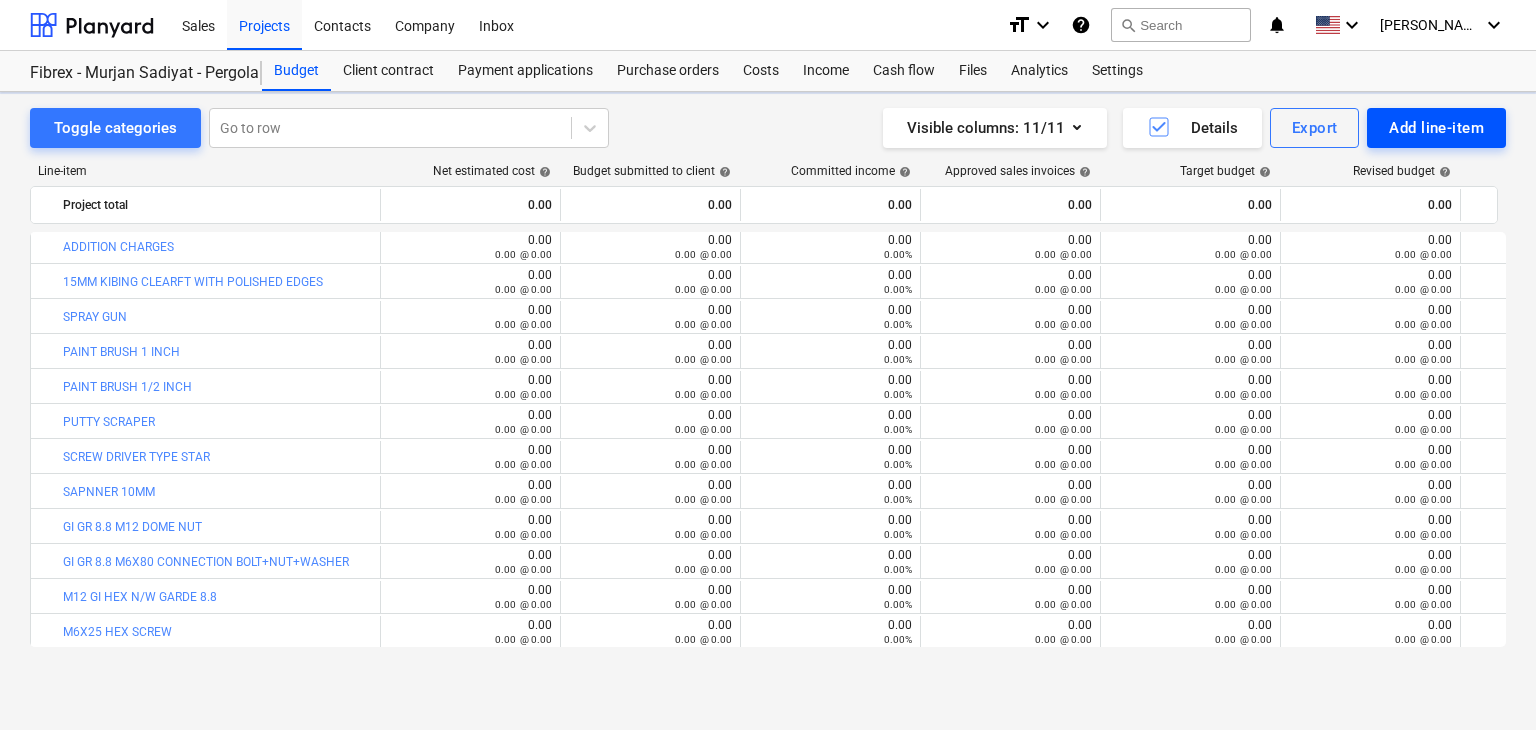 click on "Add line-item" at bounding box center [1436, 128] 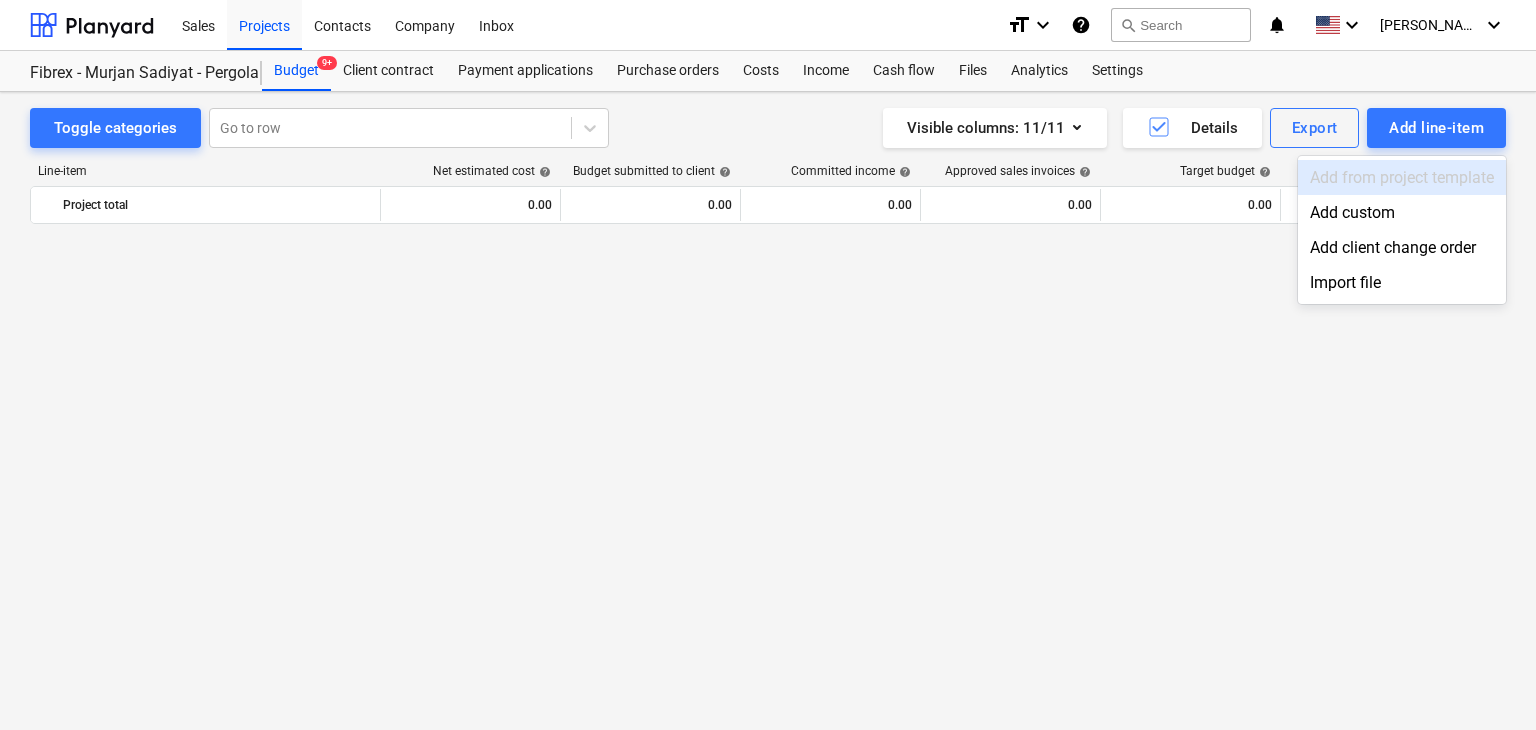 click on "Add custom" at bounding box center [1402, 212] 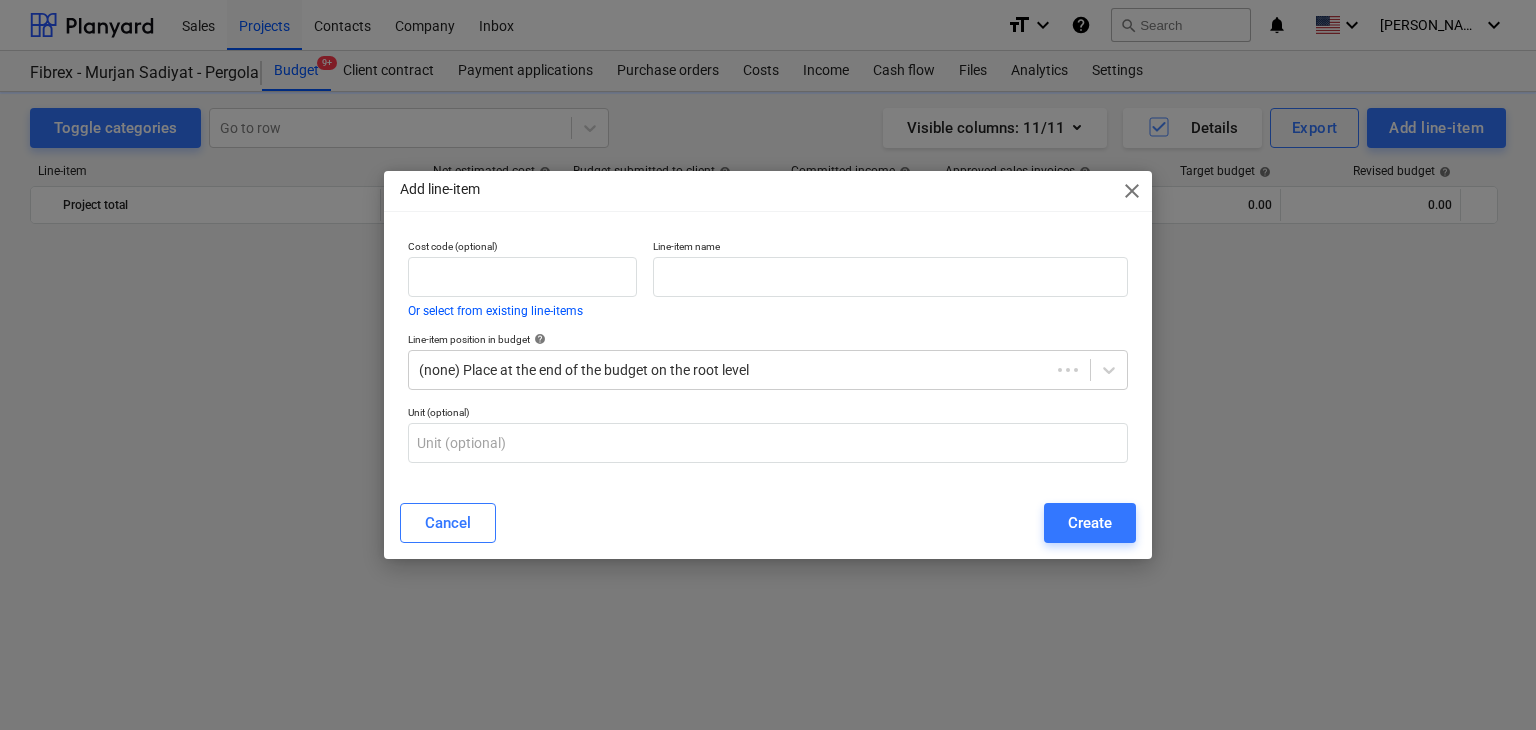 scroll, scrollTop: 8509, scrollLeft: 0, axis: vertical 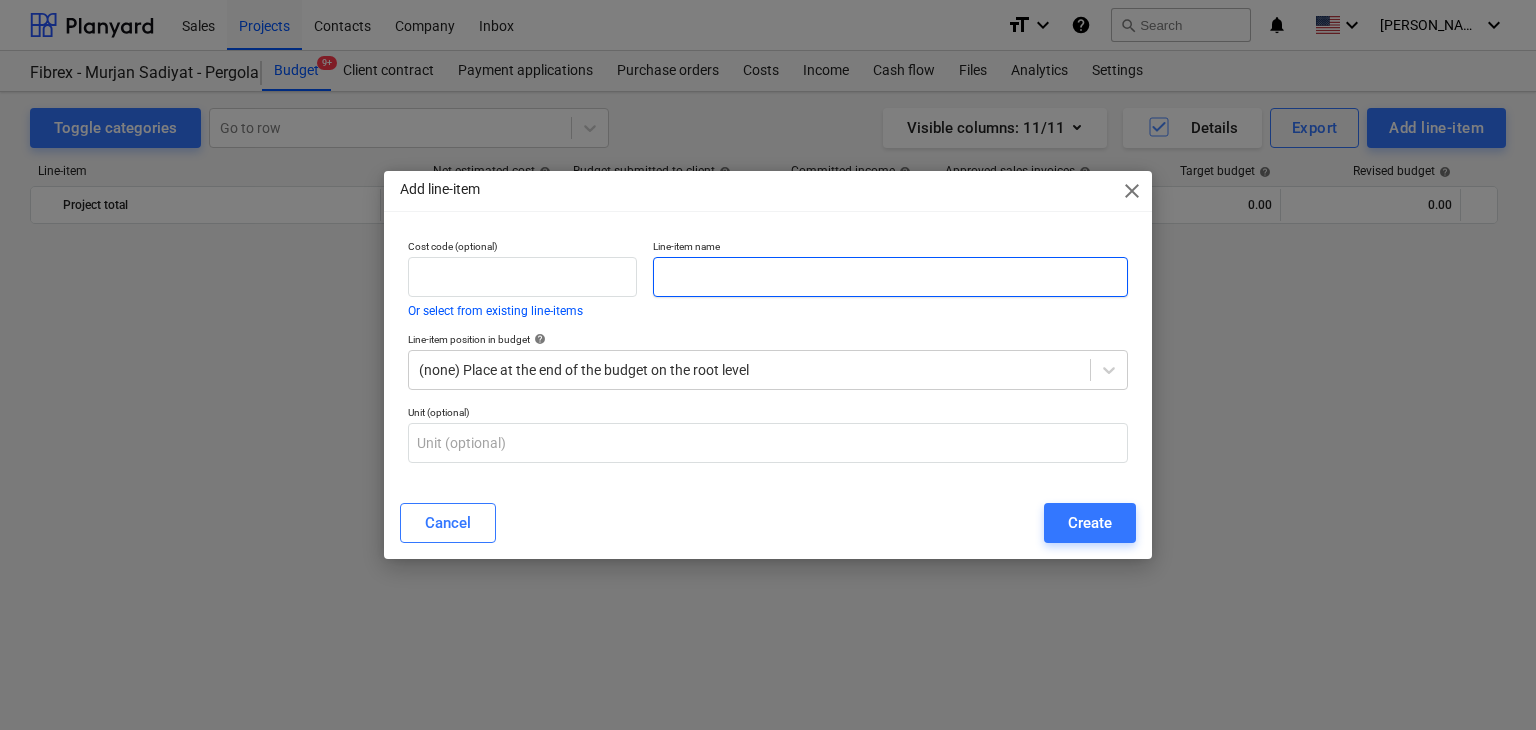 click at bounding box center [890, 277] 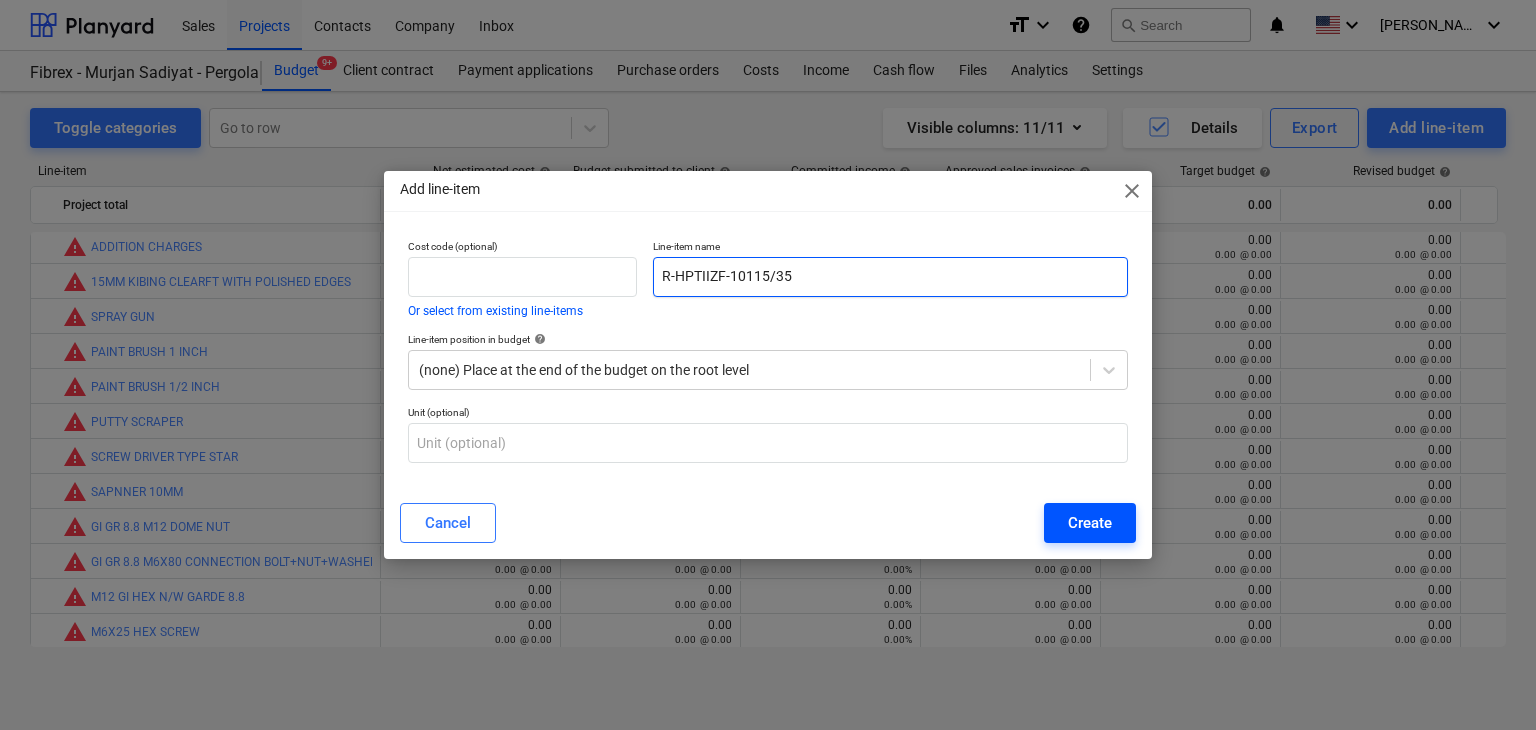 type on "R-HPTIIZF-10115/35" 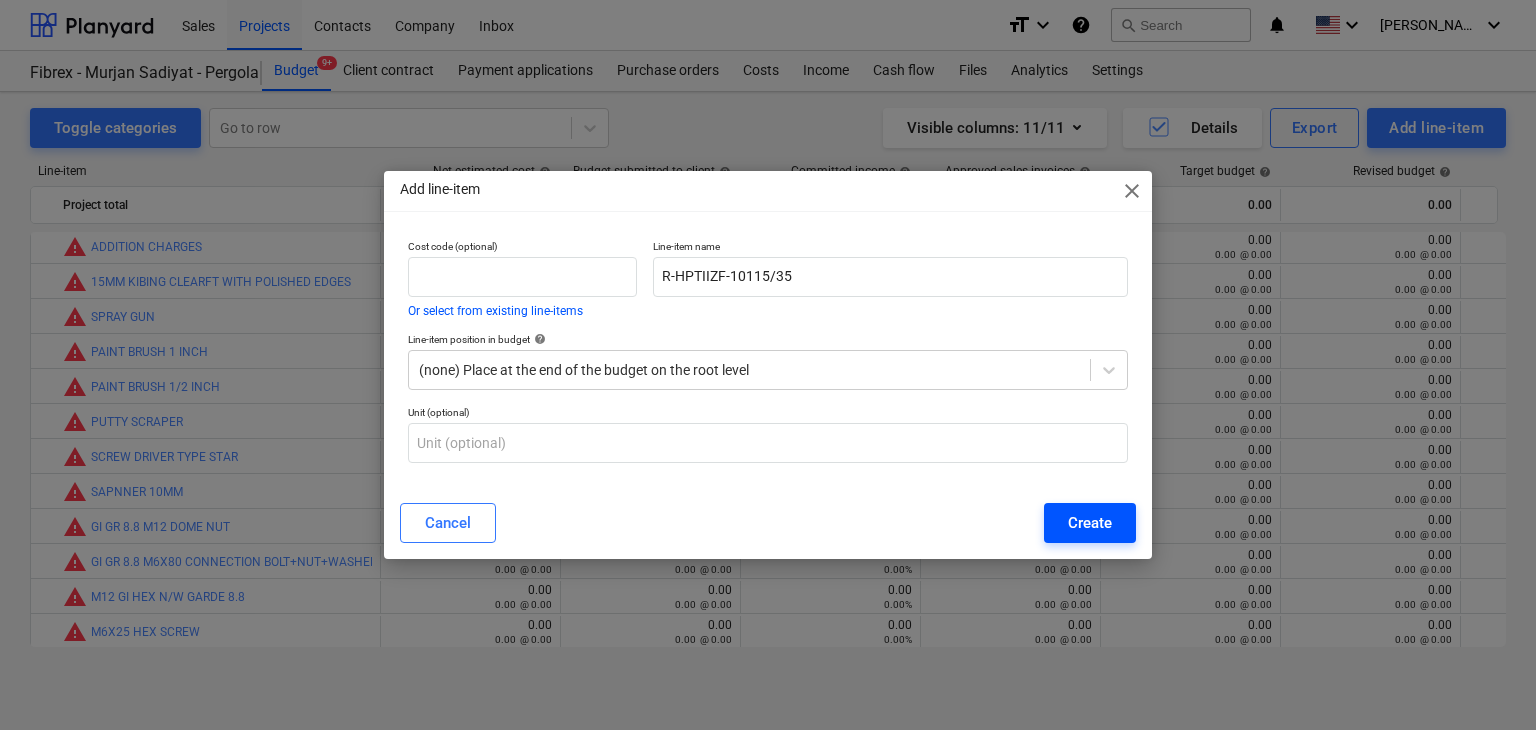 click on "Create" at bounding box center (1090, 523) 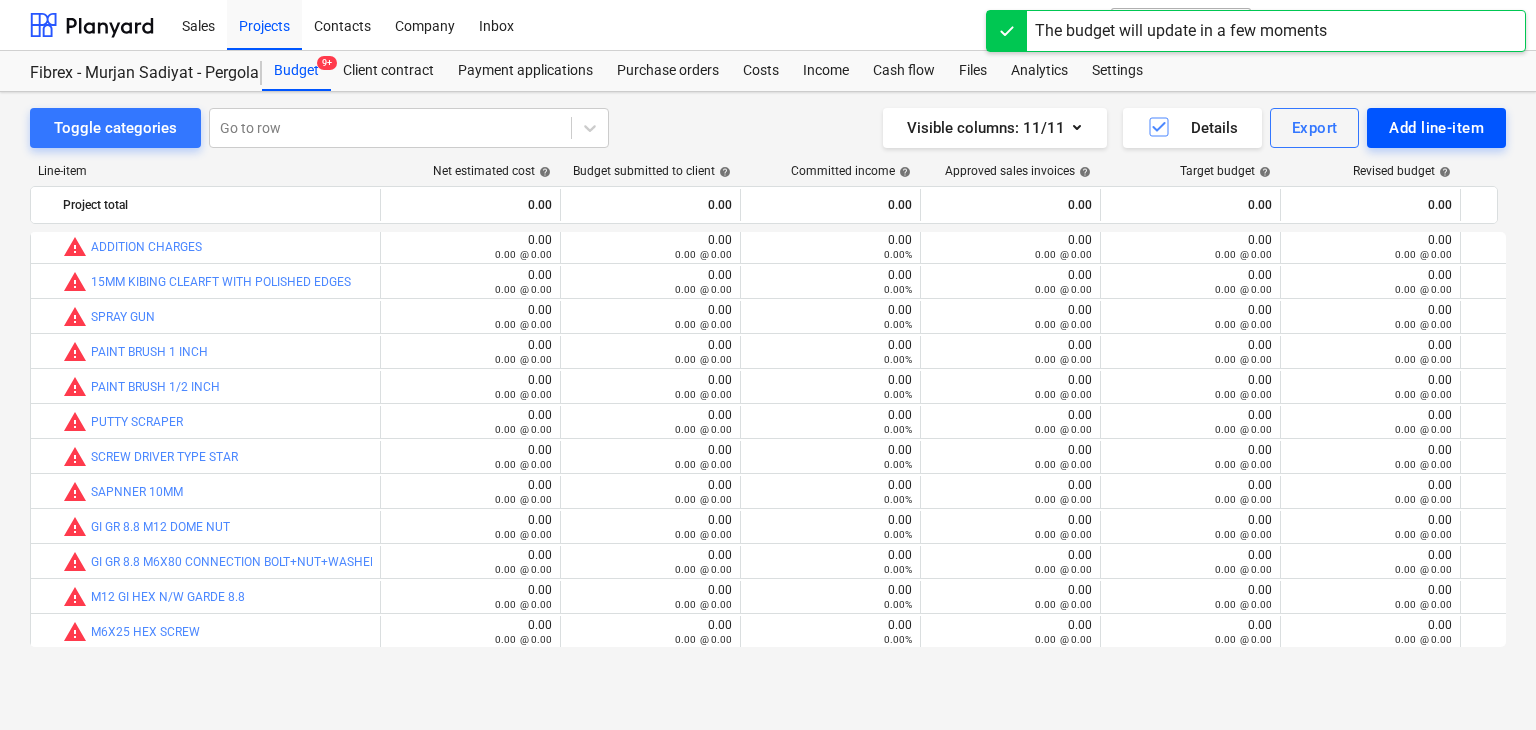 click on "Add line-item" at bounding box center (1436, 128) 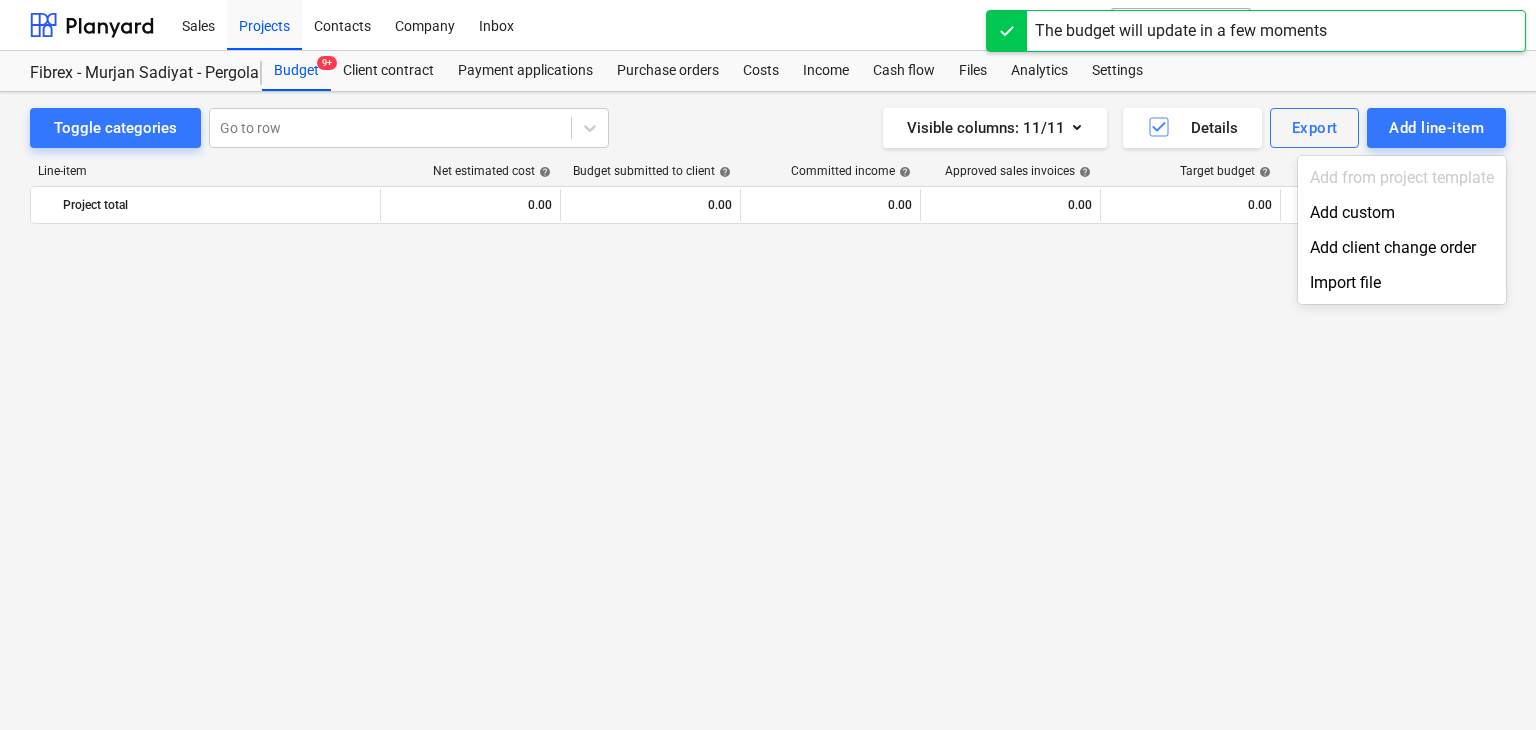 scroll, scrollTop: 8509, scrollLeft: 0, axis: vertical 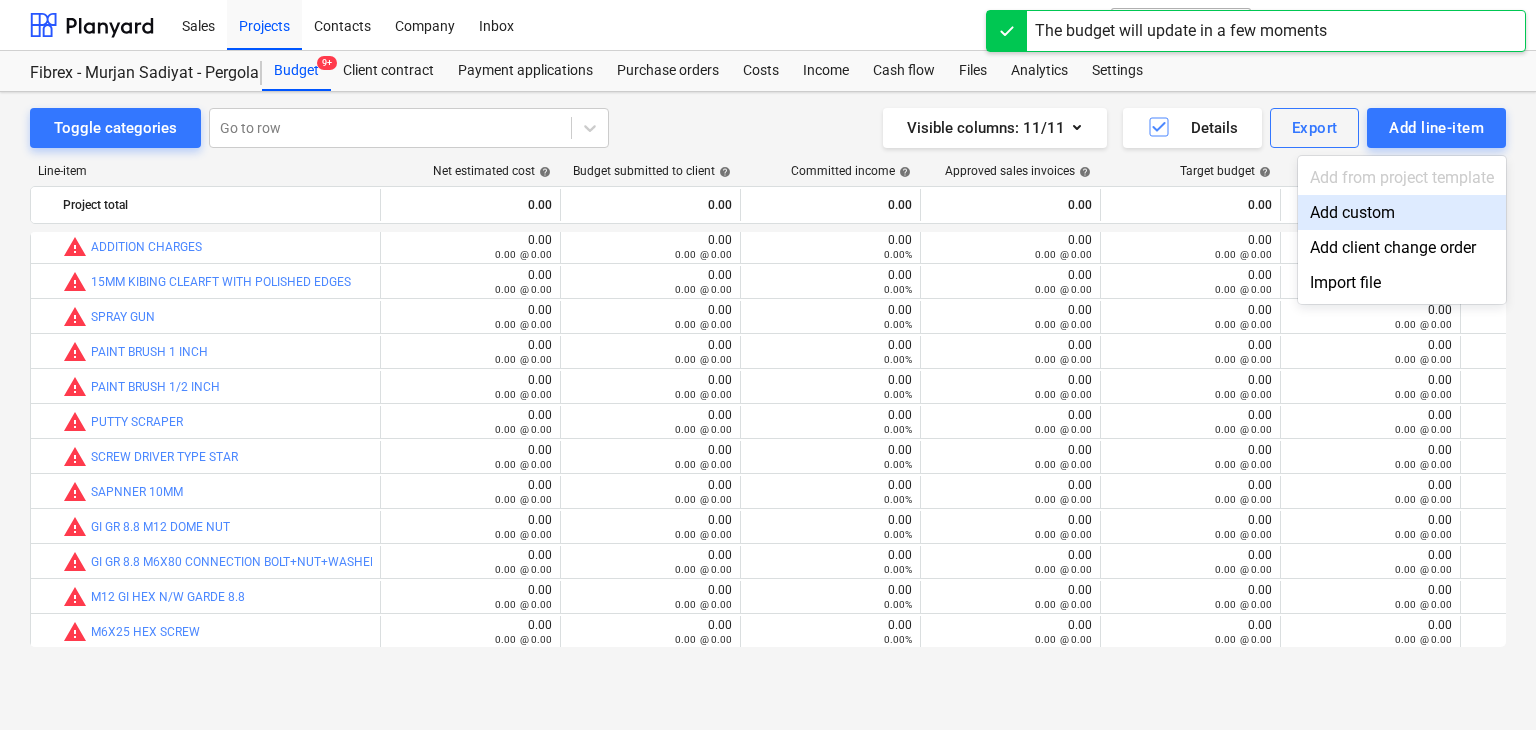 click on "Add custom" at bounding box center (1402, 212) 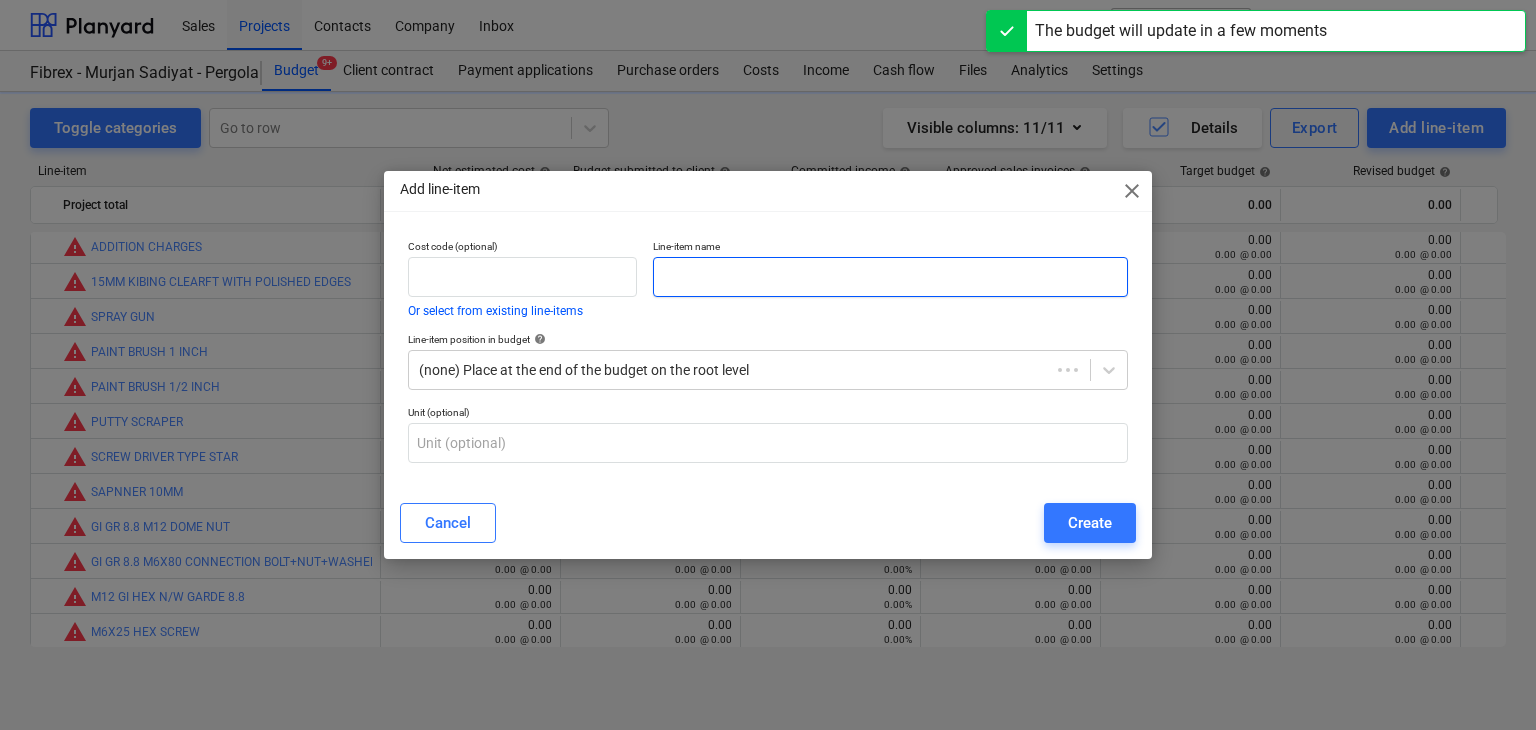 click at bounding box center (890, 277) 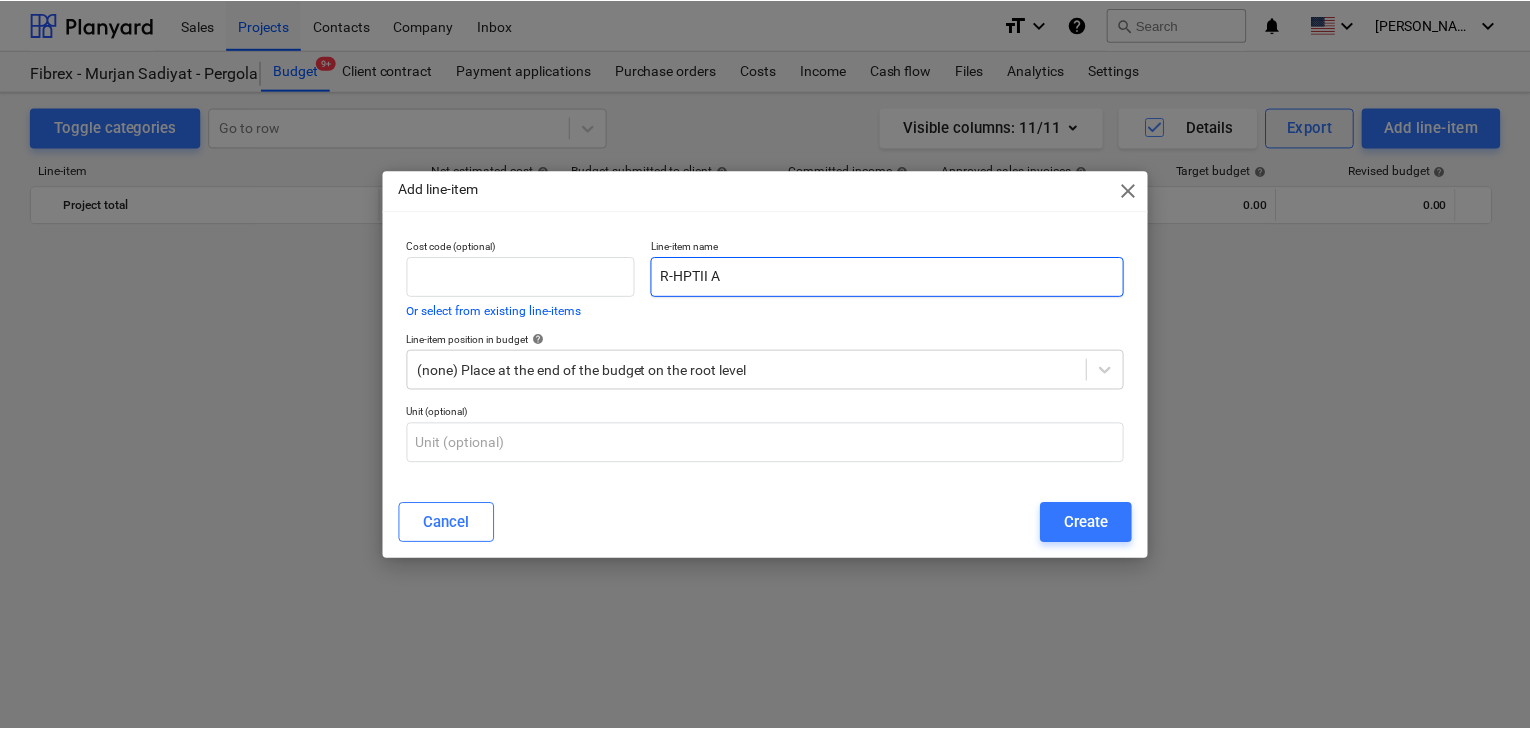 scroll, scrollTop: 8509, scrollLeft: 0, axis: vertical 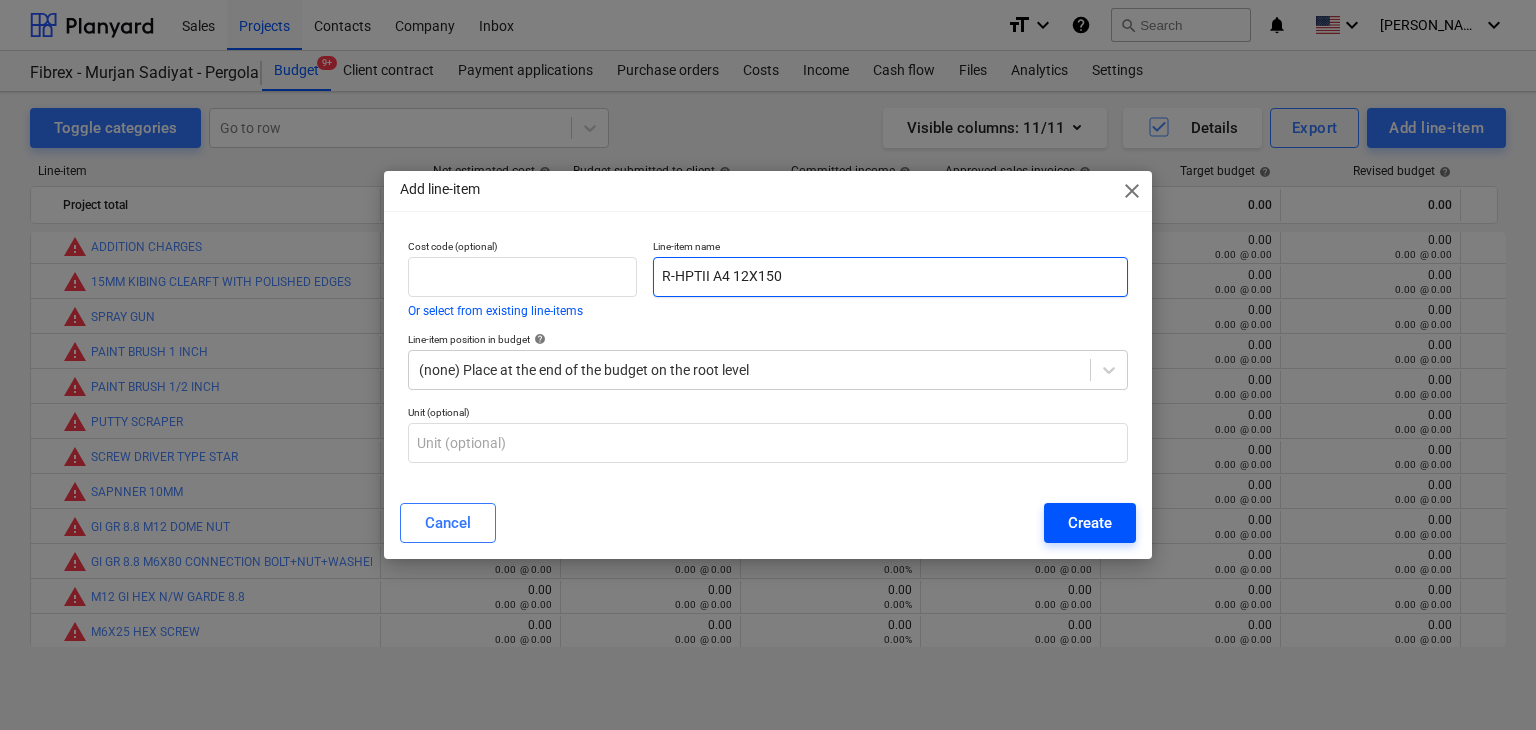 type on "R-HPTII A4 12X150" 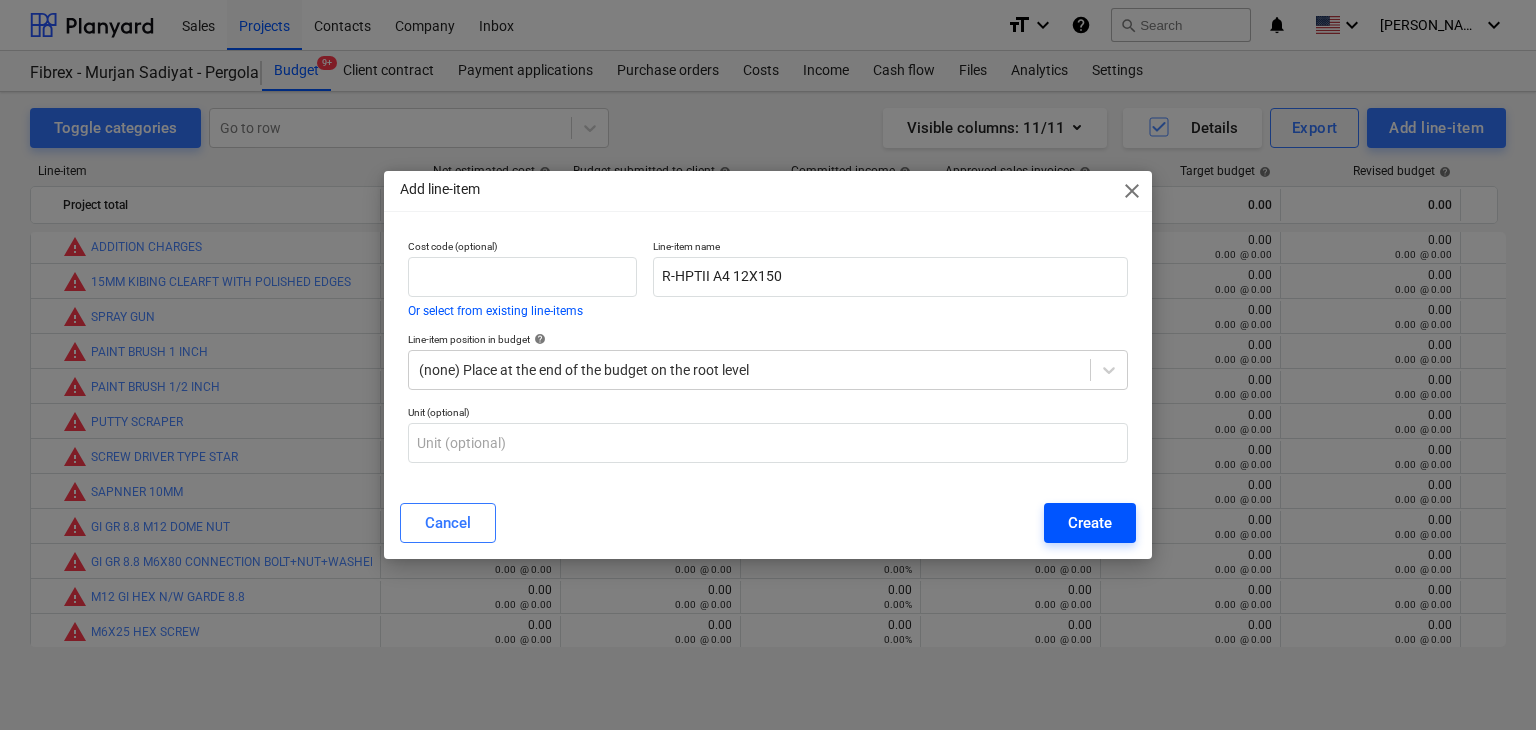 click on "Create" at bounding box center (1090, 523) 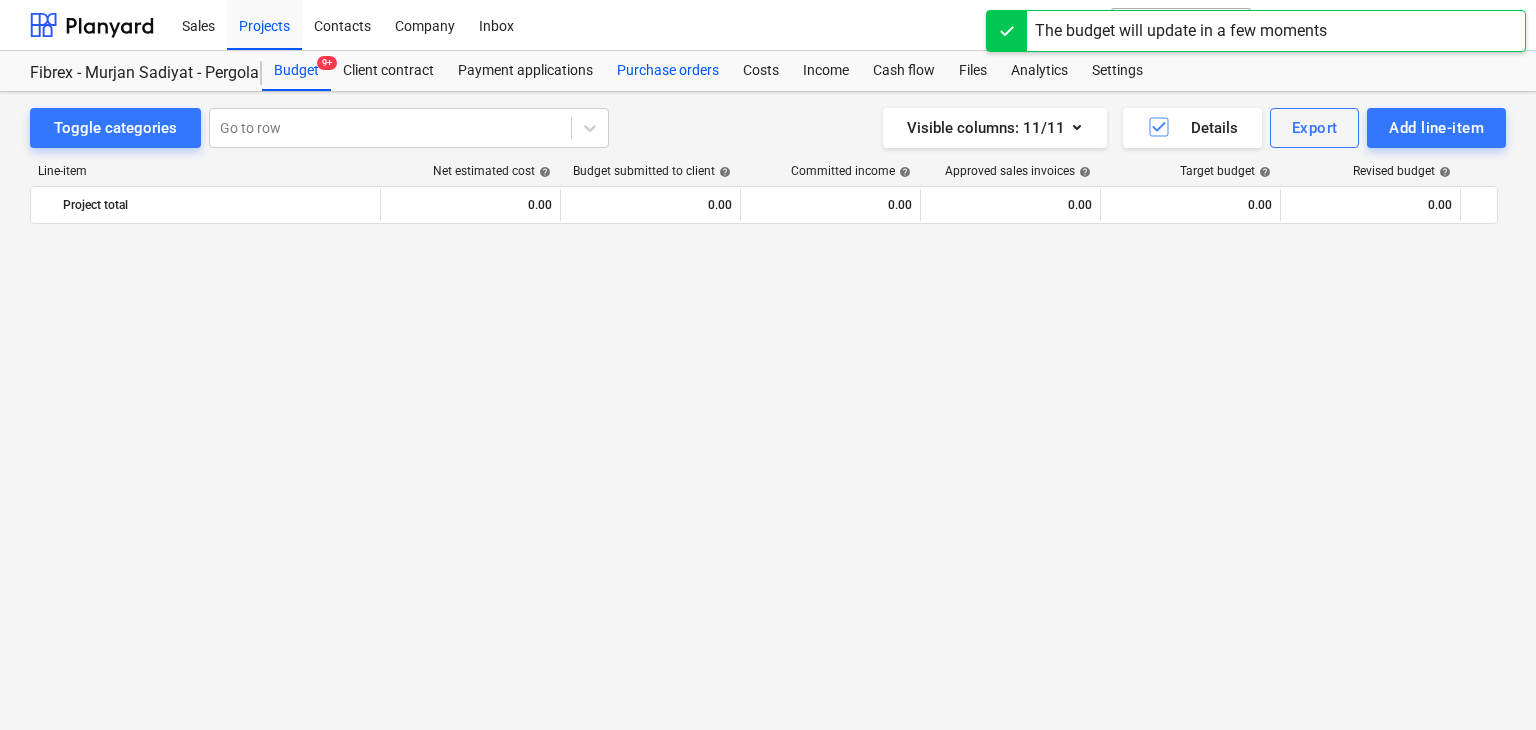 click on "Purchase orders" at bounding box center [668, 71] 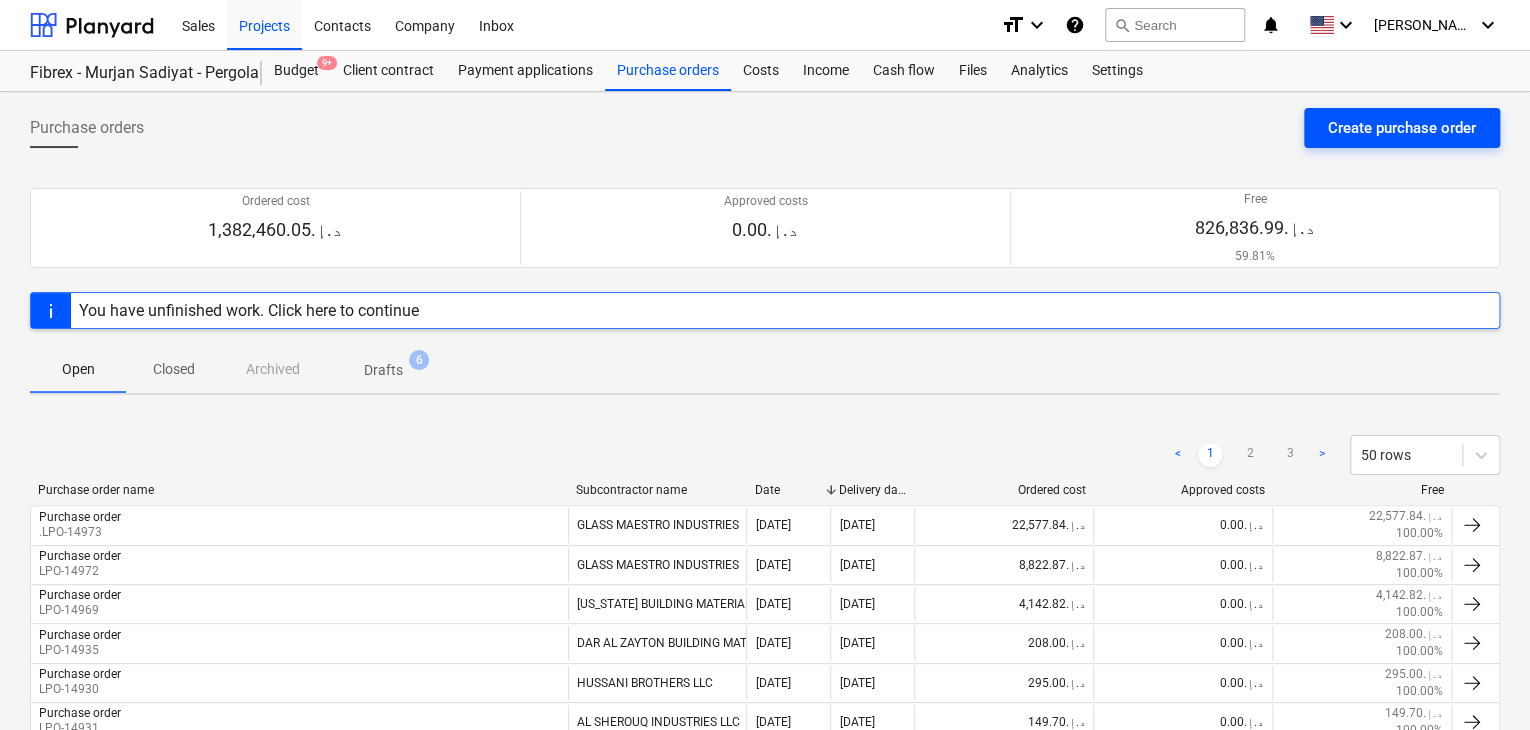 click on "Create purchase order" at bounding box center [1402, 128] 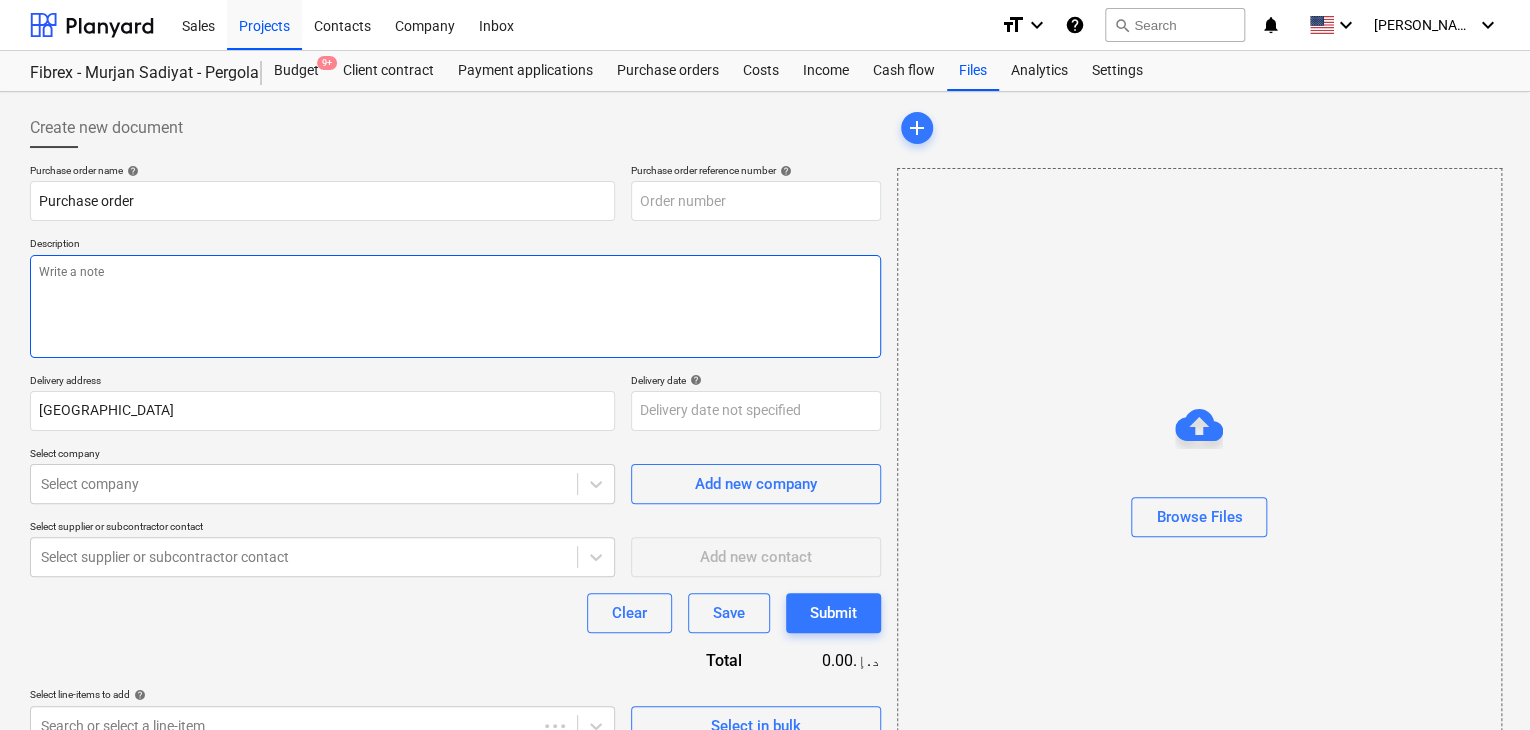 click at bounding box center [455, 306] 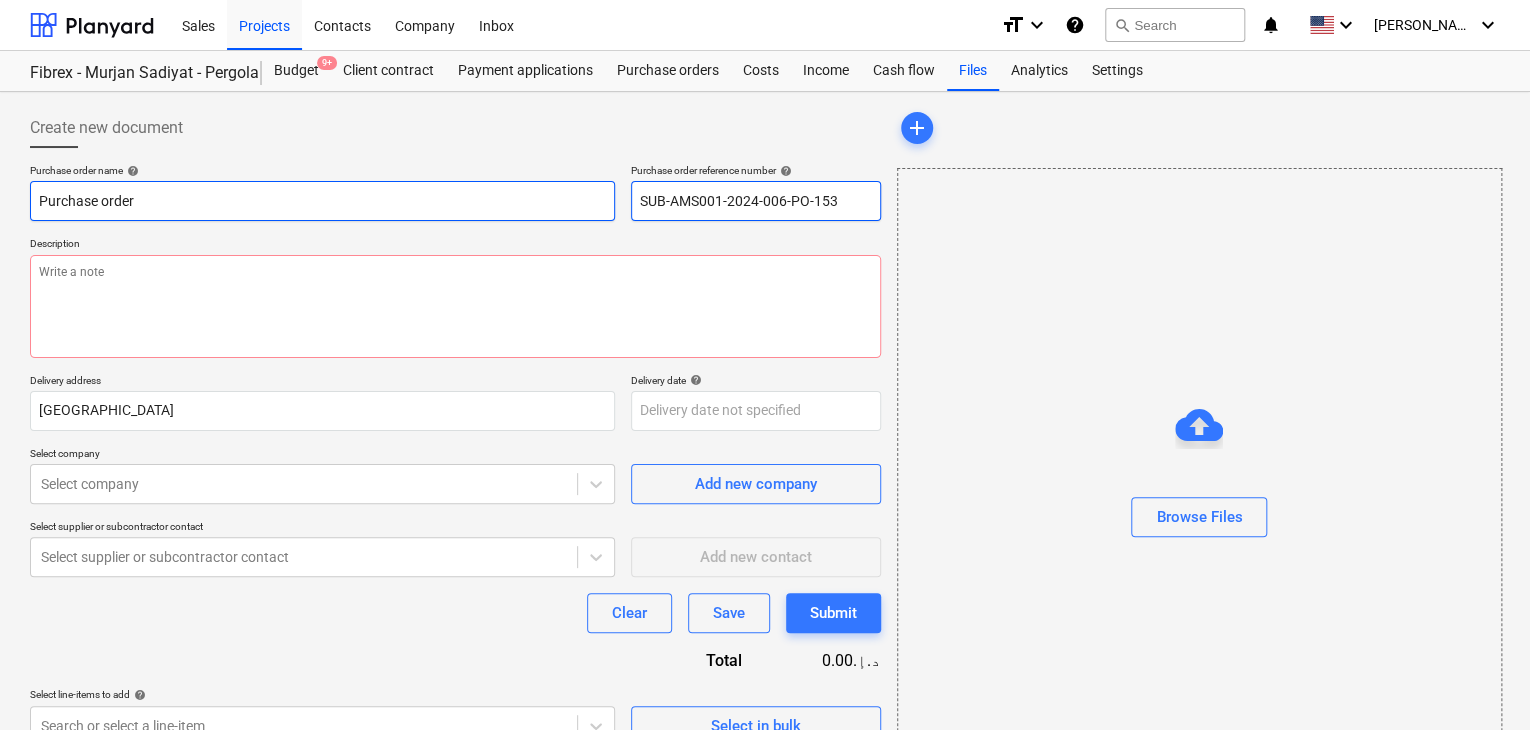 drag, startPoint x: 844, startPoint y: 206, endPoint x: 484, endPoint y: 197, distance: 360.1125 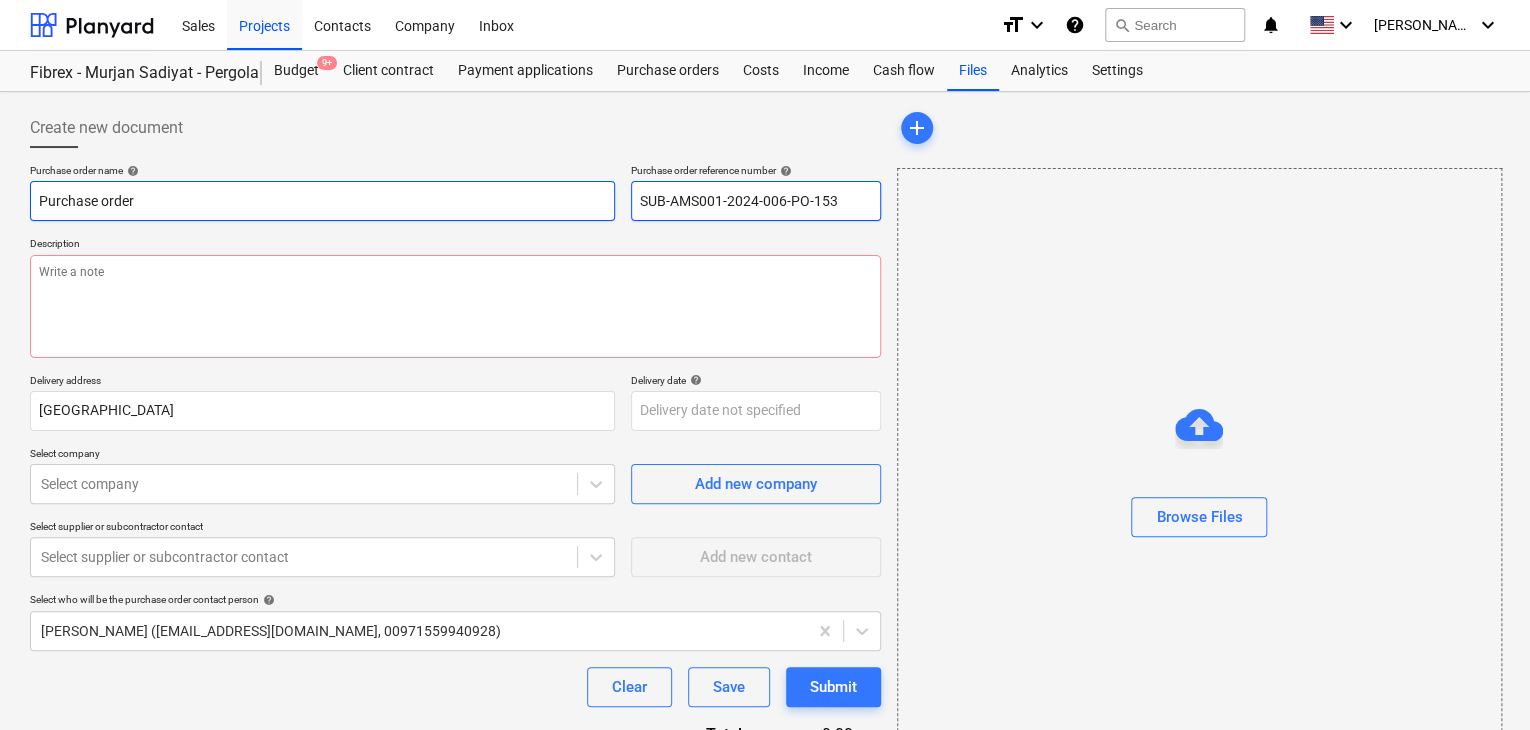 drag, startPoint x: 856, startPoint y: 215, endPoint x: 588, endPoint y: 181, distance: 270.1481 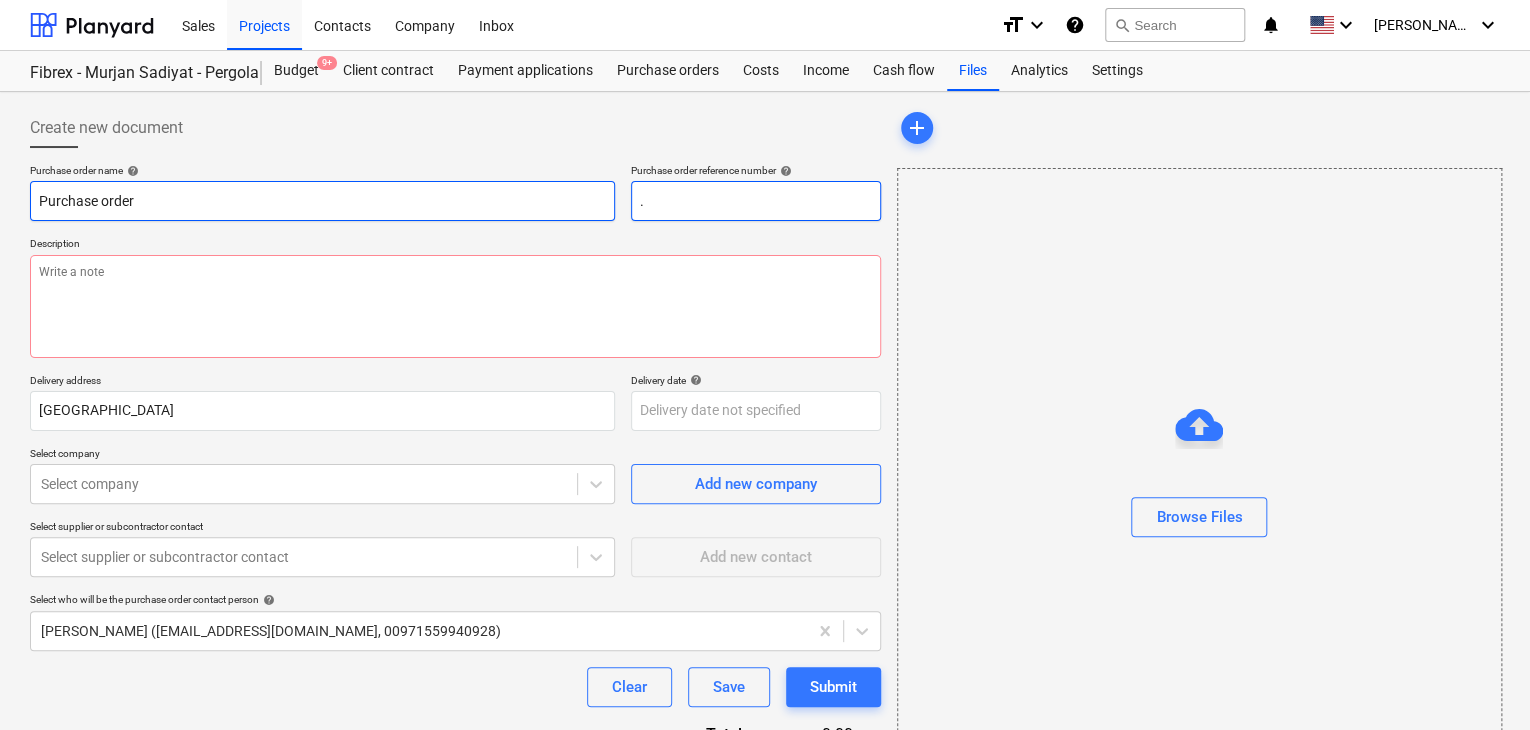 type on "x" 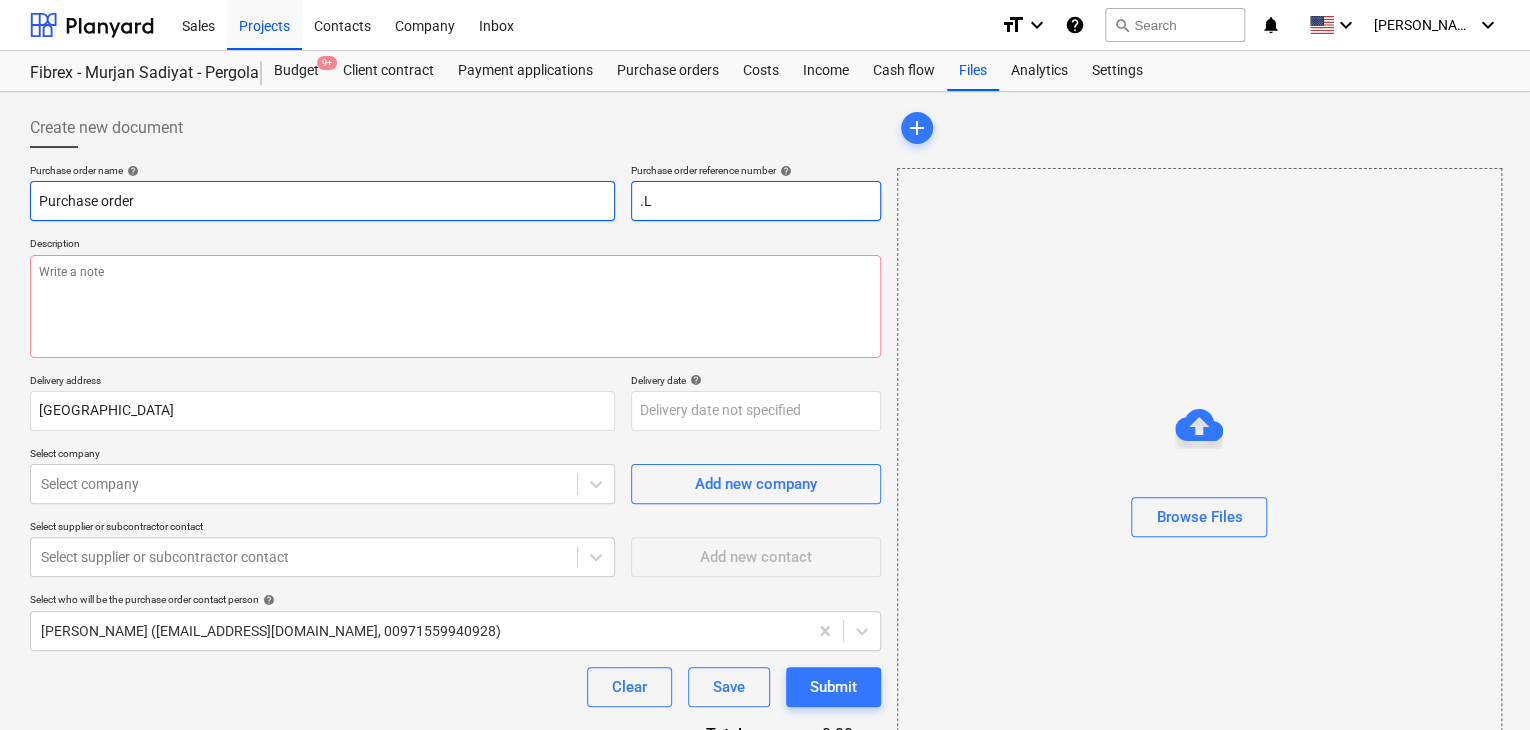 type on "x" 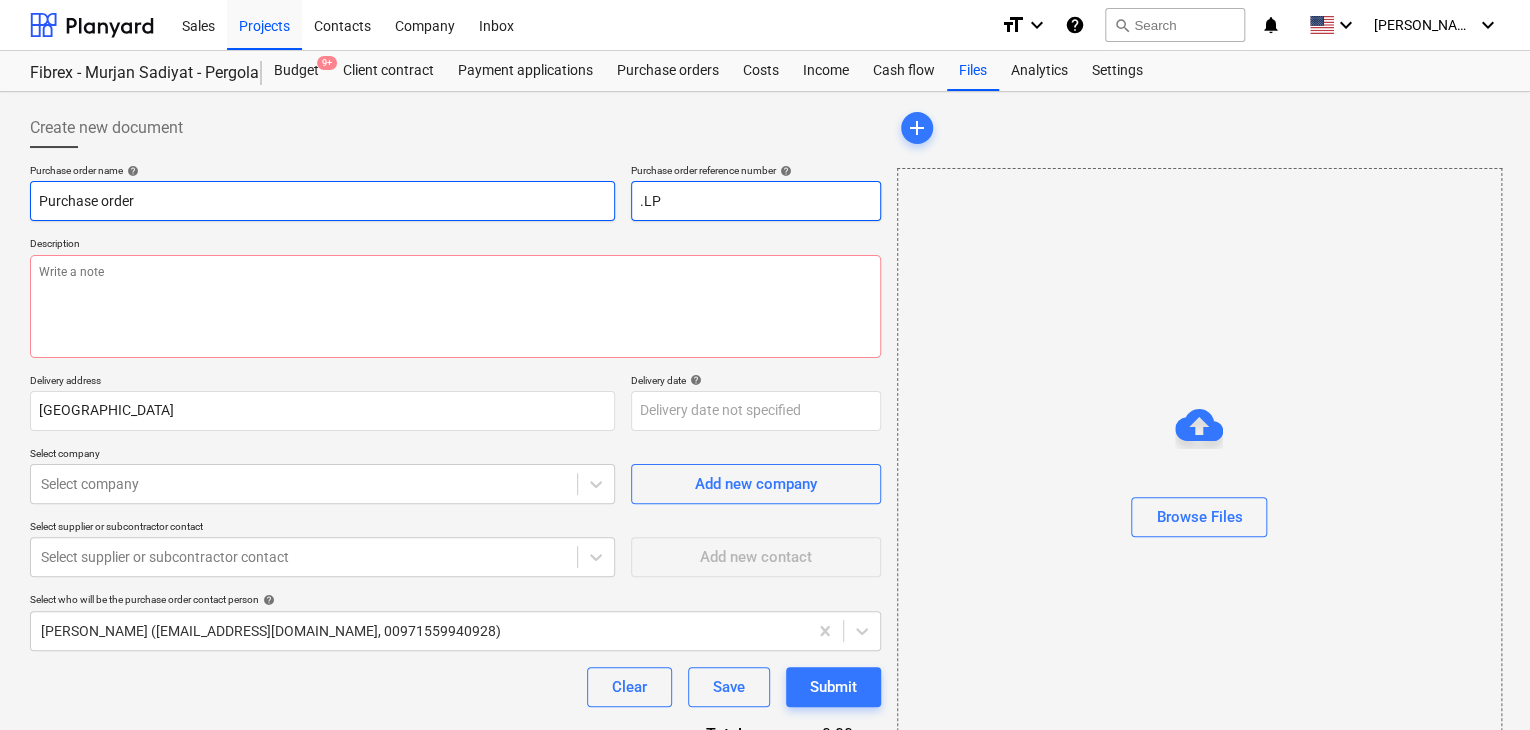 type on "x" 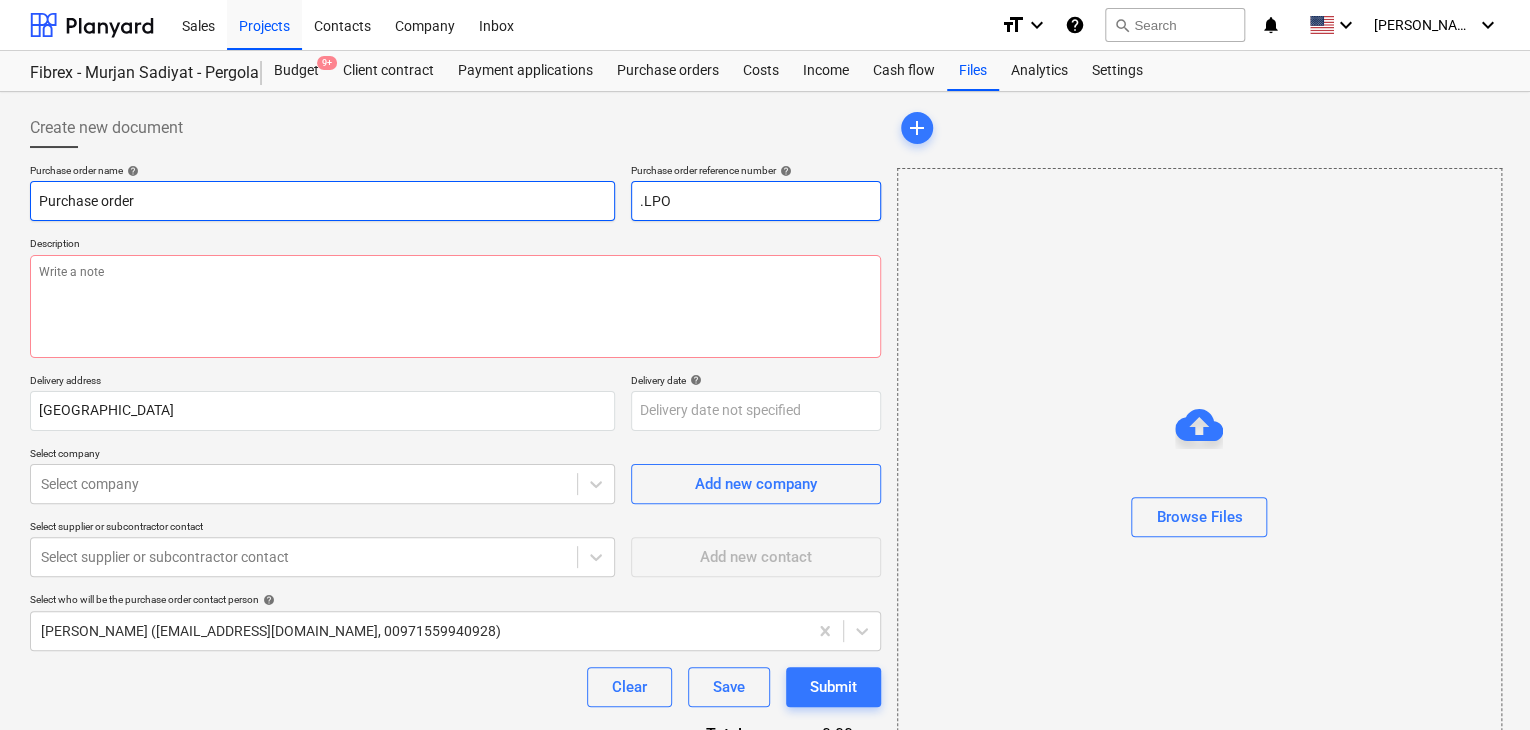 type on "x" 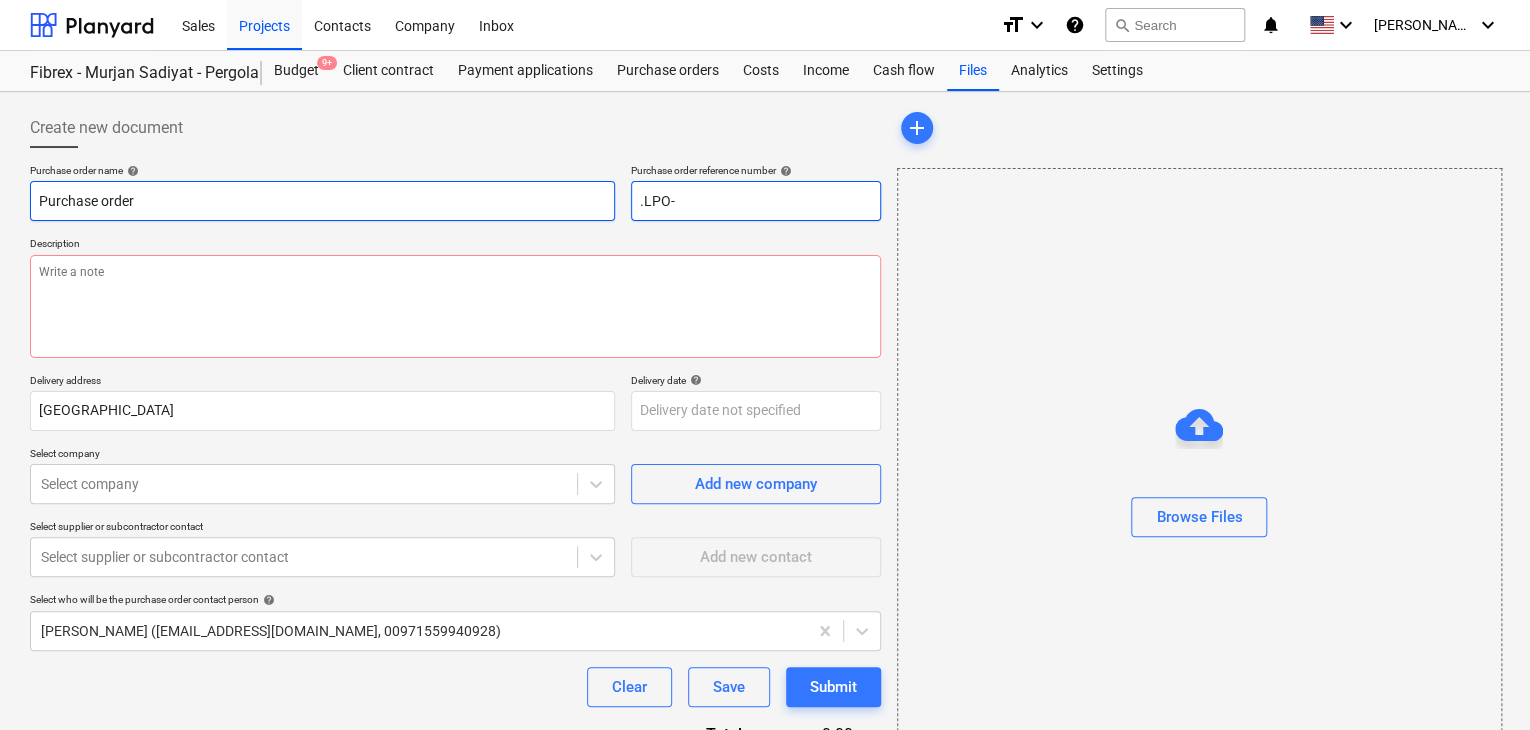 type on "x" 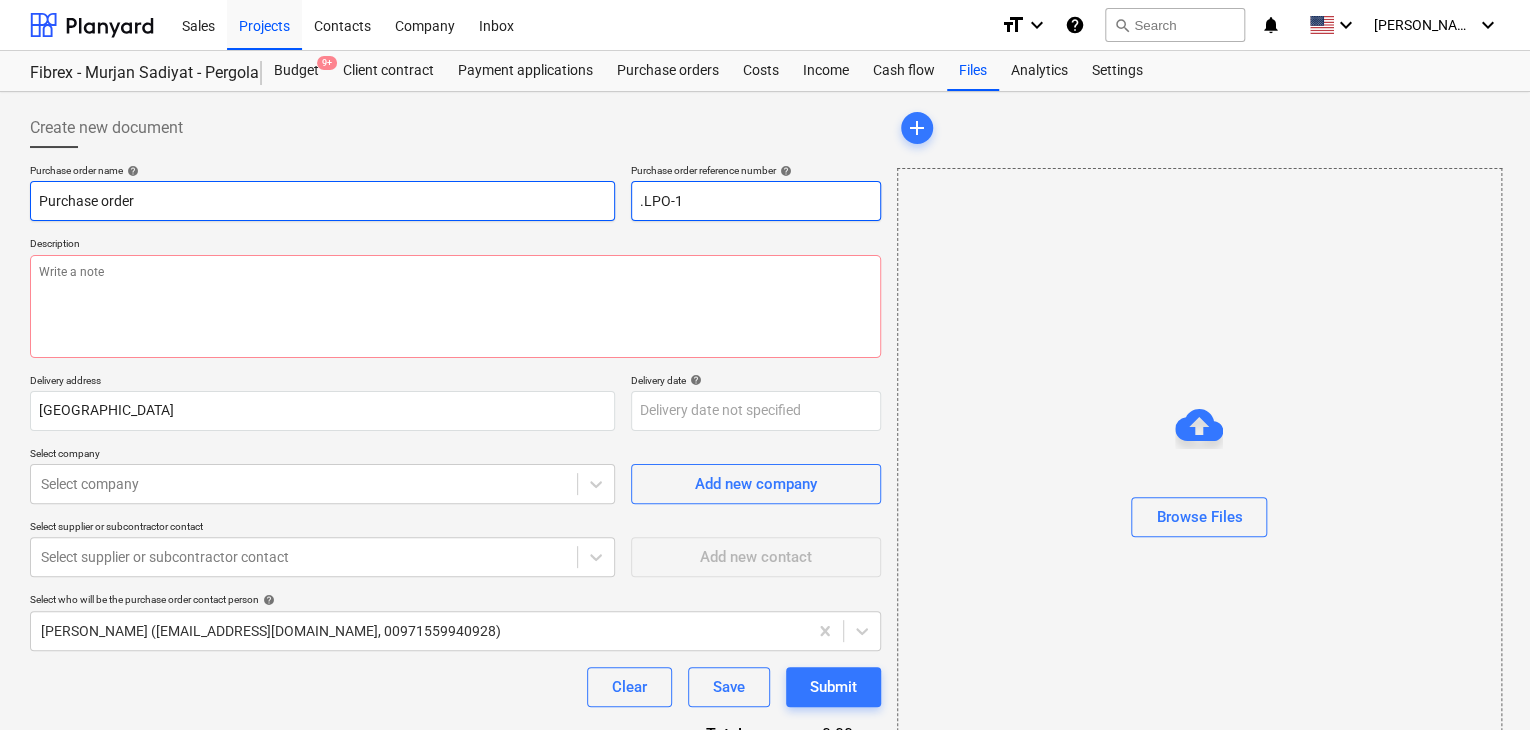 type on "x" 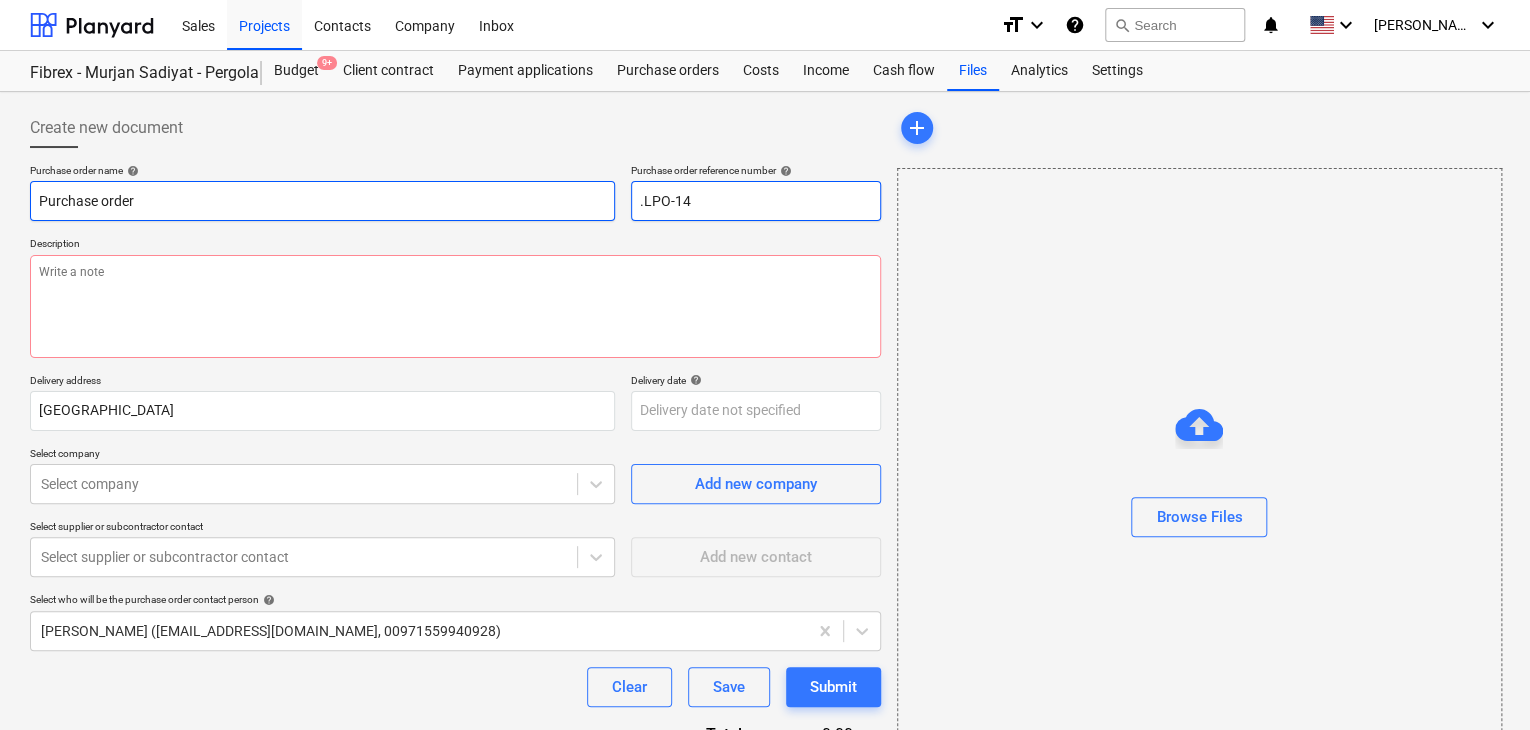 type on "x" 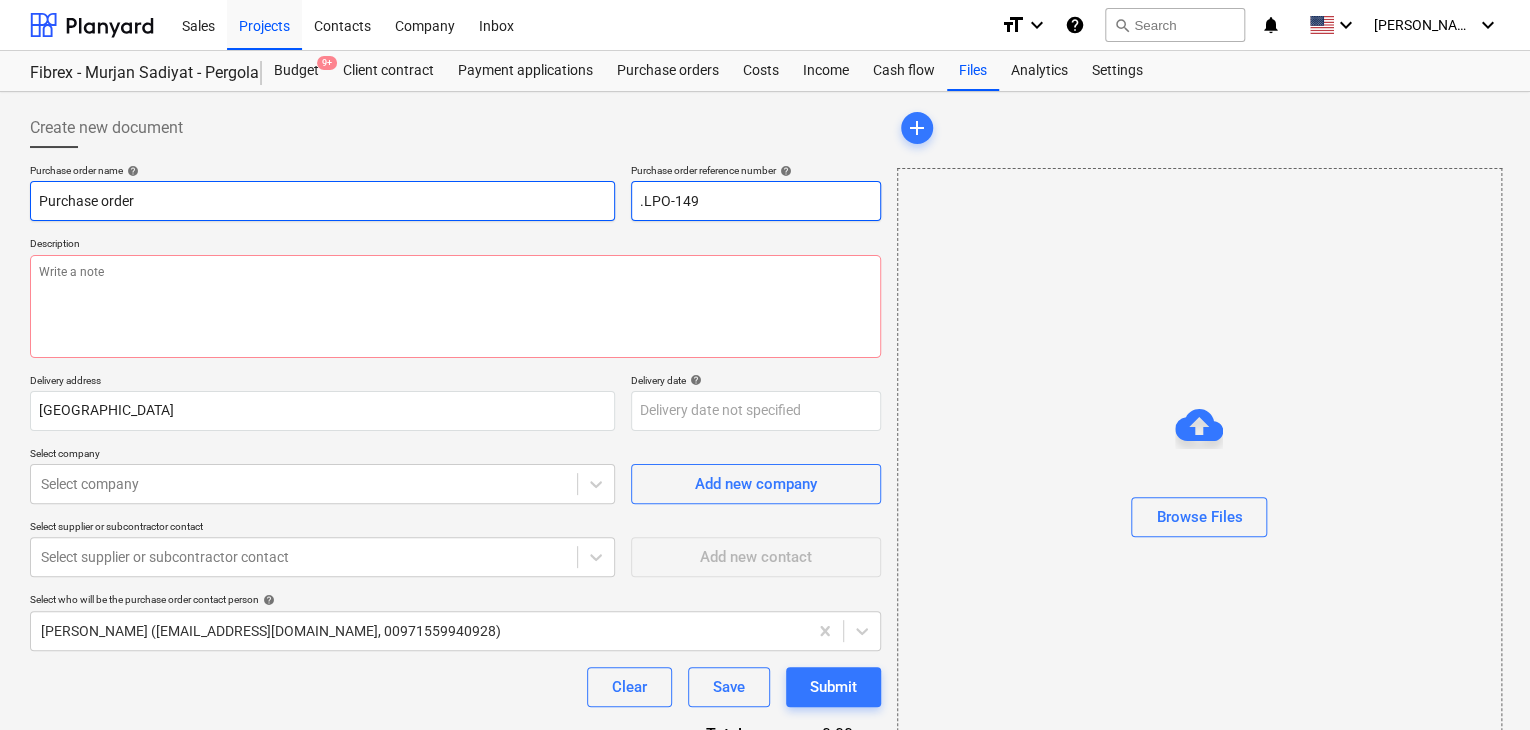 type on "x" 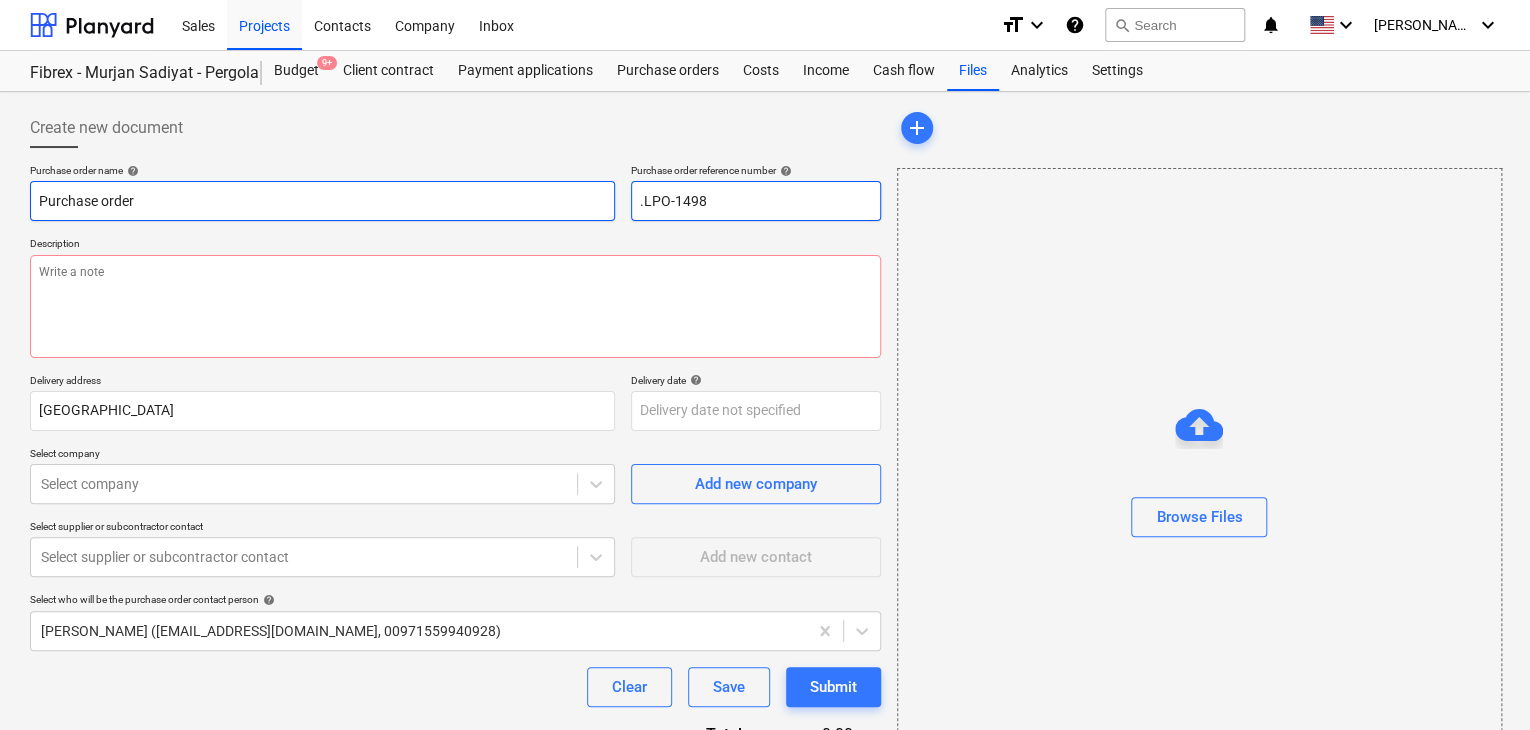 type on "x" 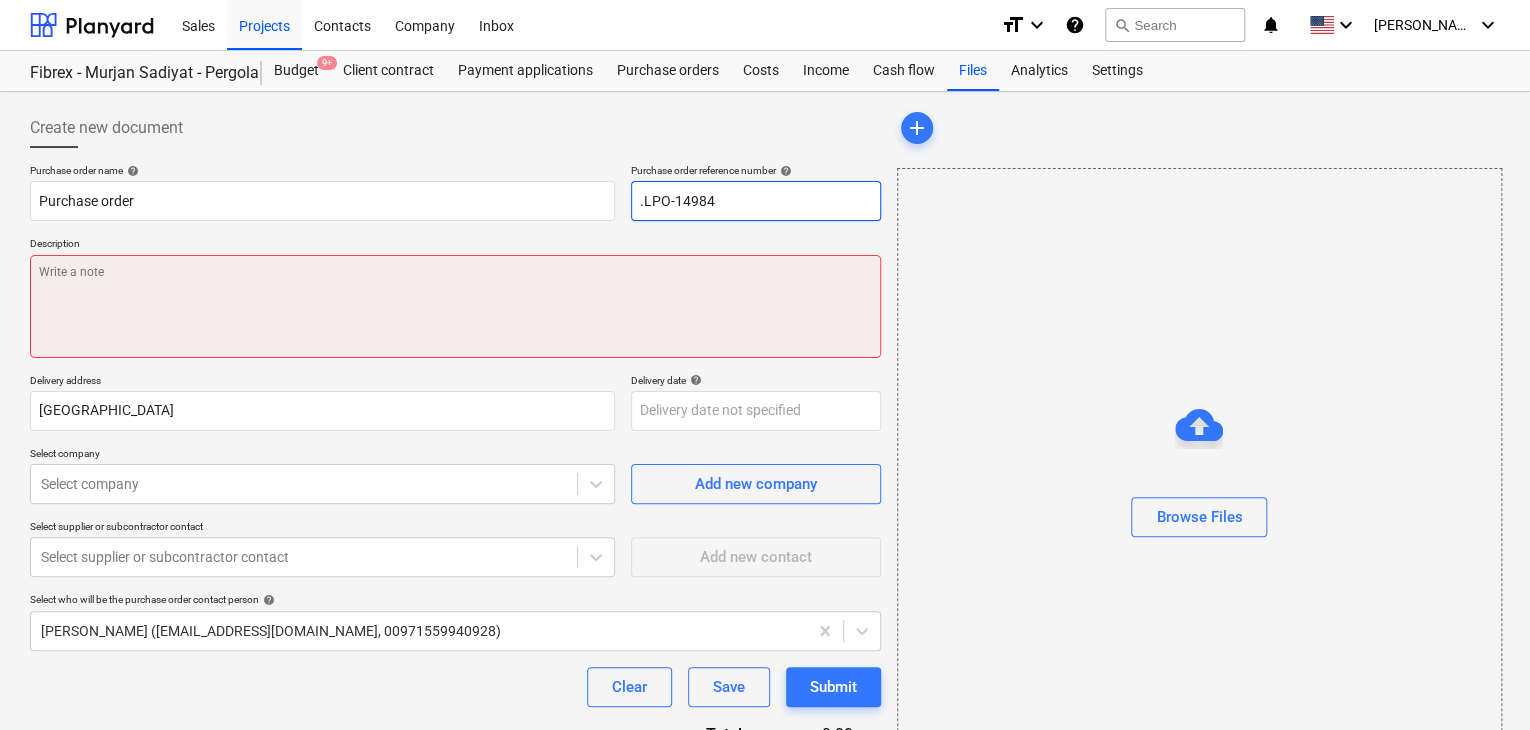 type on ".LPO-14984" 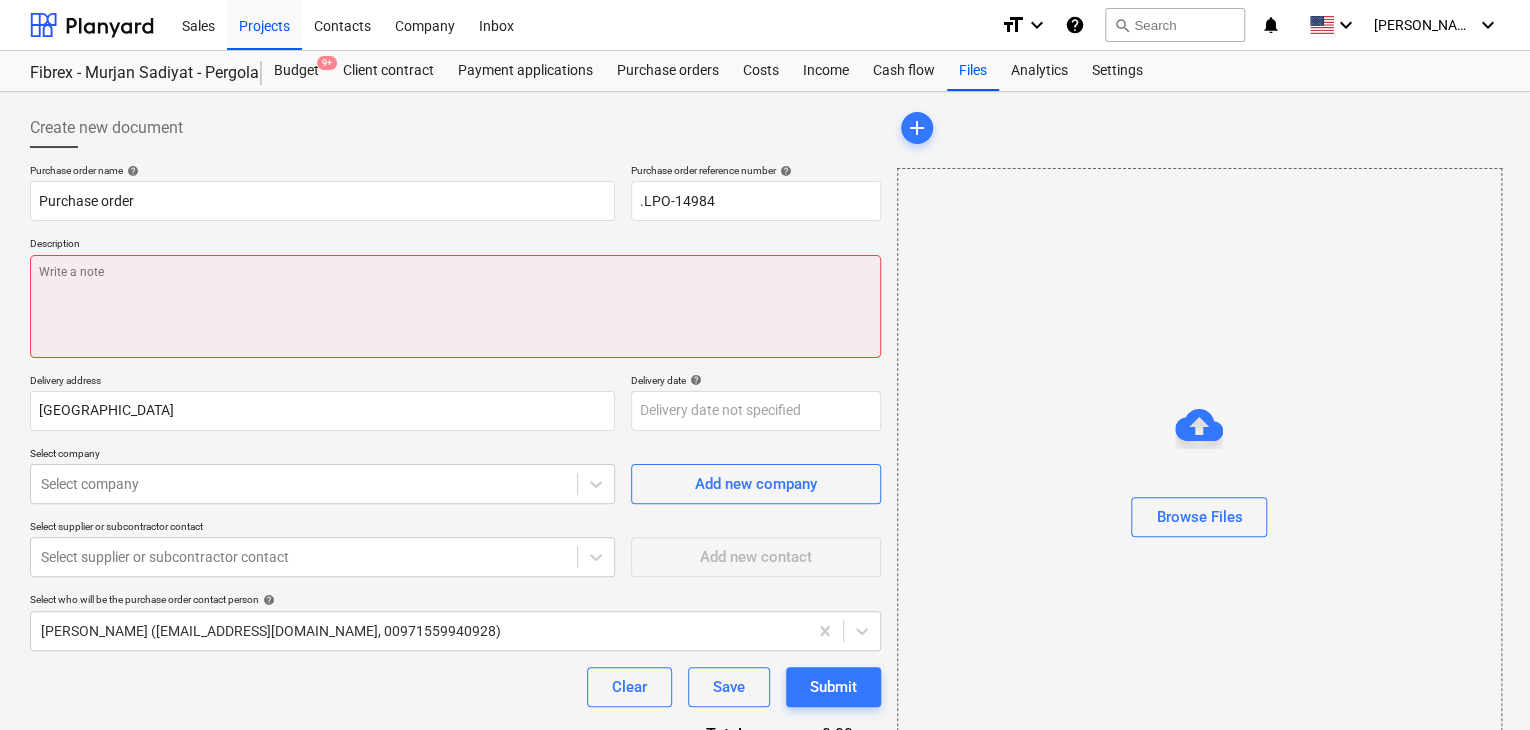 click at bounding box center (455, 306) 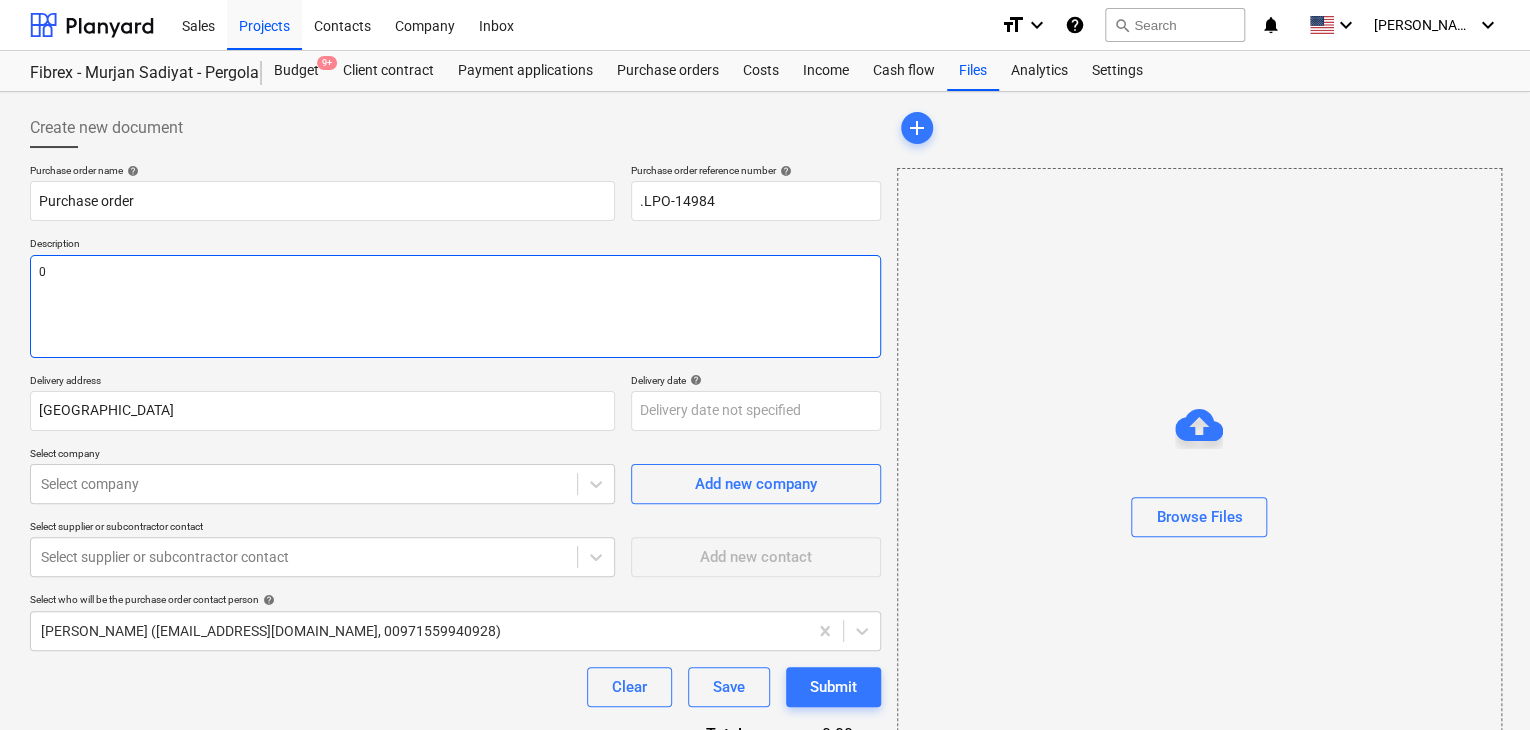 type on "x" 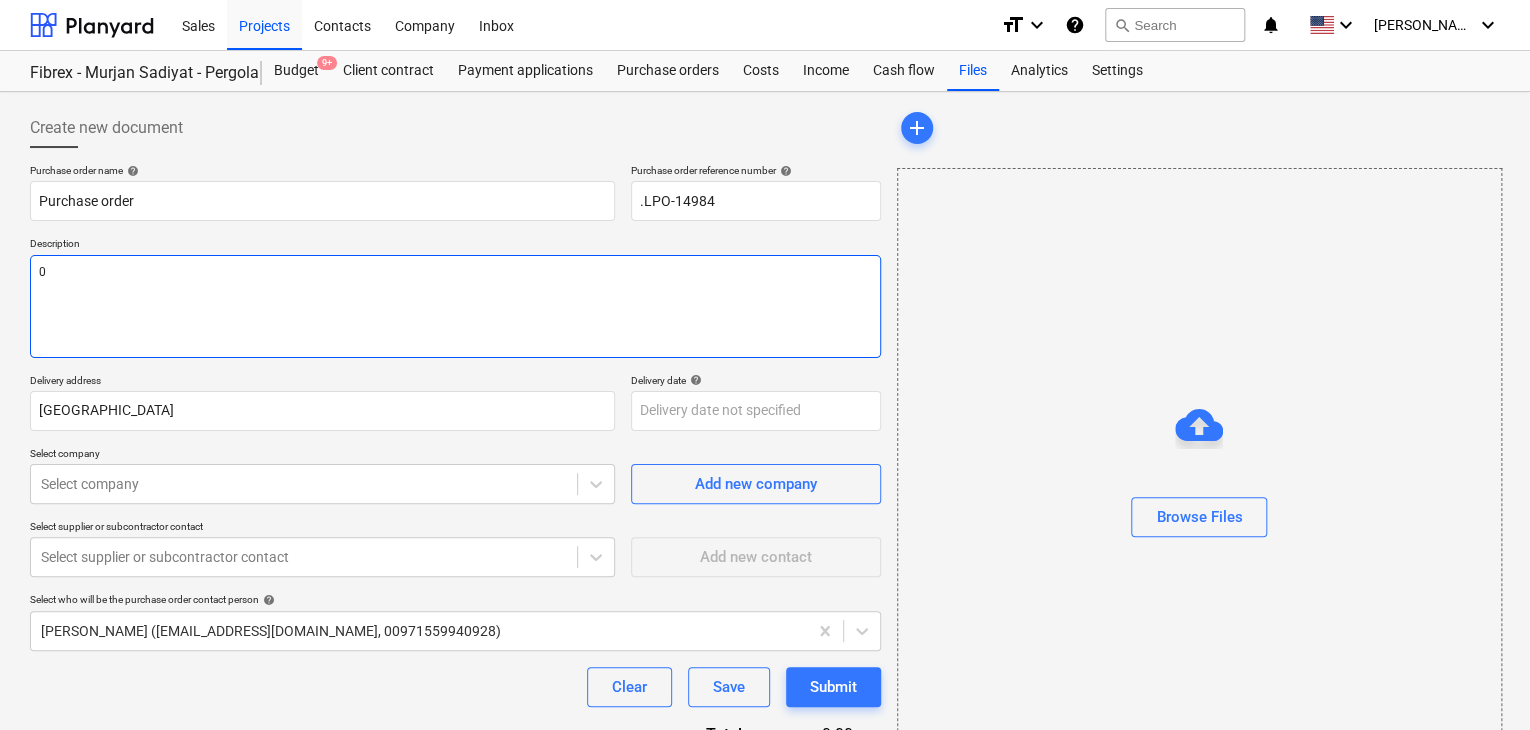 type on "01" 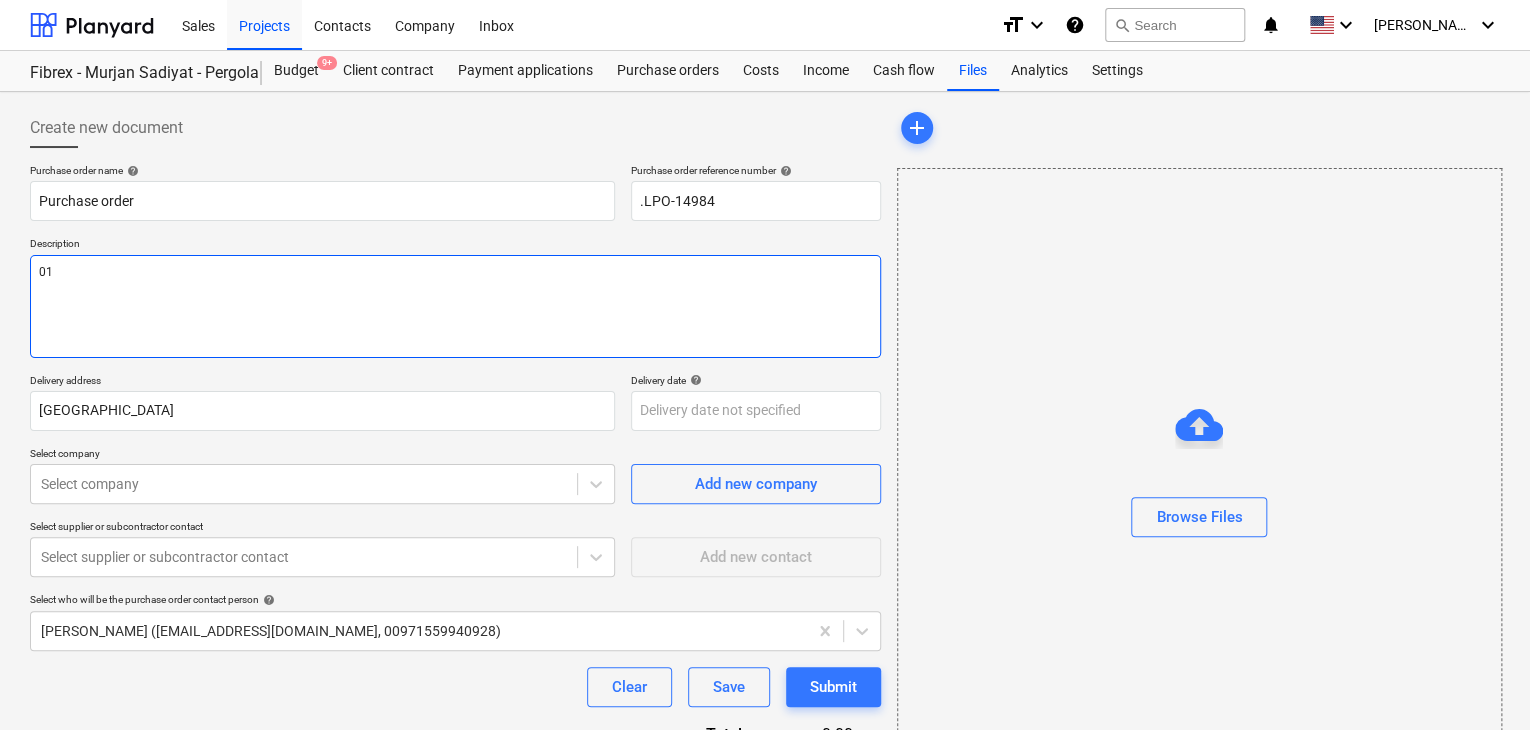 type on "x" 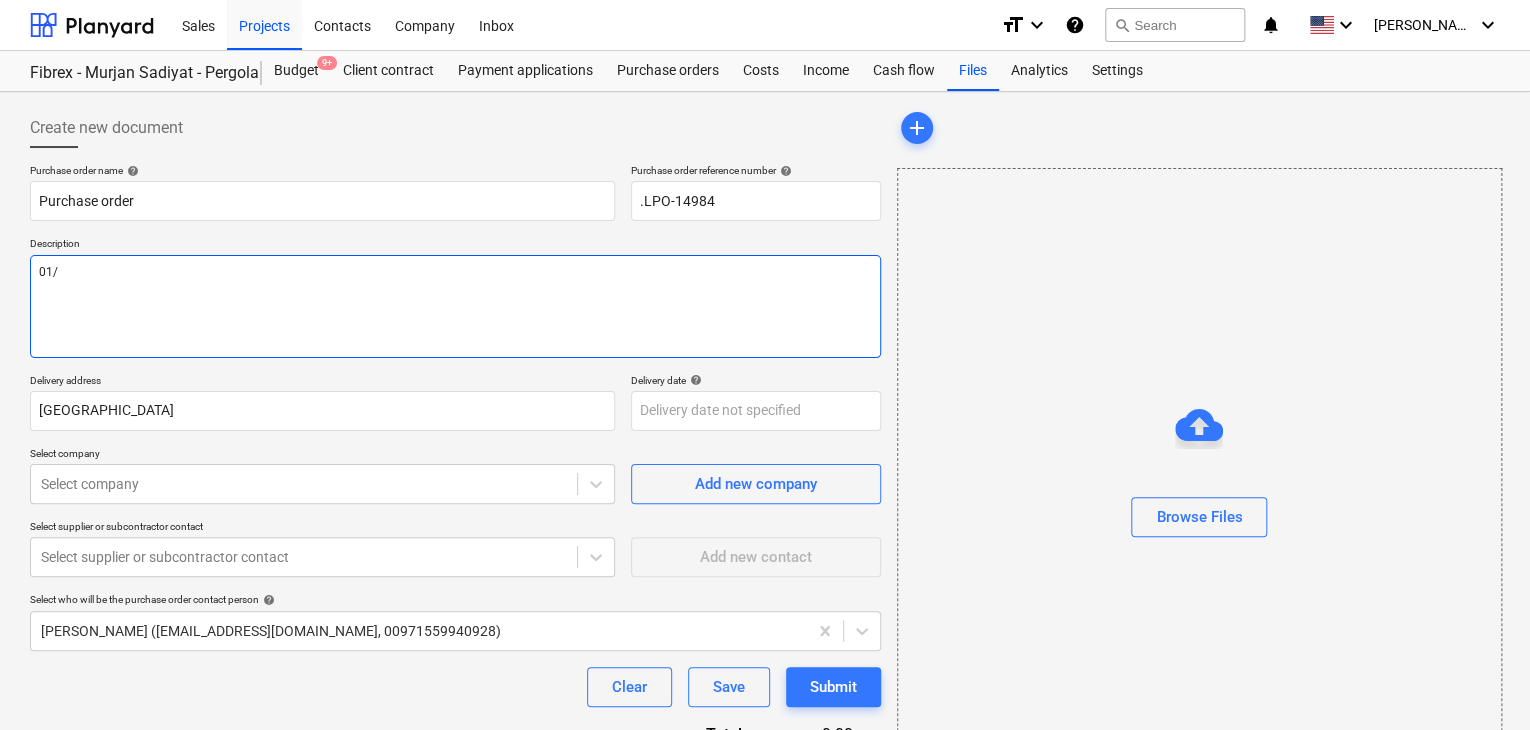 type on "x" 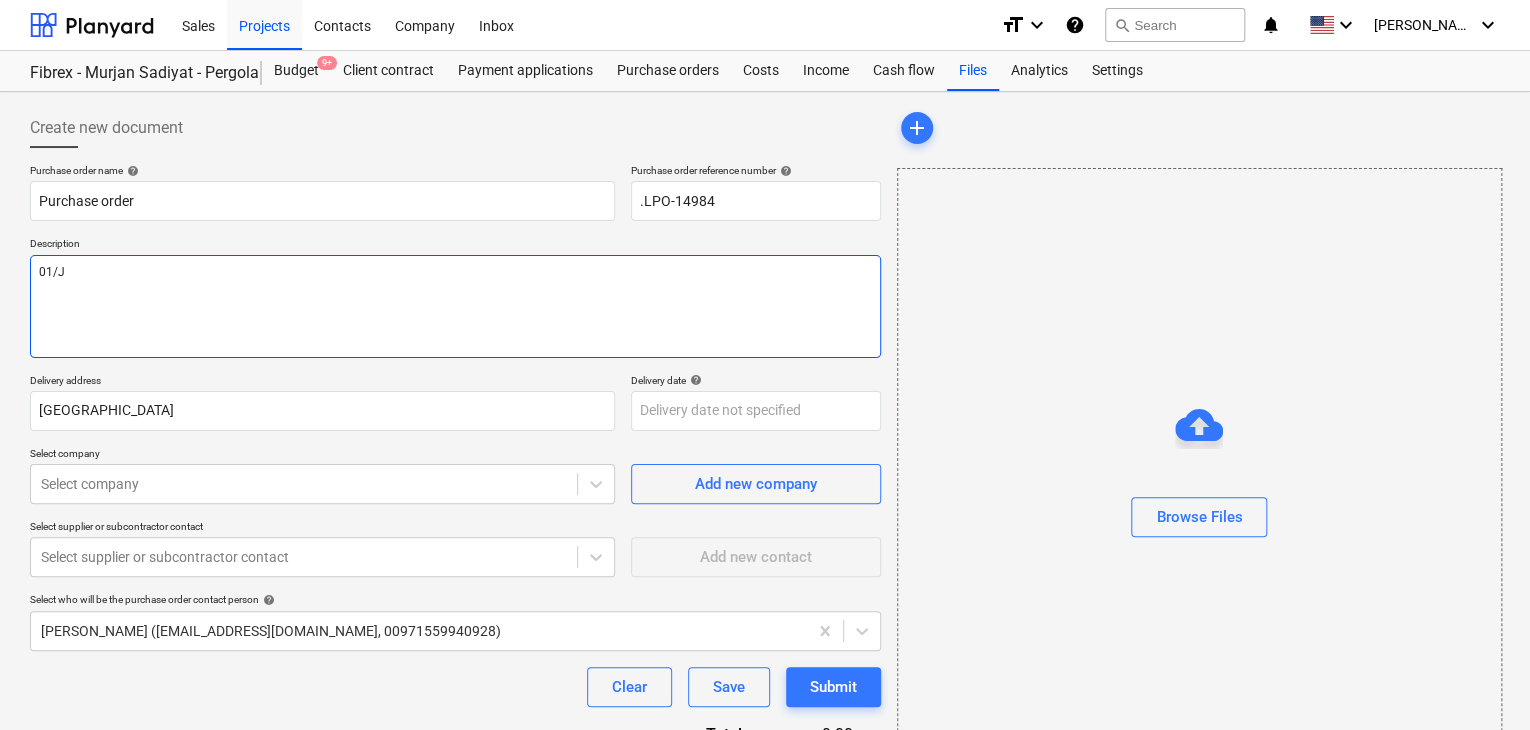 type on "x" 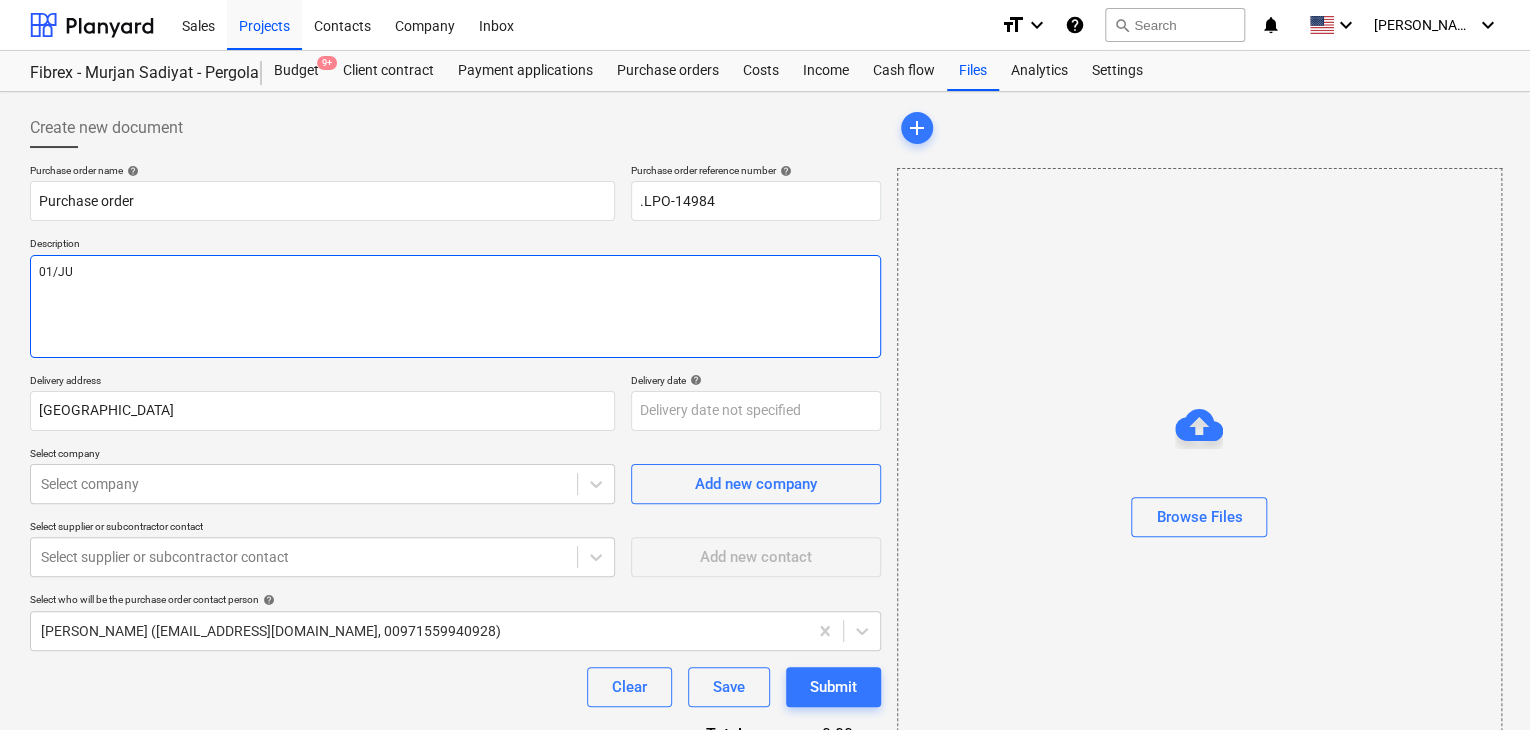 type on "x" 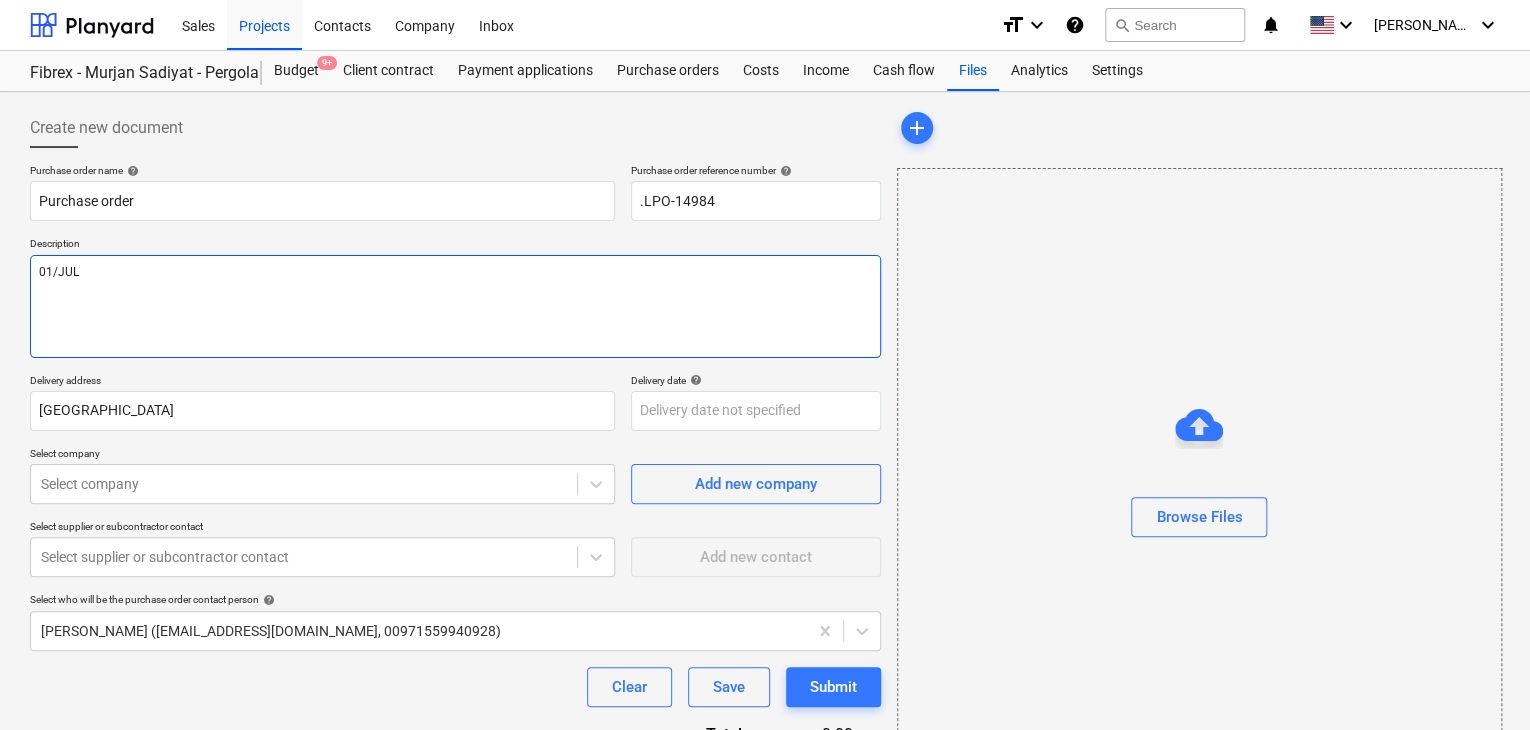 type on "x" 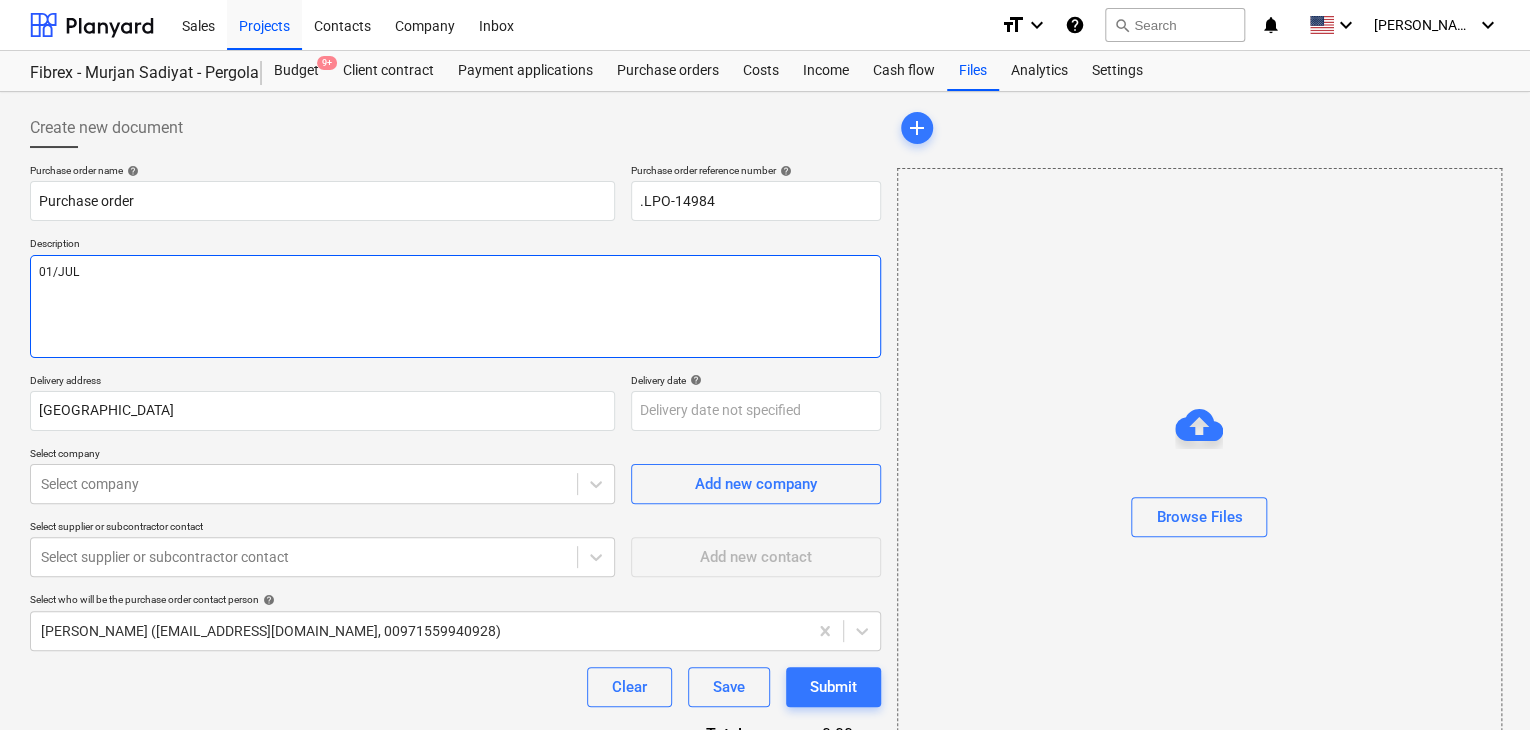 type on "01/JUL/" 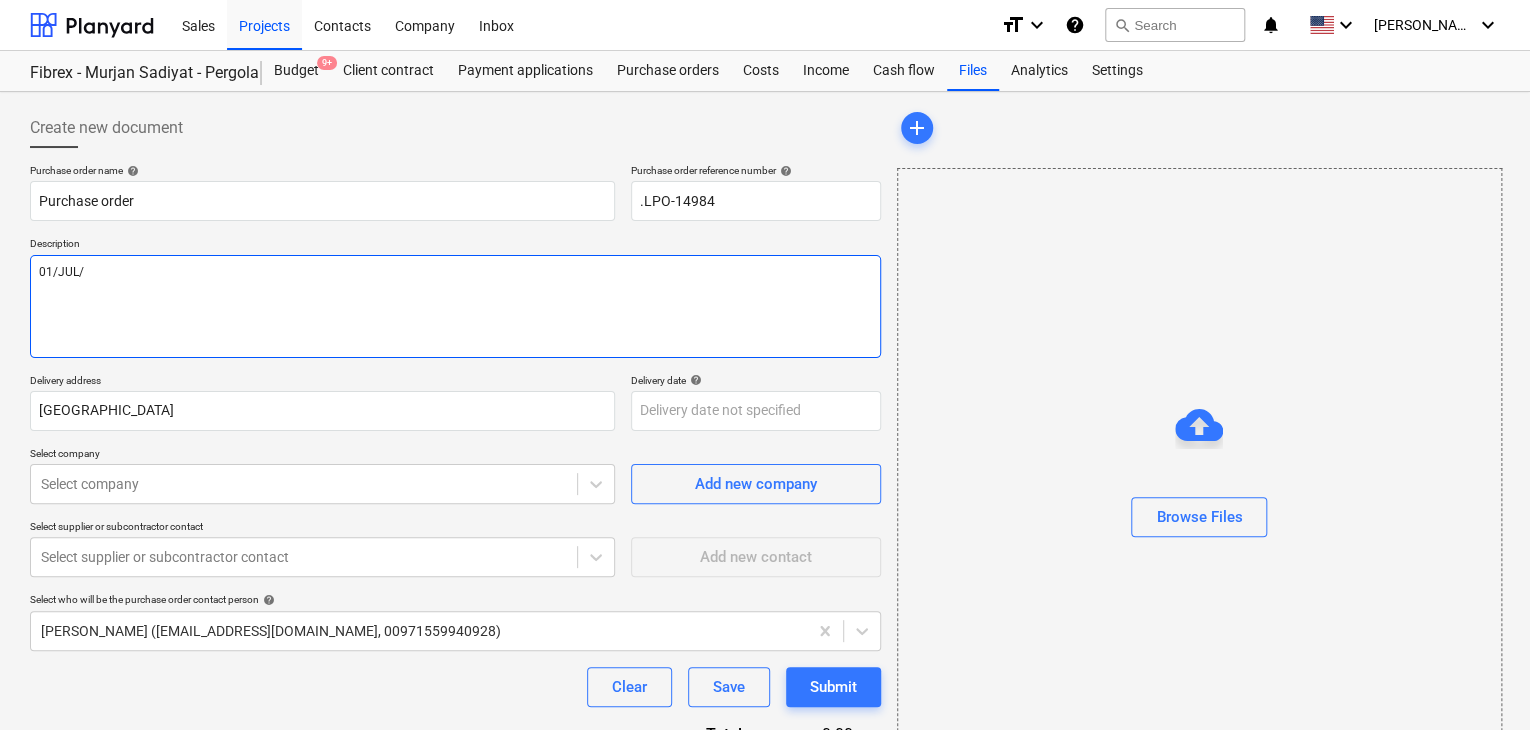 type on "x" 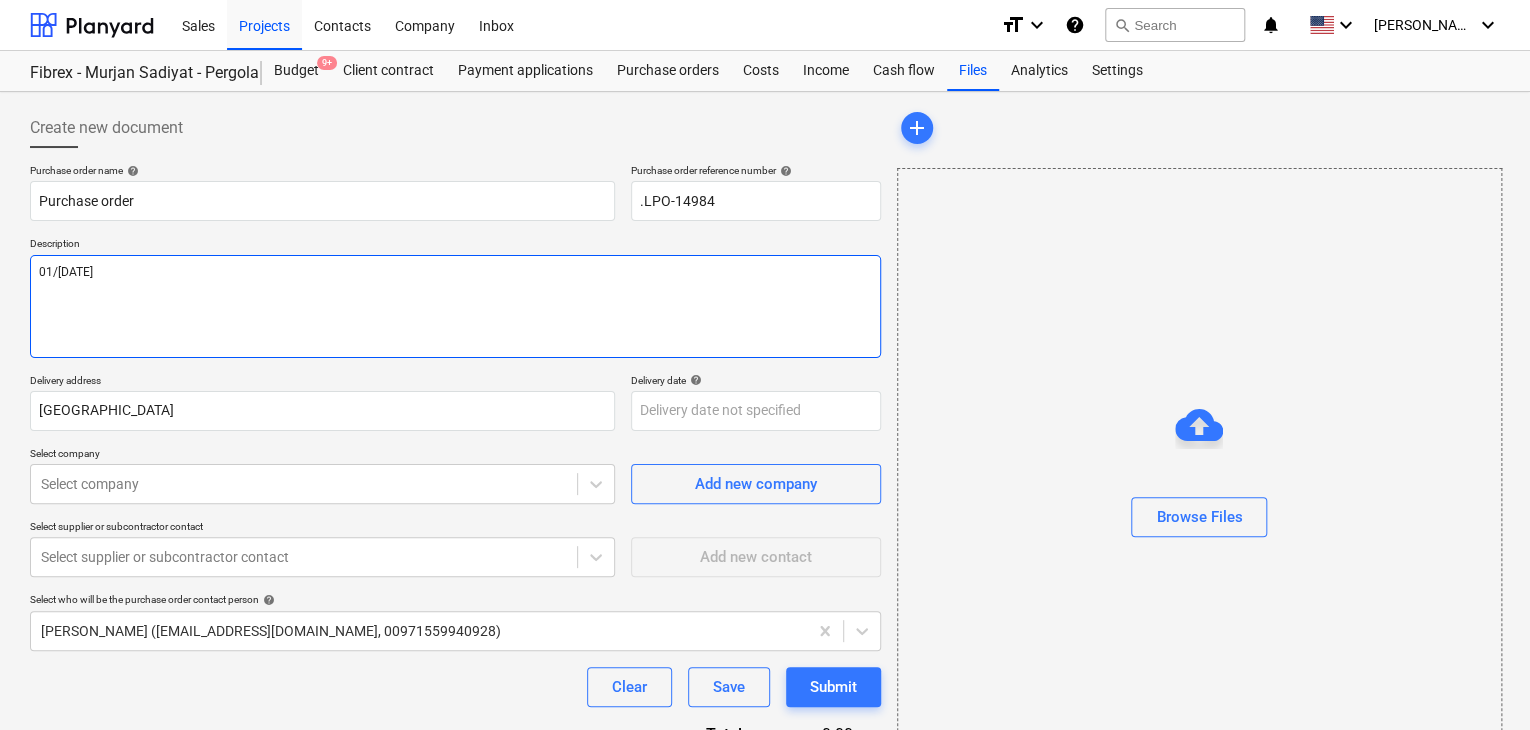 type on "x" 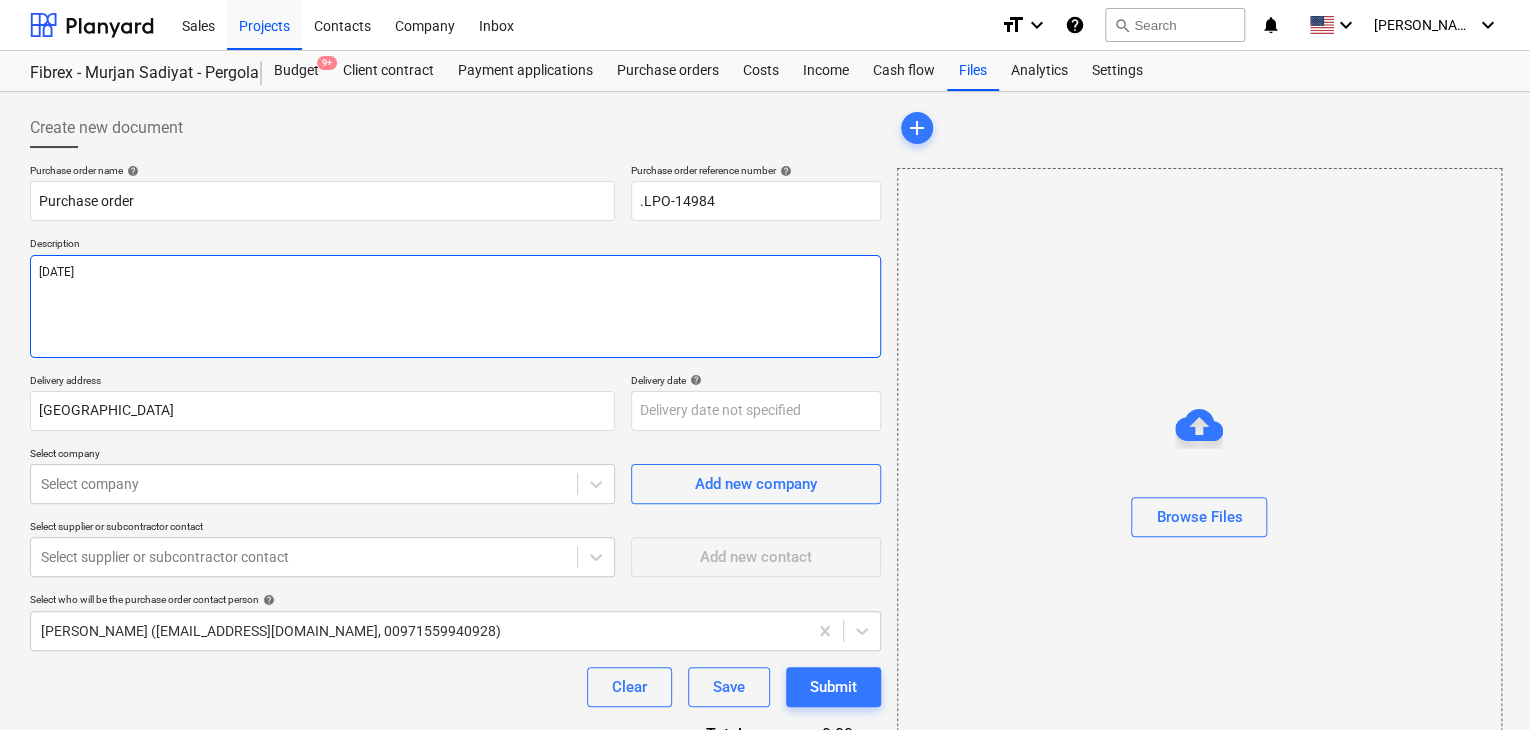type on "x" 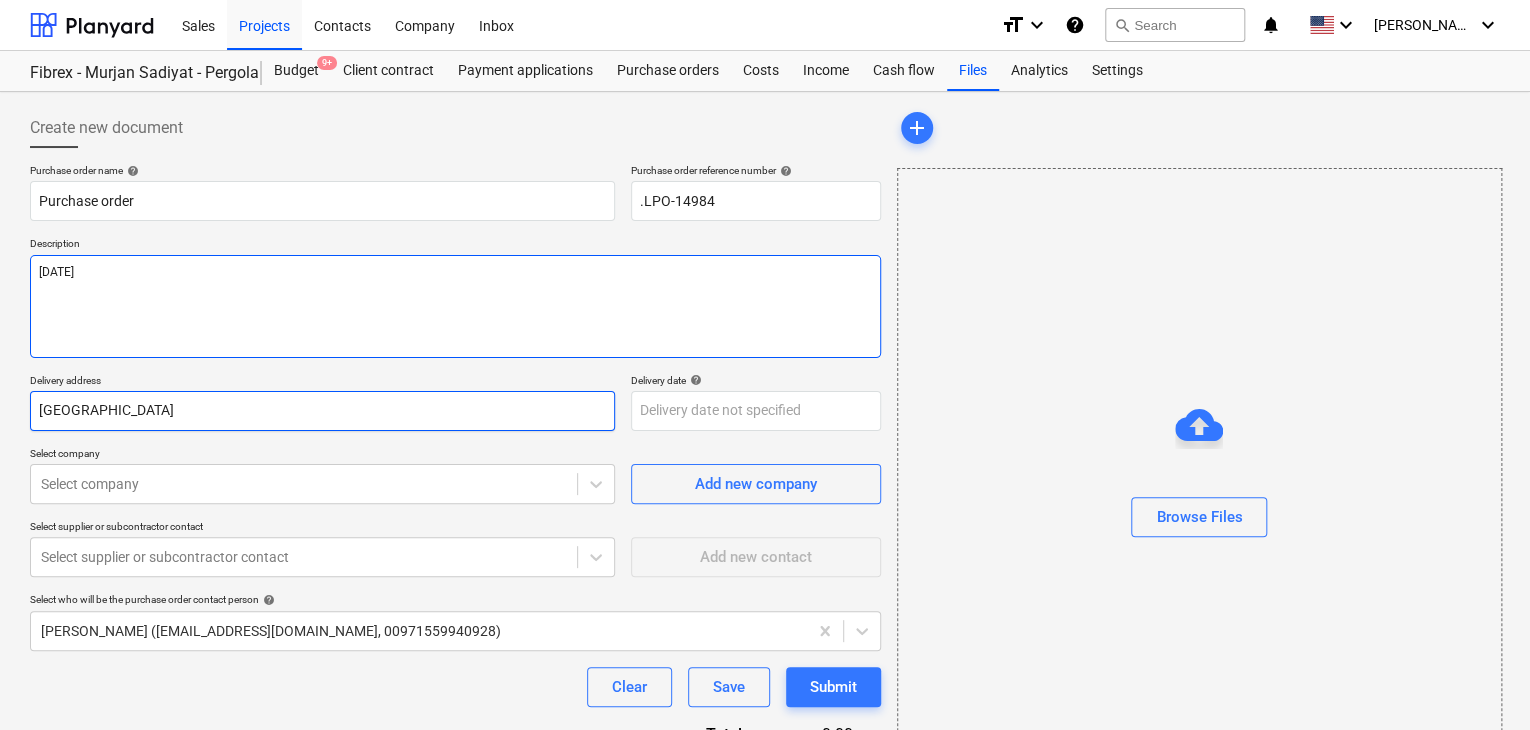type on "[DATE]" 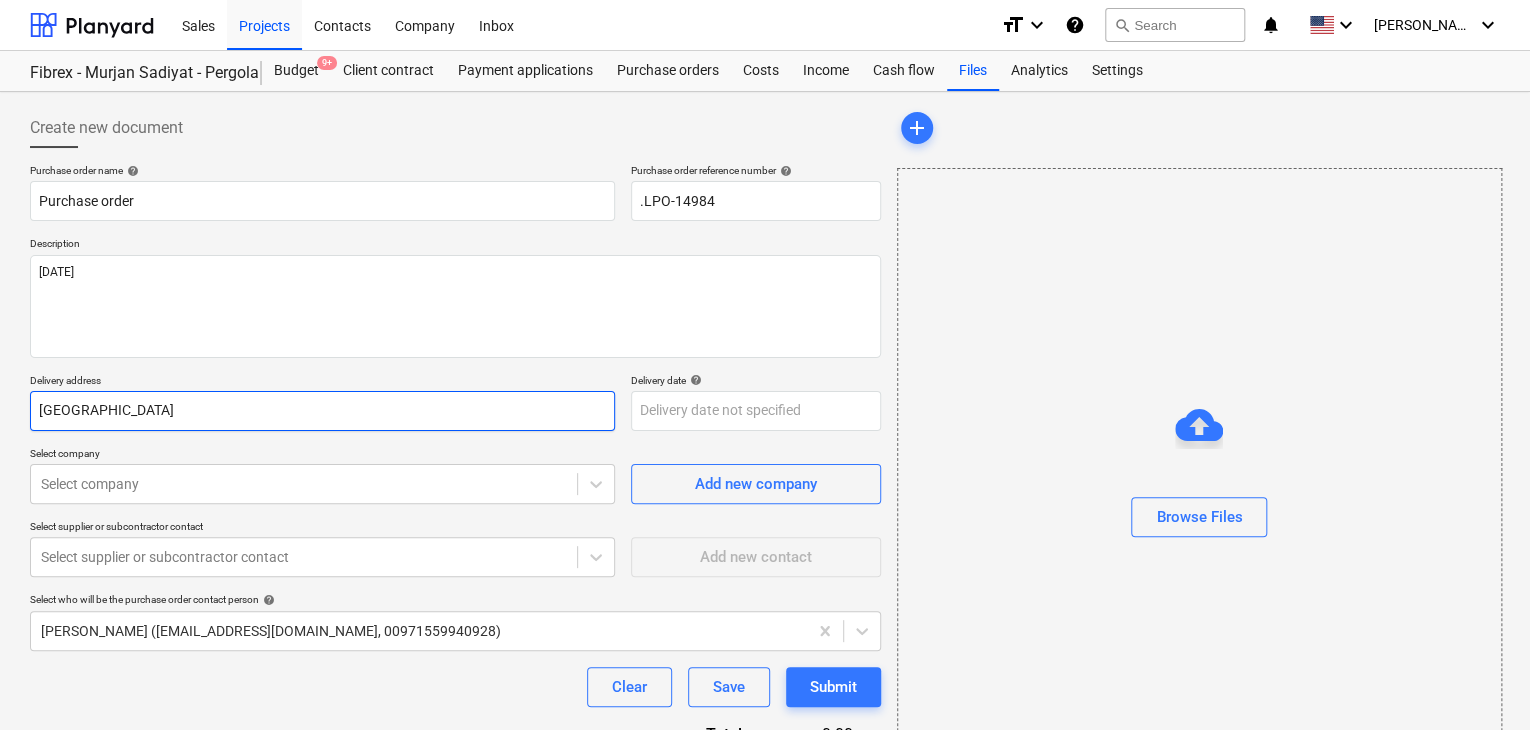 drag, startPoint x: 112, startPoint y: 414, endPoint x: 0, endPoint y: 381, distance: 116.76044 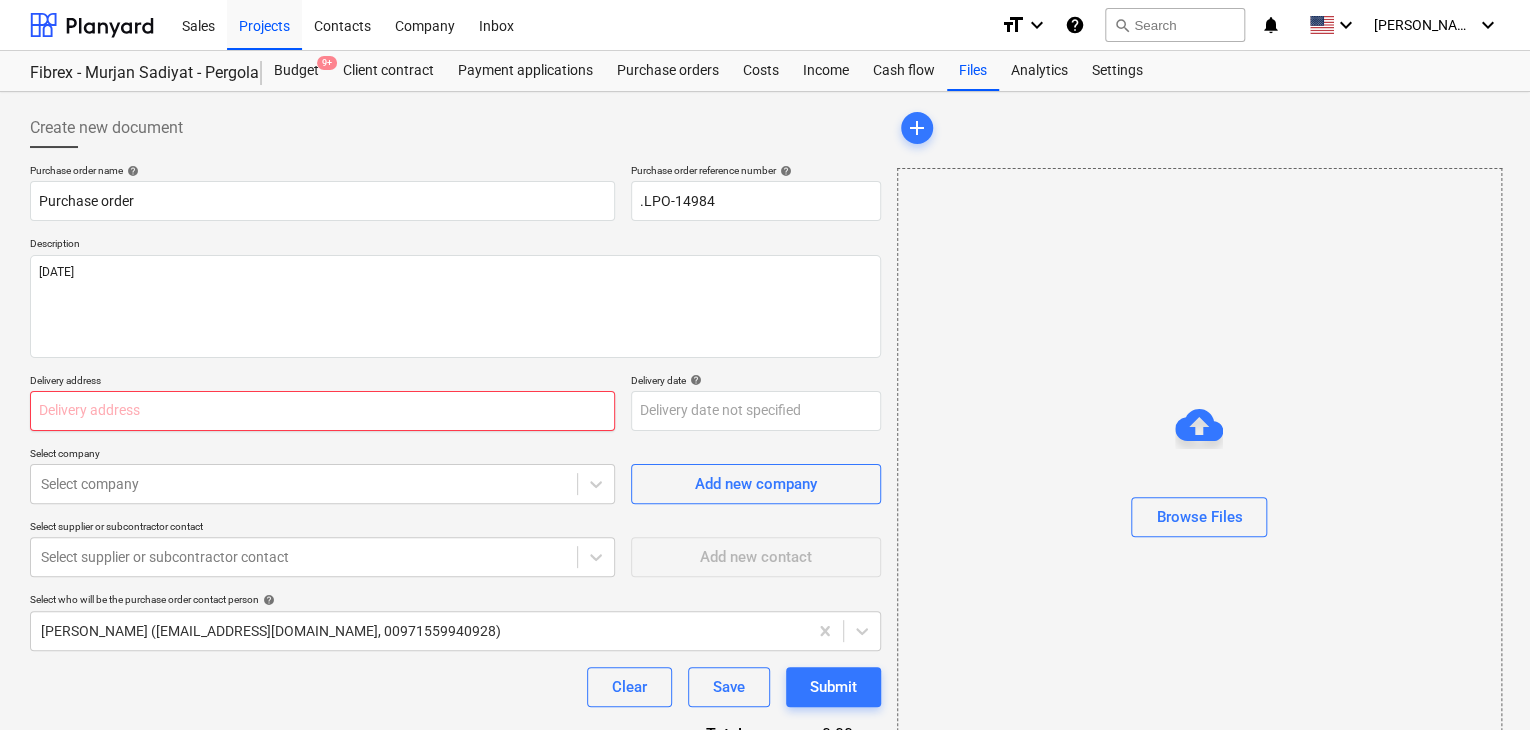 type on "x" 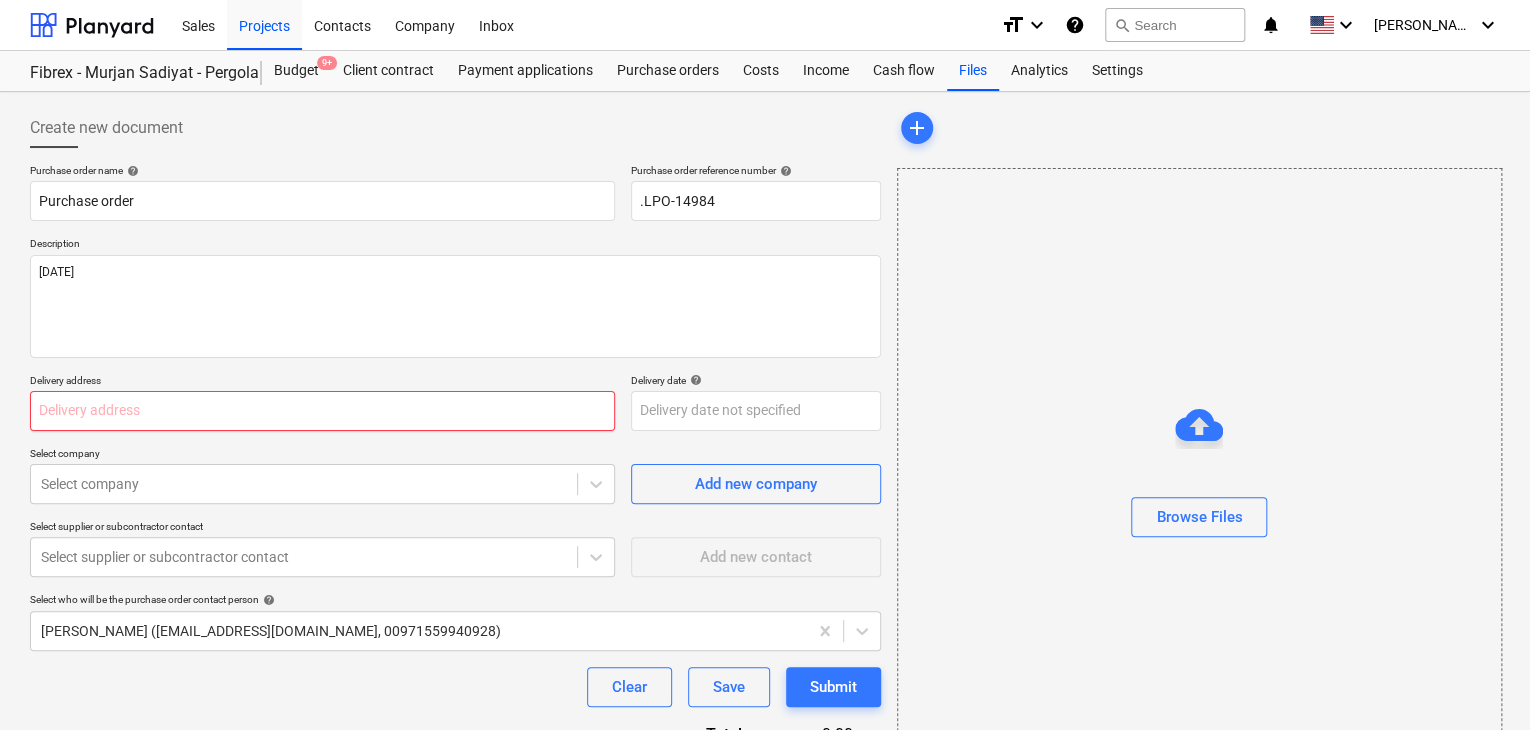 type on "L" 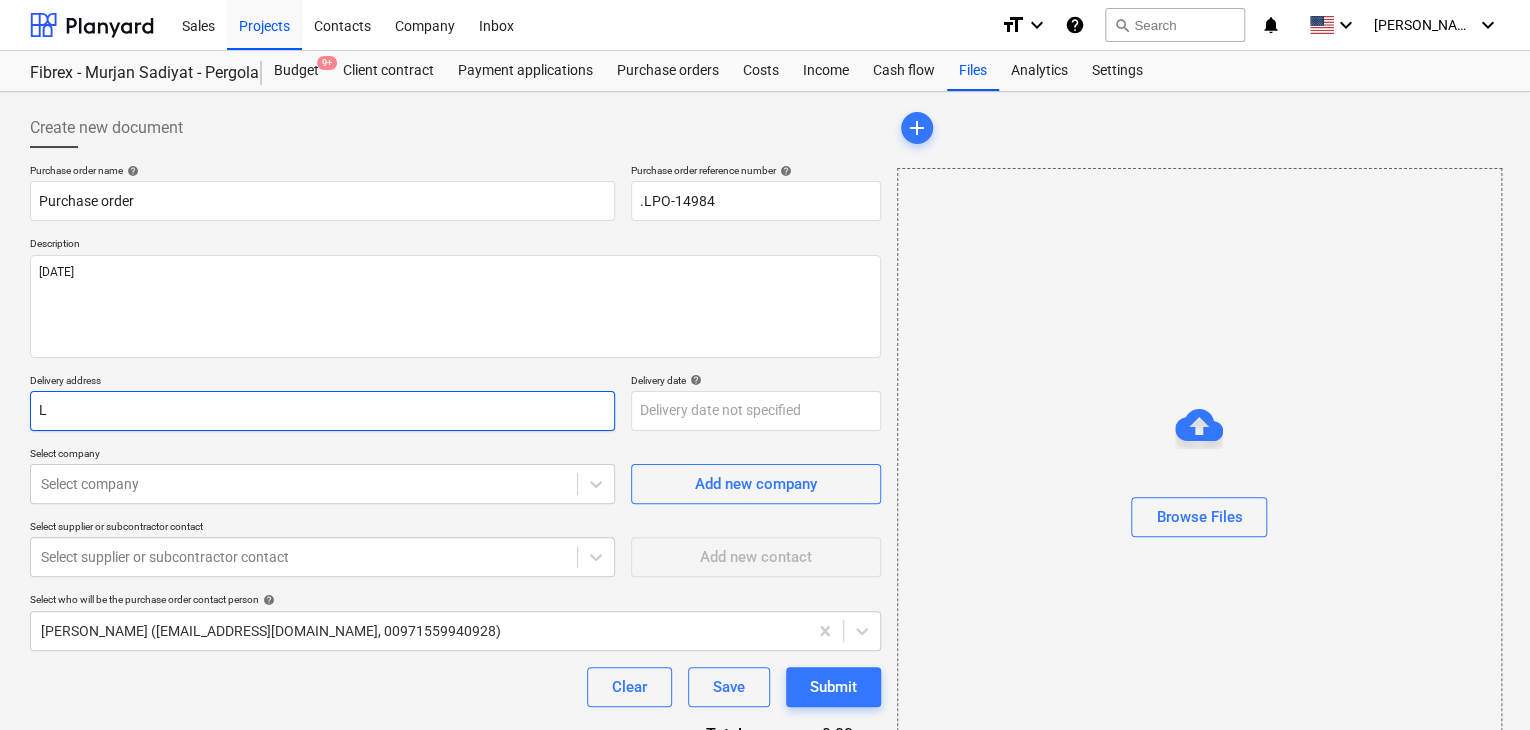 type on "x" 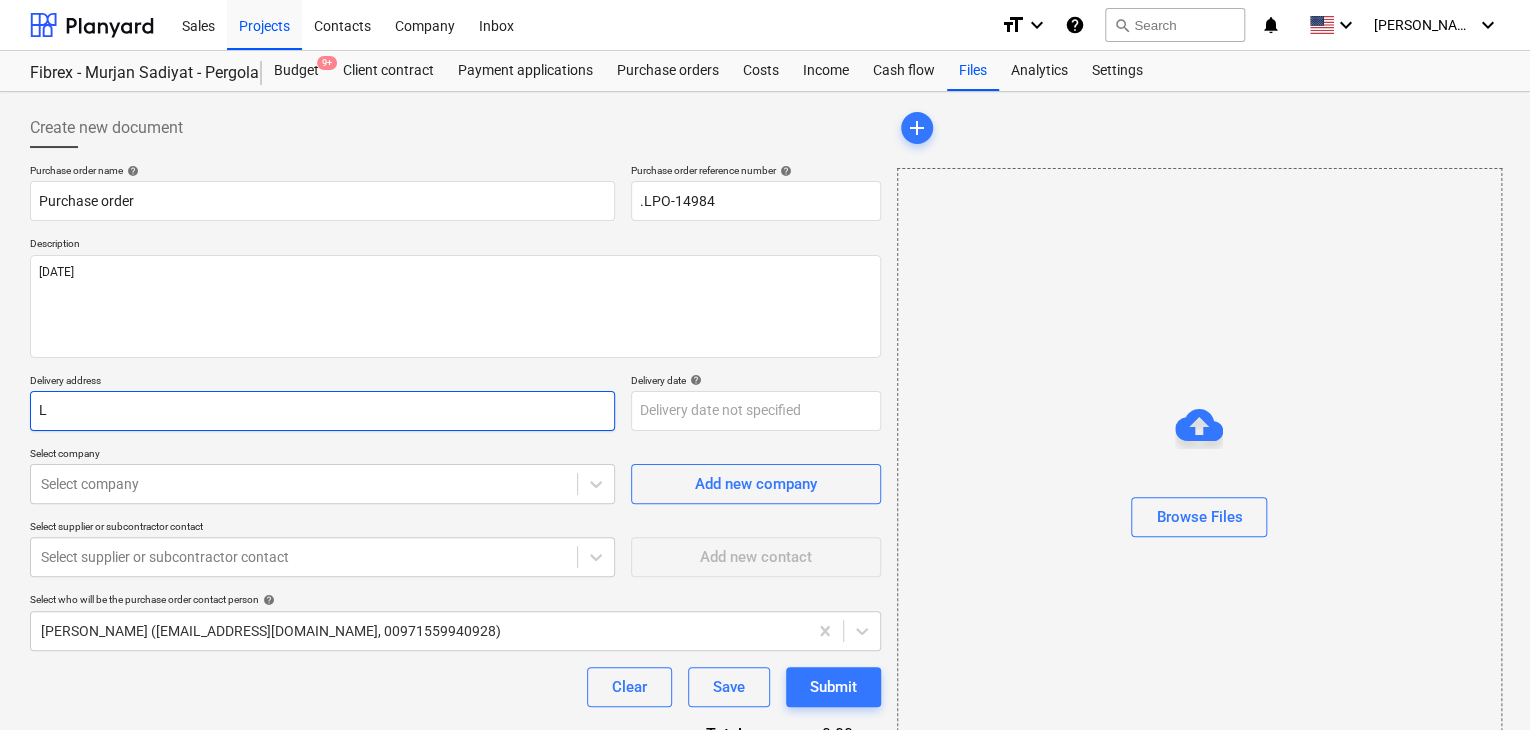 type on "LU" 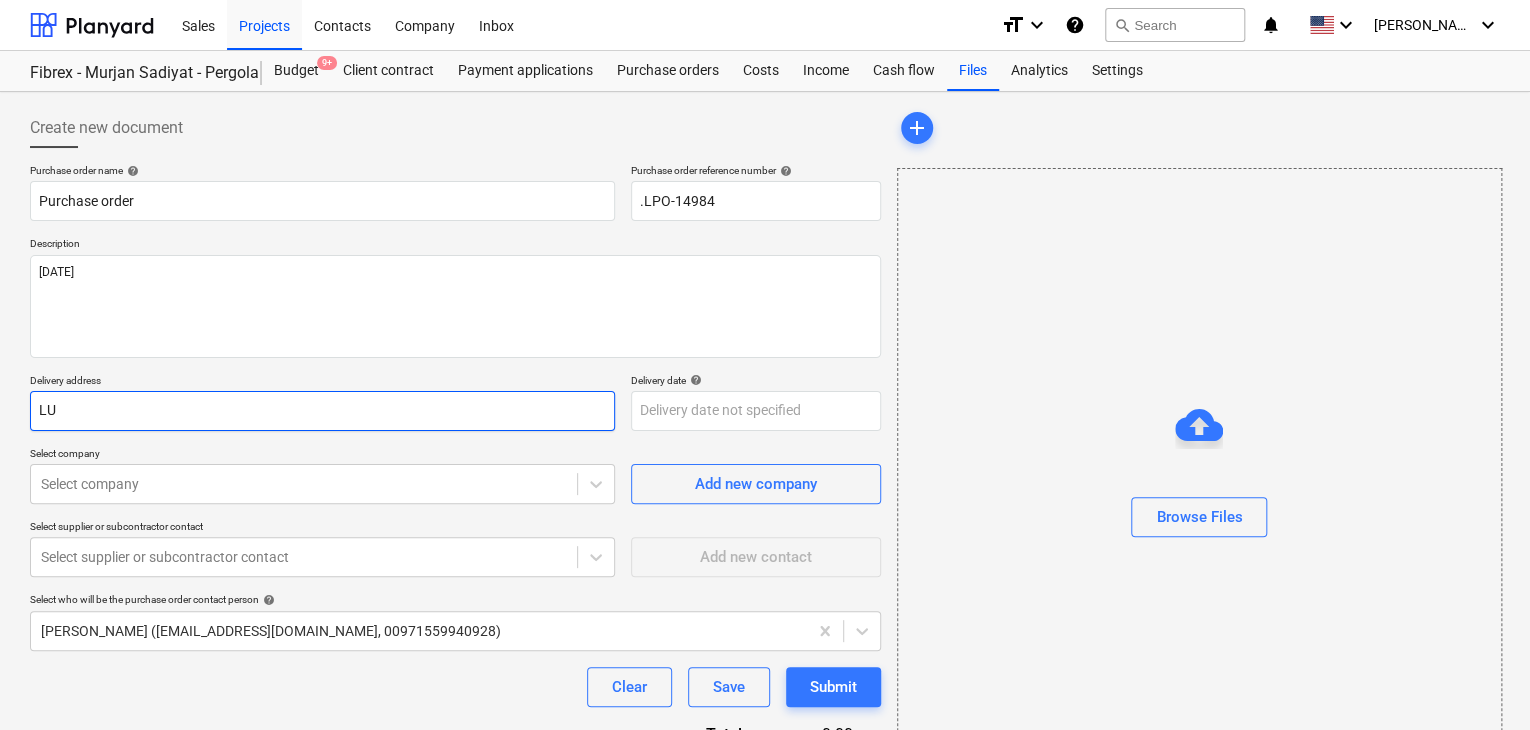 type on "x" 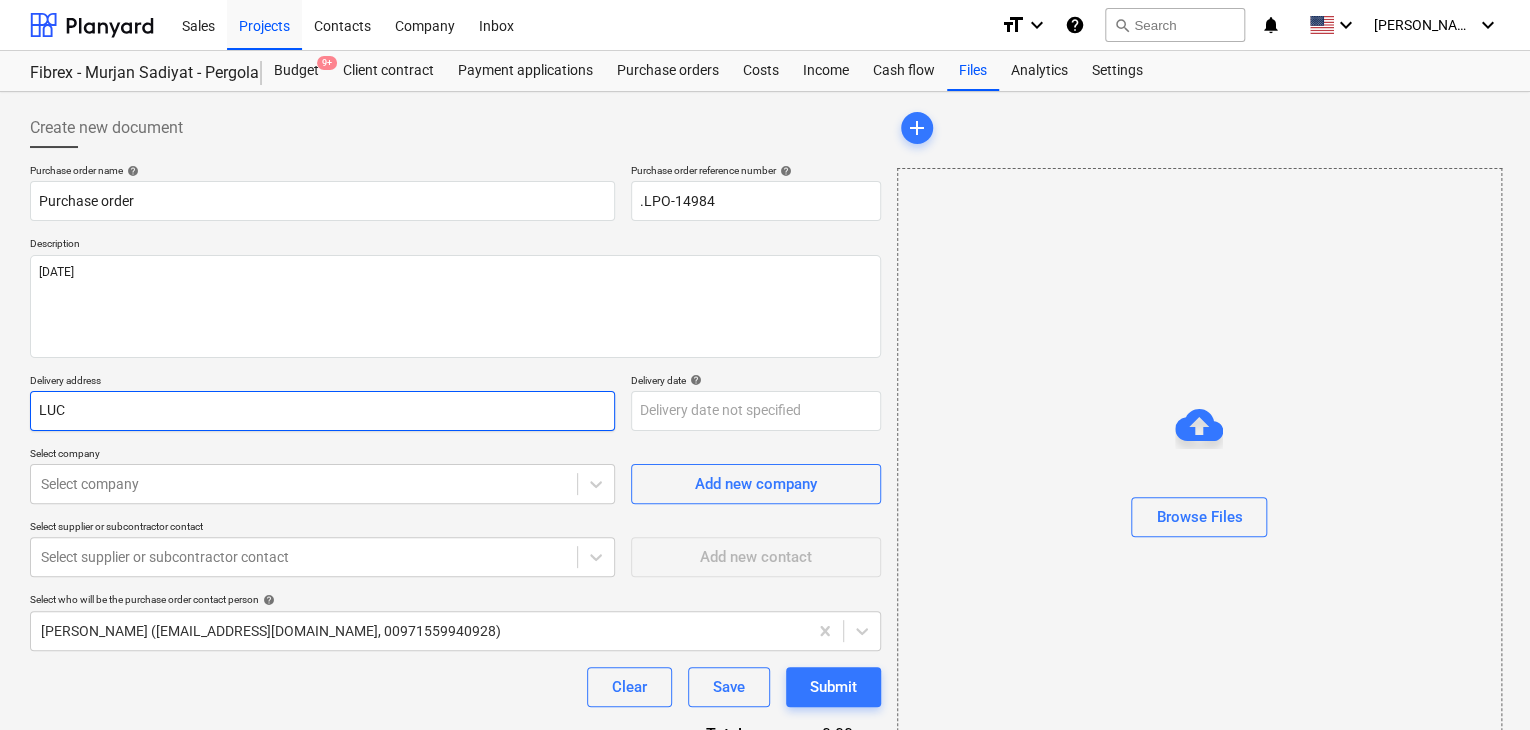 type on "x" 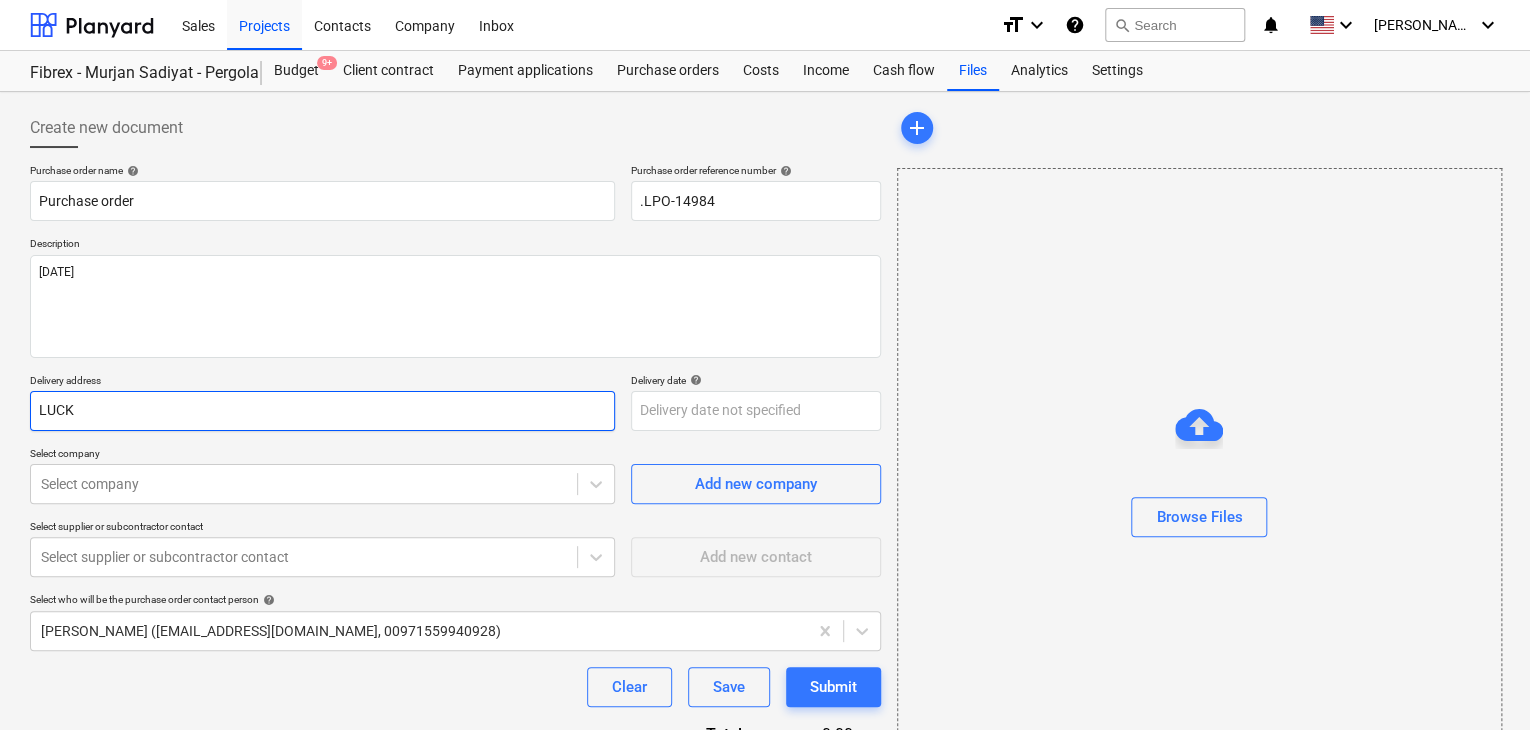 type on "x" 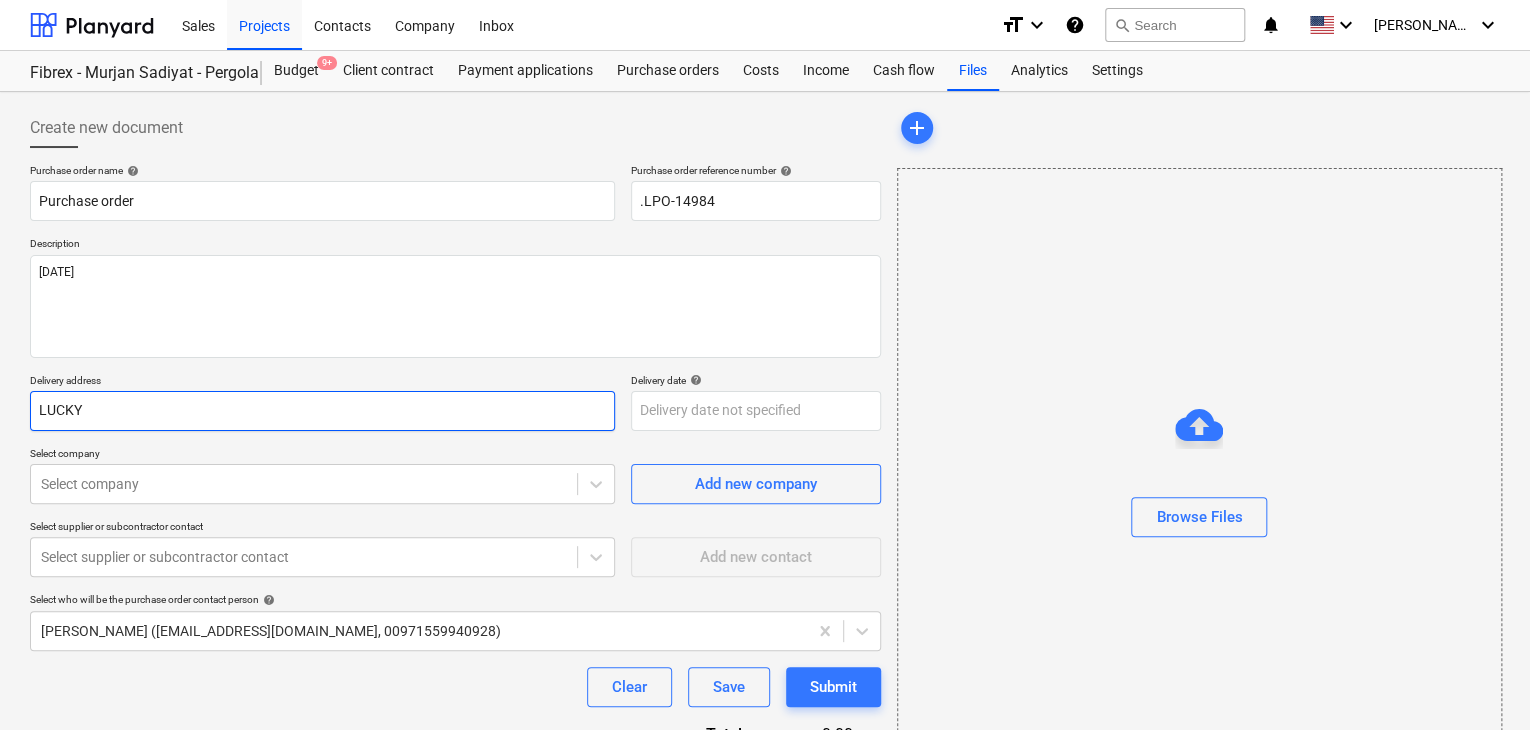 type on "x" 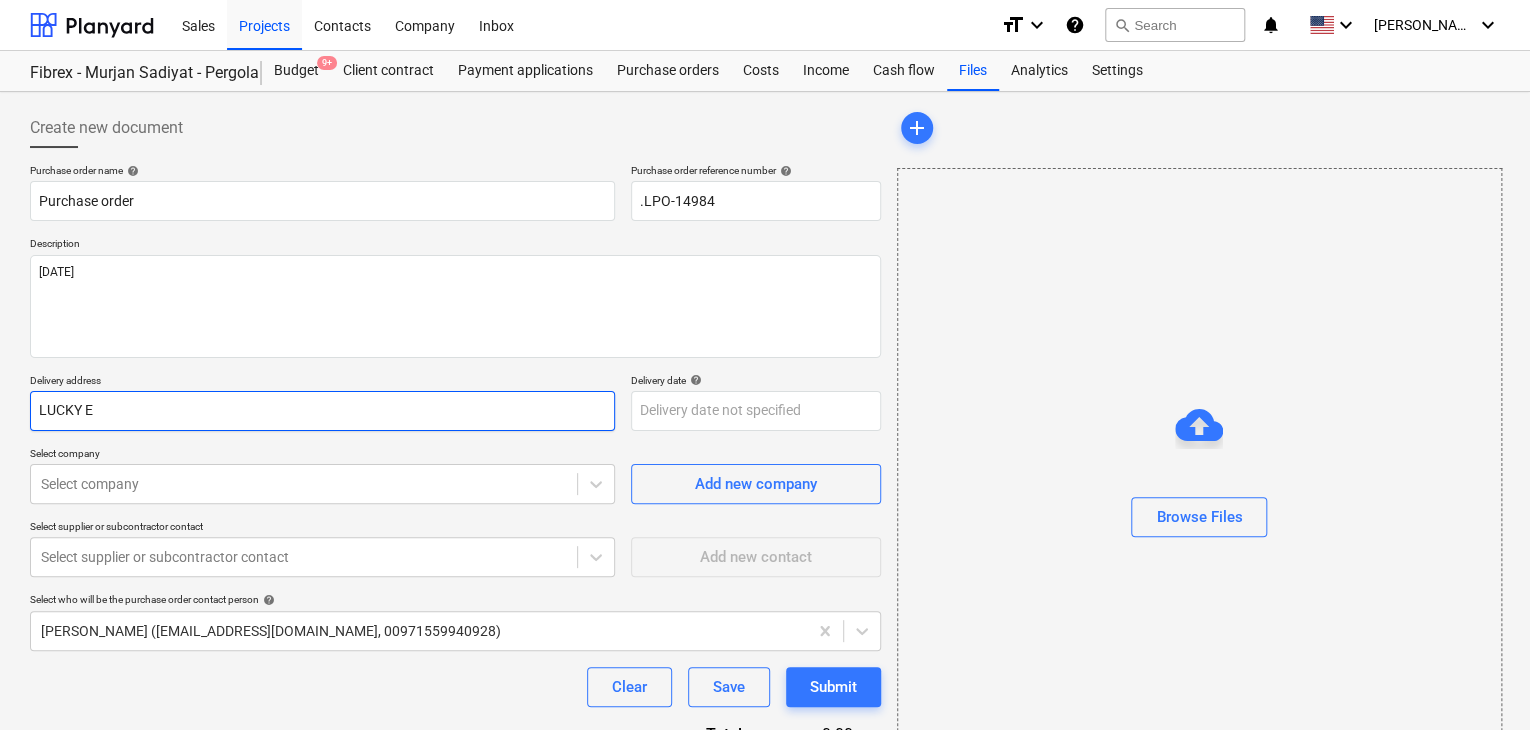 type on "LUCKY EN" 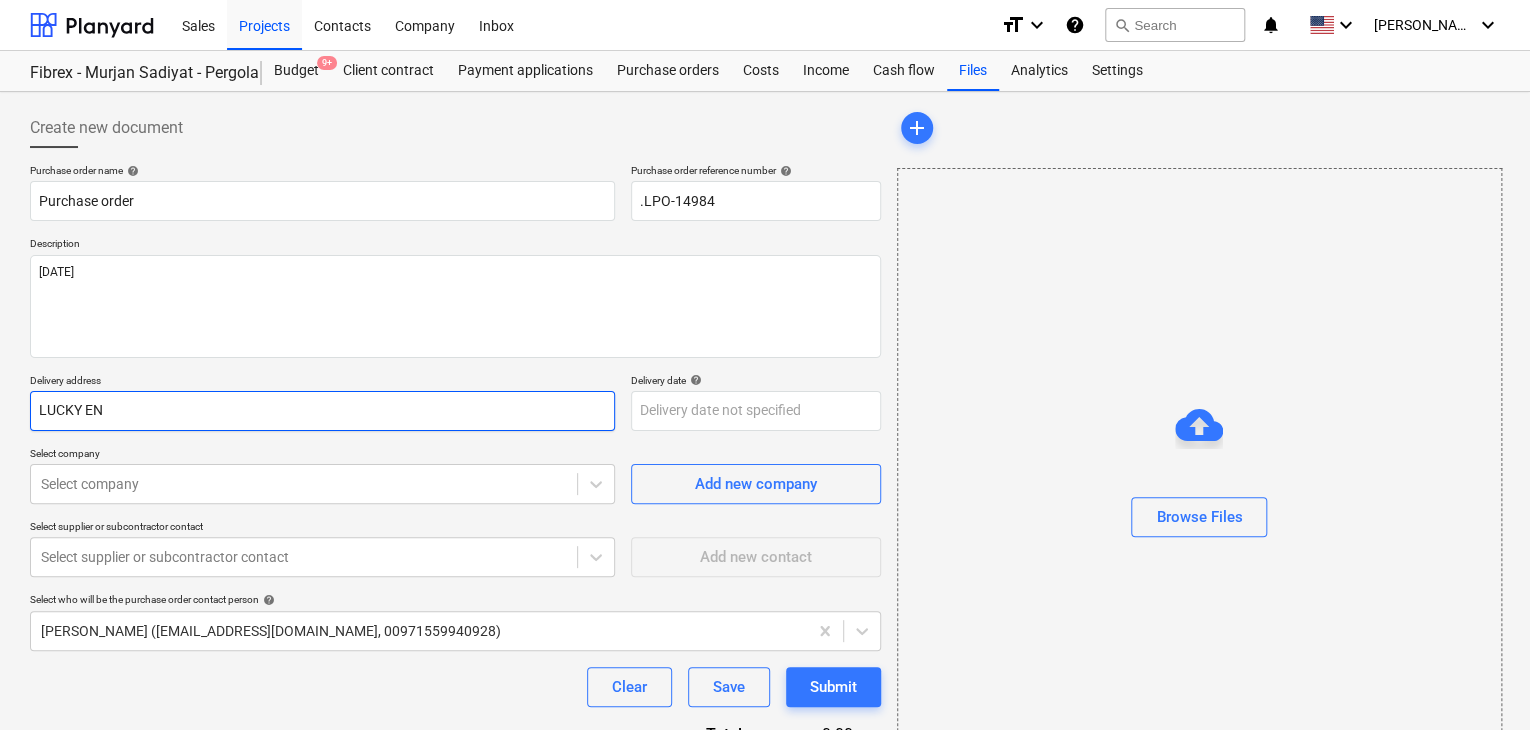 type on "x" 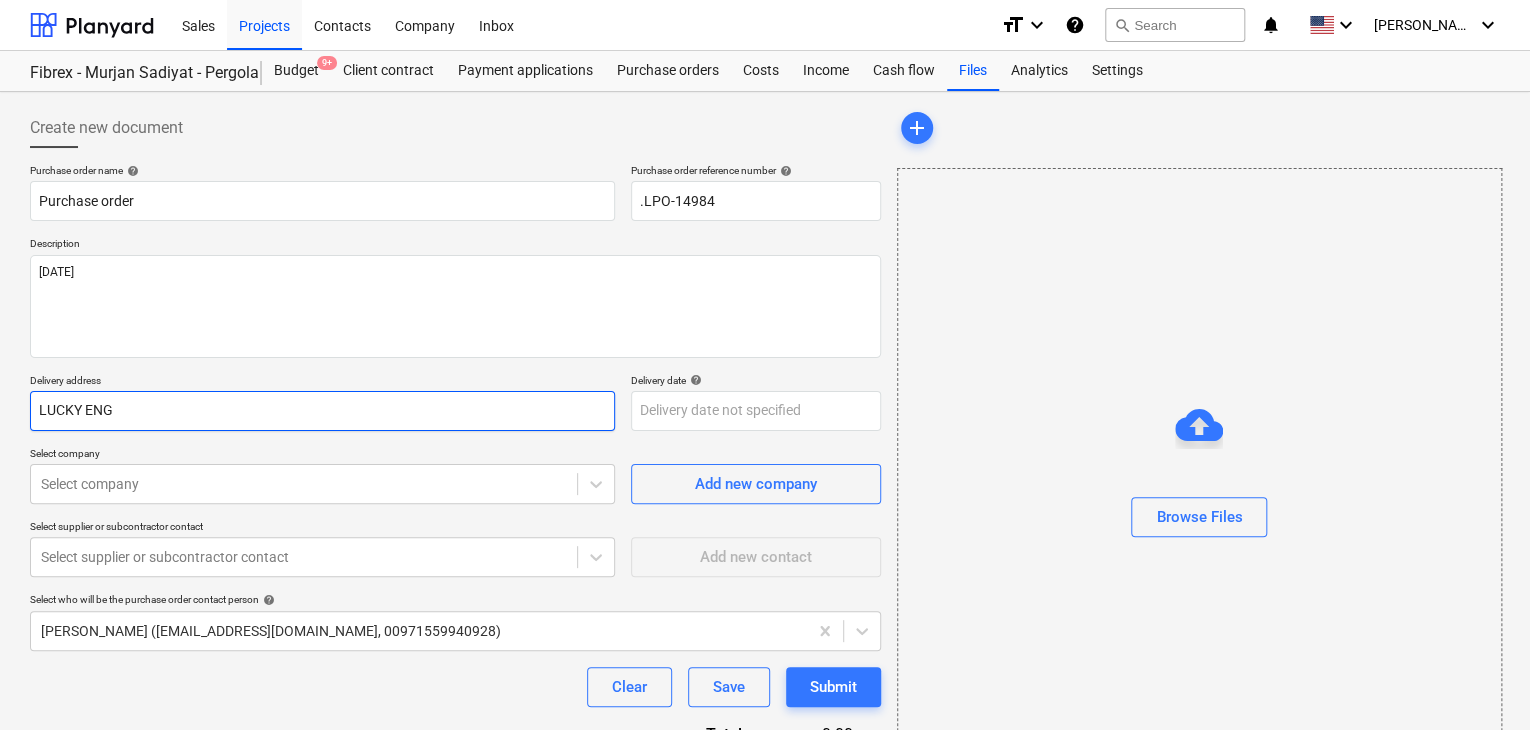 type on "x" 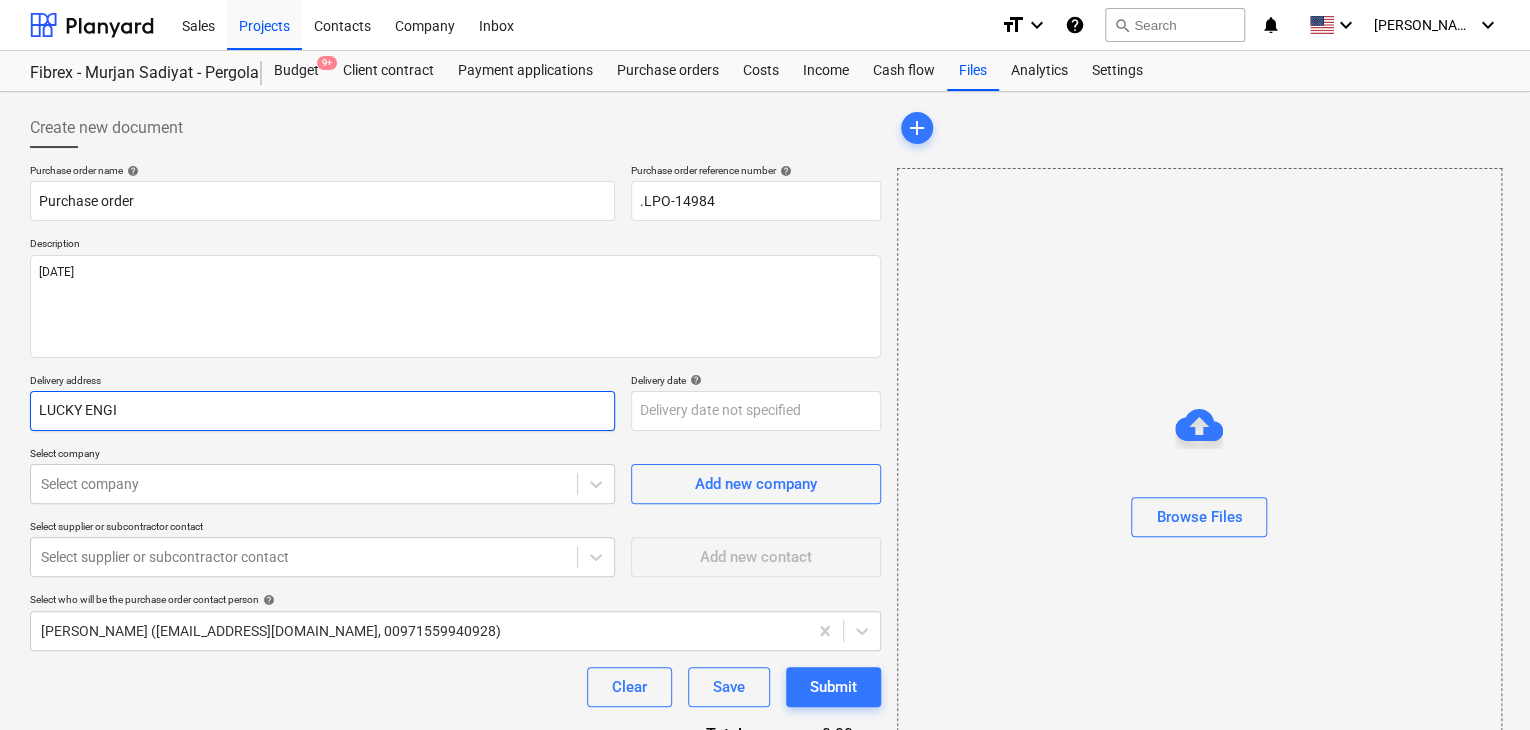 type on "x" 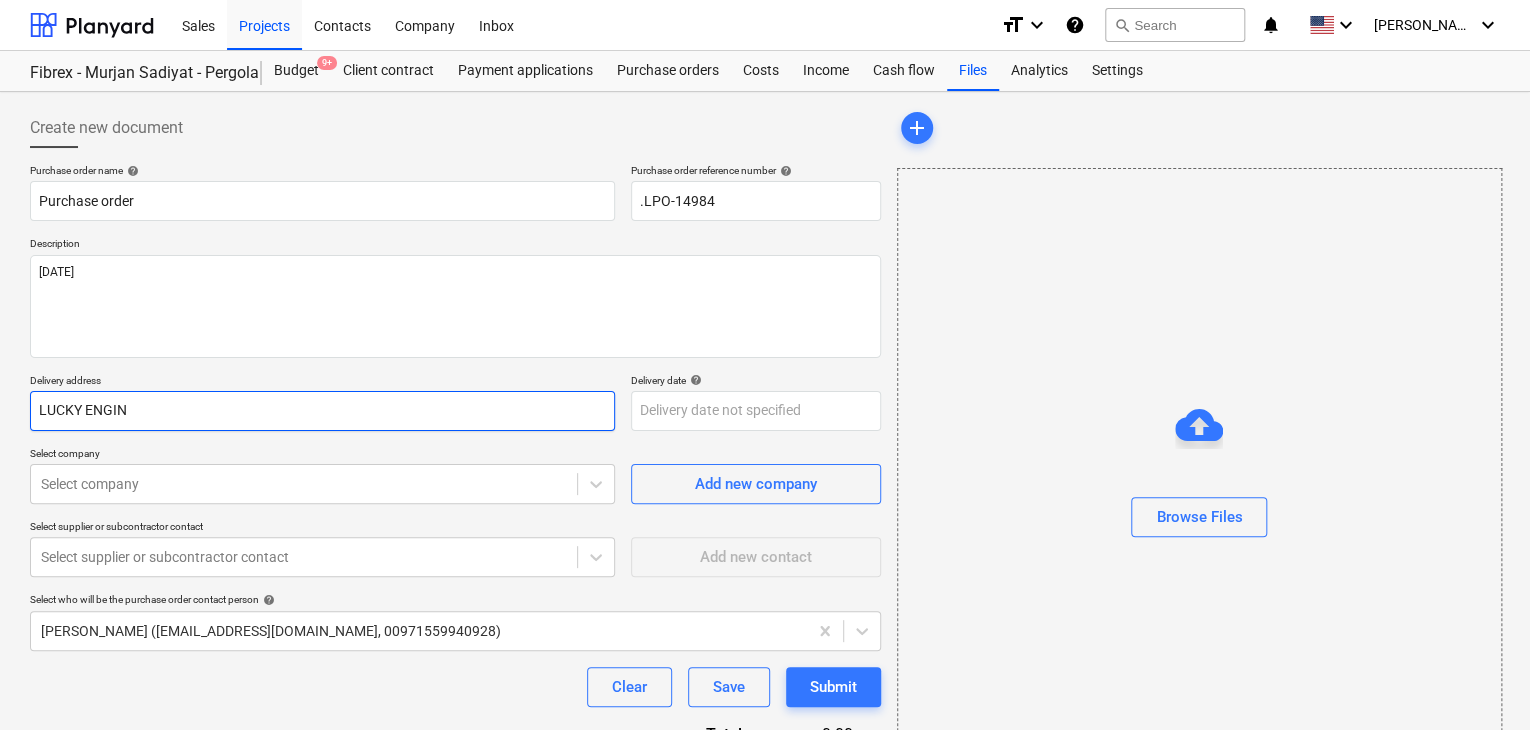 type on "x" 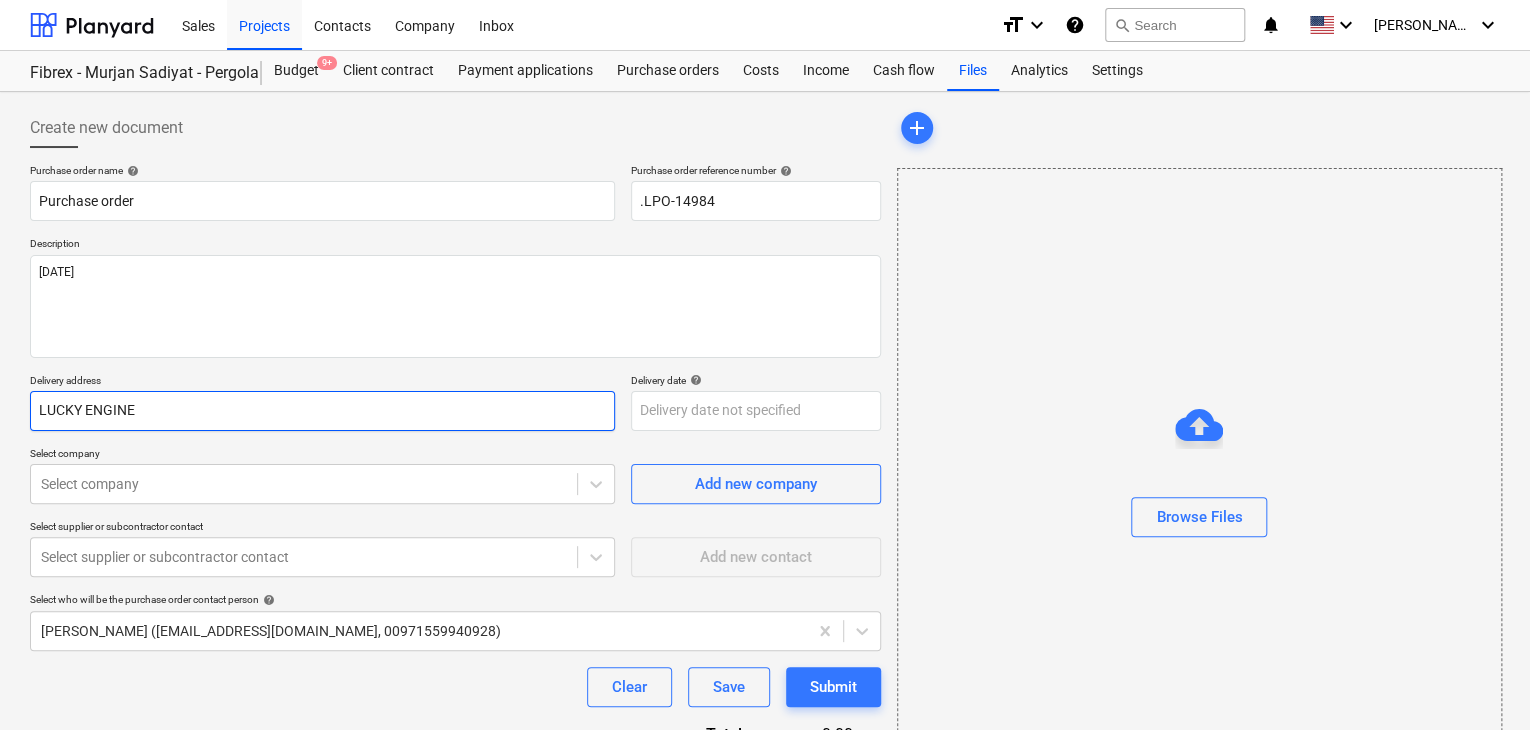 type on "x" 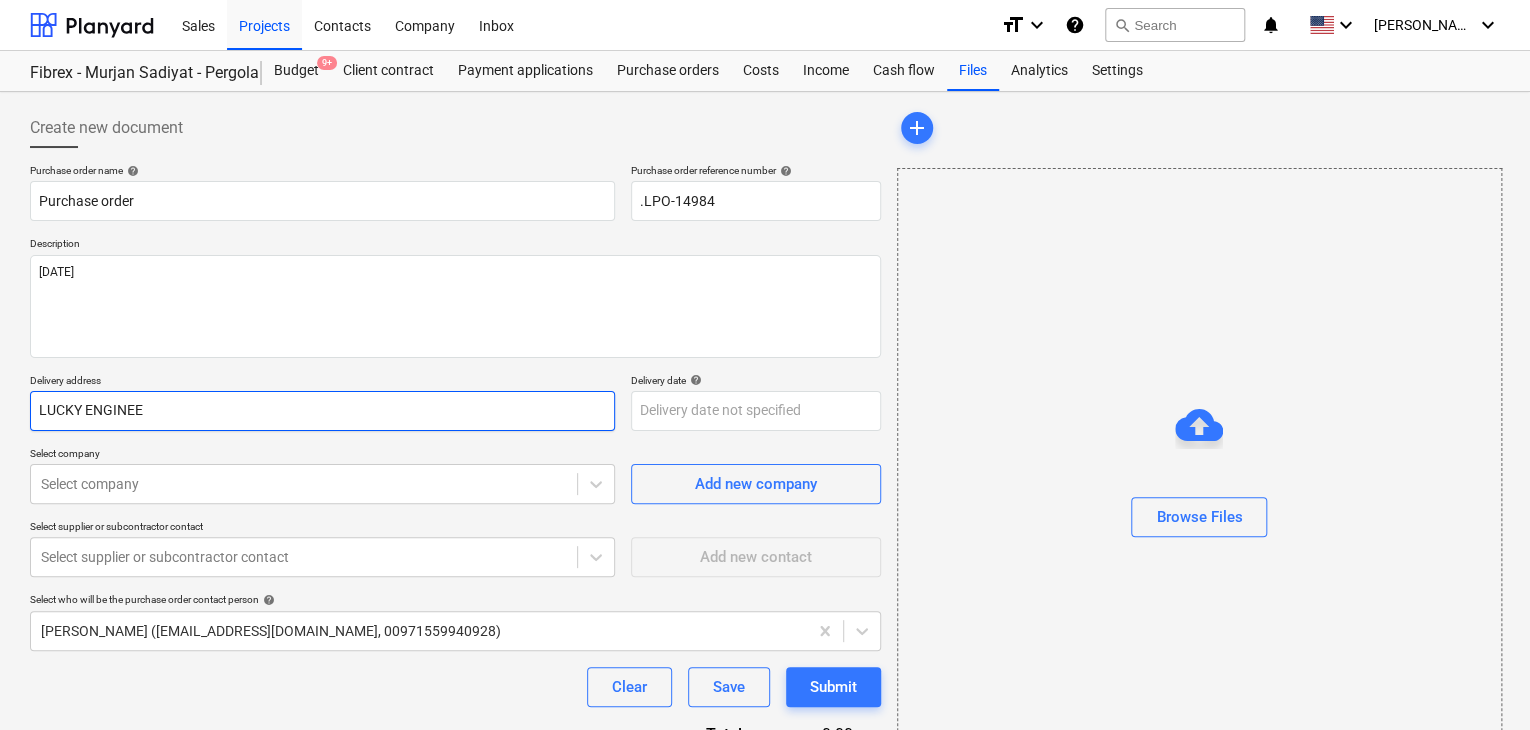 type on "x" 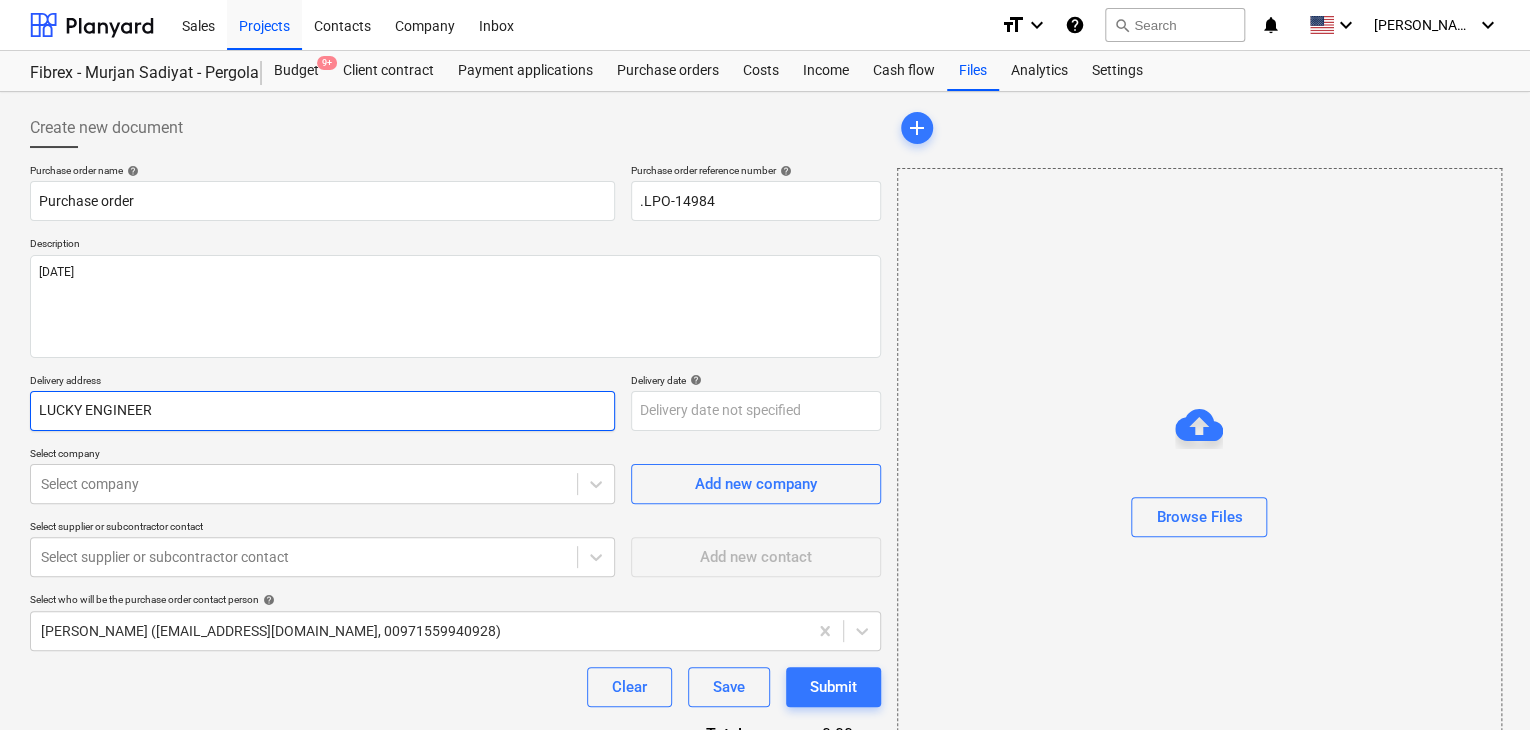 type on "x" 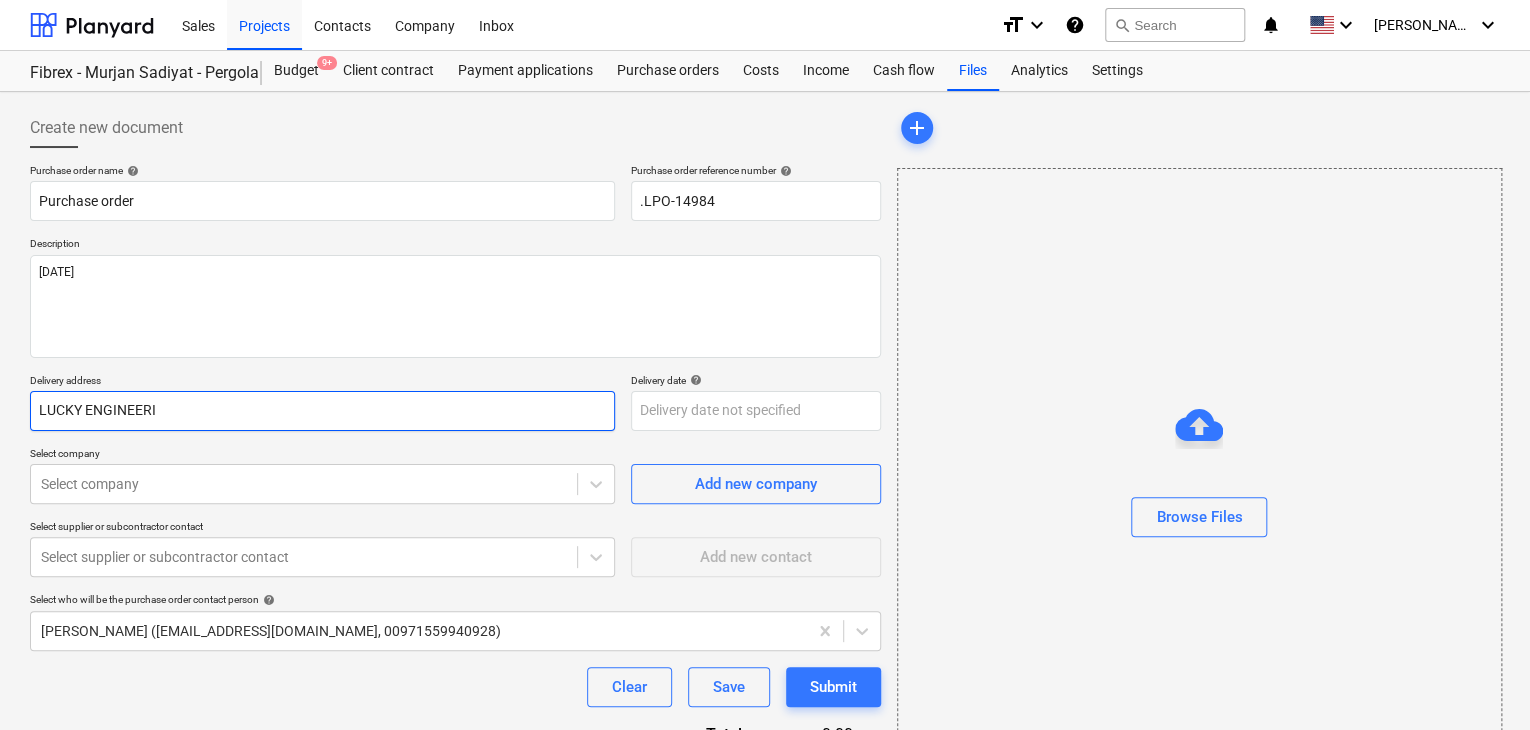 type on "x" 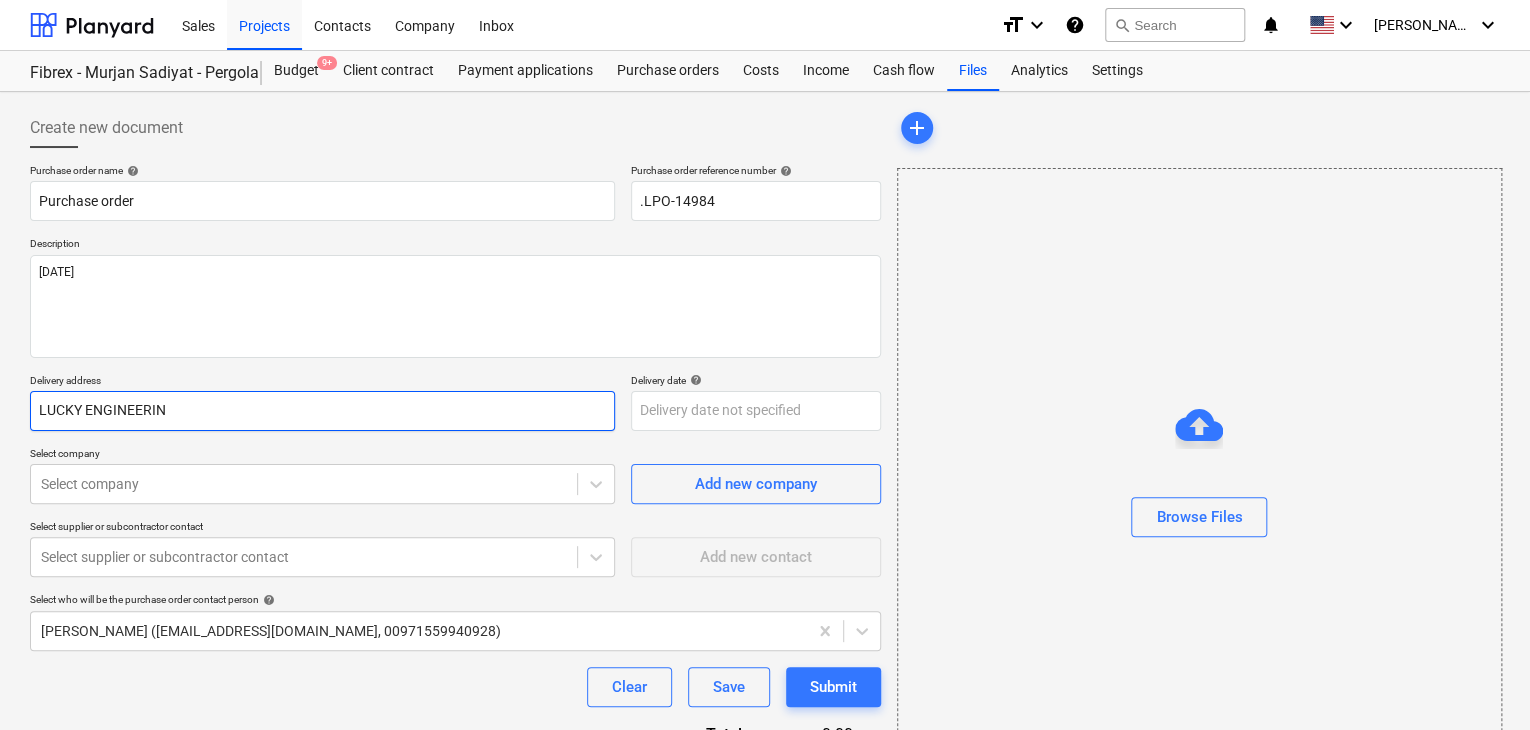 type on "x" 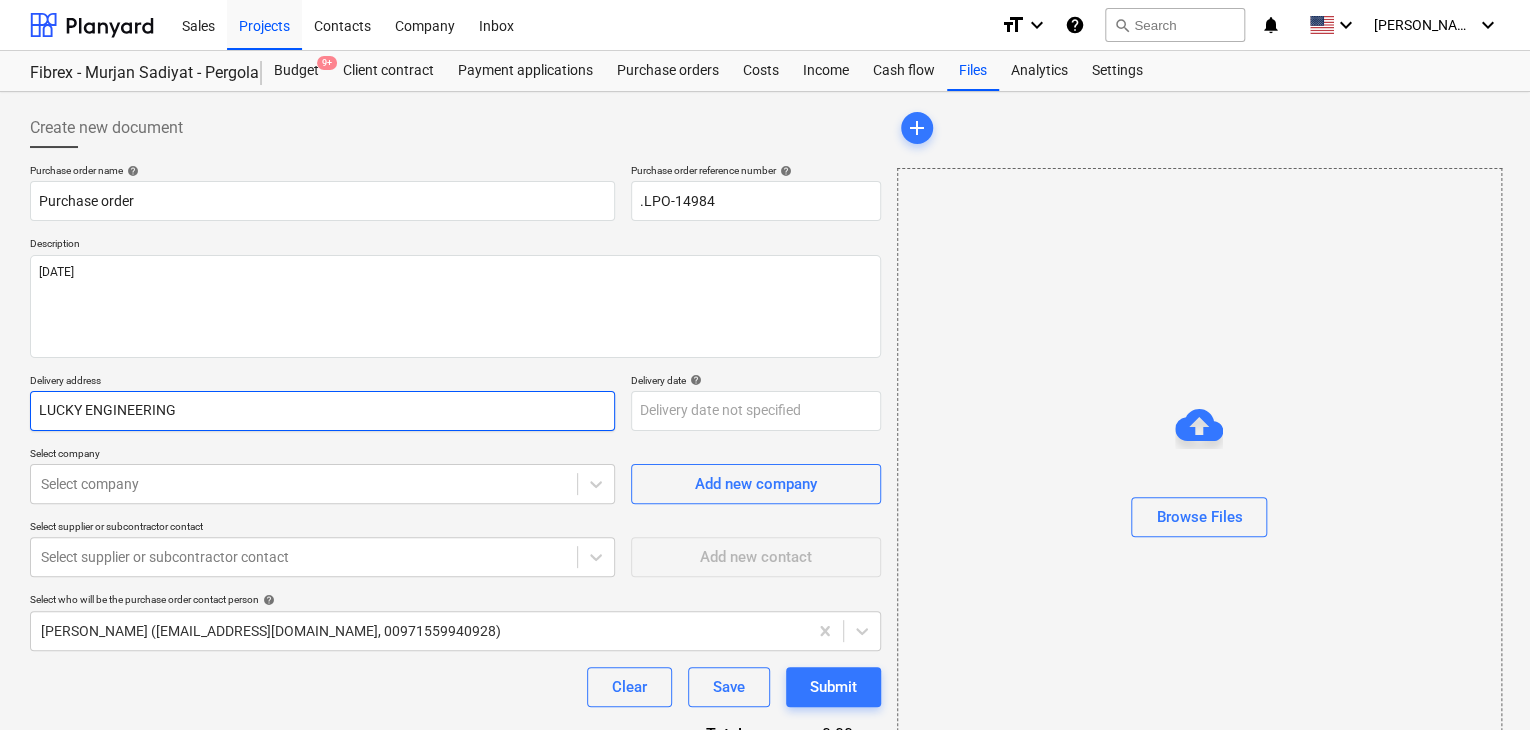 type on "x" 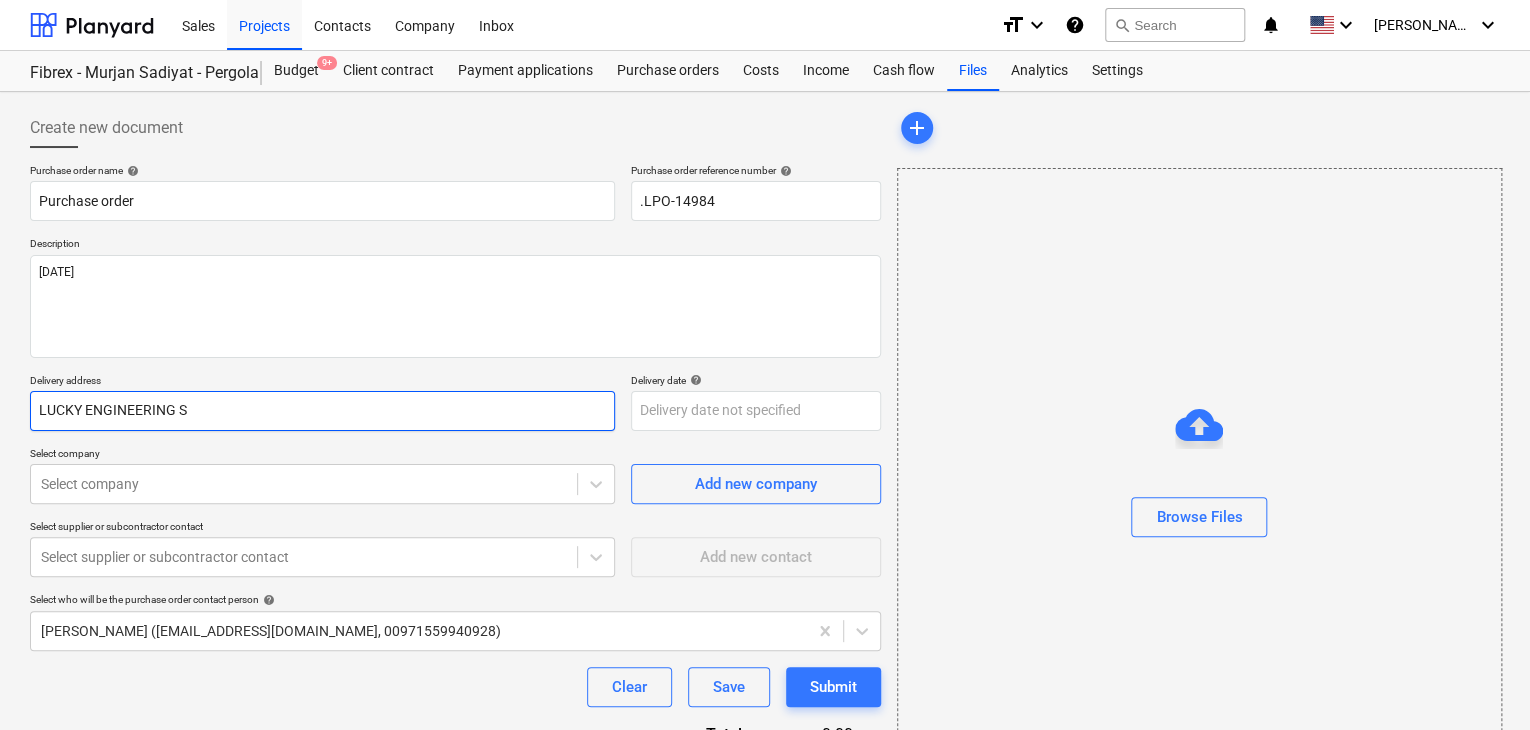type on "x" 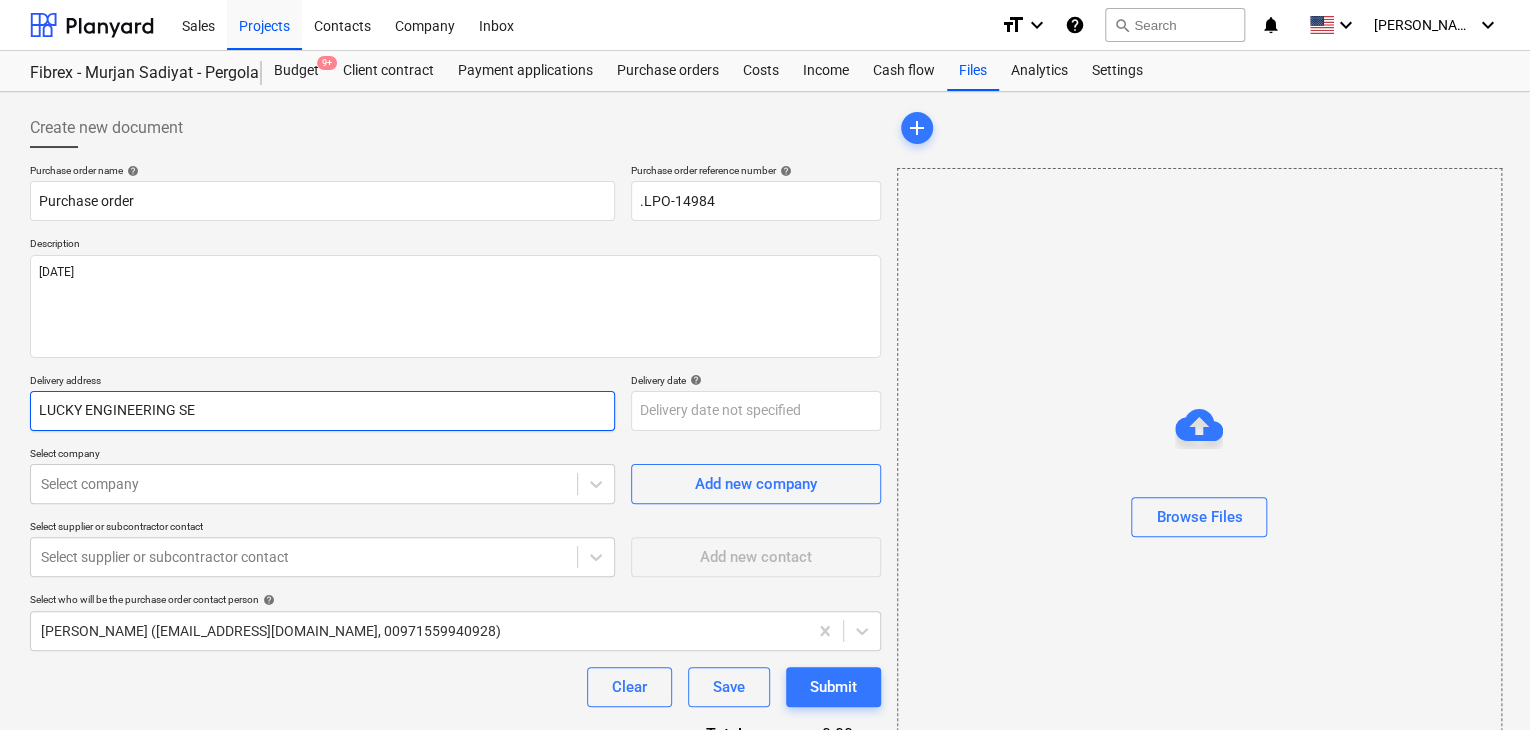 type on "x" 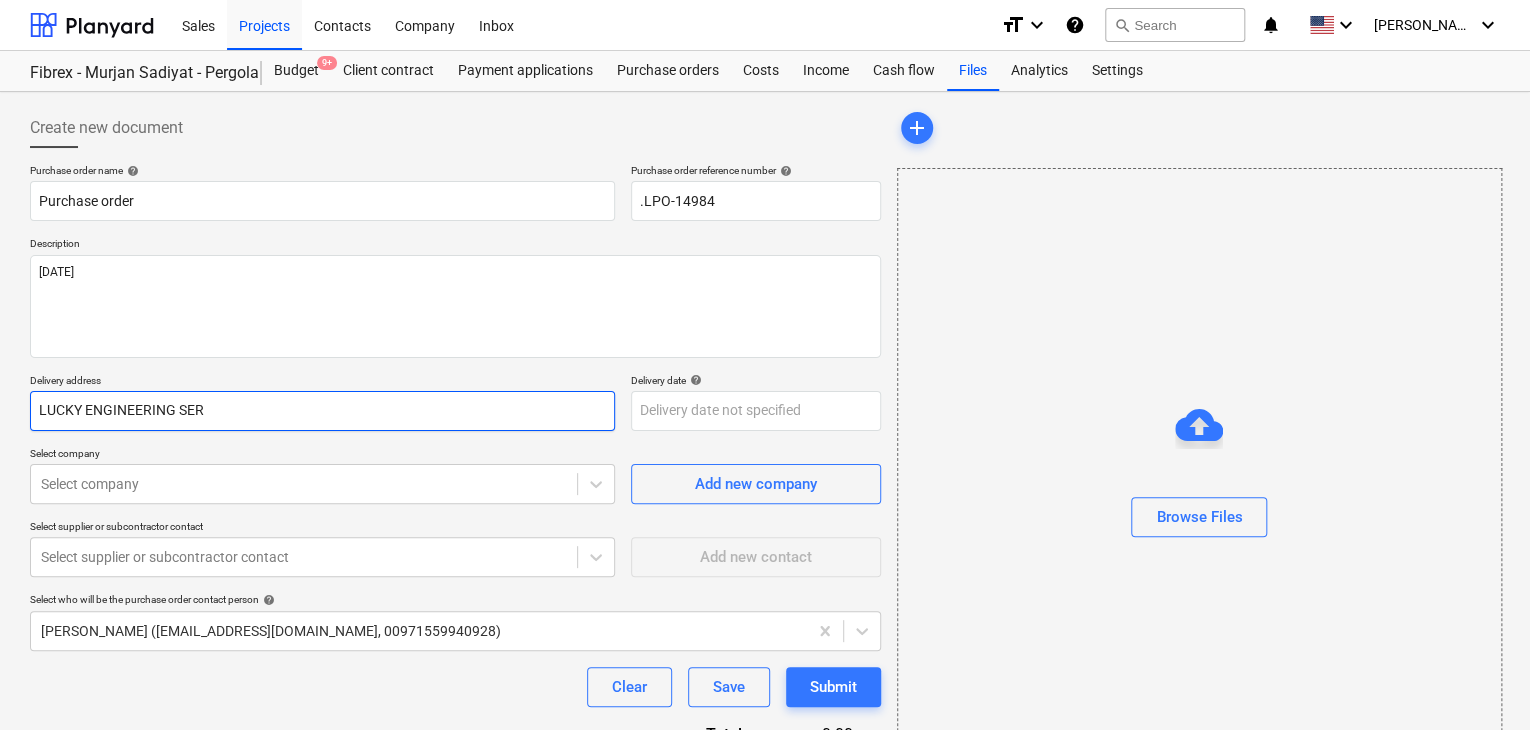 type on "x" 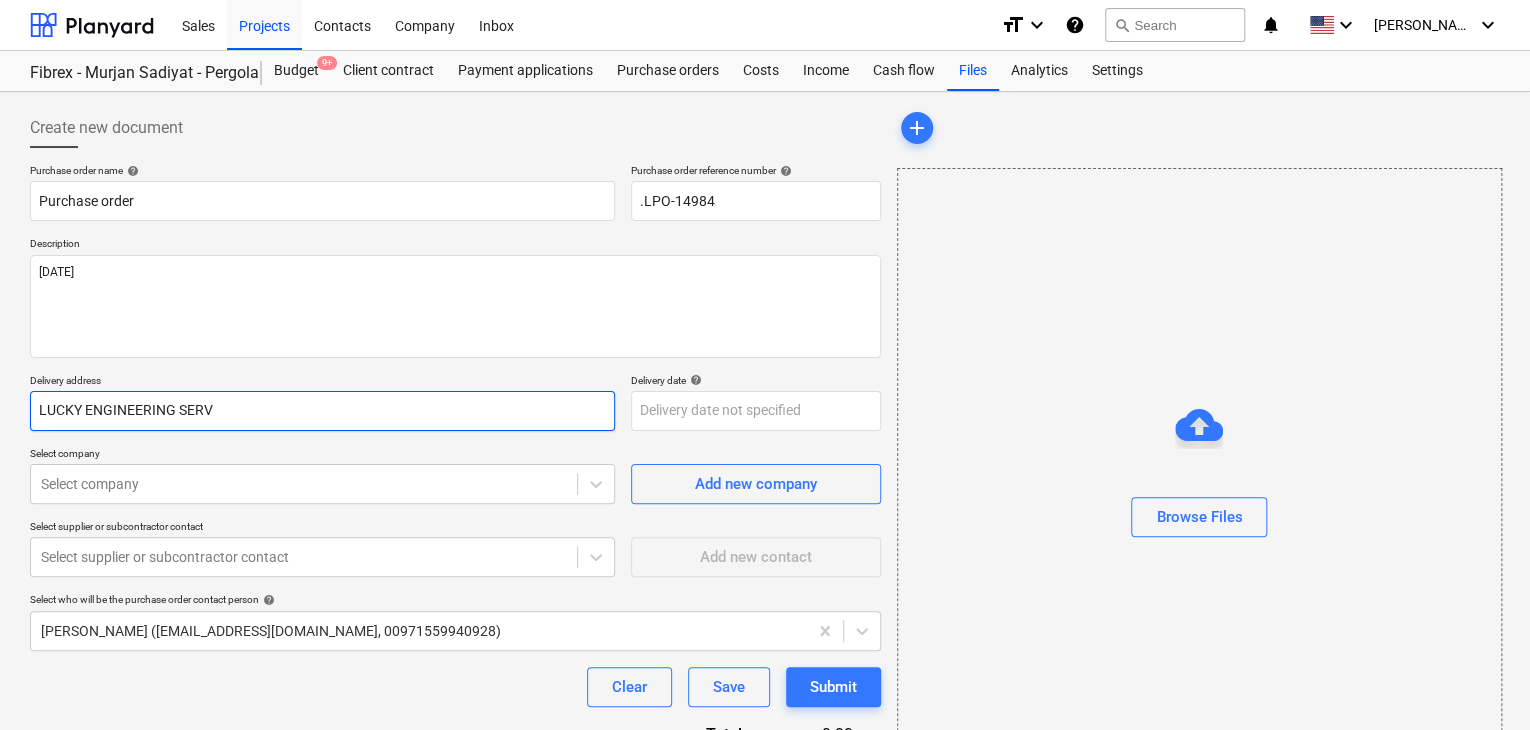 type on "x" 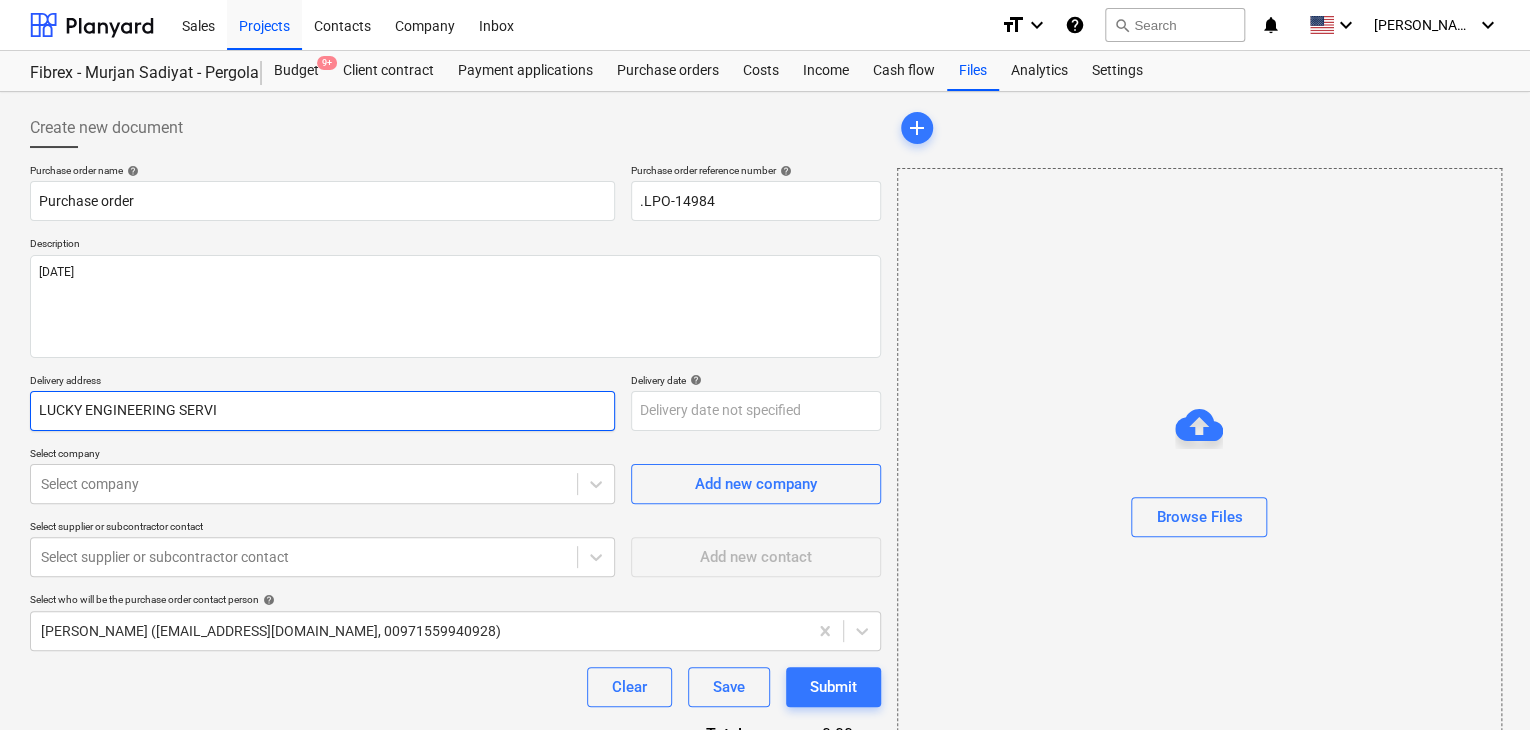 type on "x" 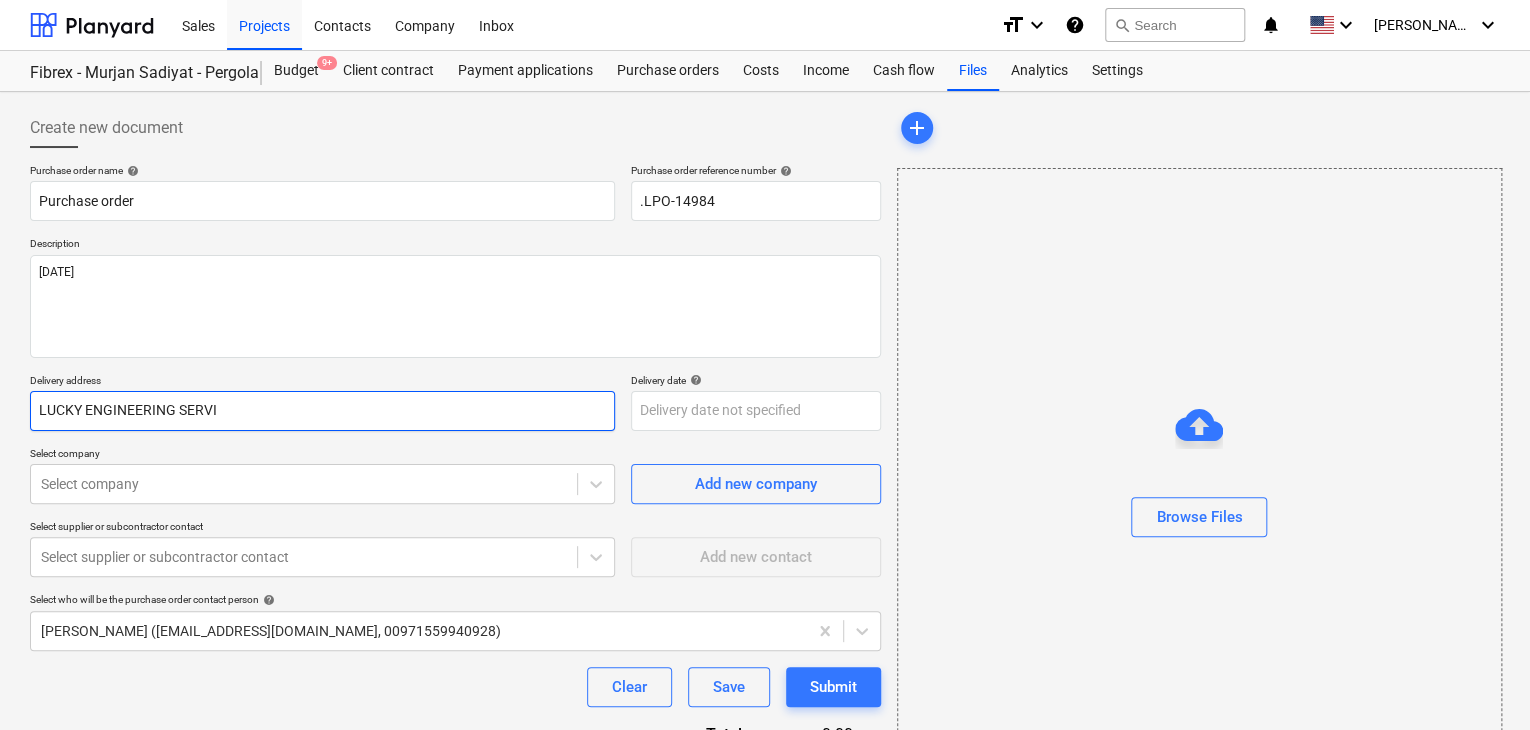 type on "LUCKY ENGINEERING SERVIC" 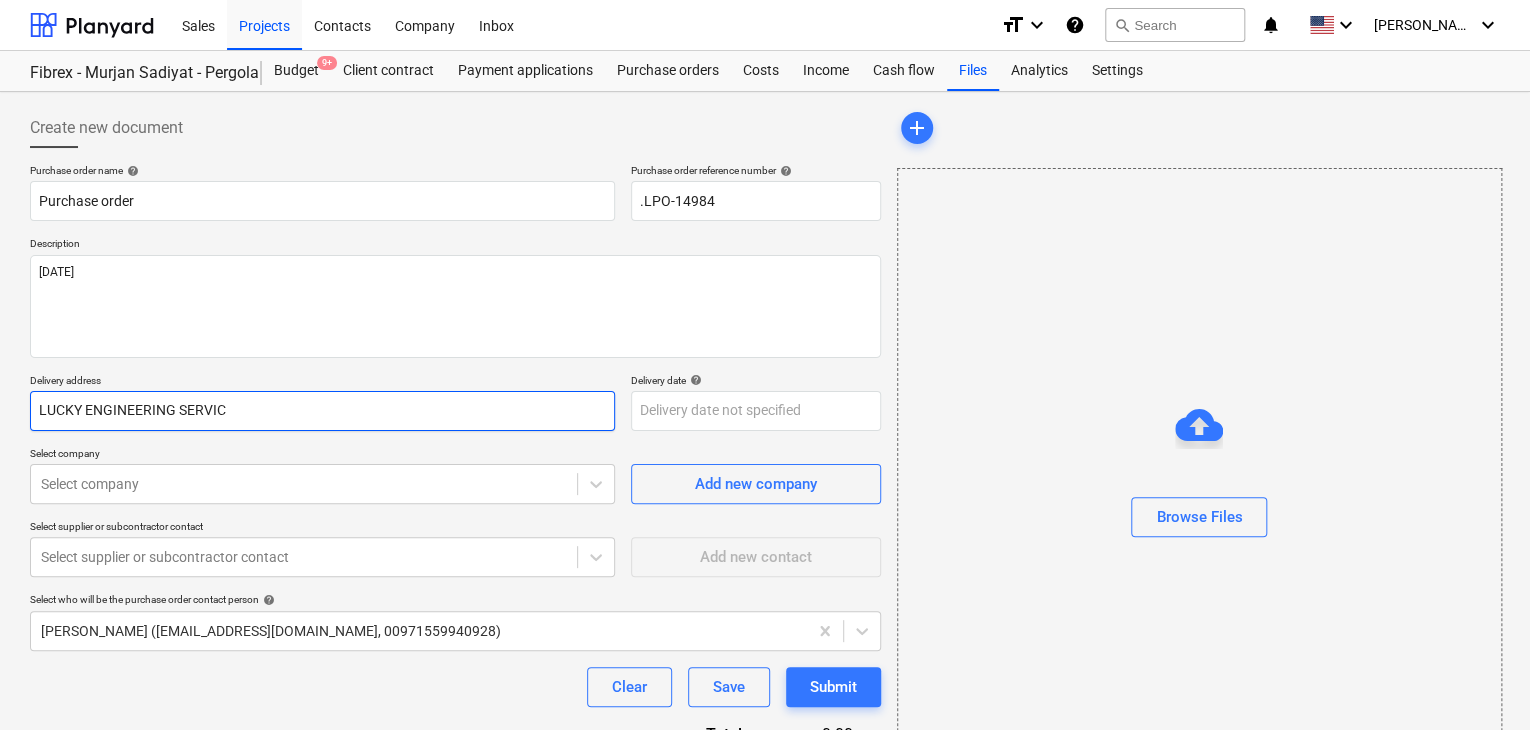 type on "x" 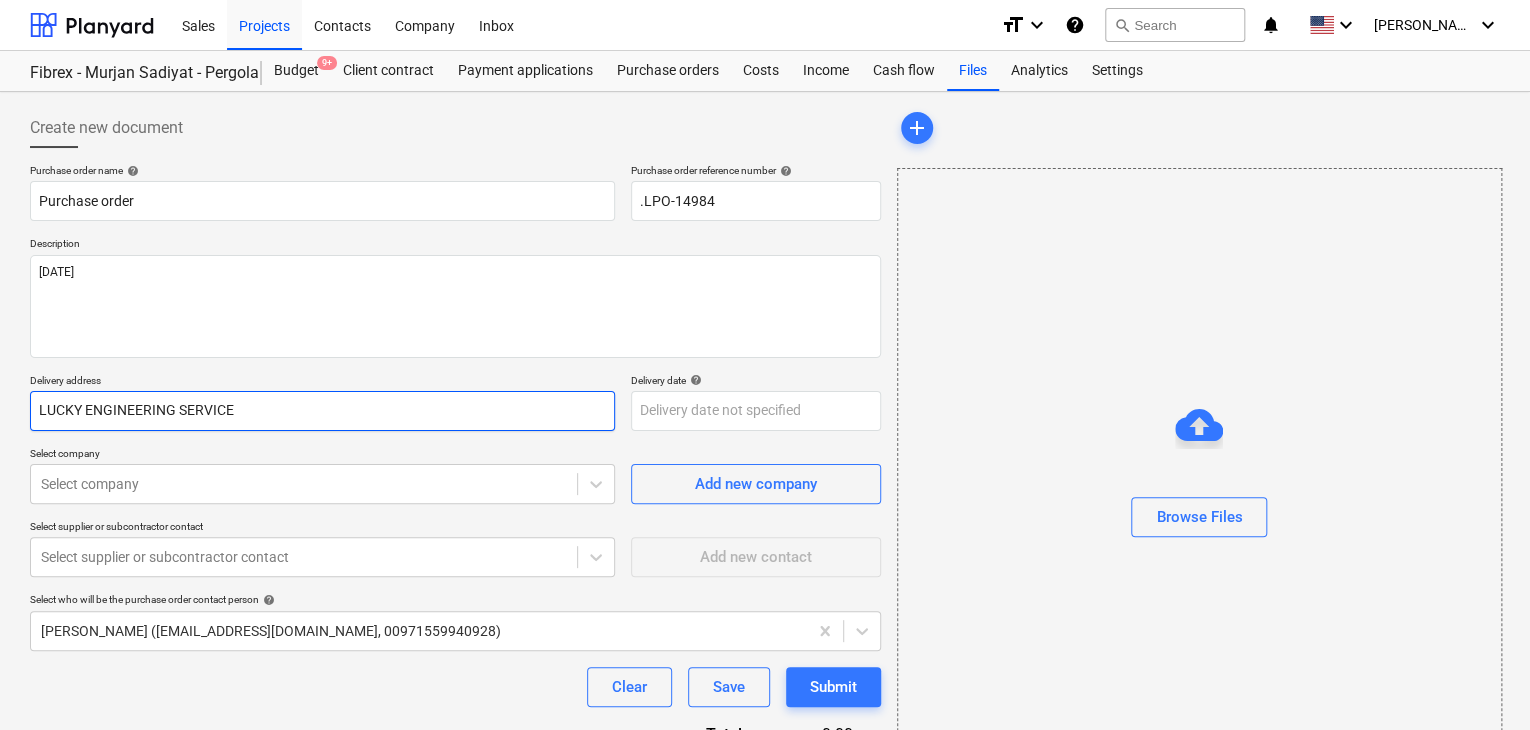 type on "x" 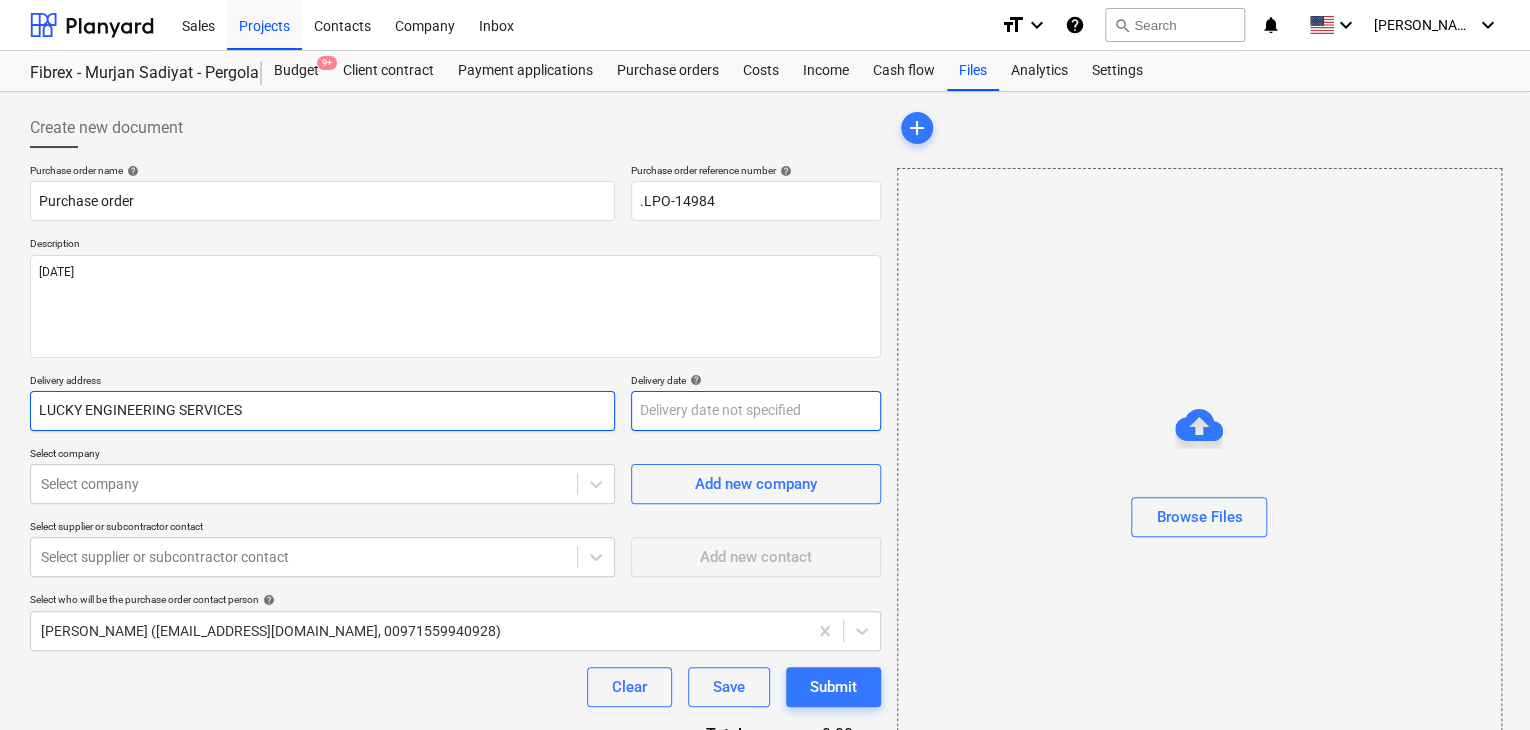 type on "LUCKY ENGINEERING SERVICES" 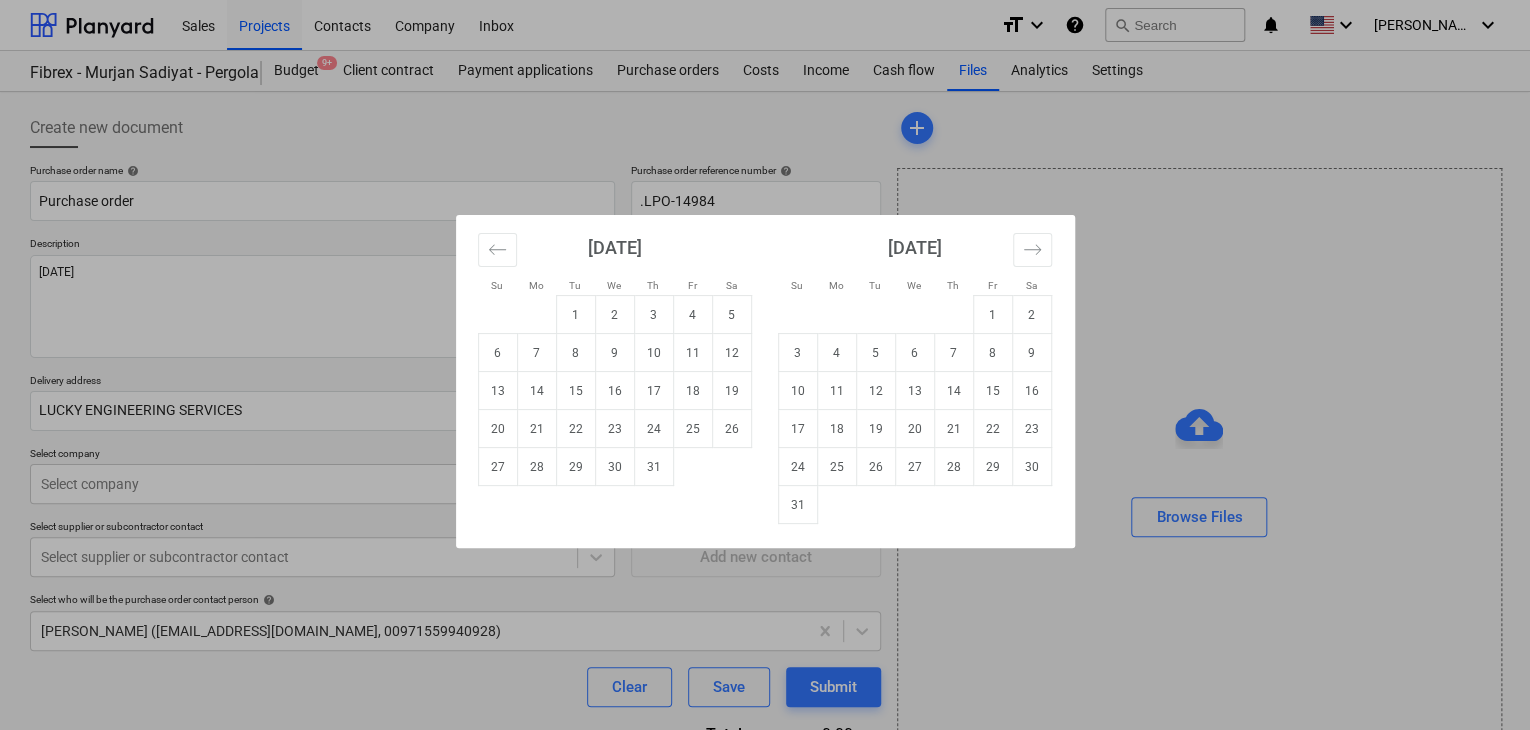 click on "Sales Projects Contacts Company Inbox format_size keyboard_arrow_down help search Search notifications 0 keyboard_arrow_down z. abbas keyboard_arrow_down Fibrex - Murjan Sadiyat - Pergola & Canopies Budget 9+ Client contract Payment applications Purchase orders Costs Income Cash flow Files Analytics Settings Create new document Purchase order name help Purchase order Purchase order reference number help .LPO-14984 Description 01/JUL/2025 Delivery address LUCKY ENGINEERING SERVICES Delivery date help Press the down arrow key to interact with the calendar and
select a date. Press the question mark key to get the keyboard shortcuts for changing dates. Select company Select company Add new company Select supplier or subcontractor contact Select supplier or subcontractor contact Add new contact Select who will be the purchase order contact person help zaheer abbas (projects@litcouae.com, 00971559940928) Clear Save Submit Total 0.00د.إ.‏ Select line-items to add help Search or select a line-item add" at bounding box center [765, 365] 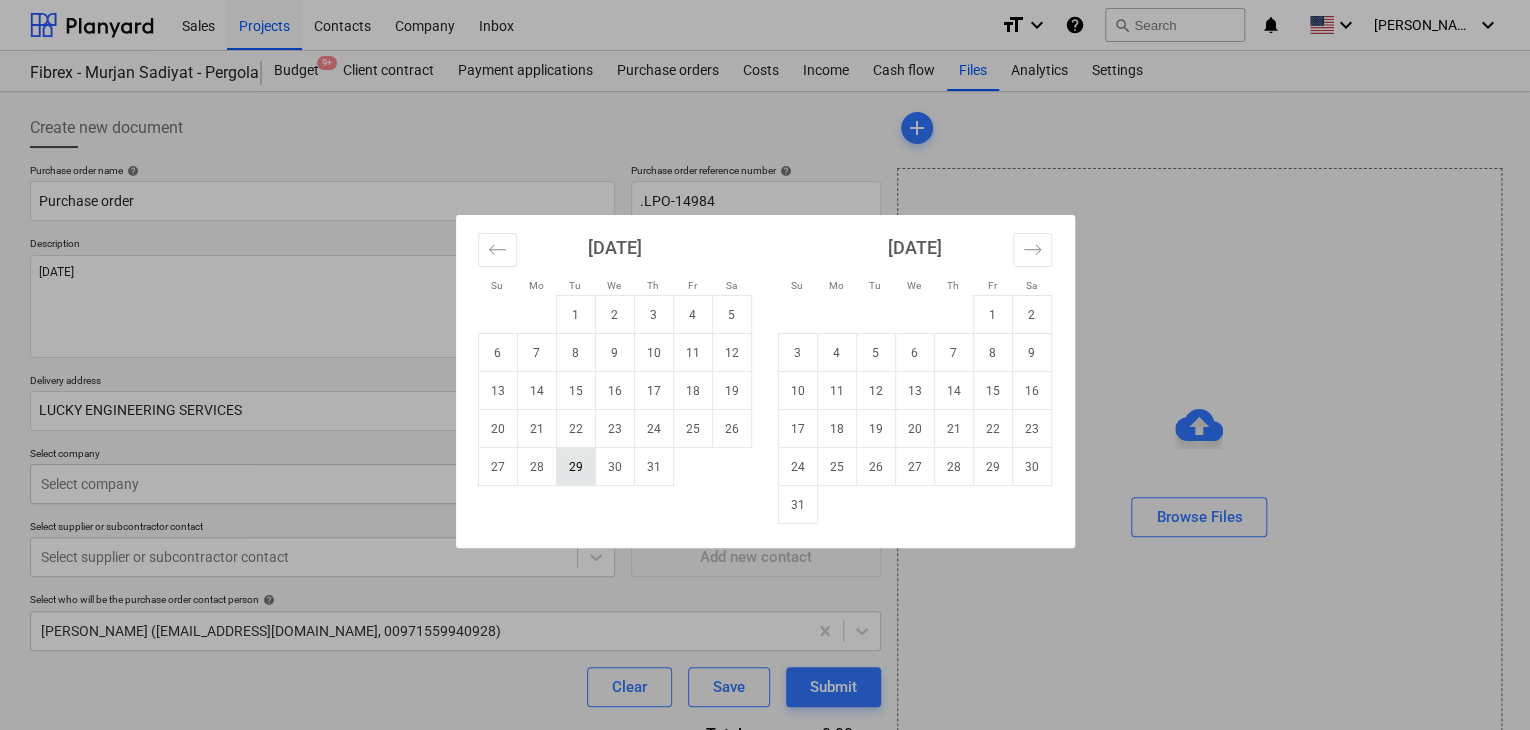 click on "29" at bounding box center [575, 467] 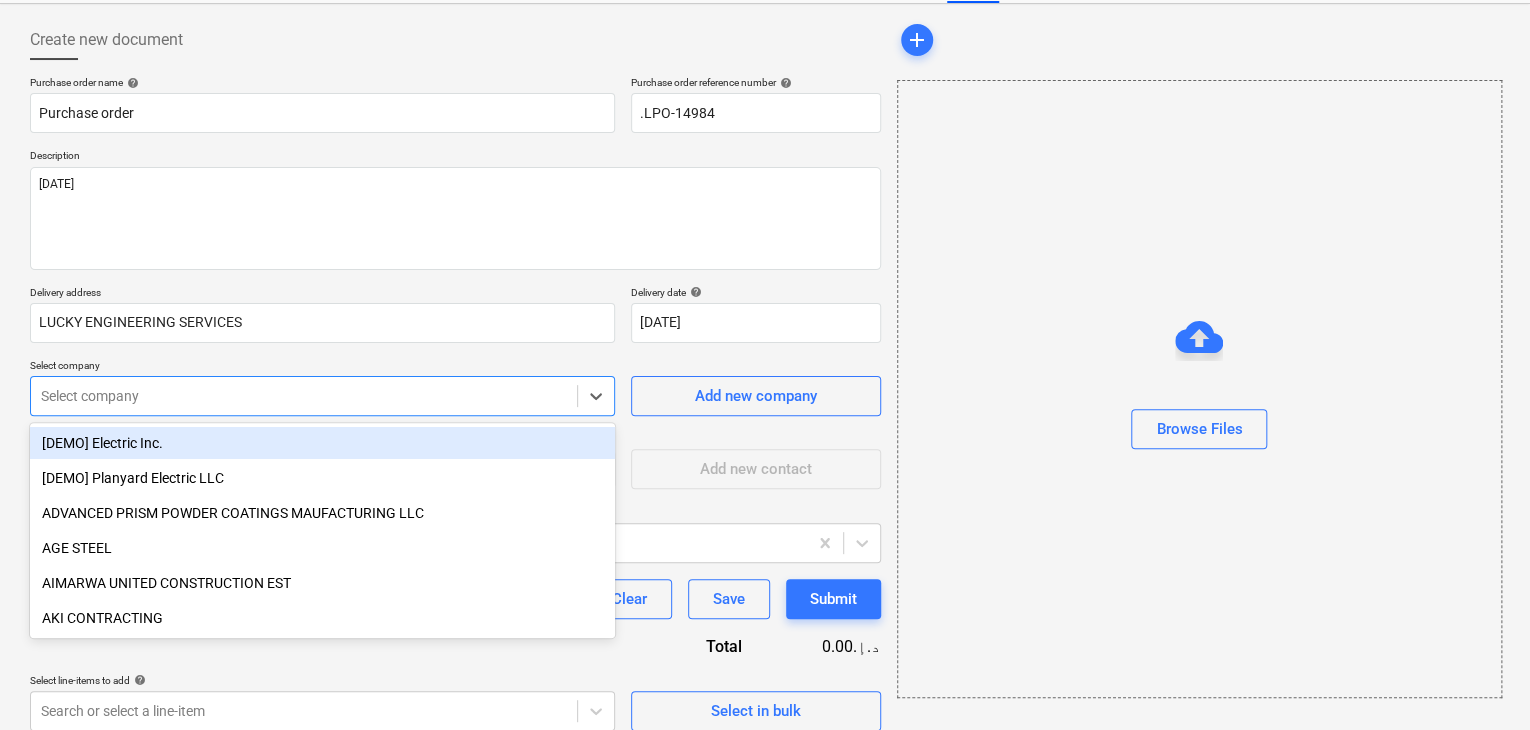 click on "Sales Projects Contacts Company Inbox format_size keyboard_arrow_down help search Search notifications 0 keyboard_arrow_down z. abbas keyboard_arrow_down Fibrex - Murjan Sadiyat - Pergola & Canopies Budget 9+ Client contract Payment applications Purchase orders Costs Income Cash flow Files Analytics Settings Create new document Purchase order name help Purchase order Purchase order reference number help .LPO-14984 Description 01/JUL/2025 Delivery address LUCKY ENGINEERING SERVICES Delivery date help 29 Jul 2025 29.07.2025 Press the down arrow key to interact with the calendar and
select a date. Press the question mark key to get the keyboard shortcuts for changing dates. Select company option [DEMO] Electric Inc.   focused, 1 of 198. 198 results available. Use Up and Down to choose options, press Enter to select the currently focused option, press Escape to exit the menu, press Tab to select the option and exit the menu. Select company Add new company Select supplier or subcontractor contact help Save" at bounding box center [765, 277] 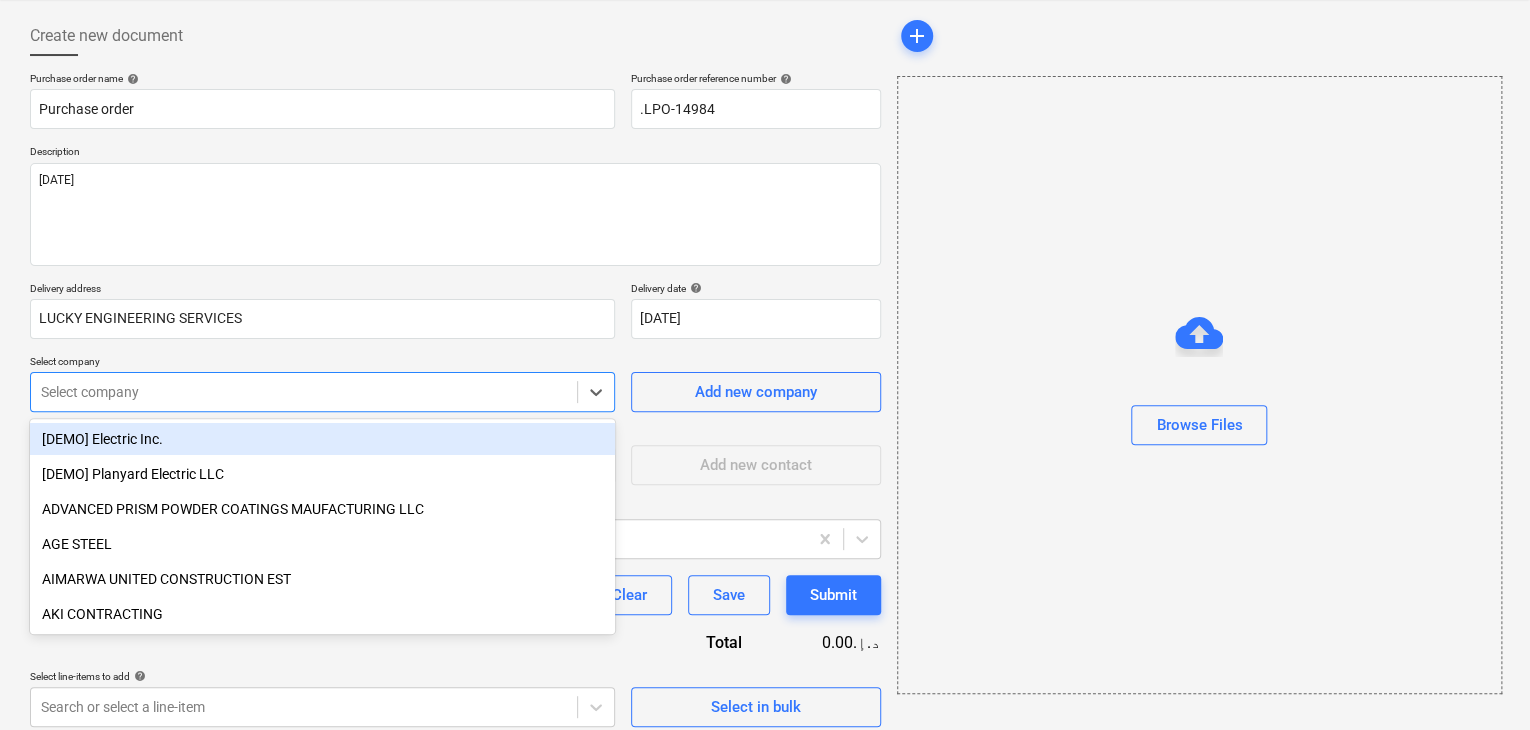 scroll, scrollTop: 93, scrollLeft: 0, axis: vertical 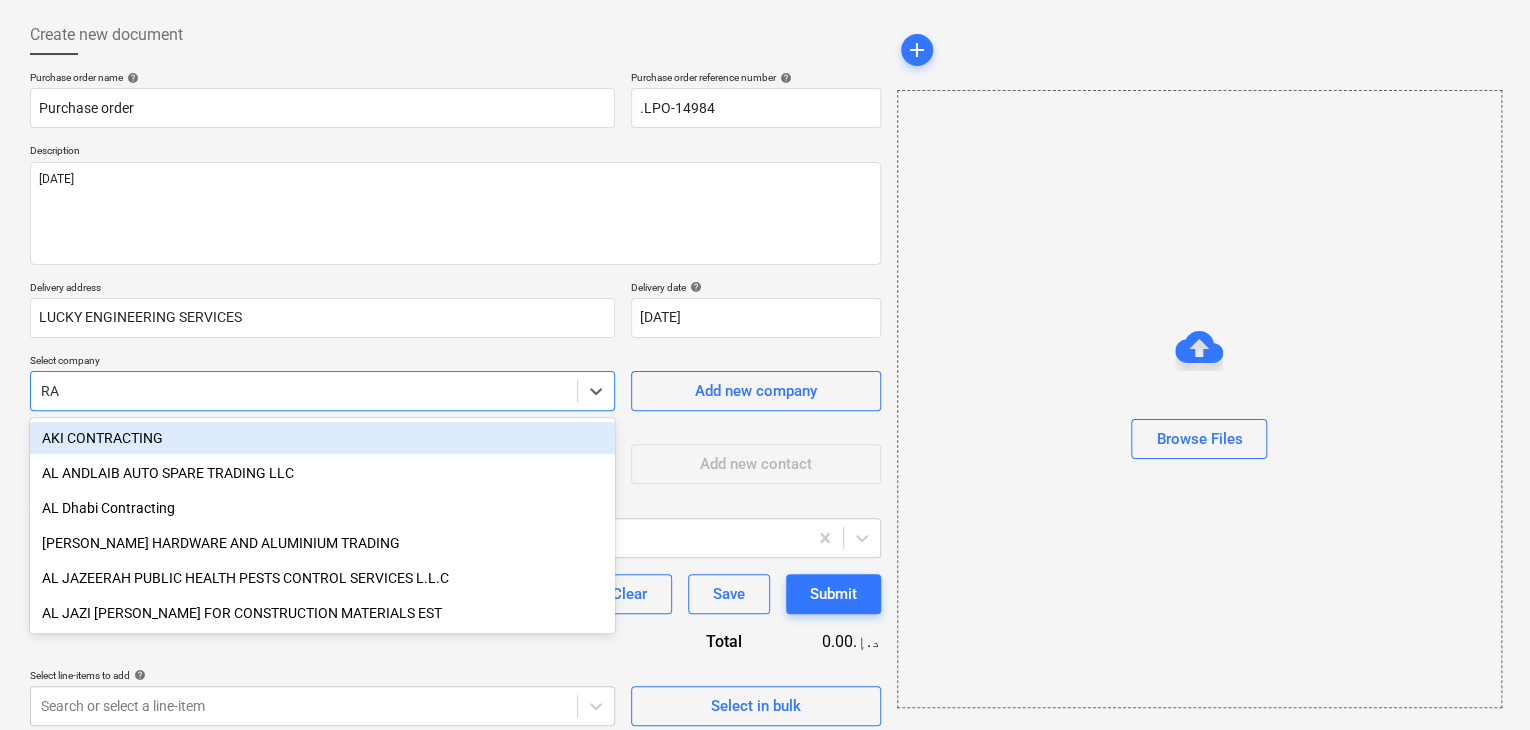 type on "RAW" 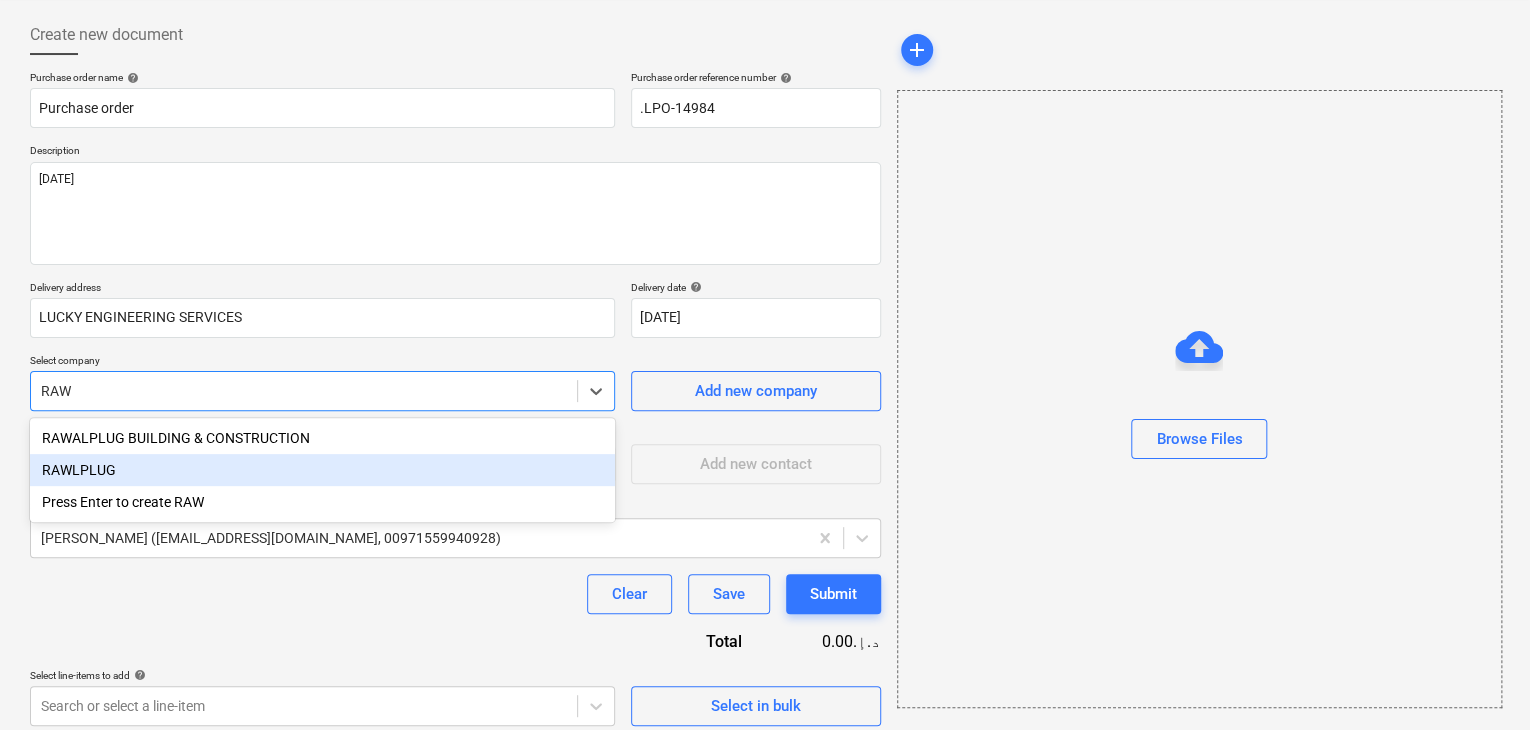 click on "RAWLPLUG" at bounding box center (322, 470) 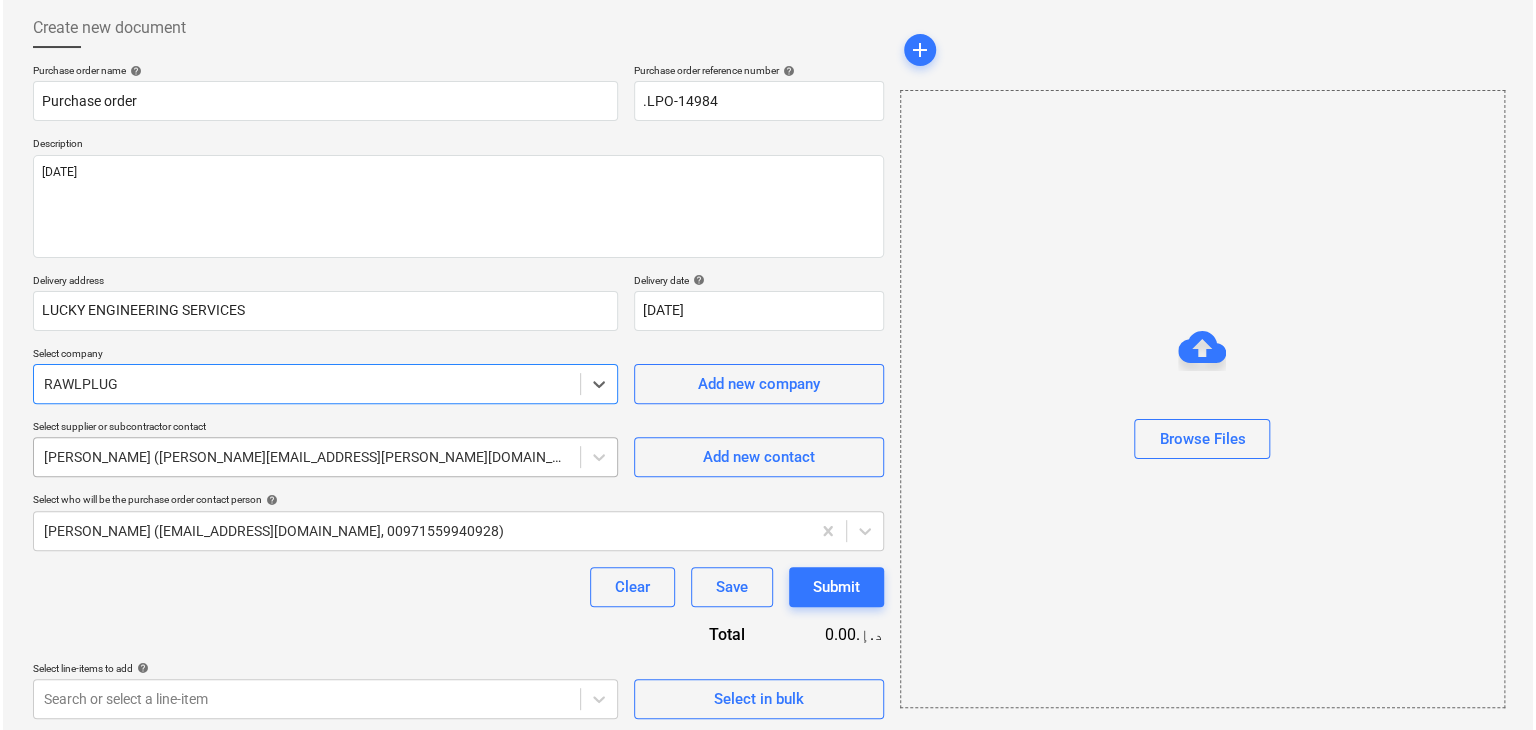 scroll, scrollTop: 104, scrollLeft: 0, axis: vertical 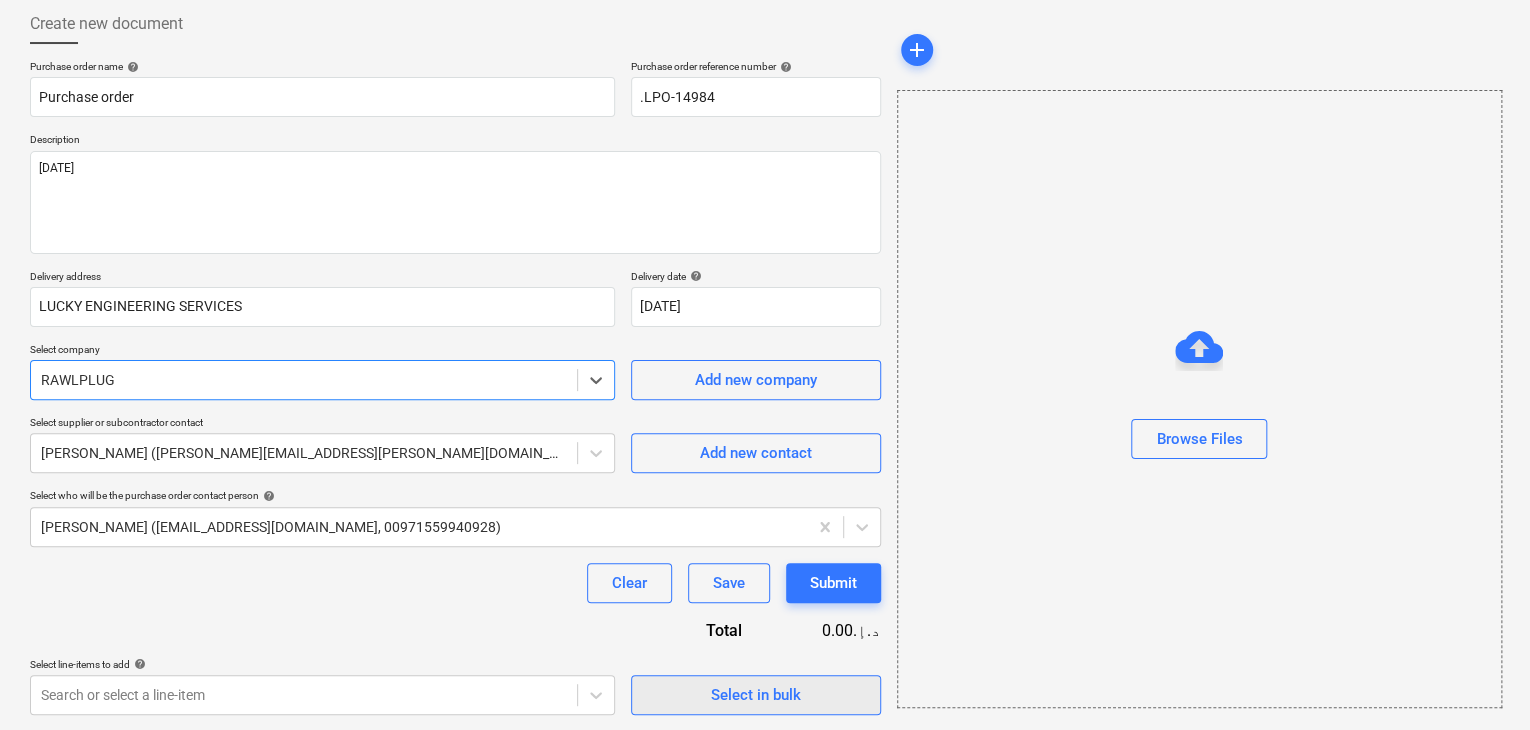 click on "Select in bulk" at bounding box center [756, 695] 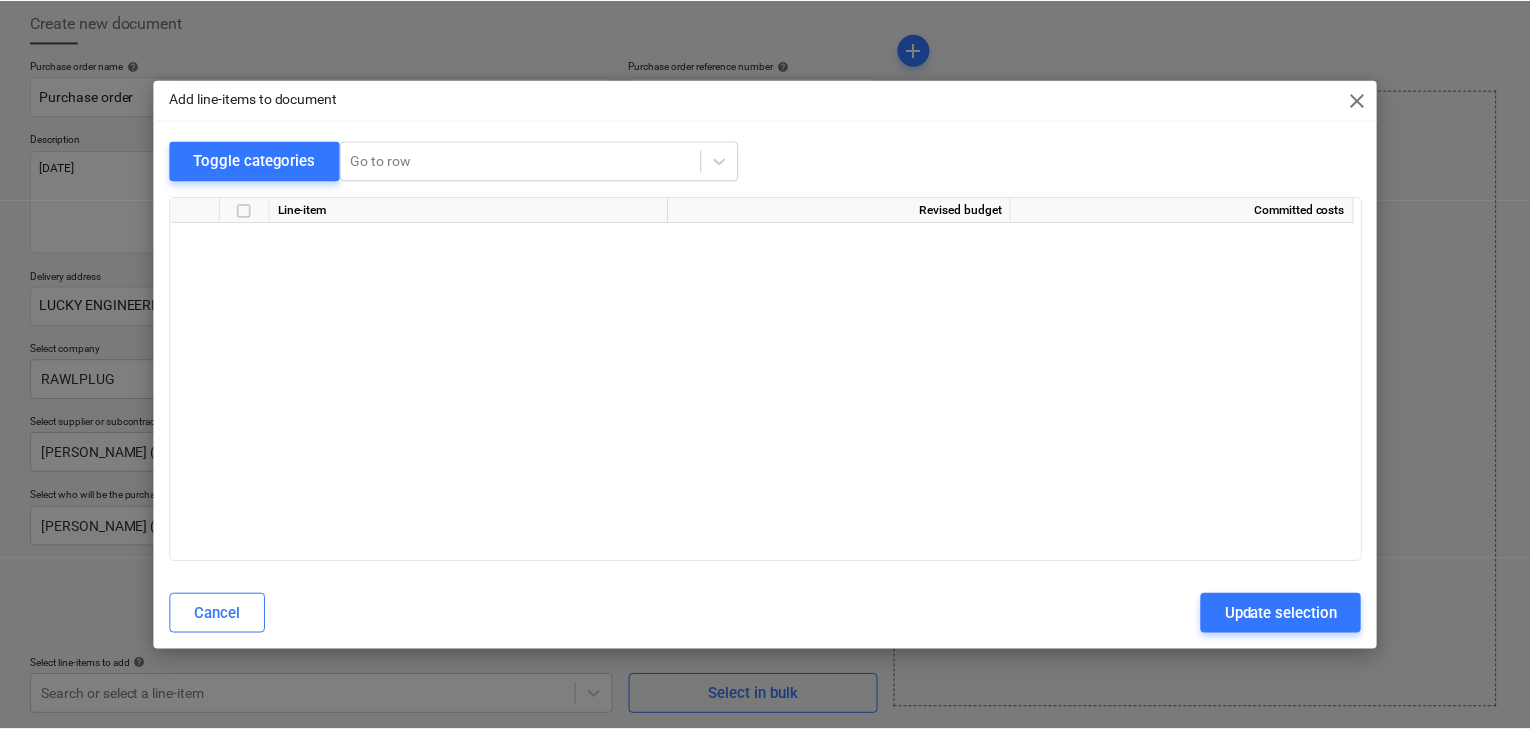 scroll, scrollTop: 6112, scrollLeft: 0, axis: vertical 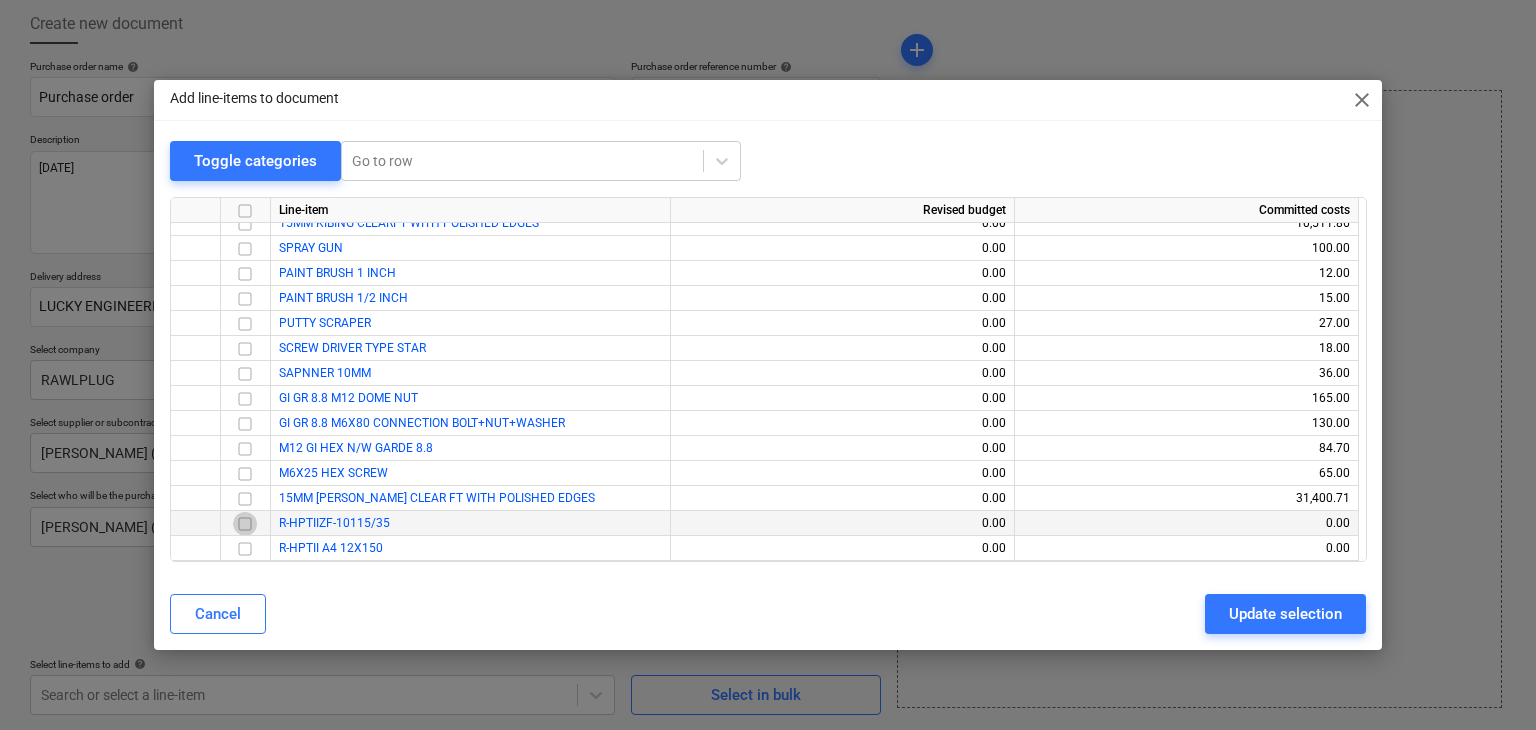 click at bounding box center (245, 524) 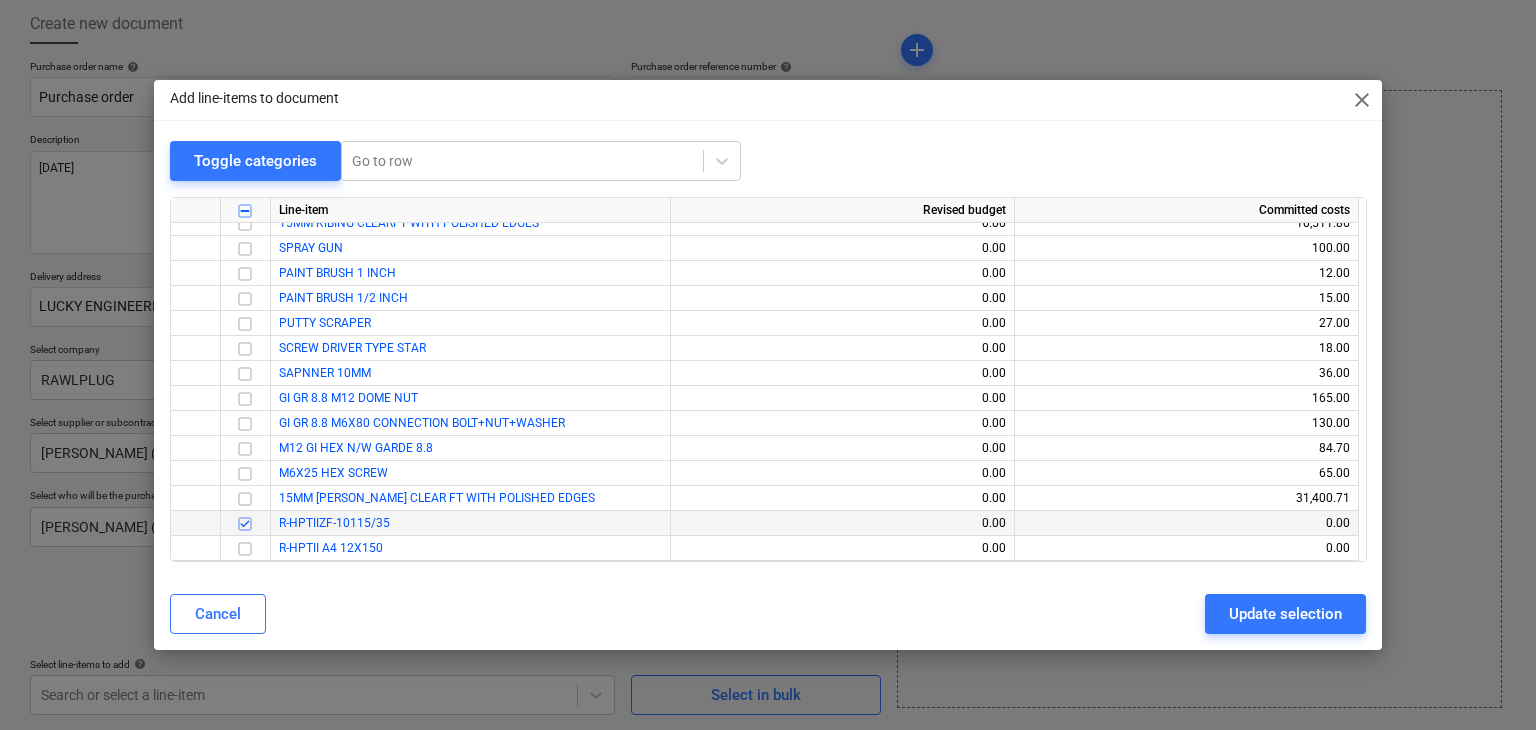 click at bounding box center (245, 549) 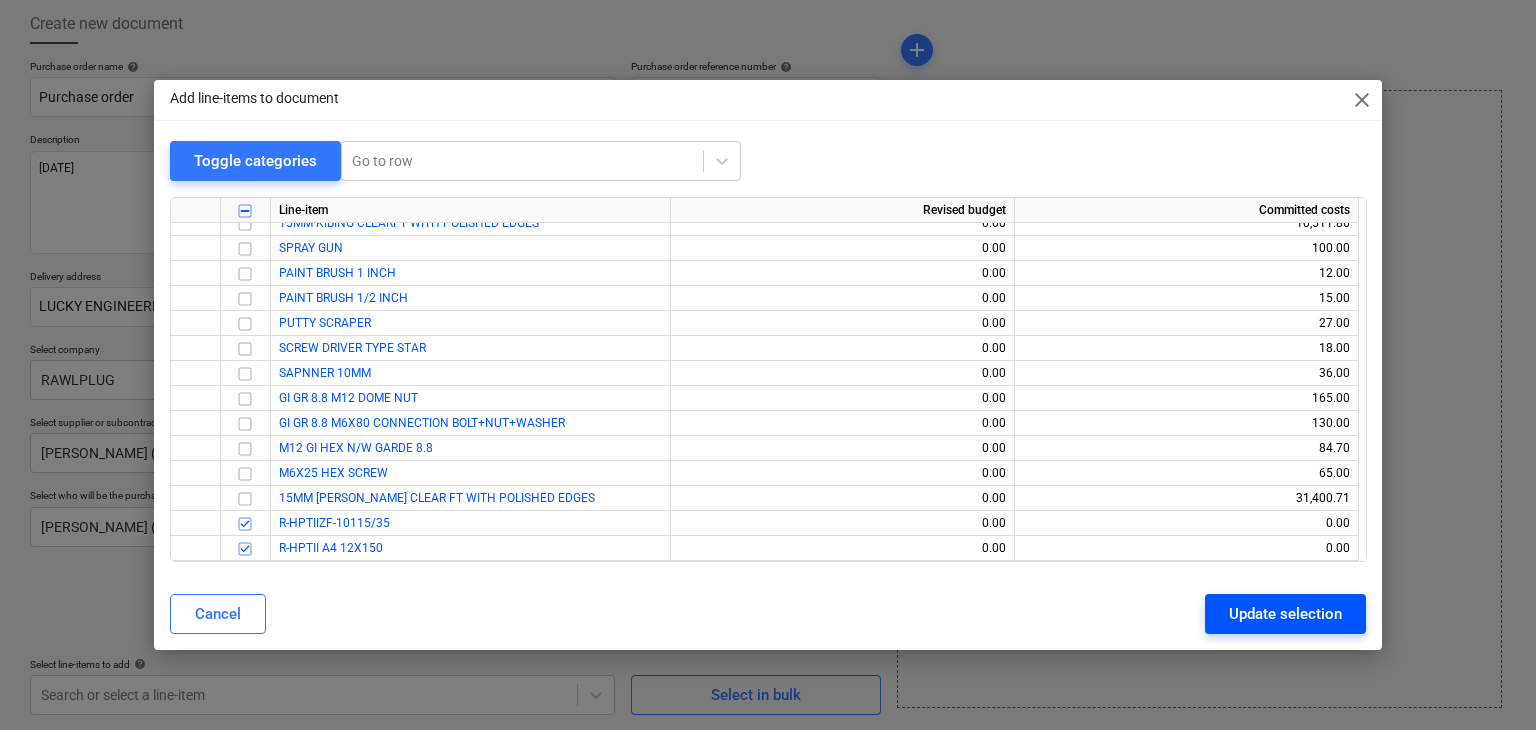 click on "Update selection" at bounding box center (1285, 614) 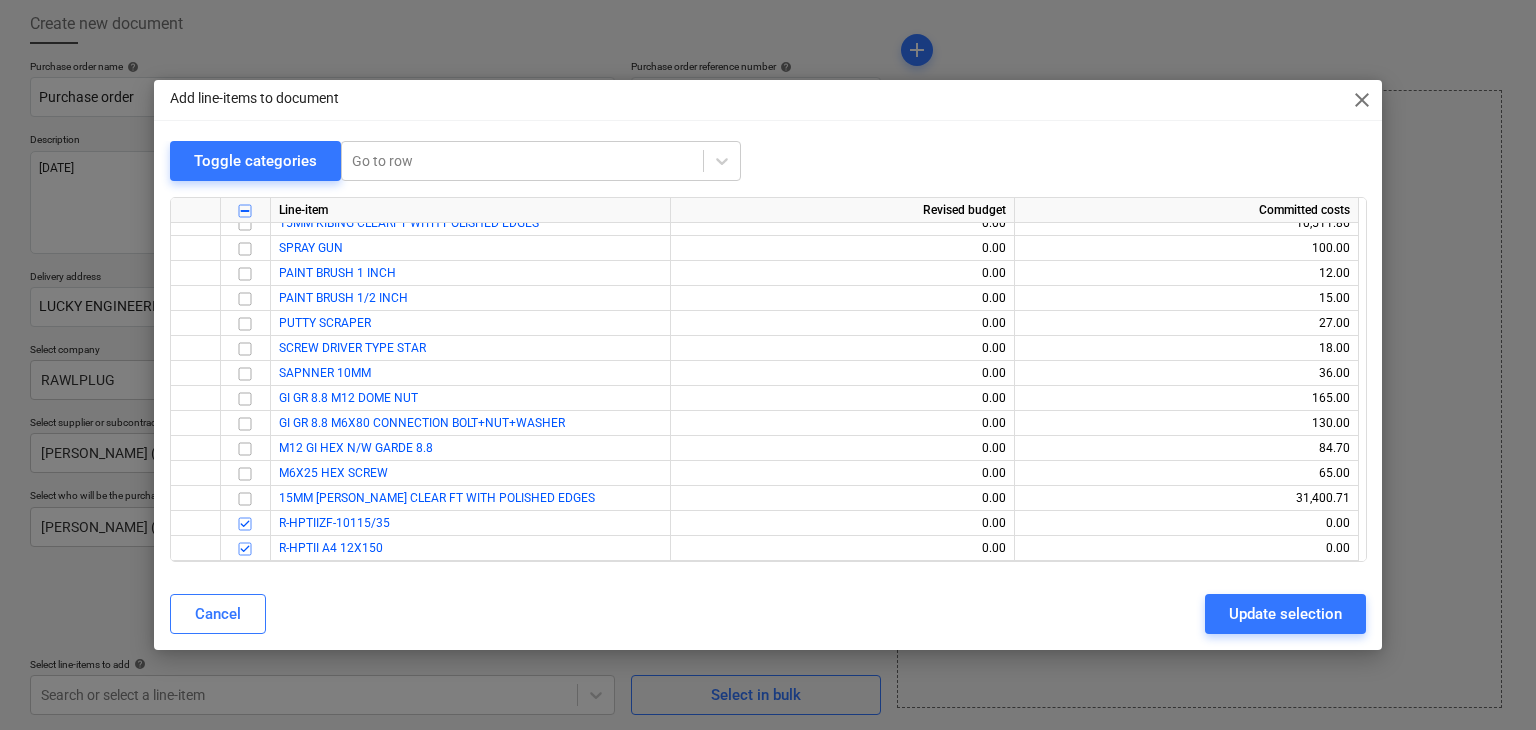 type on "x" 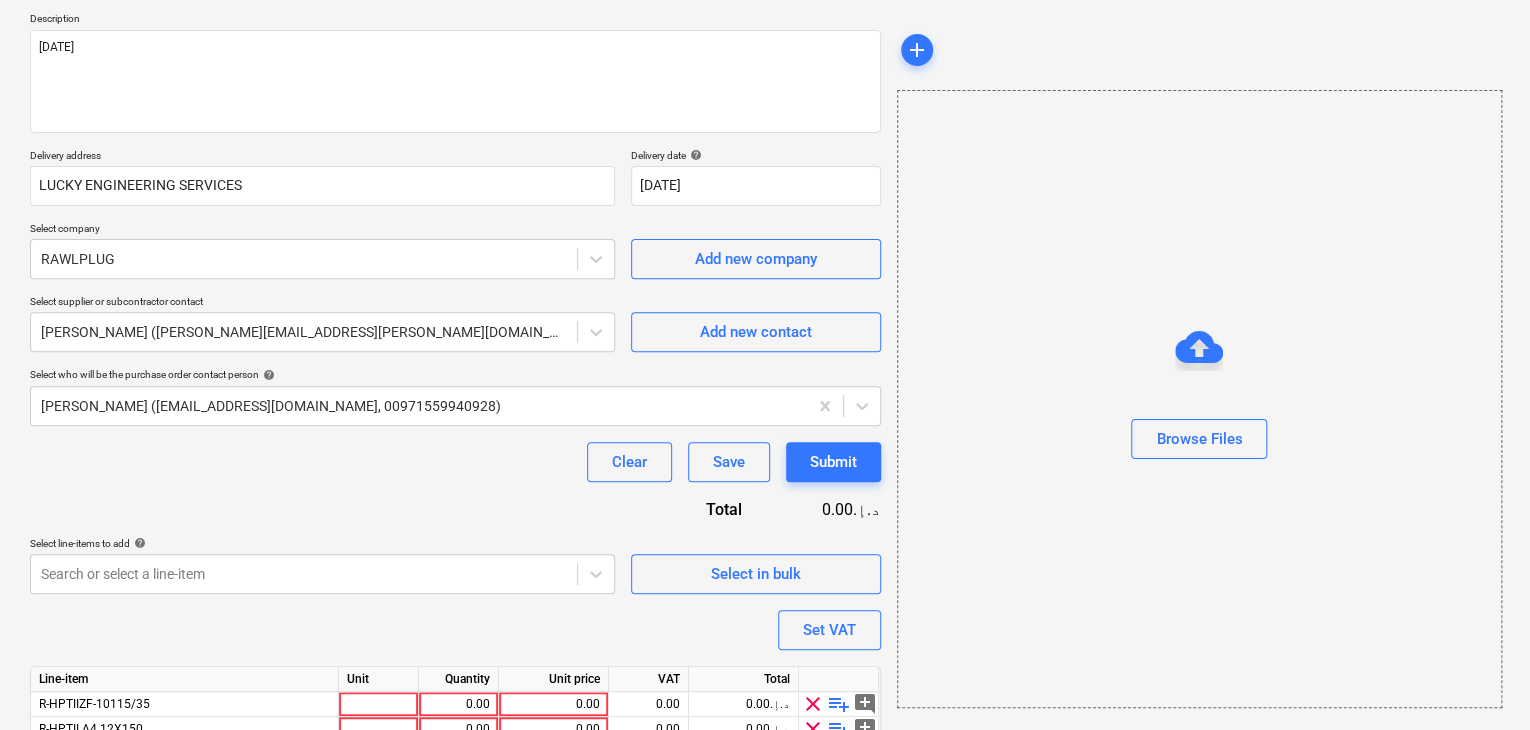 scroll, scrollTop: 317, scrollLeft: 0, axis: vertical 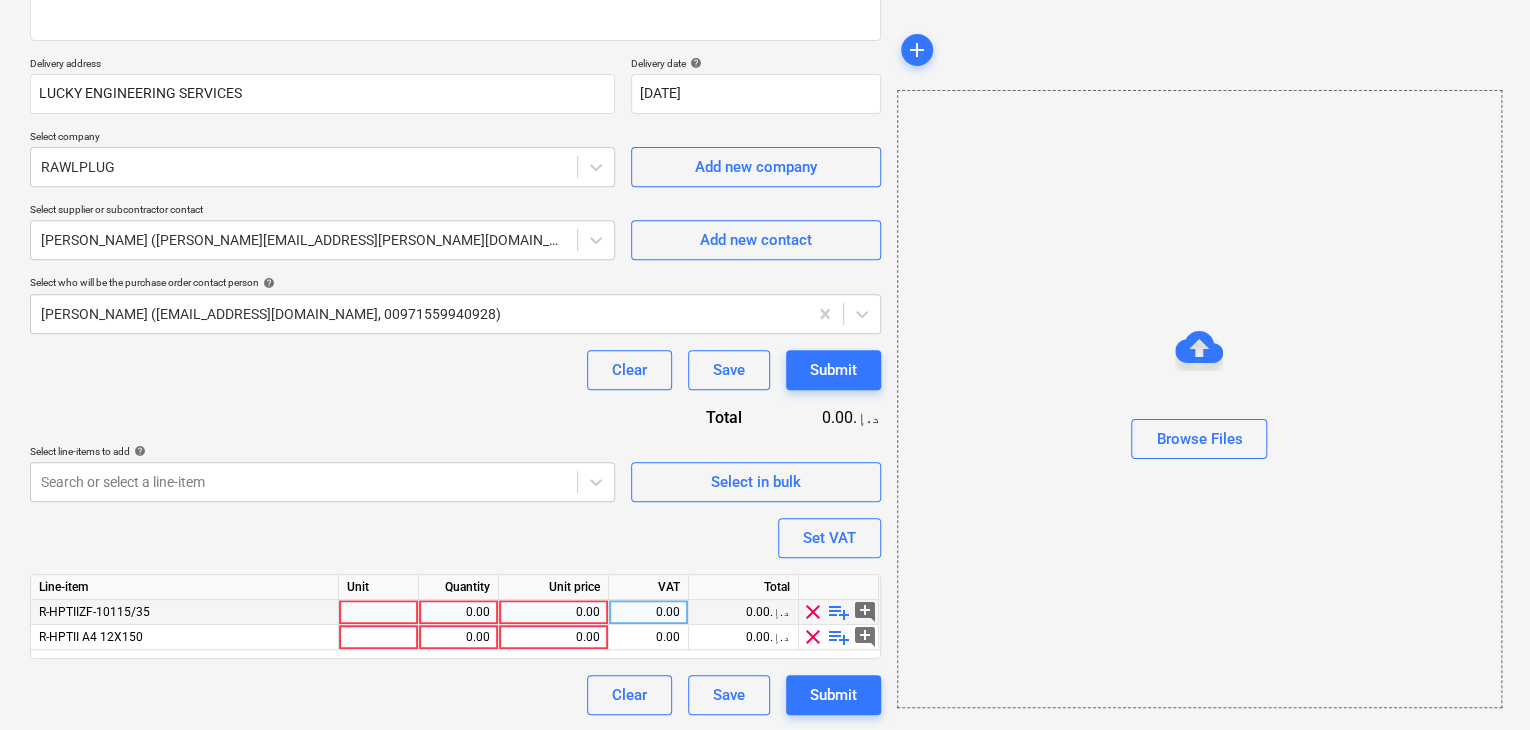 click at bounding box center [379, 612] 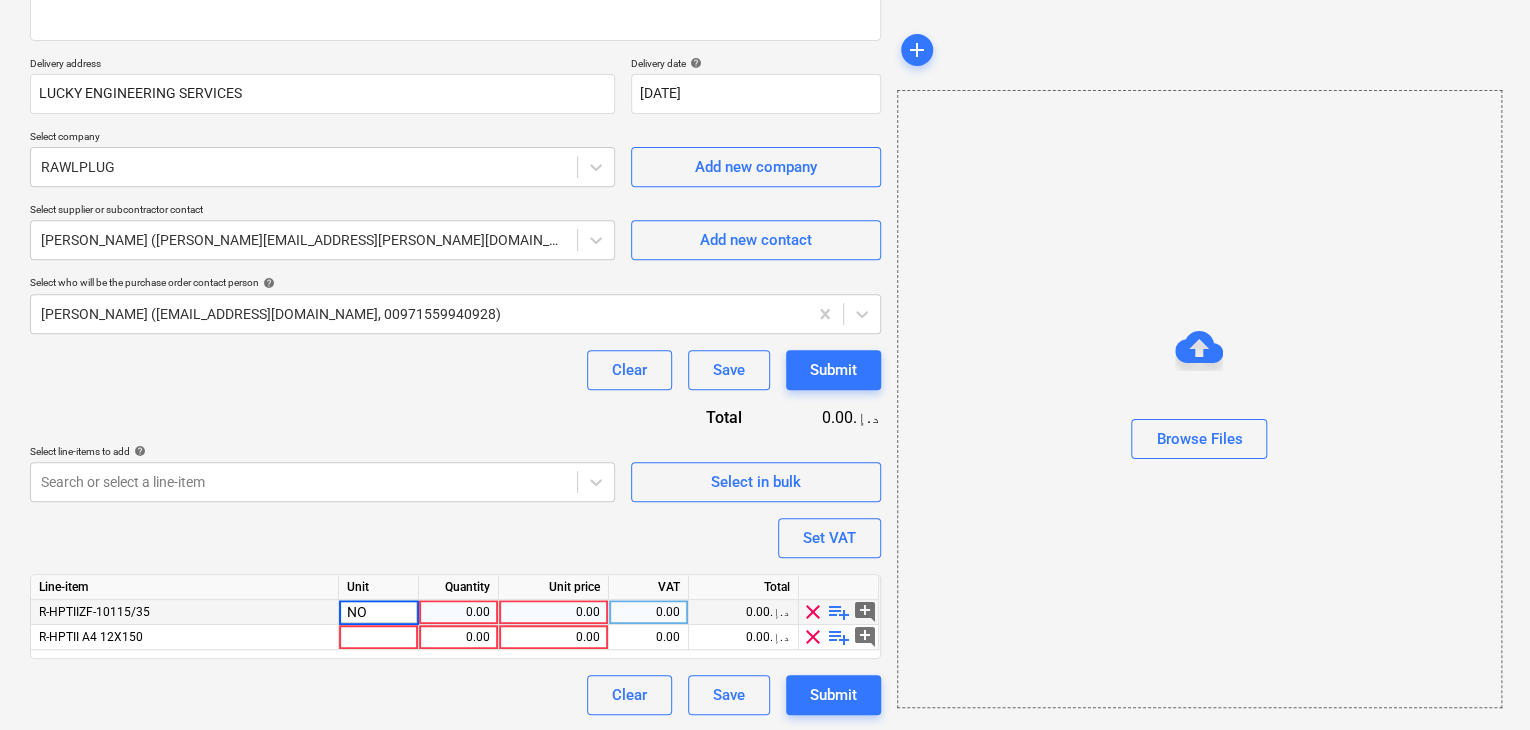 type on "NOS" 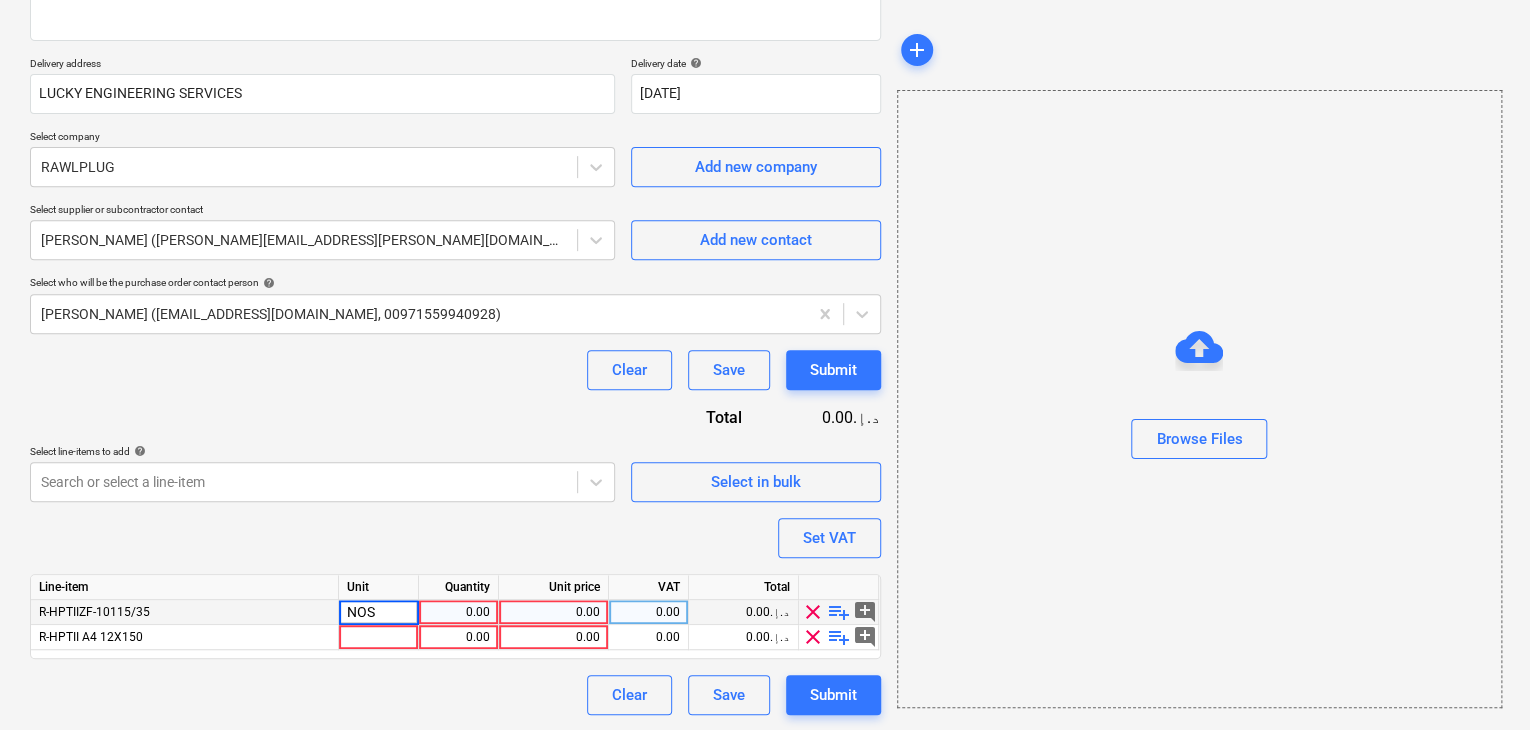 type on "x" 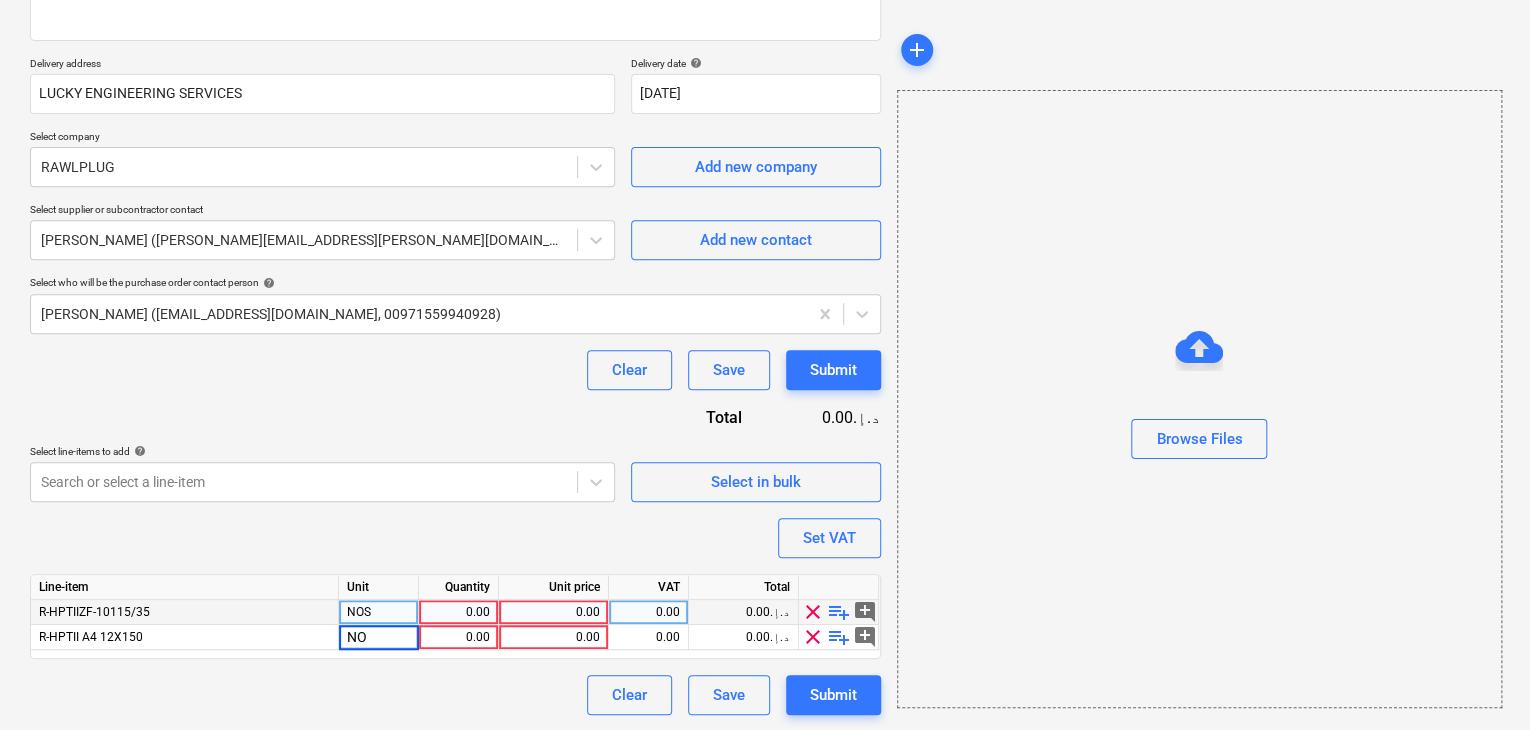 type on "NOS" 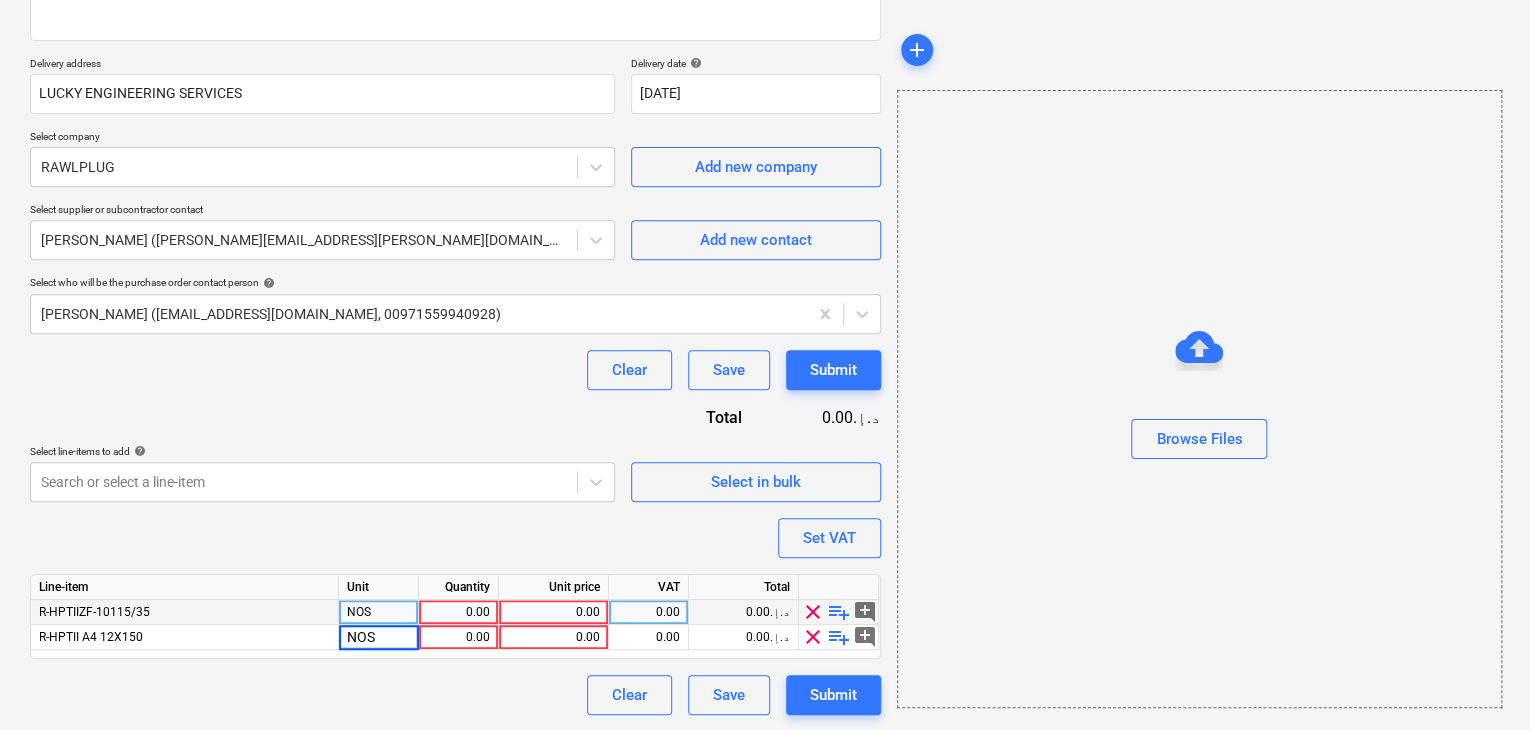 type on "x" 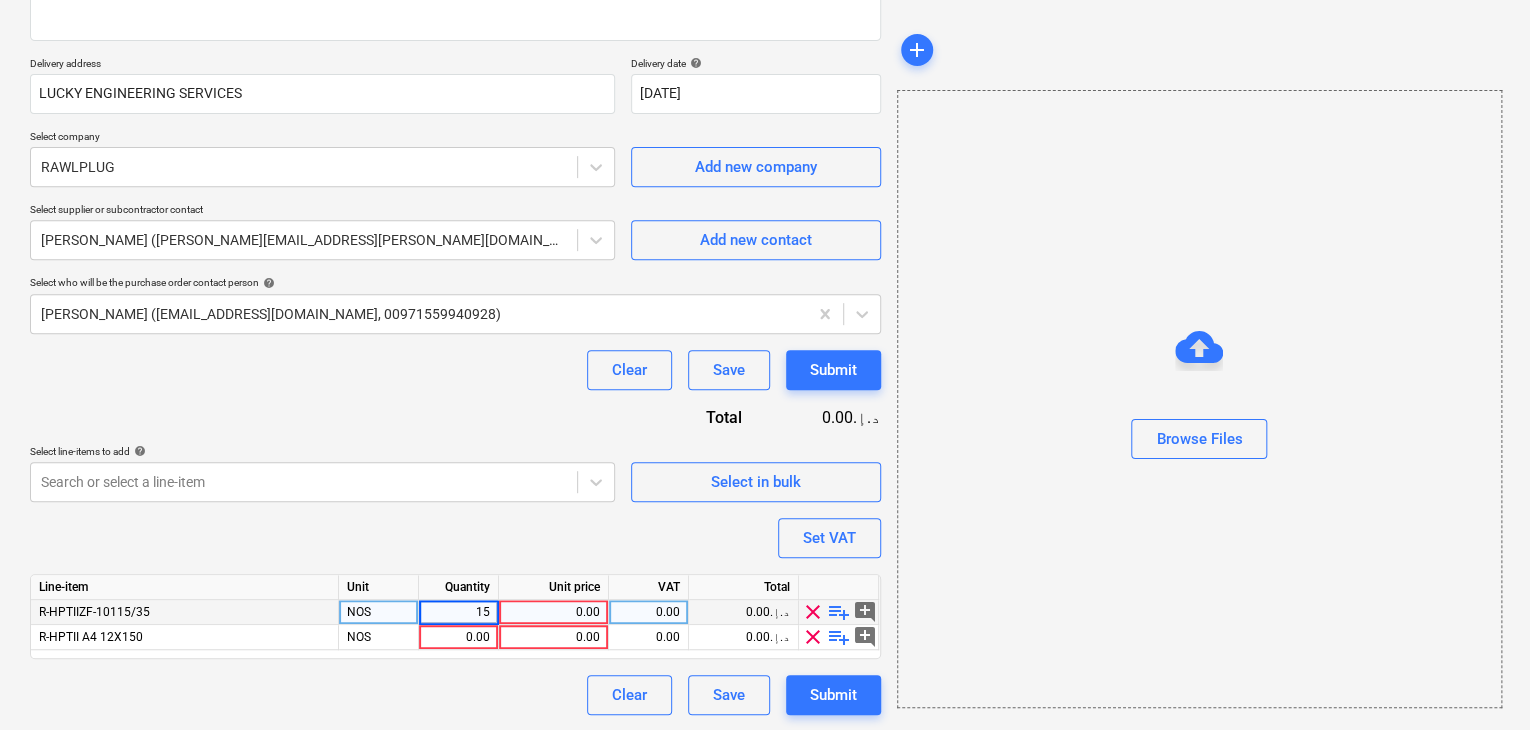type on "150" 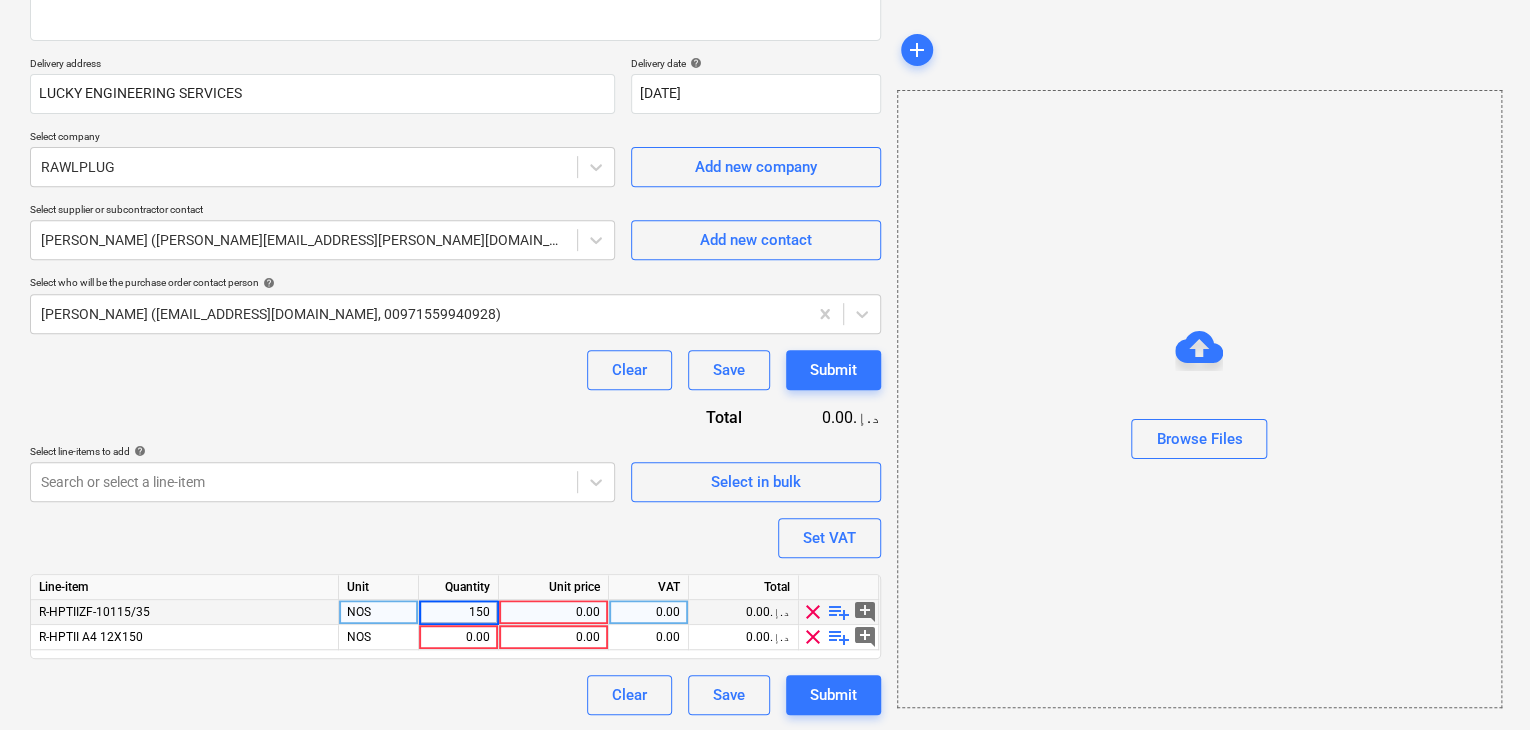 type on "x" 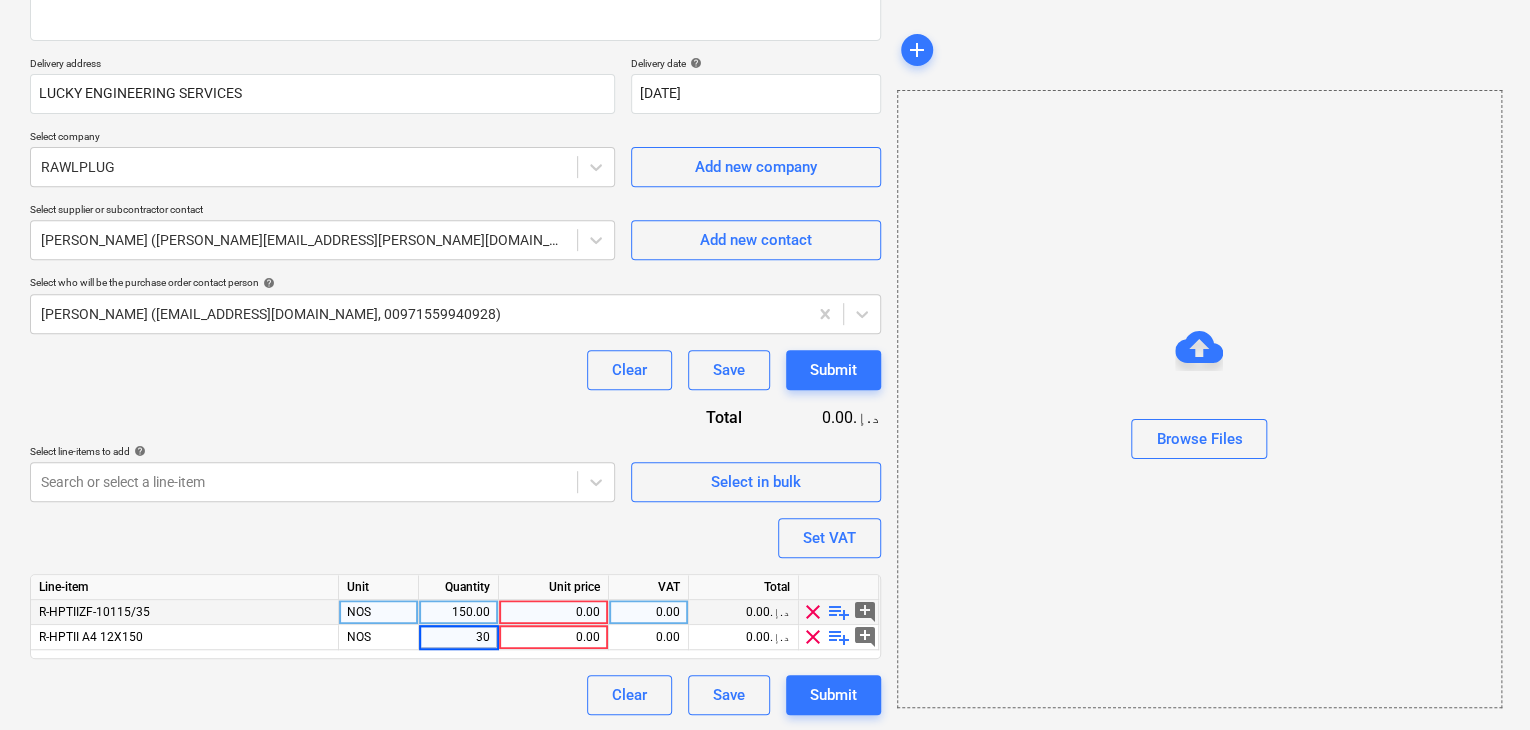 type on "300" 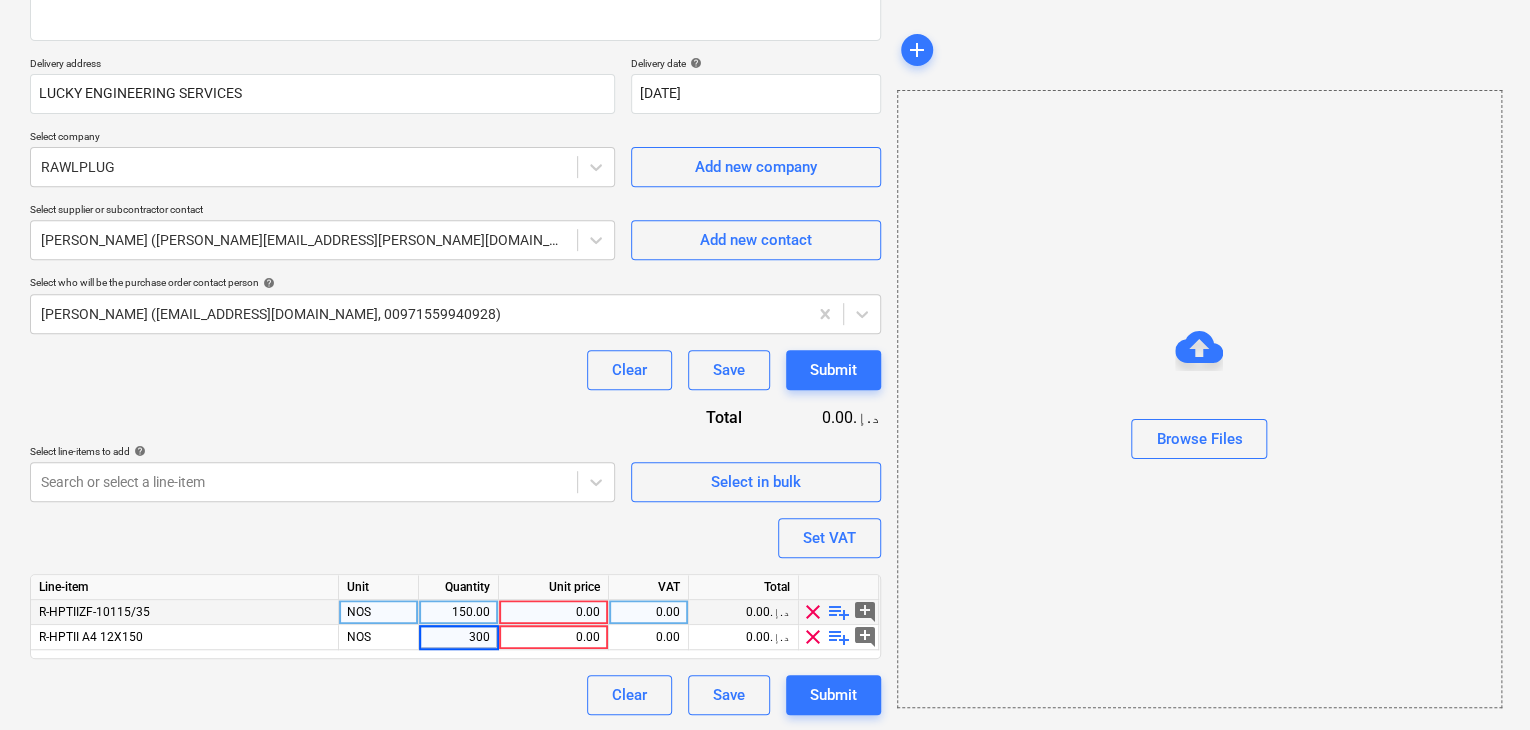 type on "x" 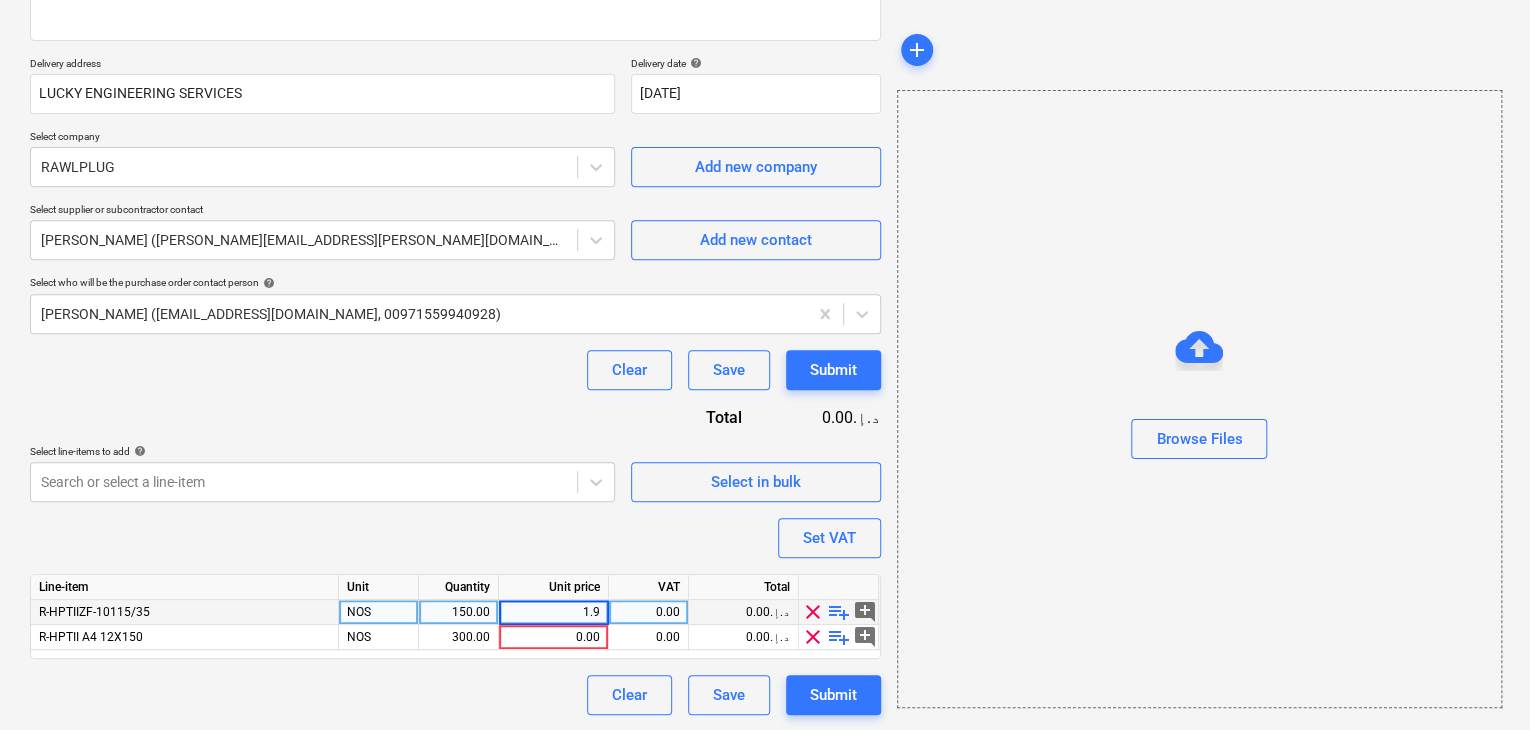 type on "1.93" 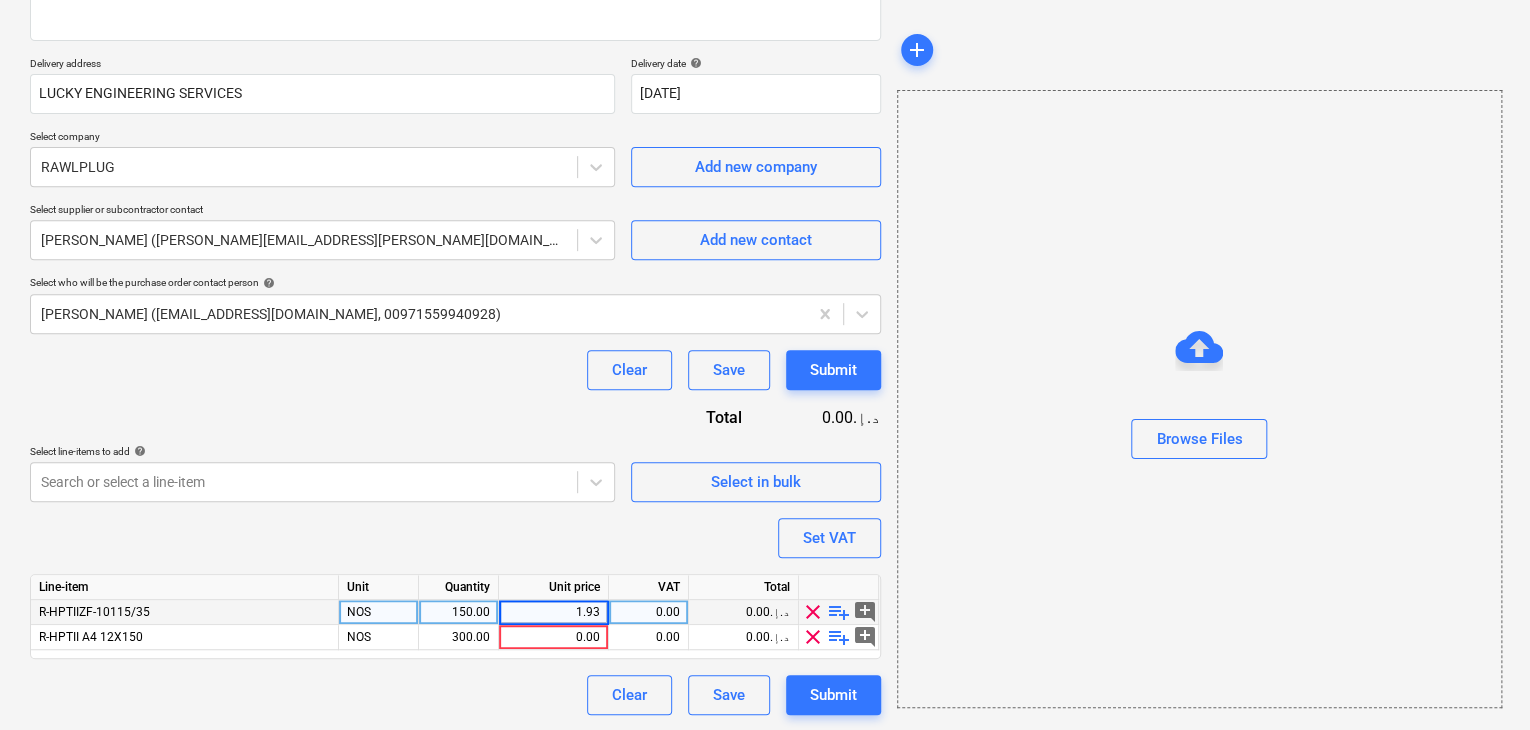 type on "x" 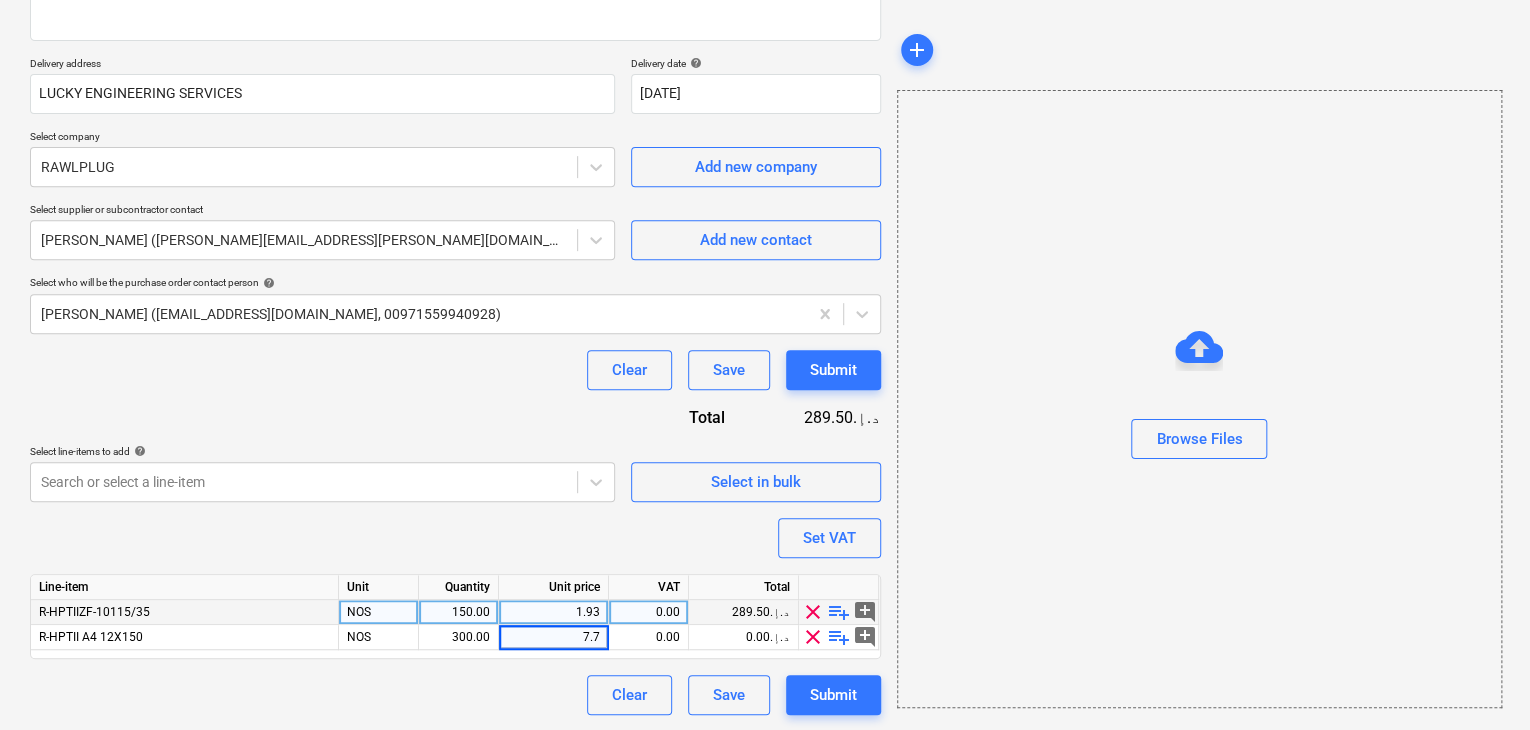 type on "7.75" 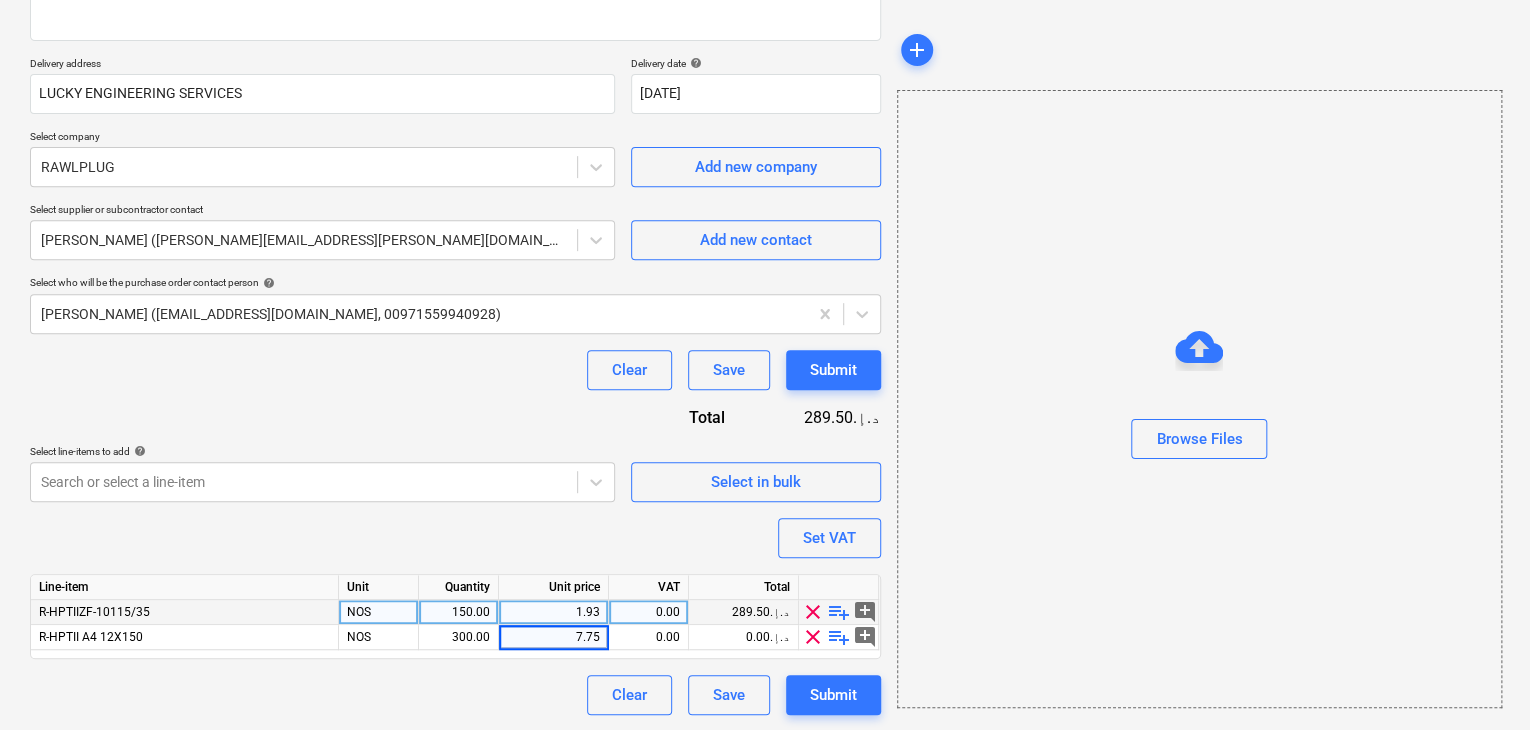 type on "x" 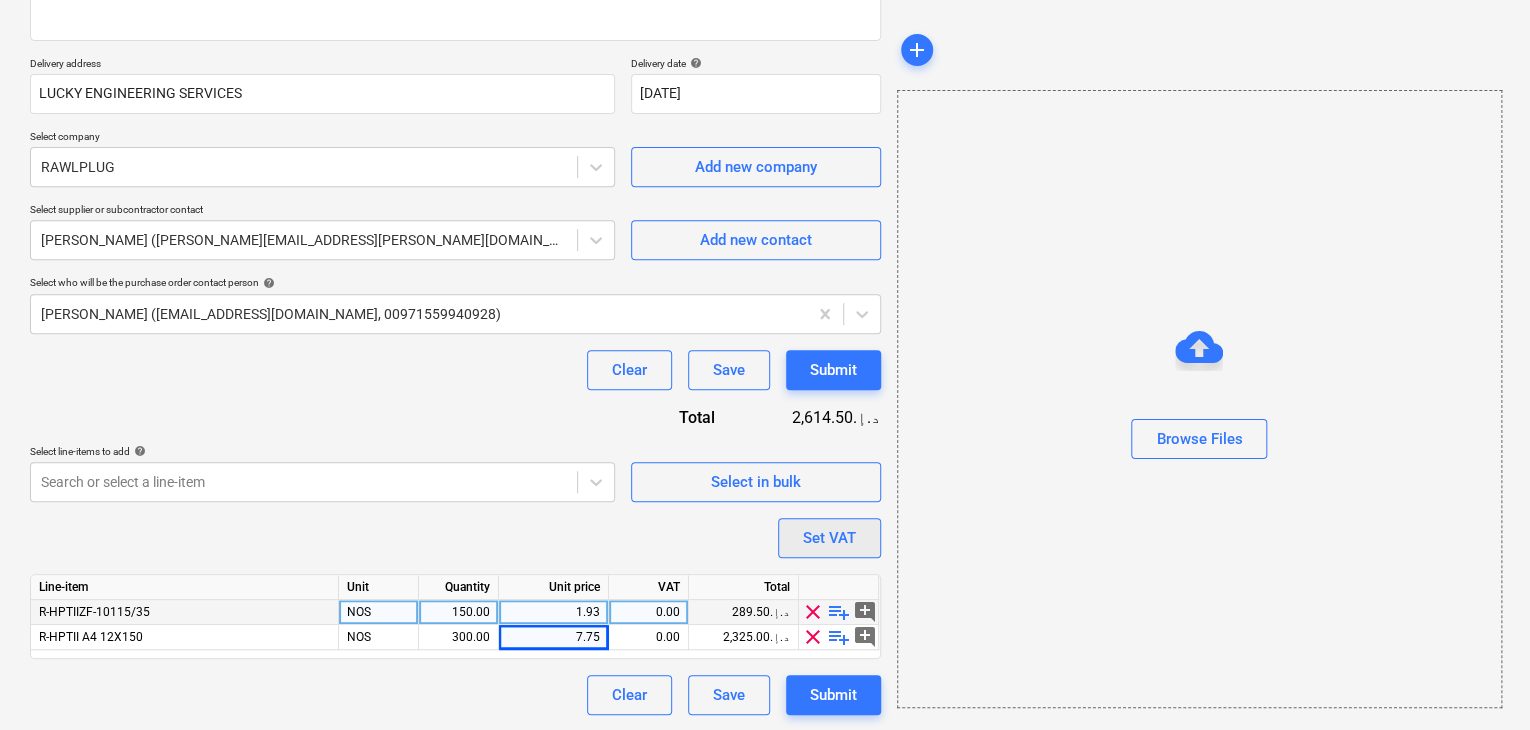 click on "Set VAT" at bounding box center [829, 538] 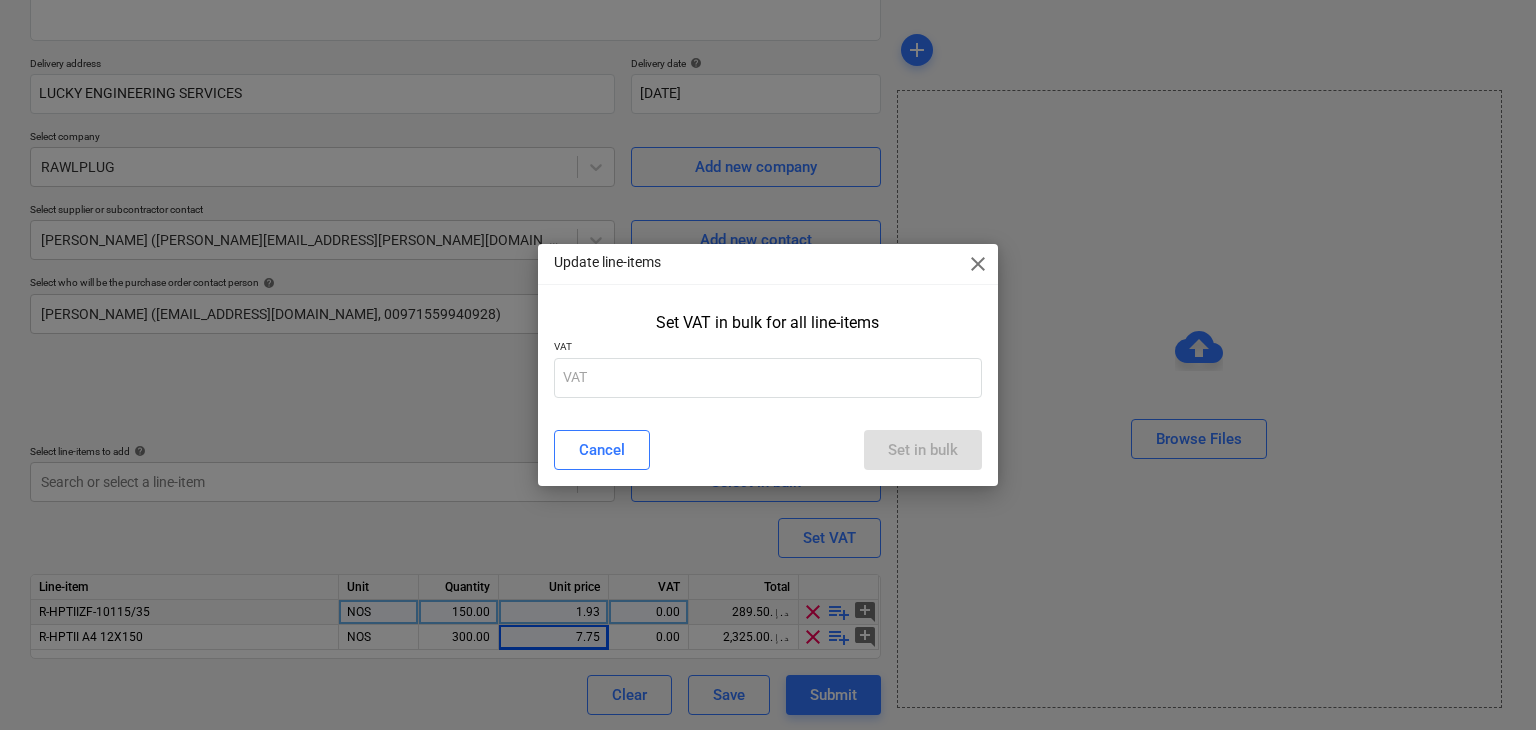 click on "VAT" at bounding box center [768, 348] 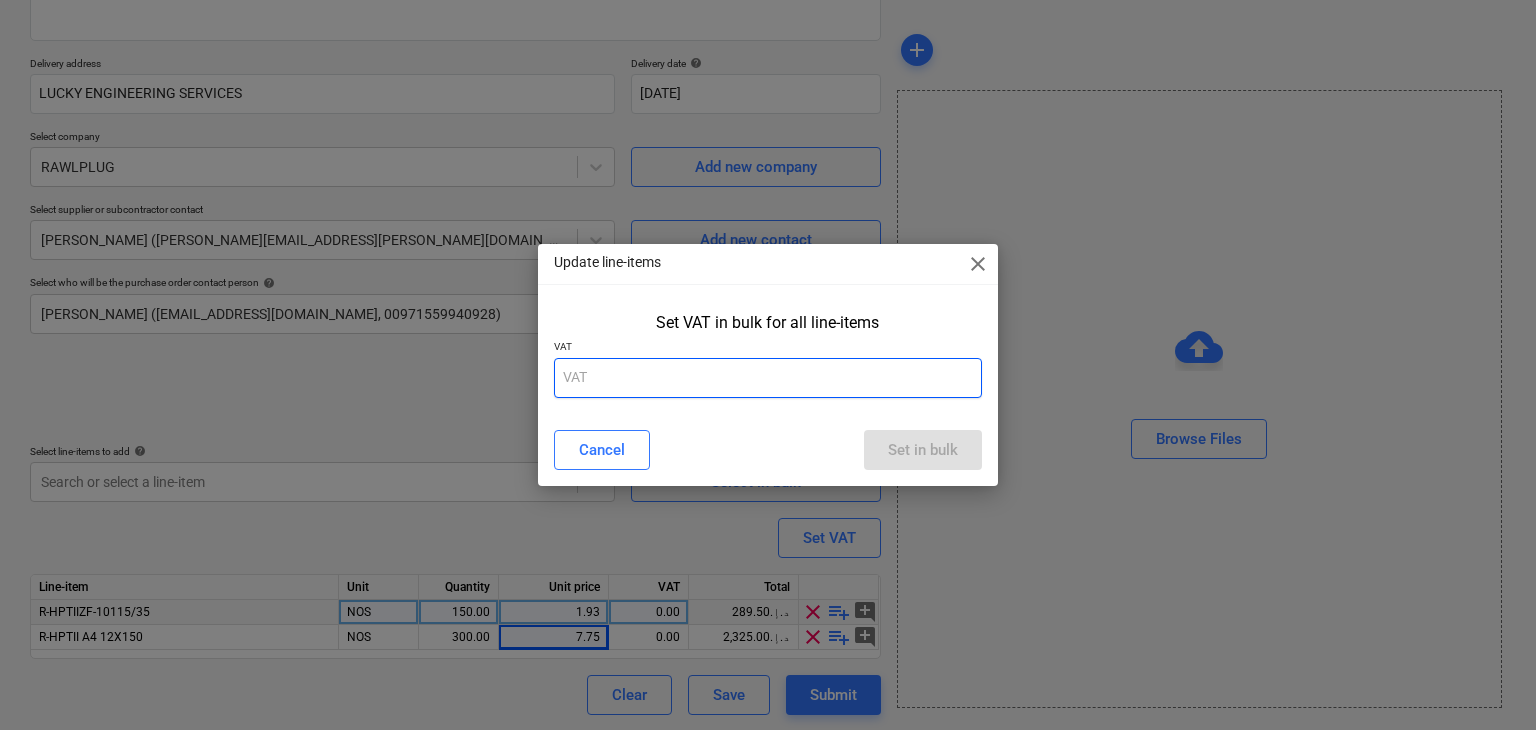 click at bounding box center (768, 378) 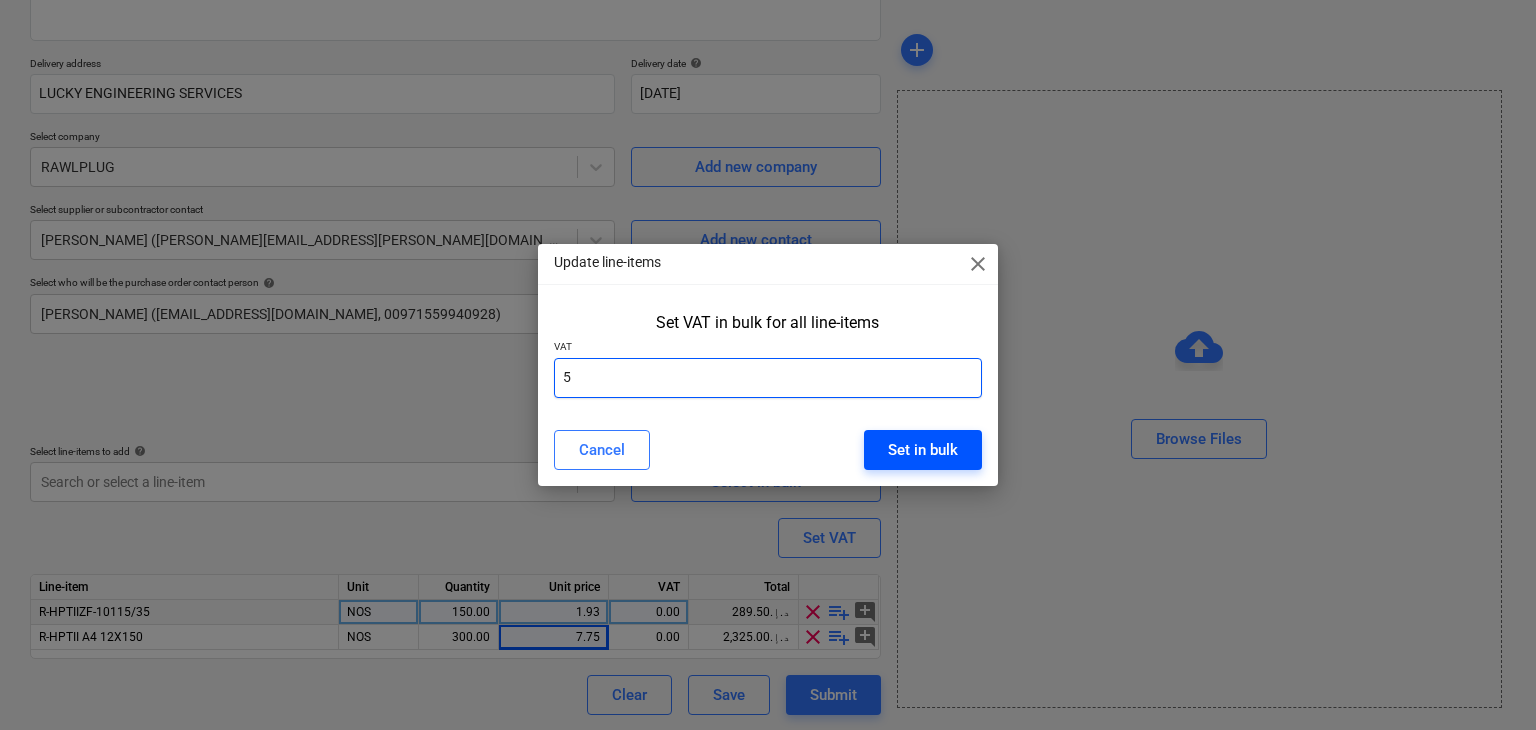 type on "5" 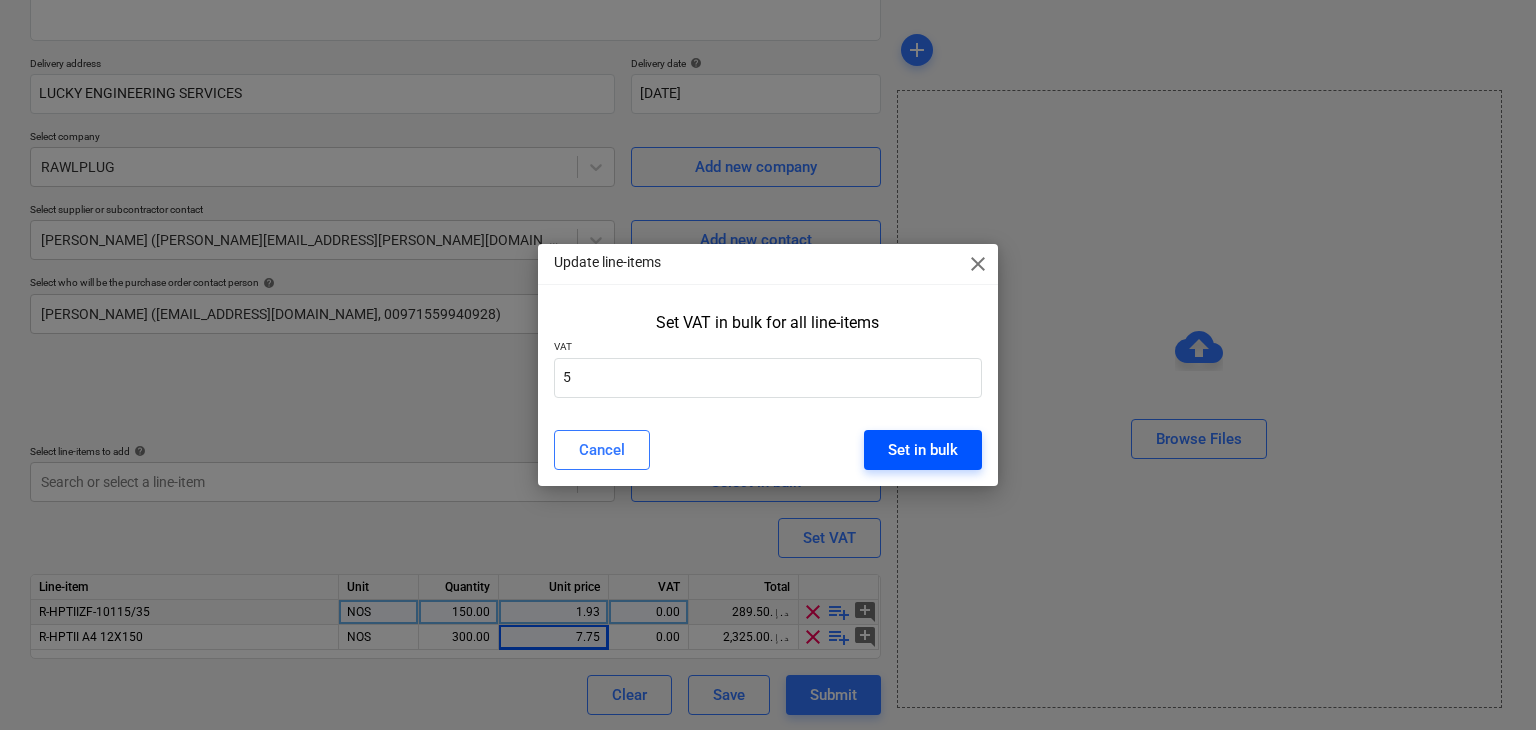 click on "Set in bulk" at bounding box center [923, 450] 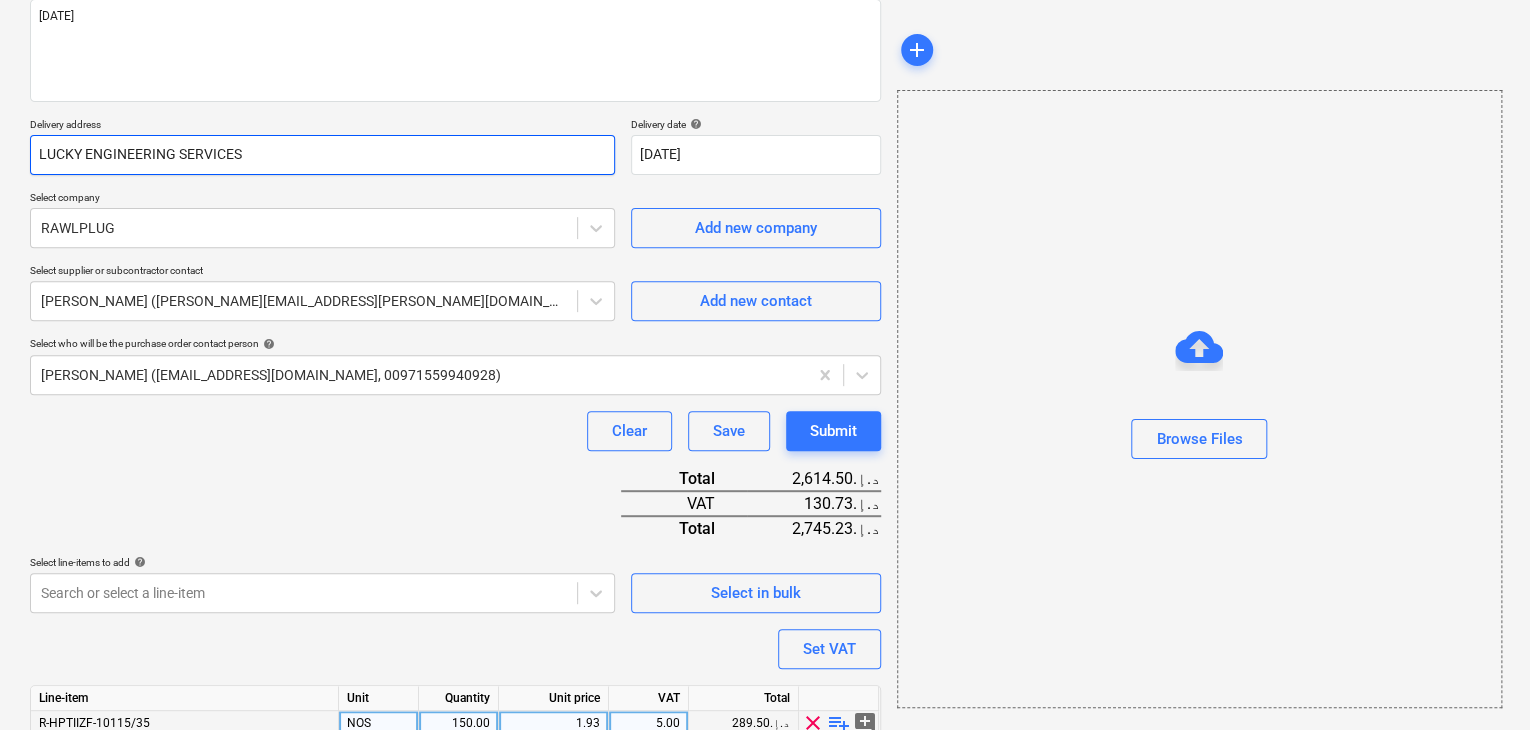 scroll, scrollTop: 17, scrollLeft: 0, axis: vertical 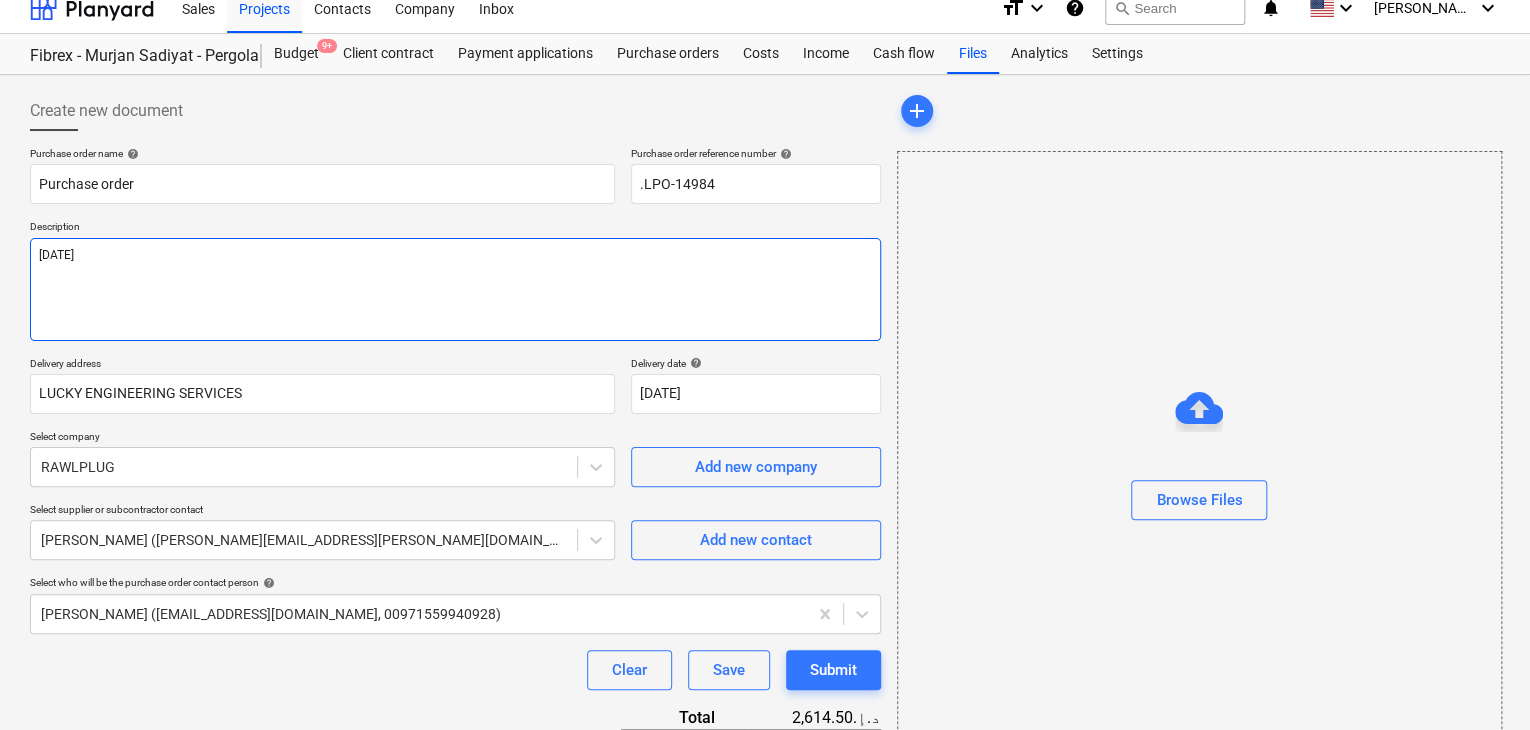 click on "[DATE]" at bounding box center [455, 289] 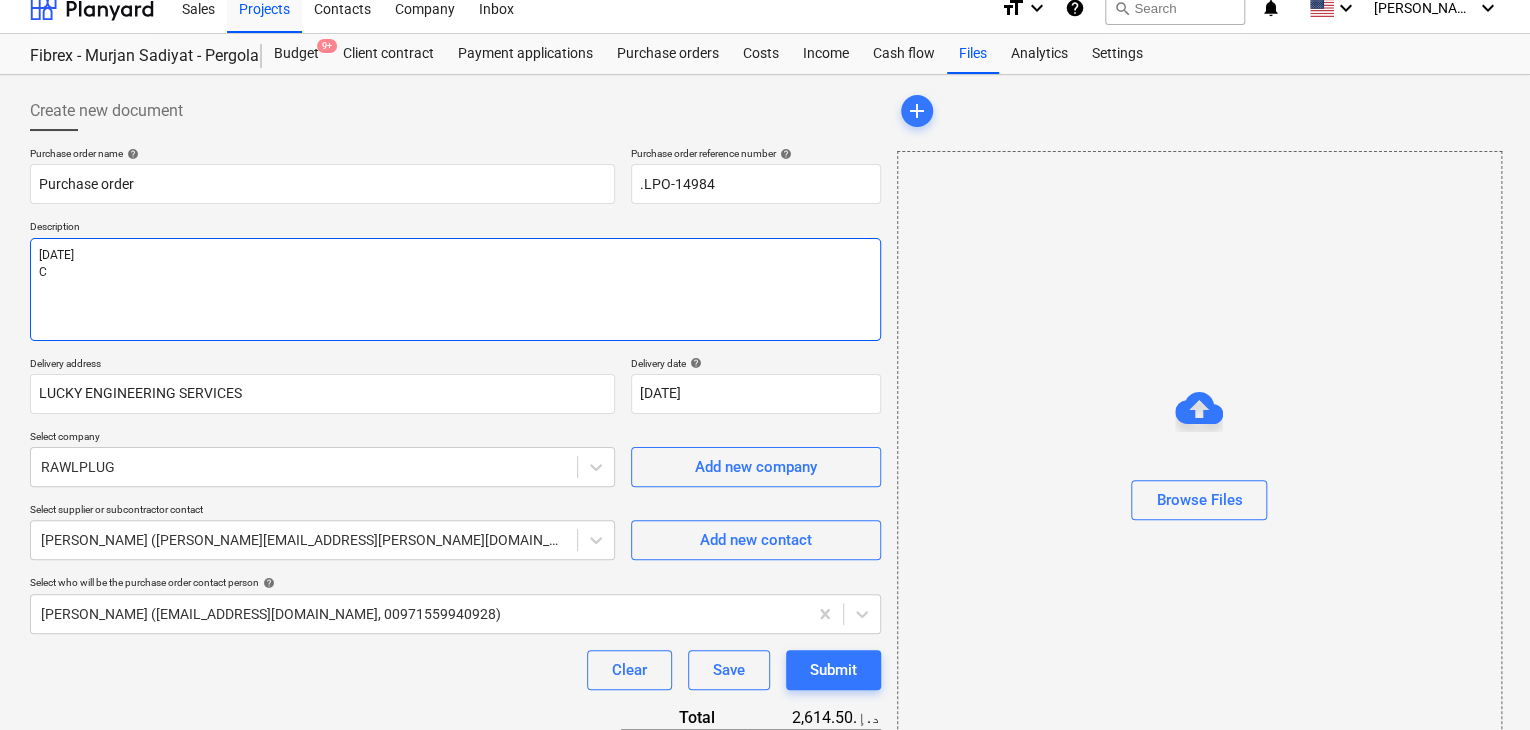 type on "x" 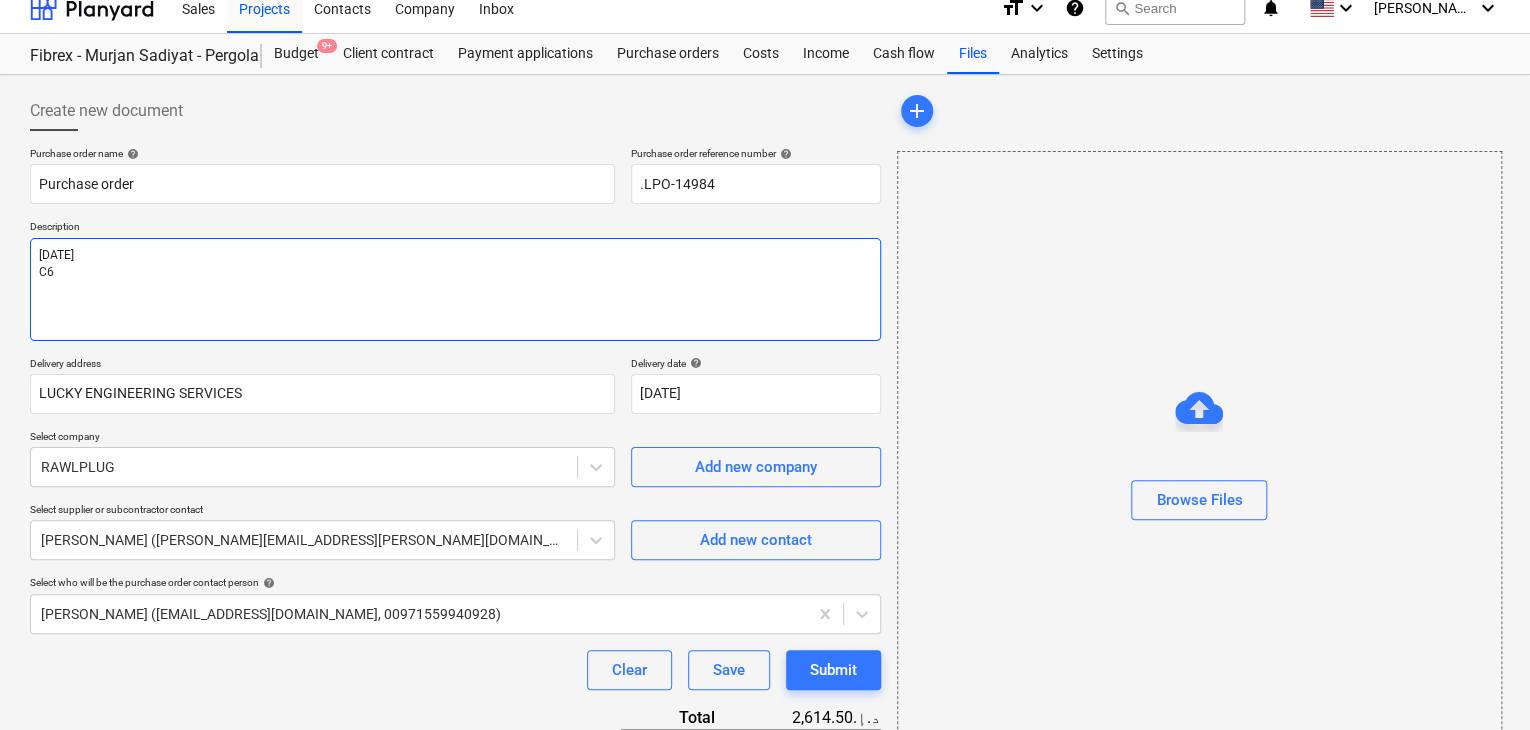 type on "x" 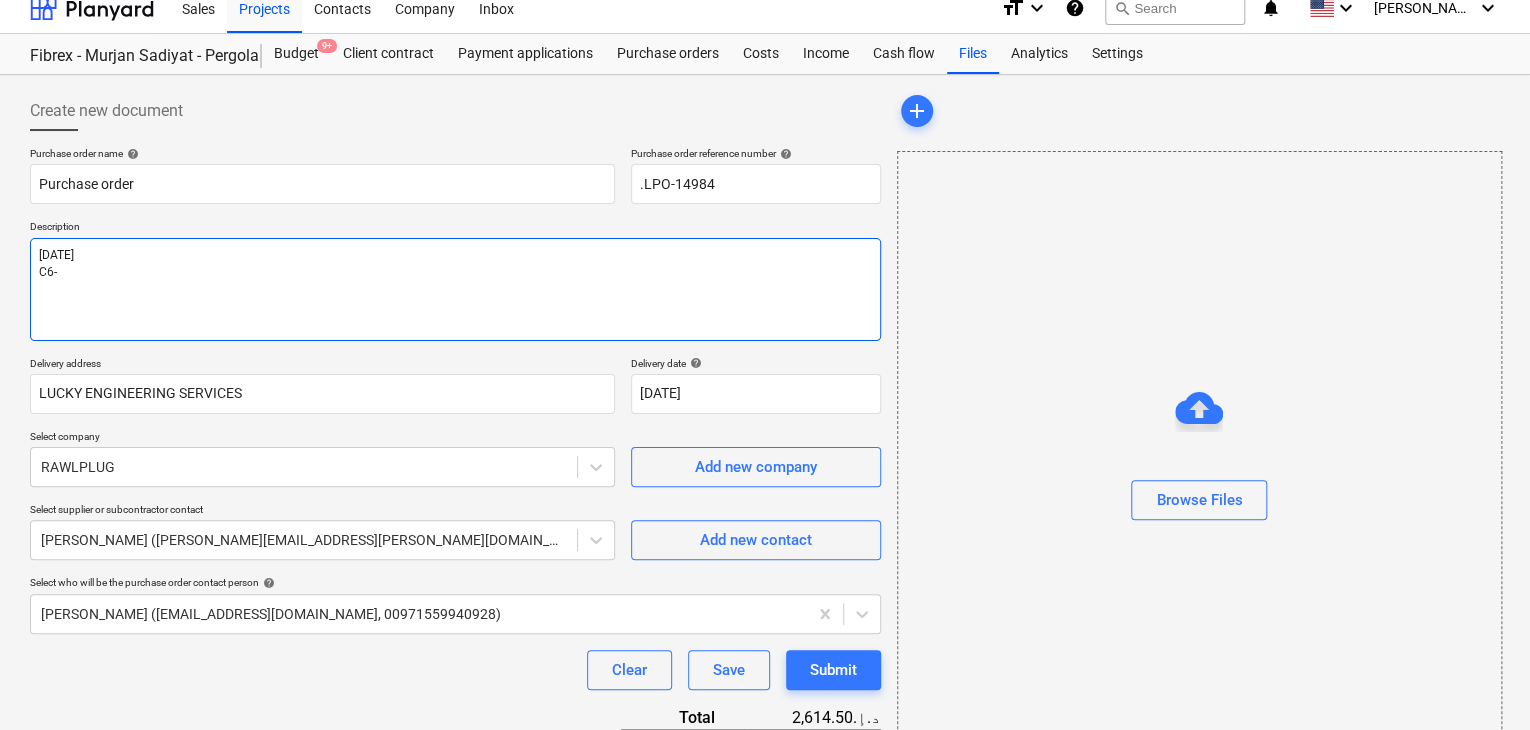 type on "x" 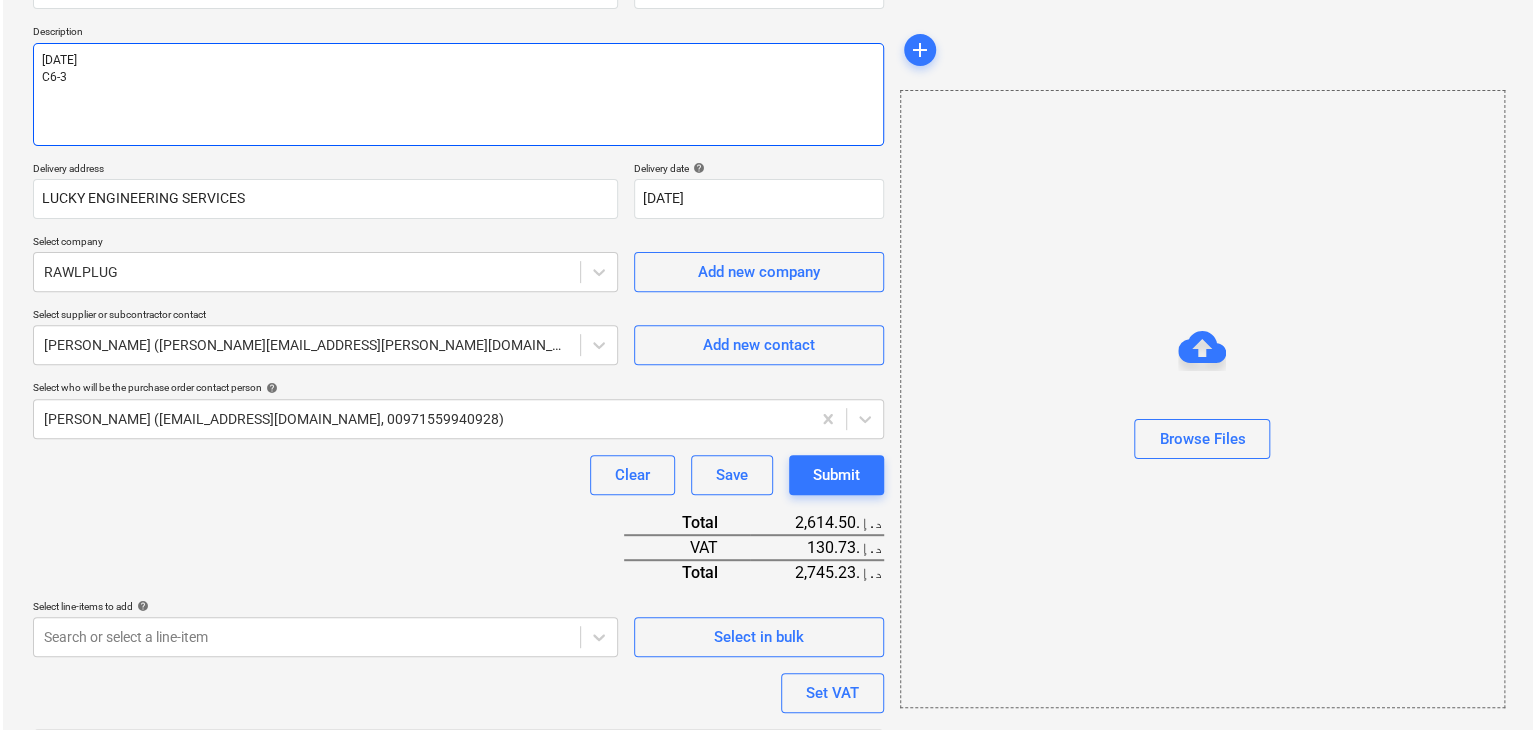 scroll, scrollTop: 367, scrollLeft: 0, axis: vertical 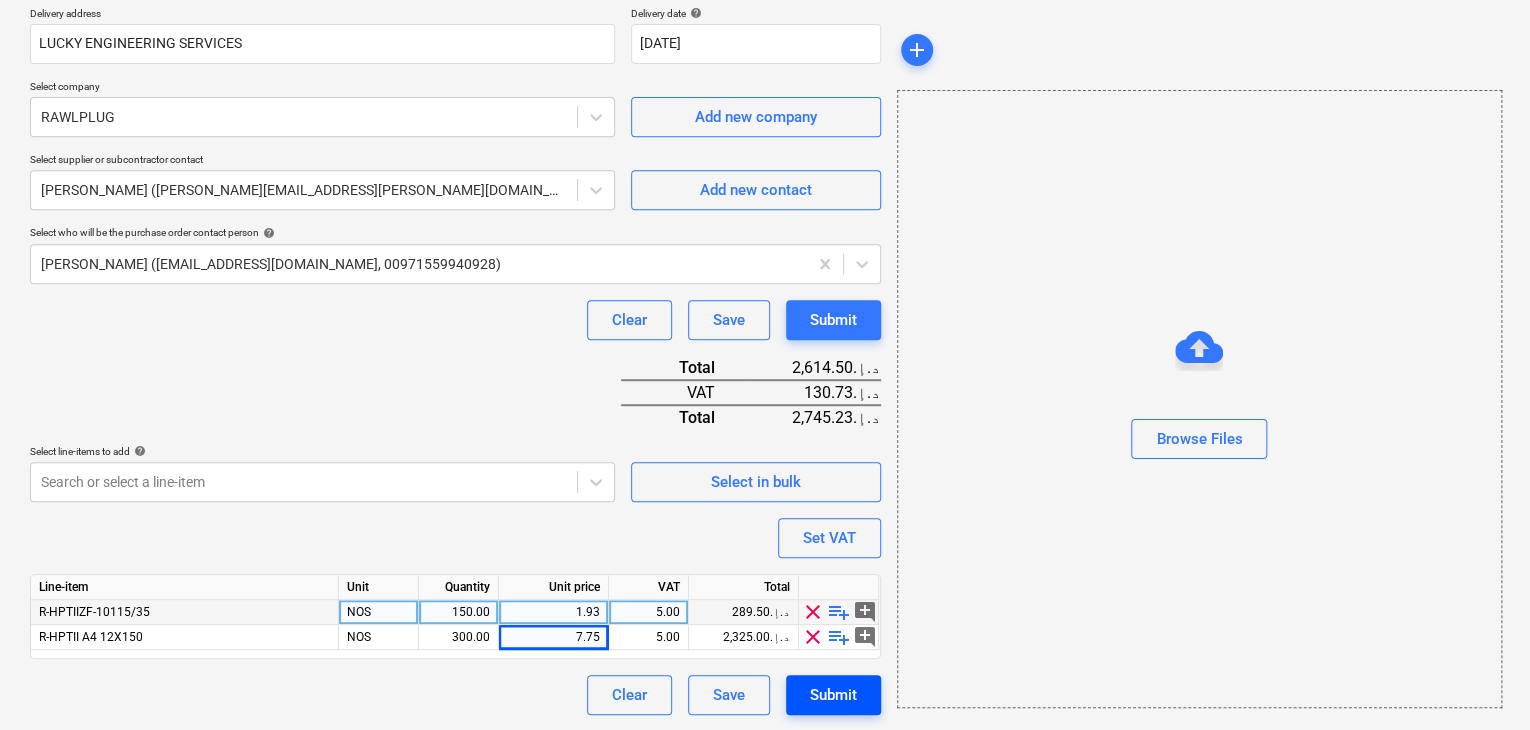 type on "01/JUL/2025
C6-3" 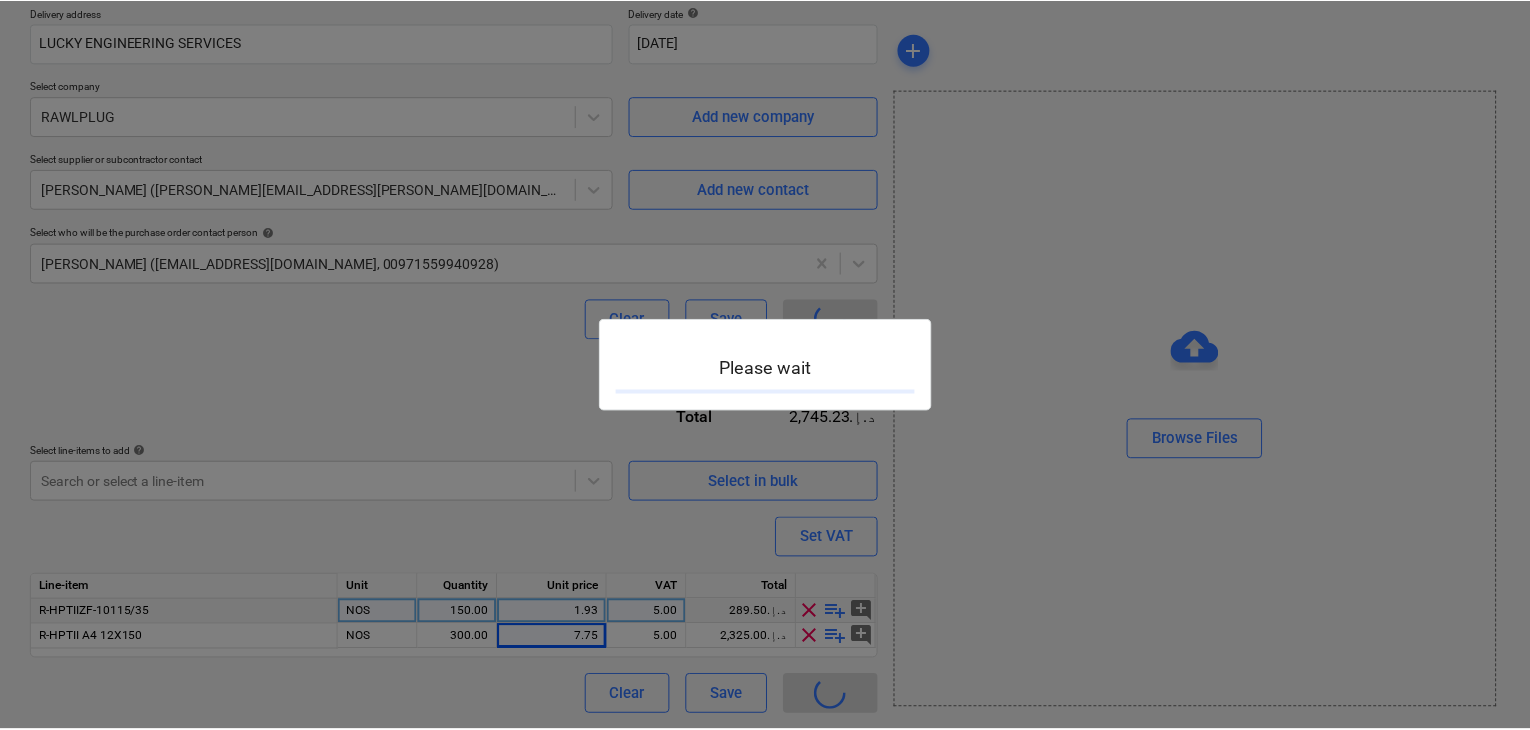 scroll, scrollTop: 0, scrollLeft: 0, axis: both 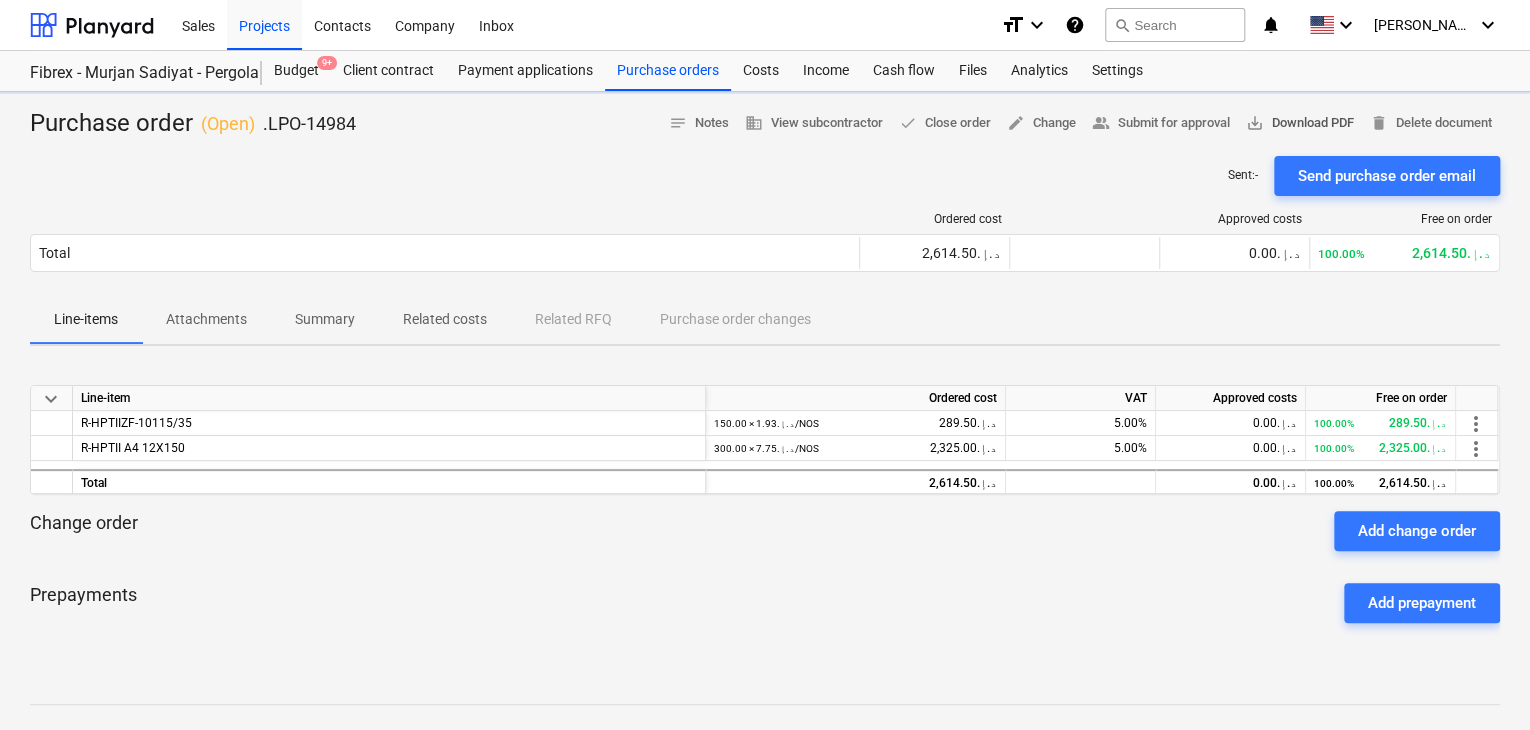 click on "save_alt Download PDF" at bounding box center [1300, 123] 